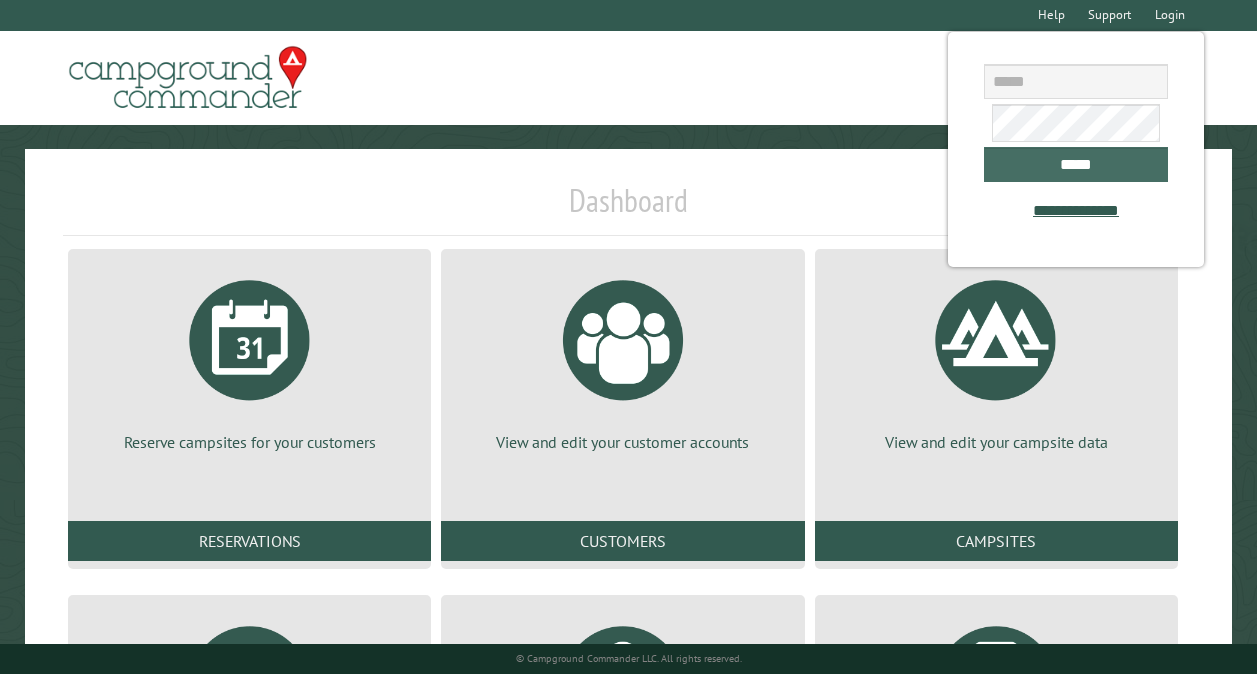 scroll, scrollTop: 0, scrollLeft: 0, axis: both 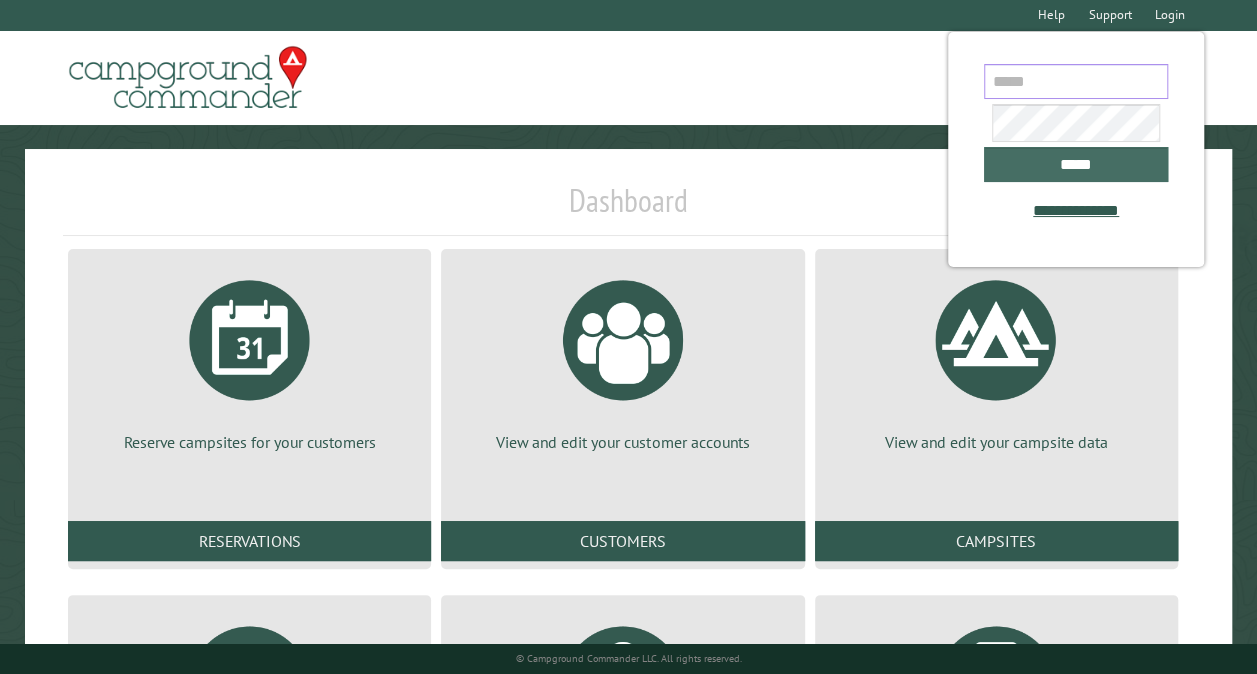 type on "**********" 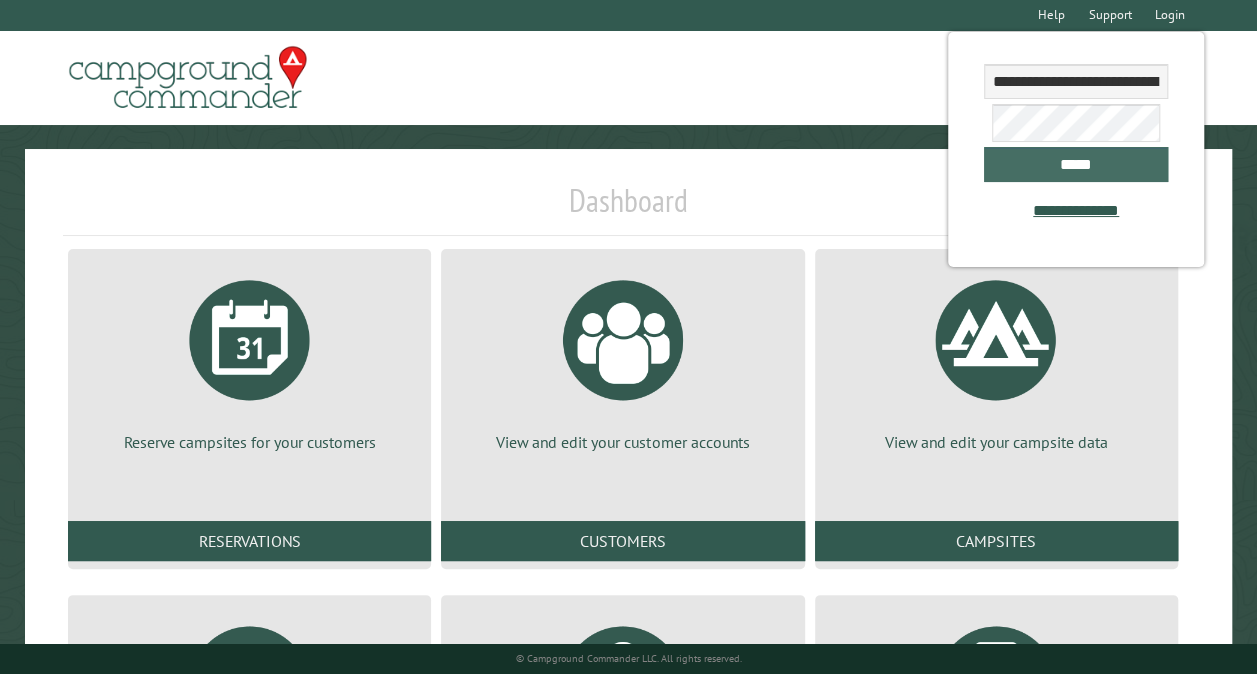 click on "*****" at bounding box center [1076, 164] 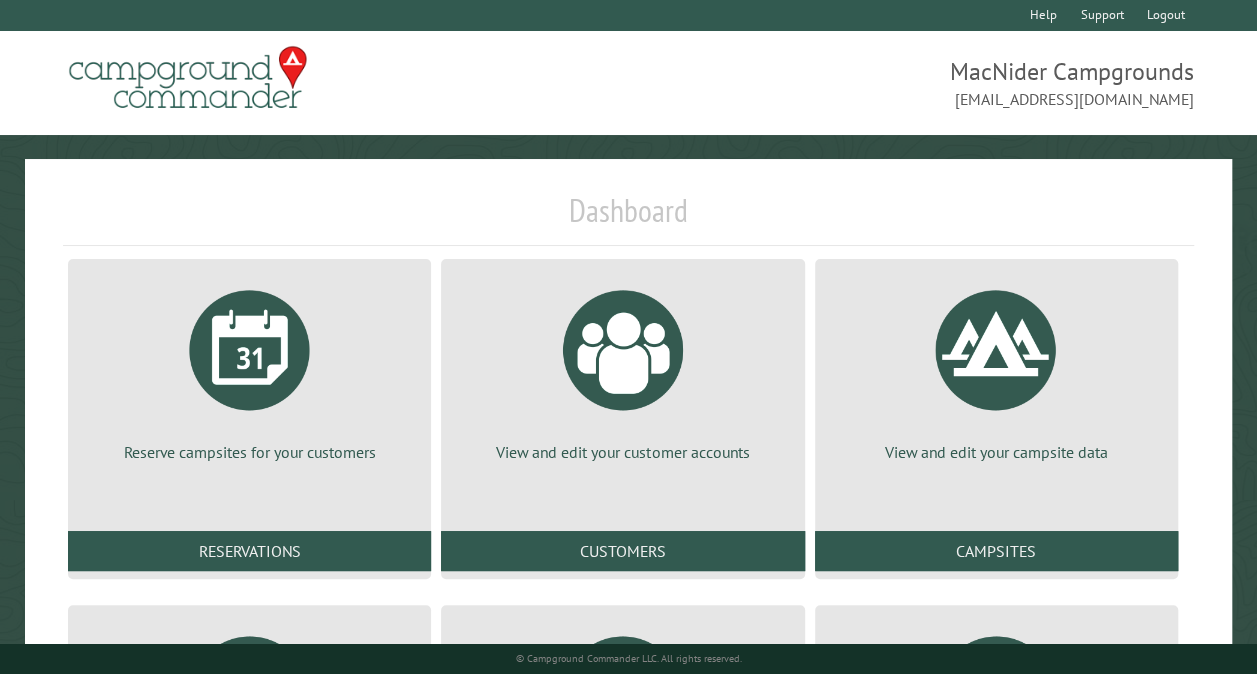 scroll, scrollTop: 328, scrollLeft: 0, axis: vertical 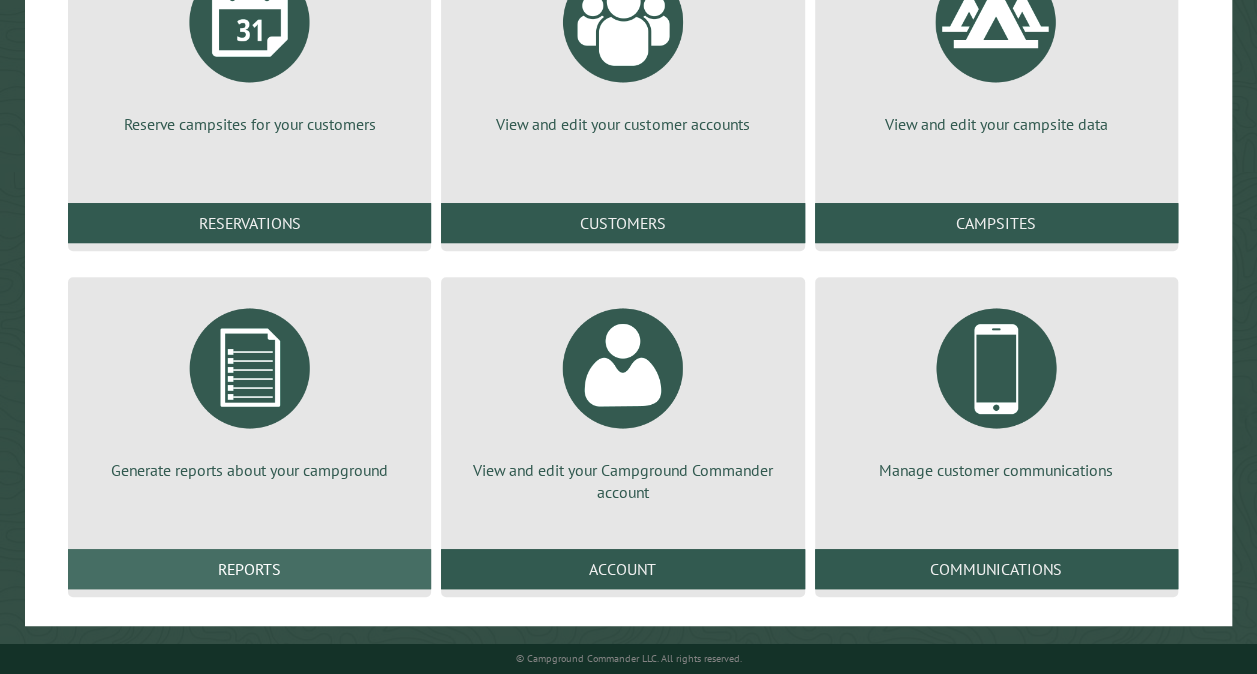 click on "Reports" at bounding box center [249, 569] 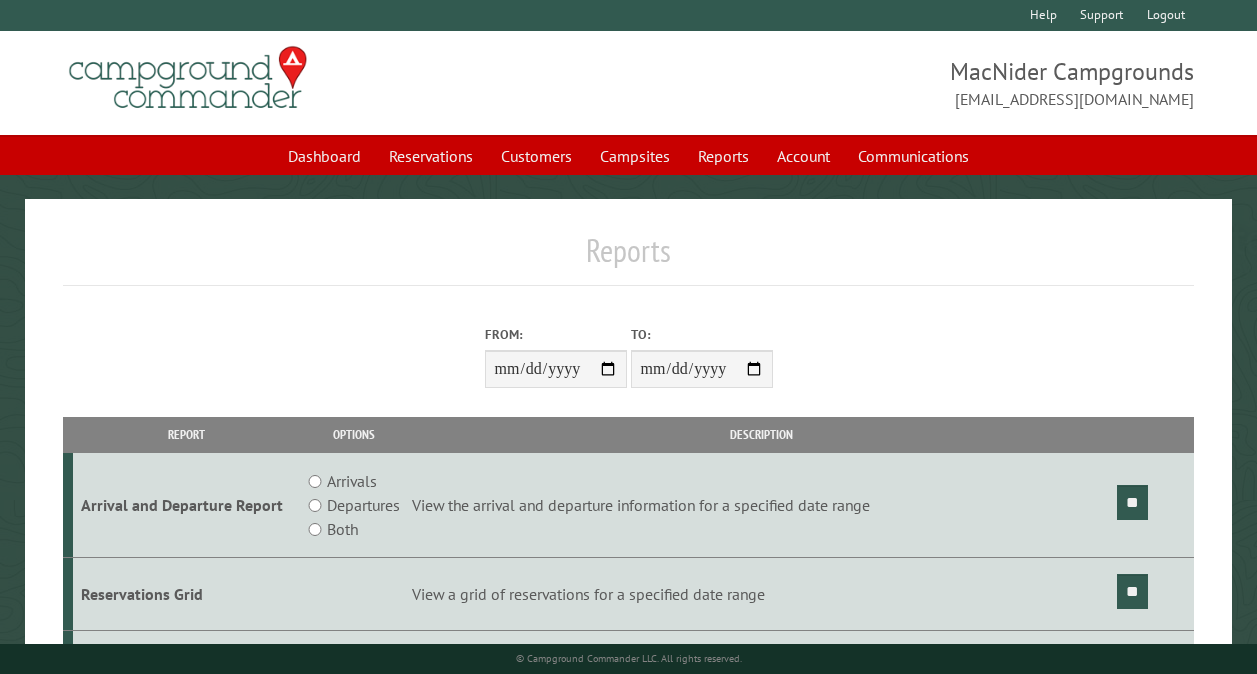 scroll, scrollTop: 0, scrollLeft: 0, axis: both 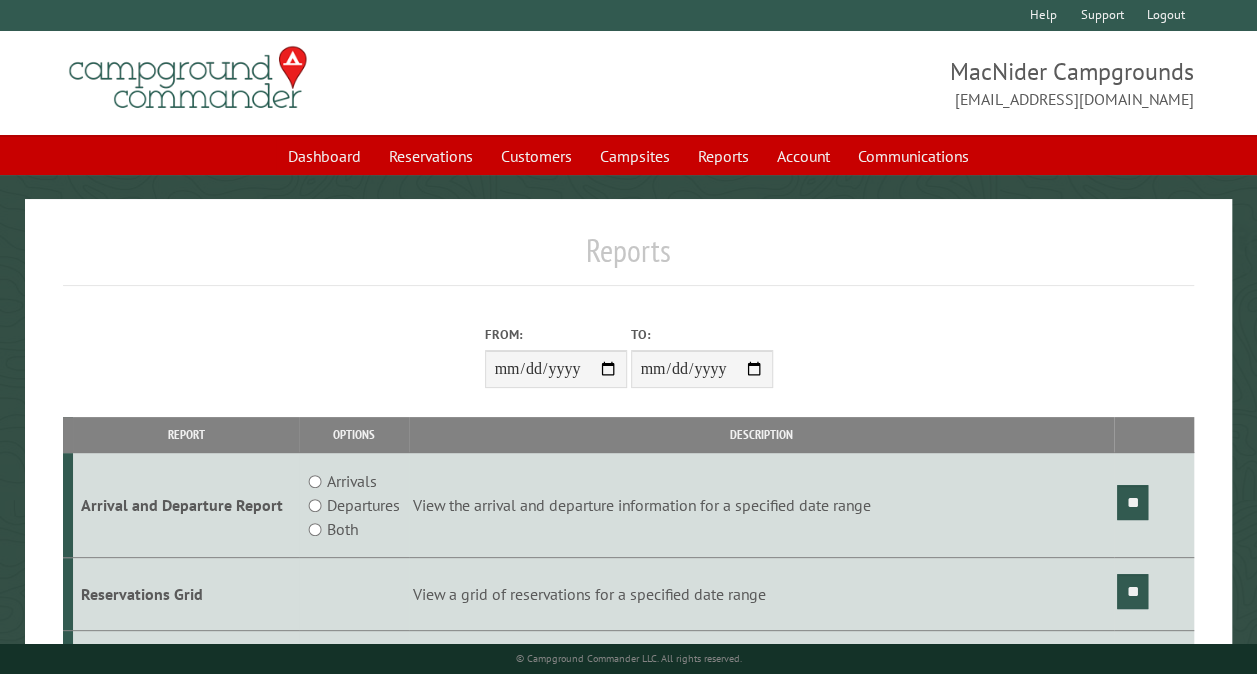 click on "From:" at bounding box center (556, 369) 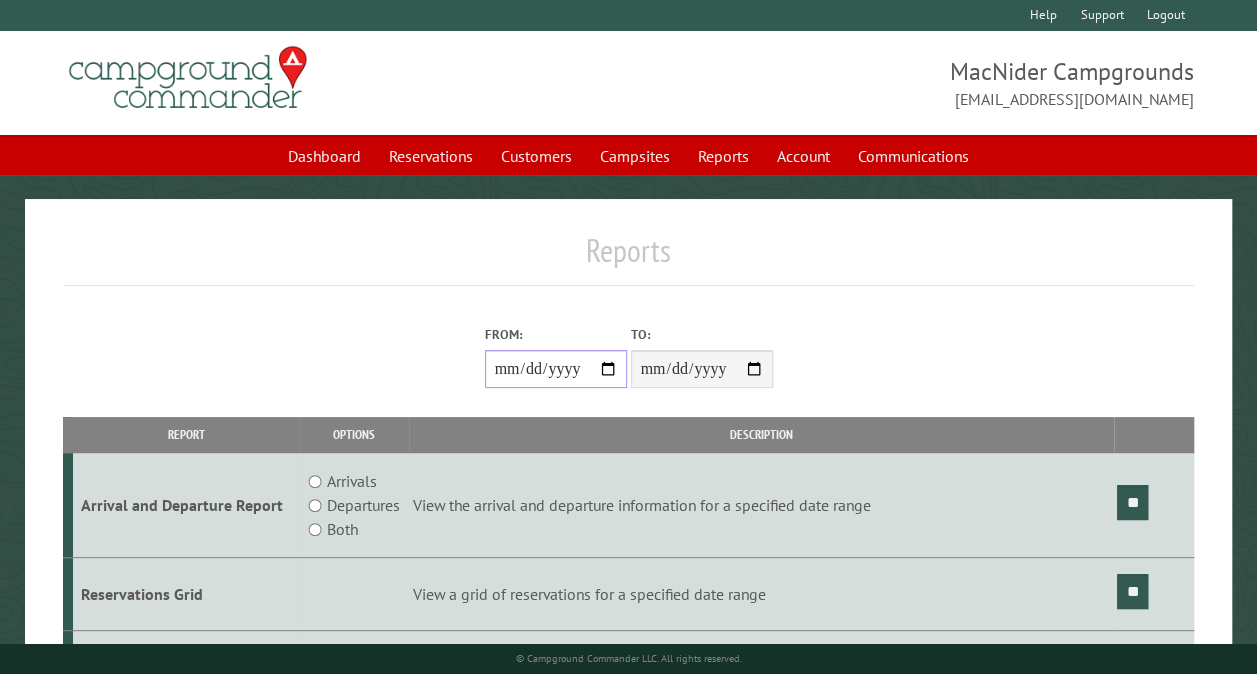 type on "**********" 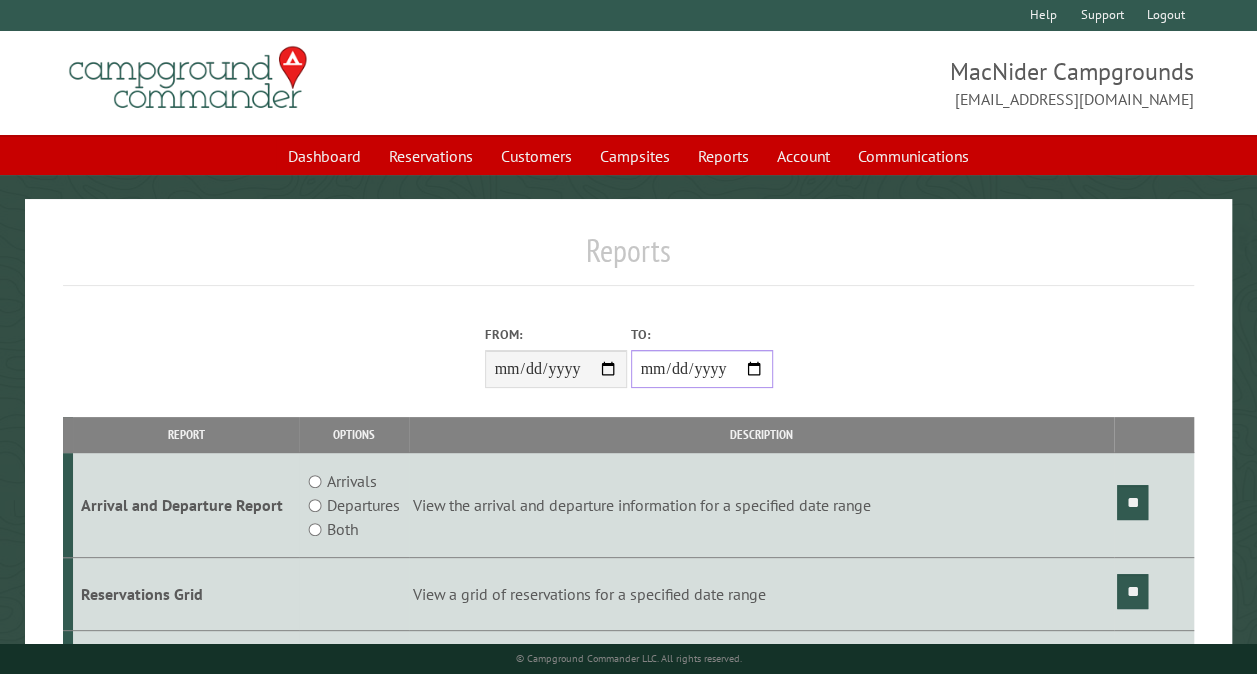 click on "**********" at bounding box center (702, 369) 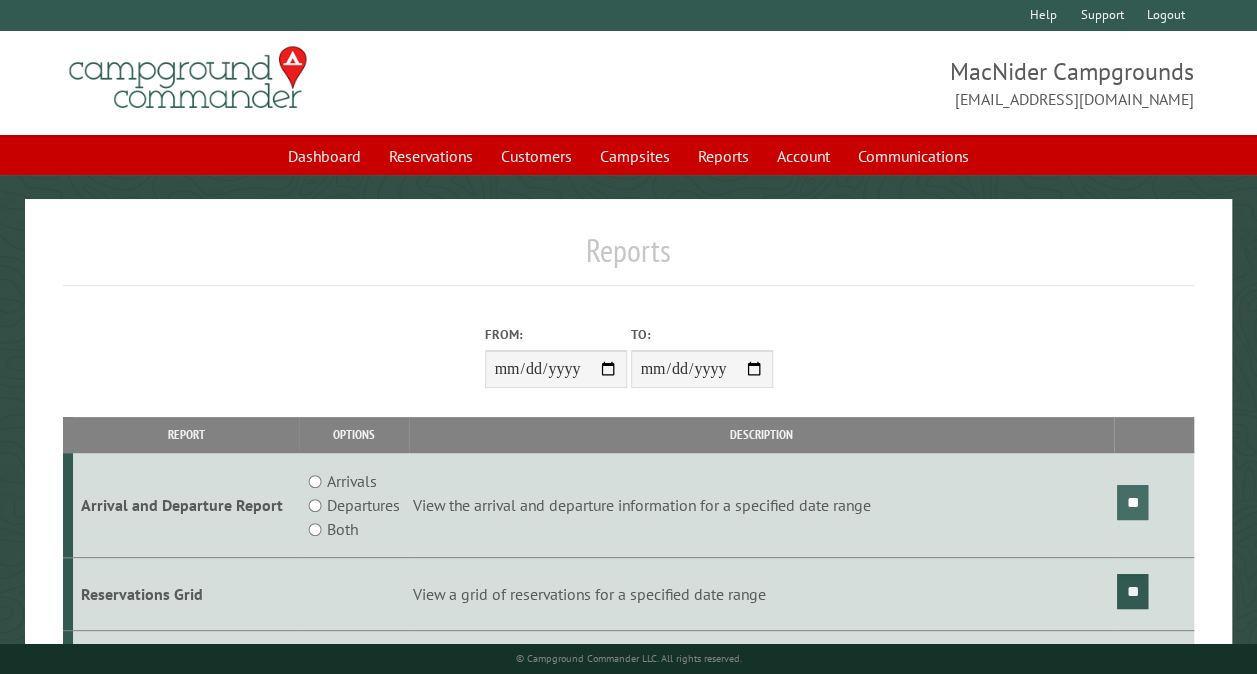 click on "**" at bounding box center (1132, 502) 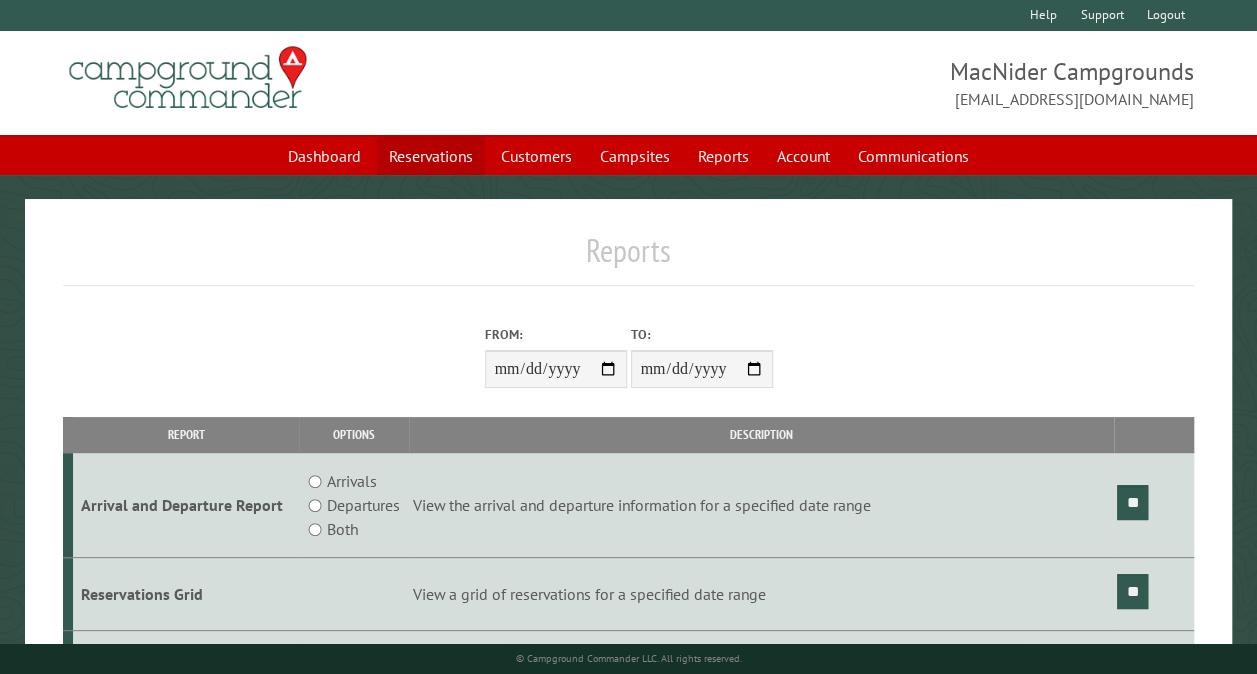 click on "Reservations" at bounding box center [431, 156] 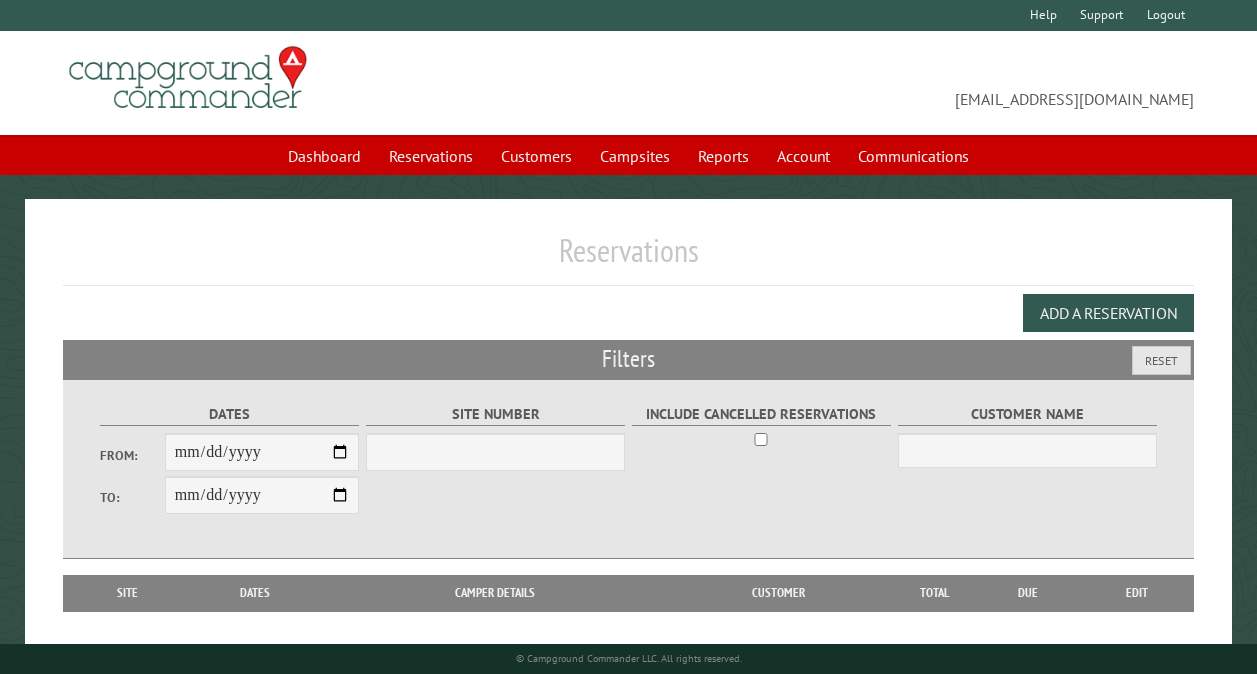 scroll, scrollTop: 0, scrollLeft: 0, axis: both 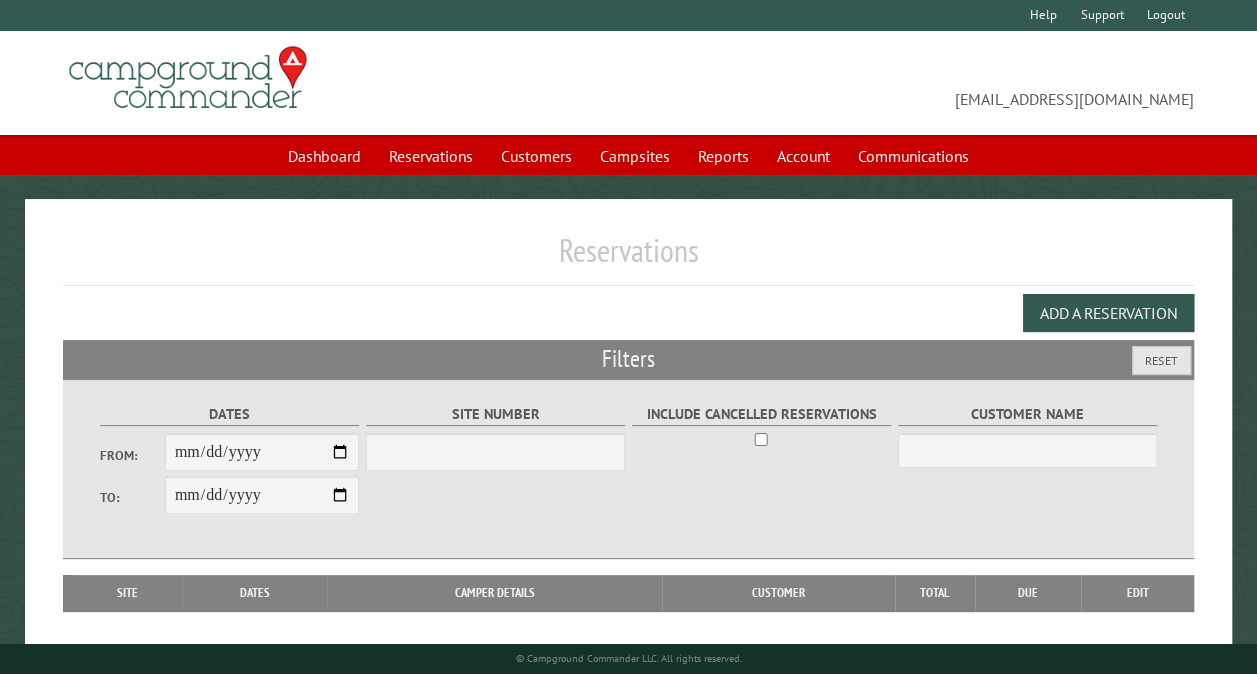 select on "***" 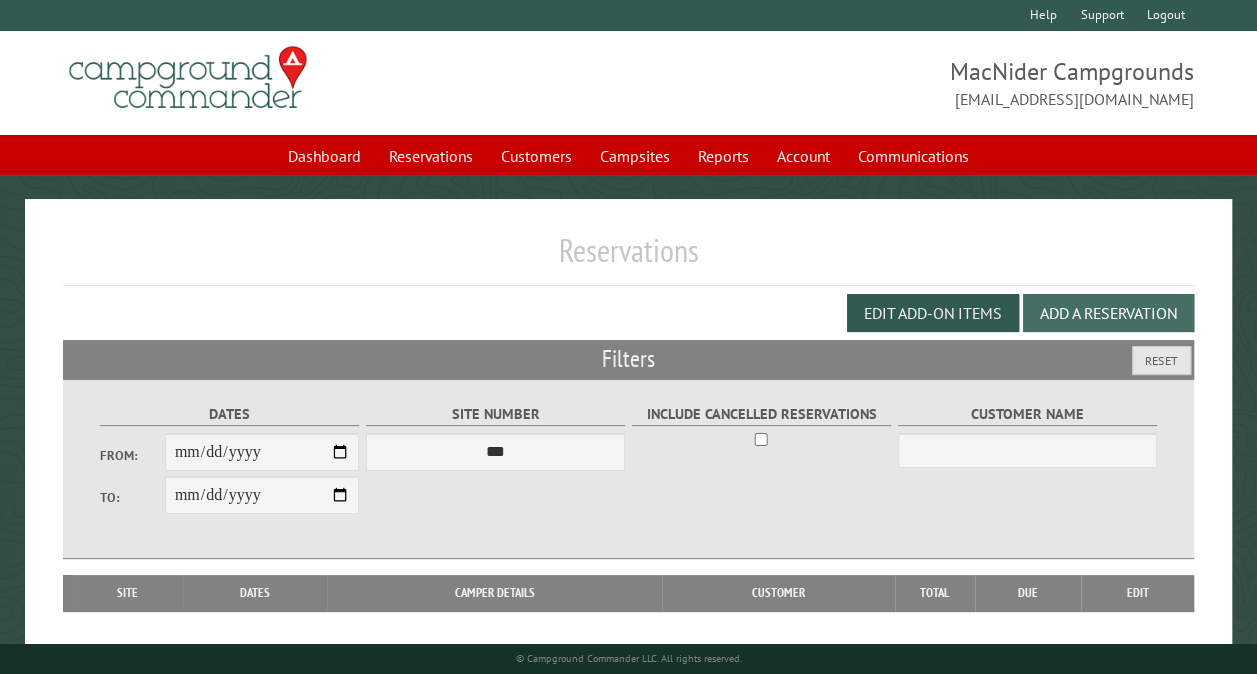 click on "Add a Reservation" at bounding box center (1108, 313) 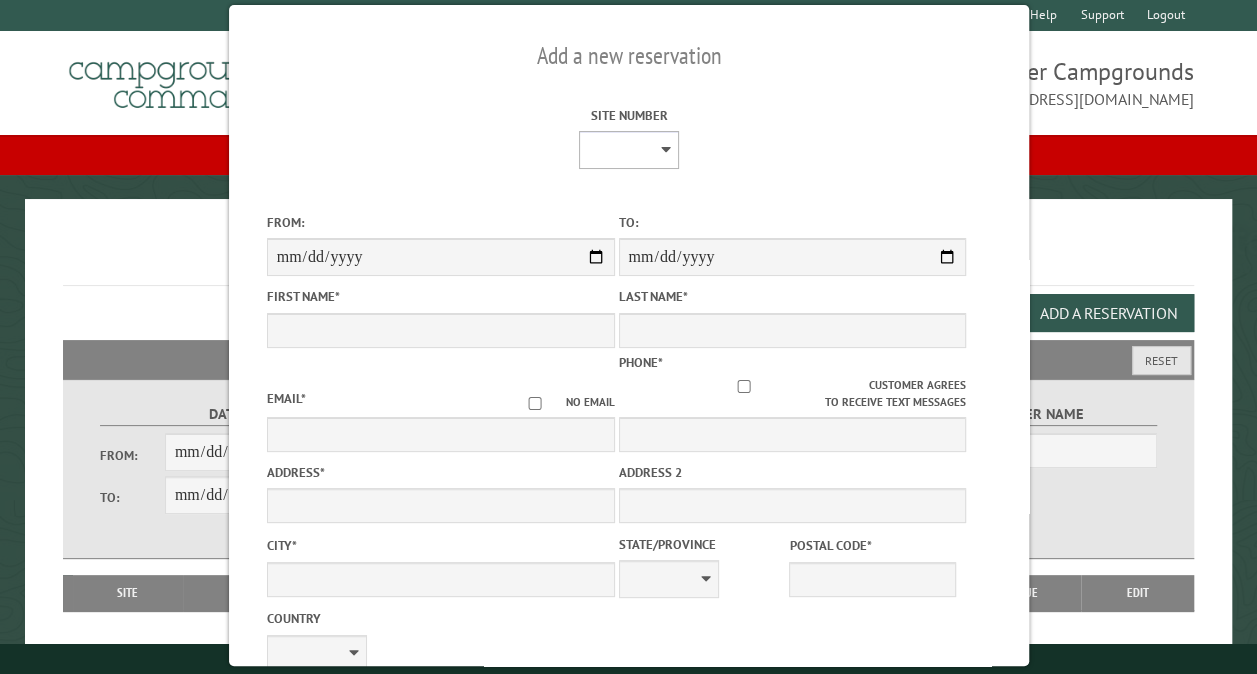click on "** ** ** ** ** ** ** ** ** *** *** *** *** ** ** ** ** ** ** ** ** ** *** *** ** ** ** ** ** ** ********* ** ** ** ** ** ** ** ** ** *** *** *** *** *** *** ** ** ** ** ** ** ** ** ** *** *** *** *** *** *** ** ** ** ** ** ** ** ** ** ** ** ** ** ** ** ** ** ** ** ** ** ** ** ** *** *** *** *** *** ***" at bounding box center [628, 150] 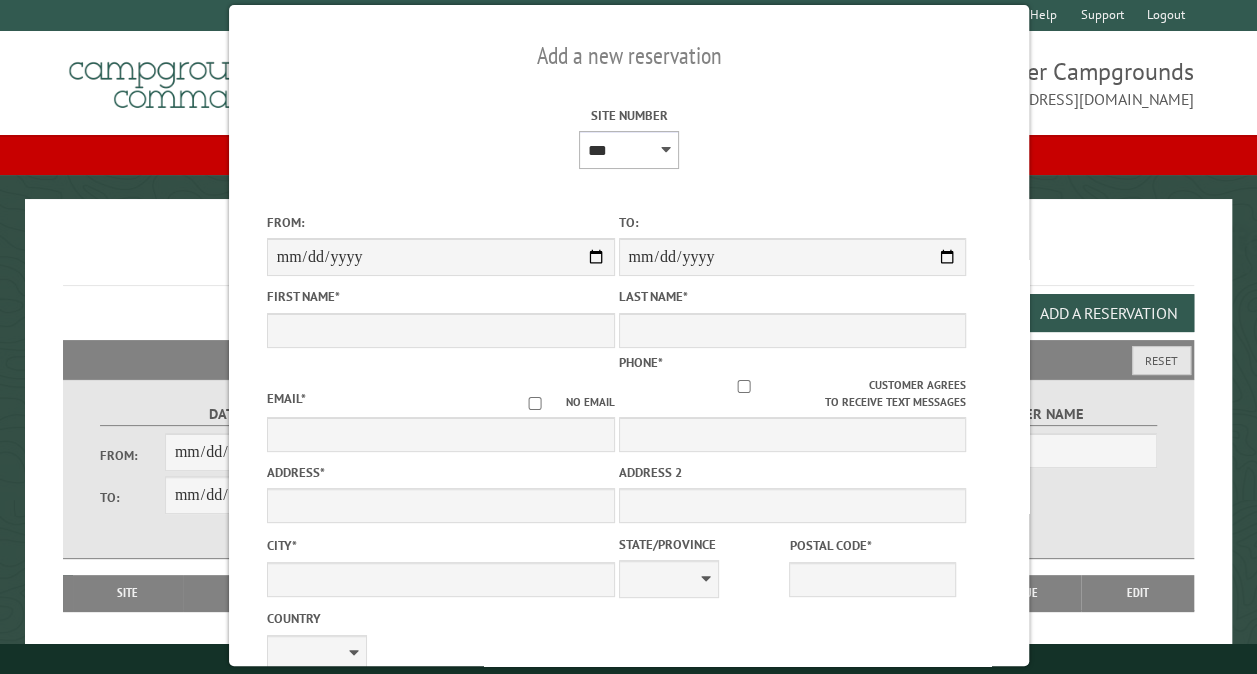 click on "** ** ** ** ** ** ** ** ** *** *** *** *** ** ** ** ** ** ** ** ** ** *** *** ** ** ** ** ** ** ********* ** ** ** ** ** ** ** ** ** *** *** *** *** *** *** ** ** ** ** ** ** ** ** ** *** *** *** *** *** *** ** ** ** ** ** ** ** ** ** ** ** ** ** ** ** ** ** ** ** ** ** ** ** ** *** *** *** *** *** ***" at bounding box center [628, 150] 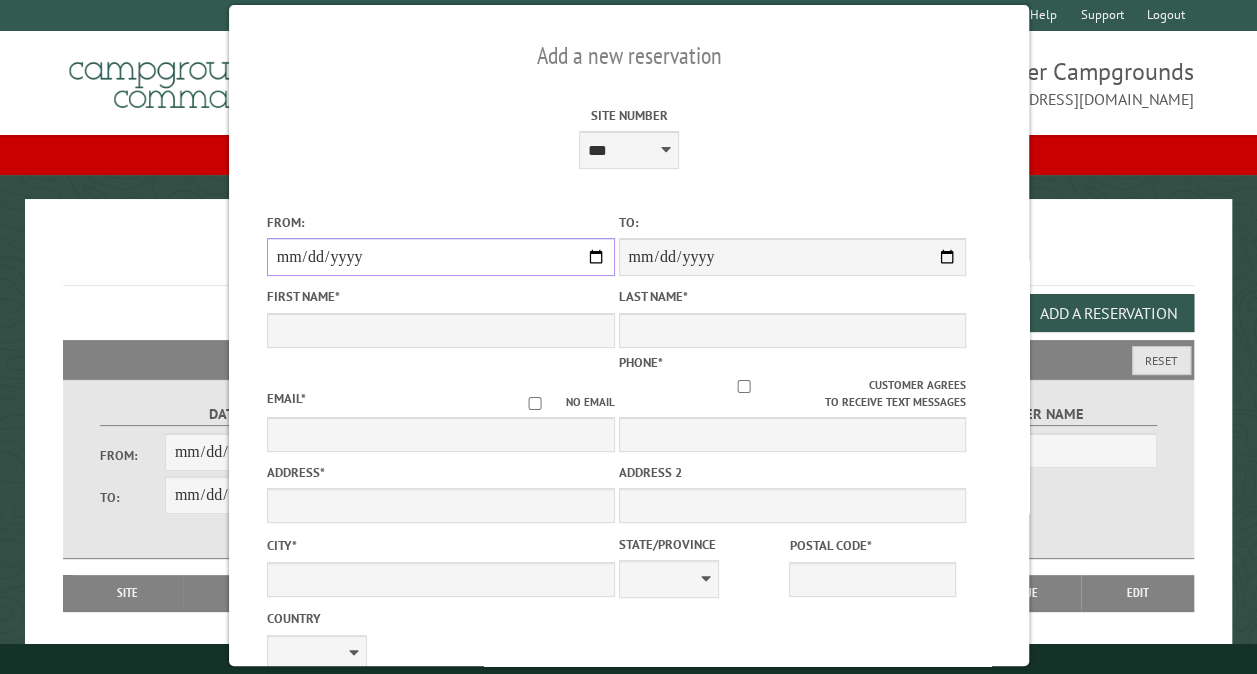 click on "From:" at bounding box center (440, 257) 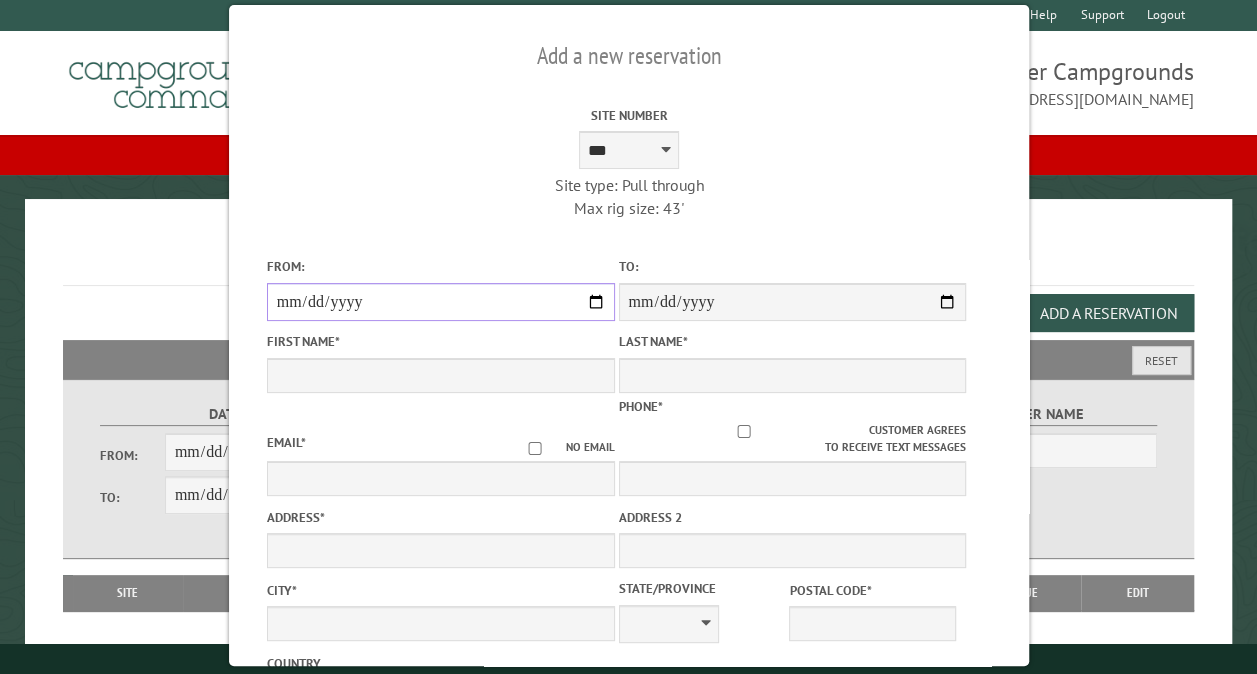 type on "**********" 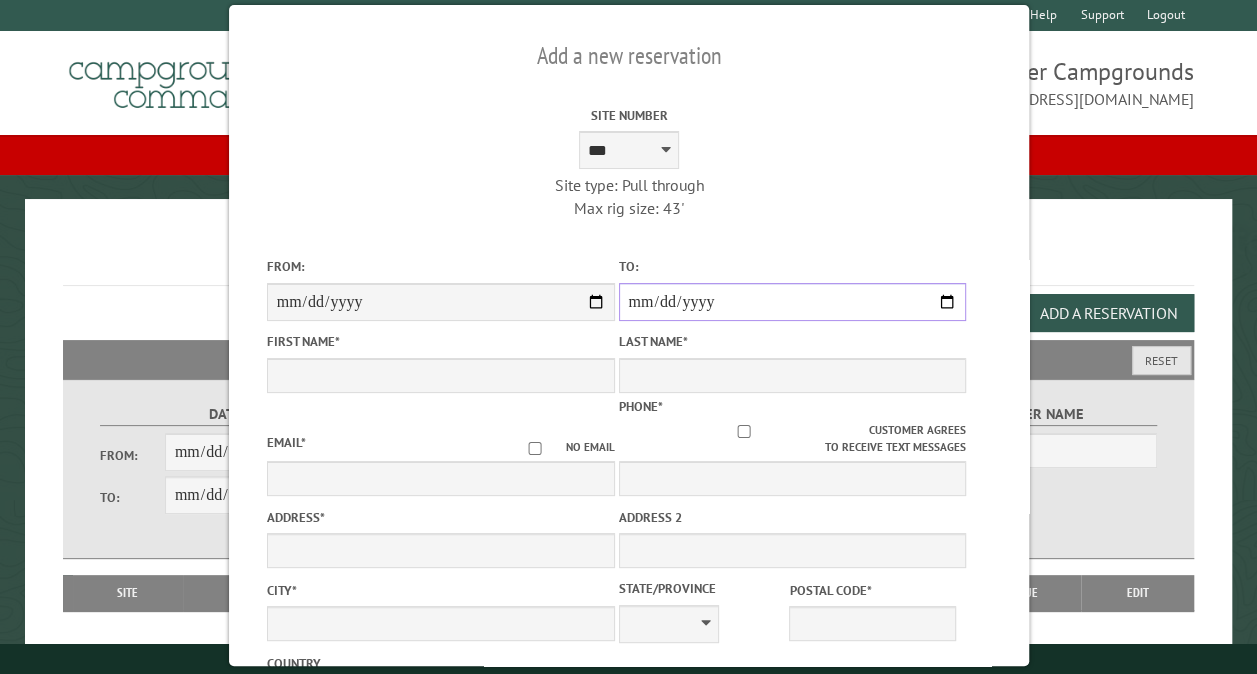 click on "**********" at bounding box center (792, 302) 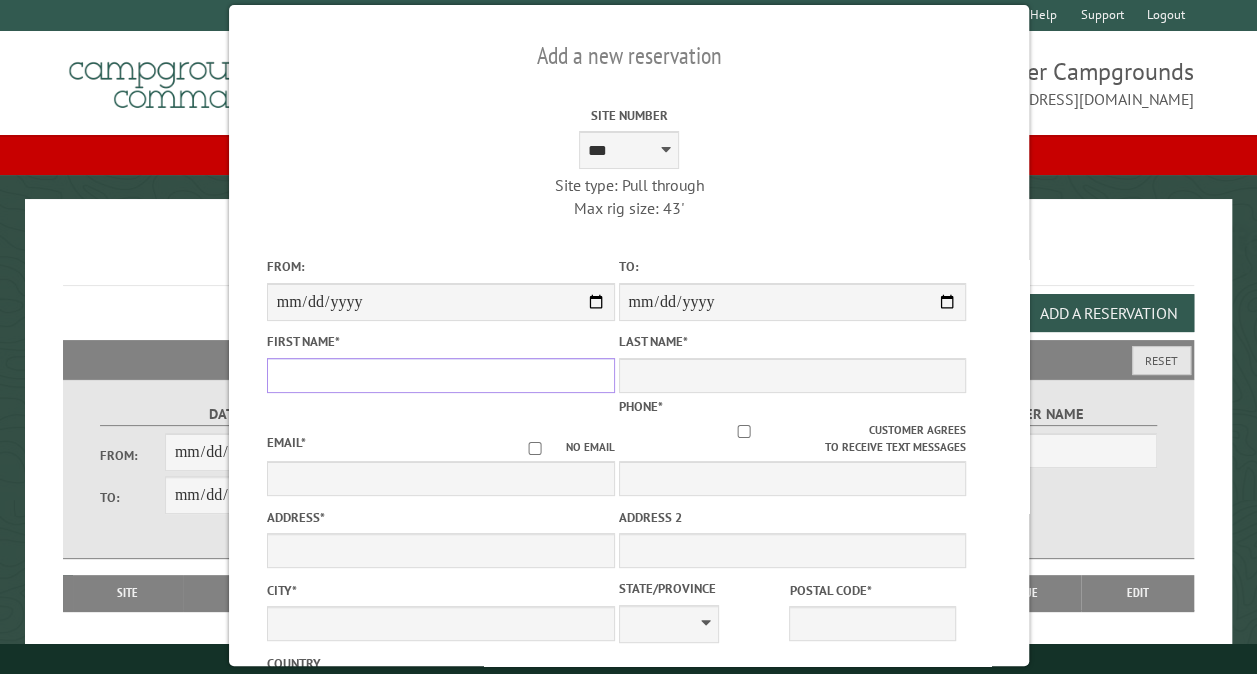 click on "First Name *" at bounding box center (440, 375) 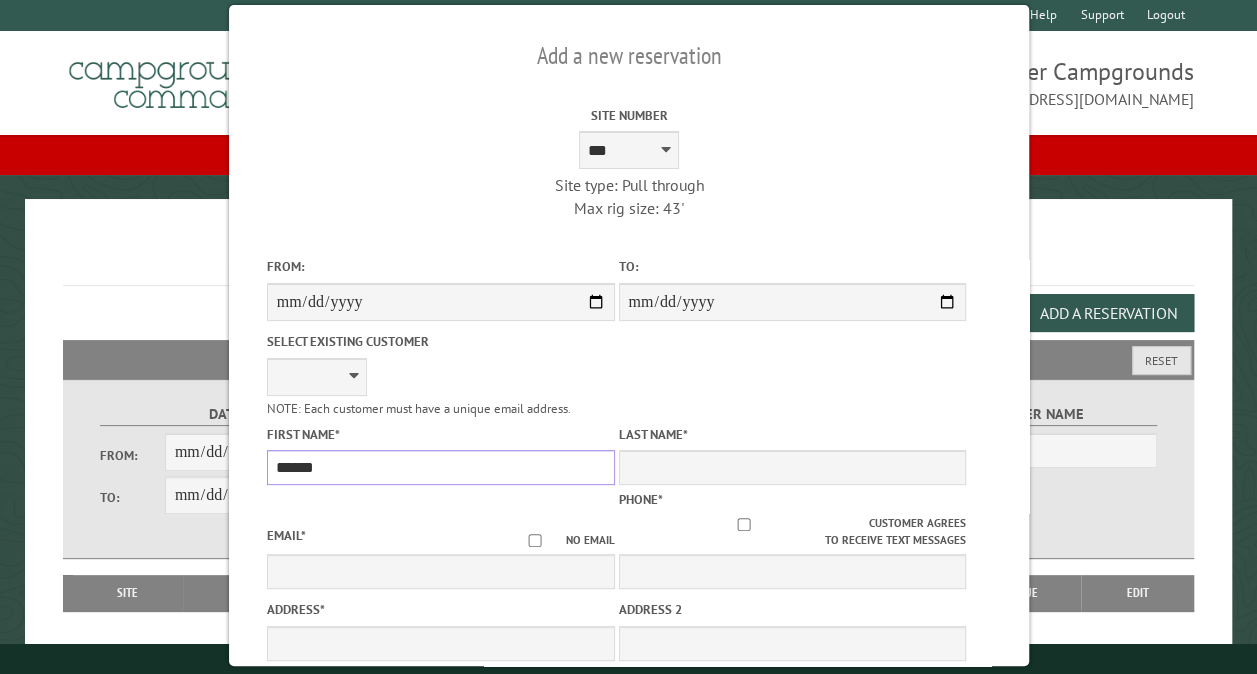 type on "******" 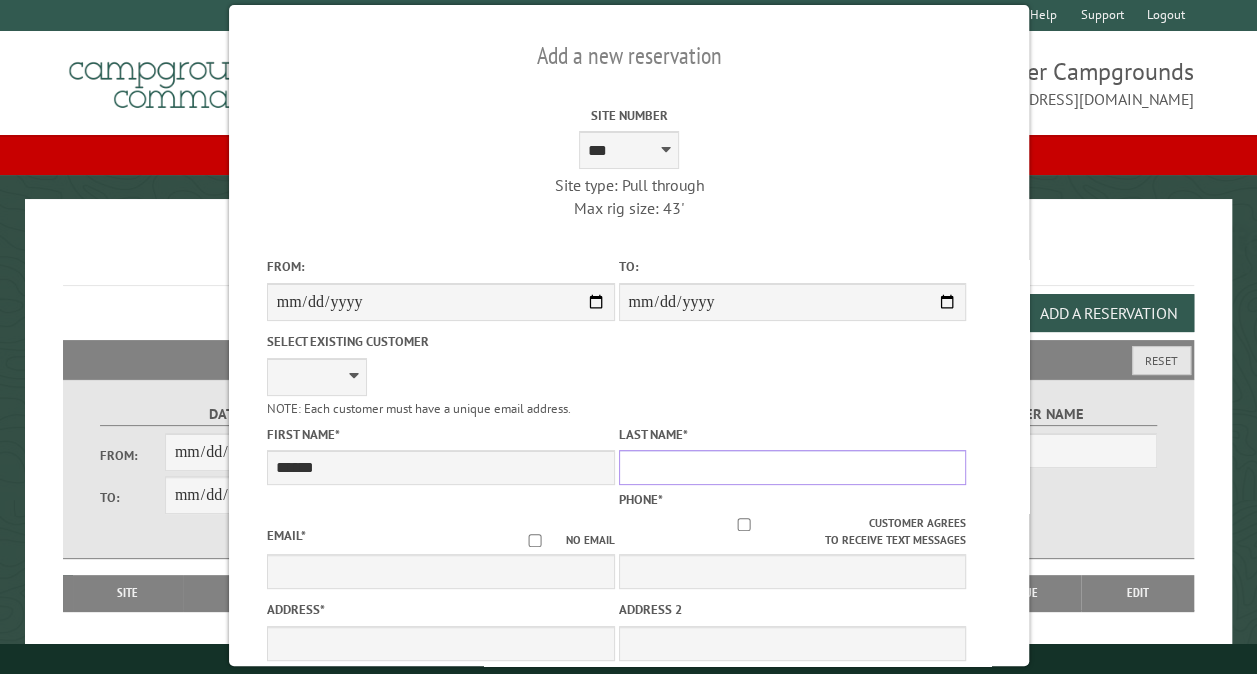 click on "Last Name *" at bounding box center [792, 467] 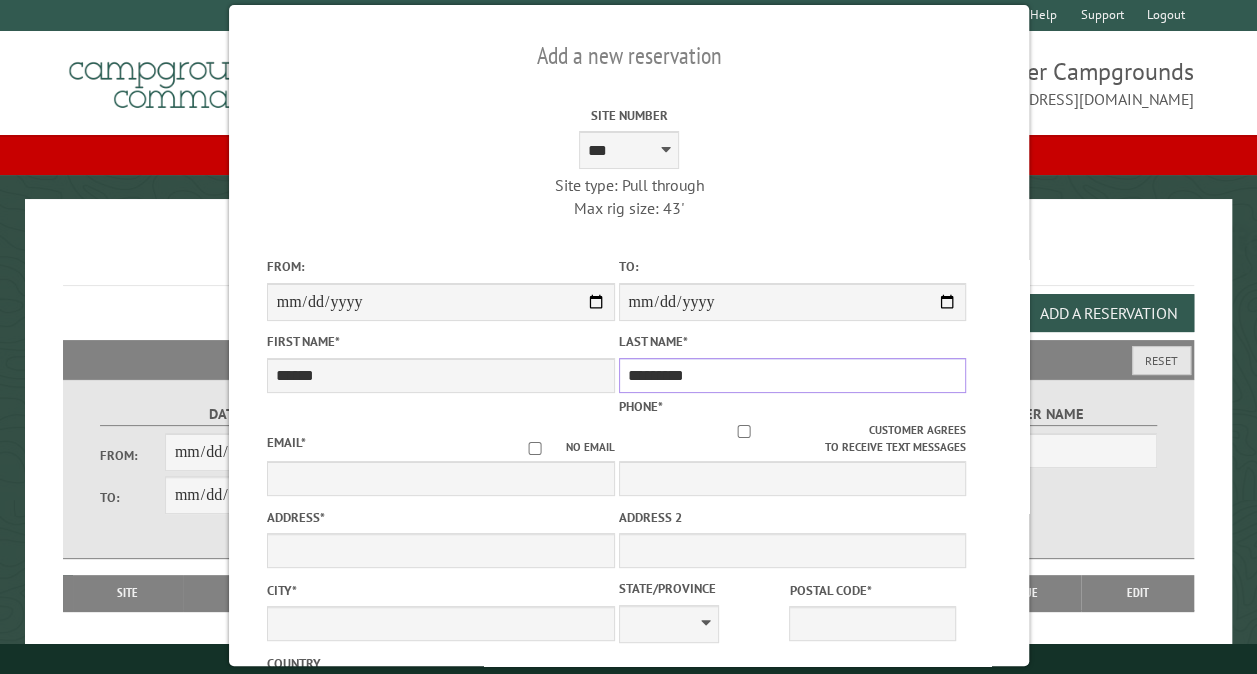type on "*********" 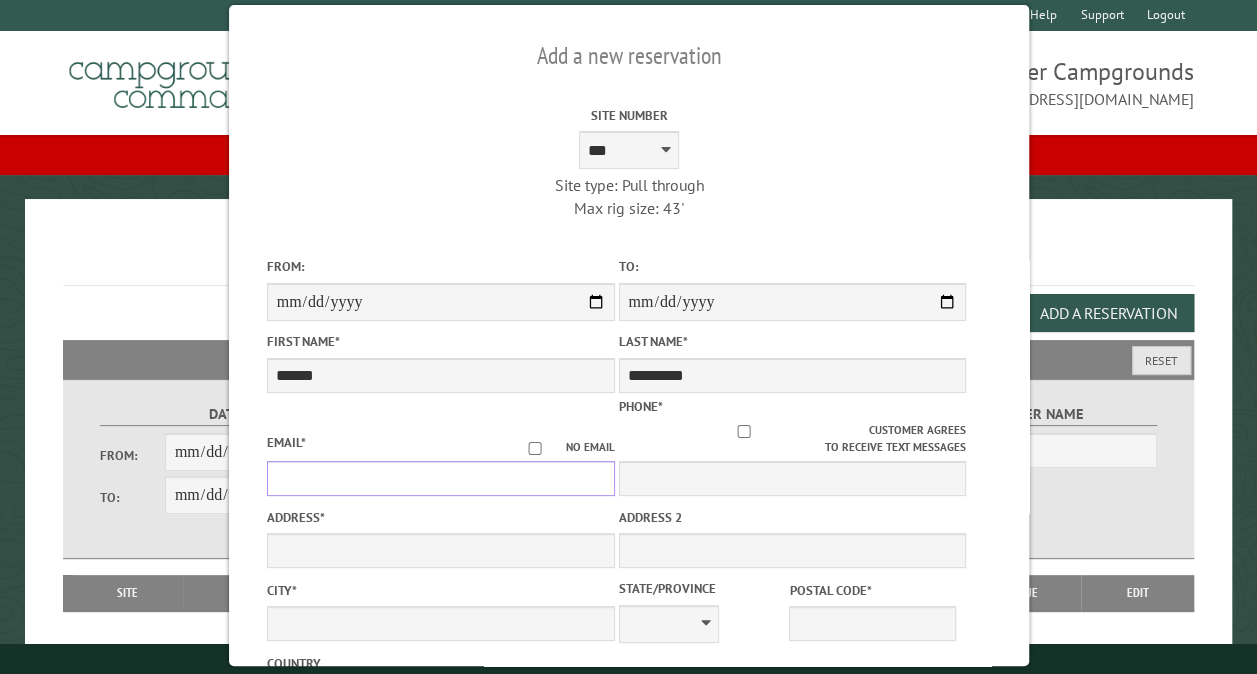 click on "Email *" at bounding box center [440, 478] 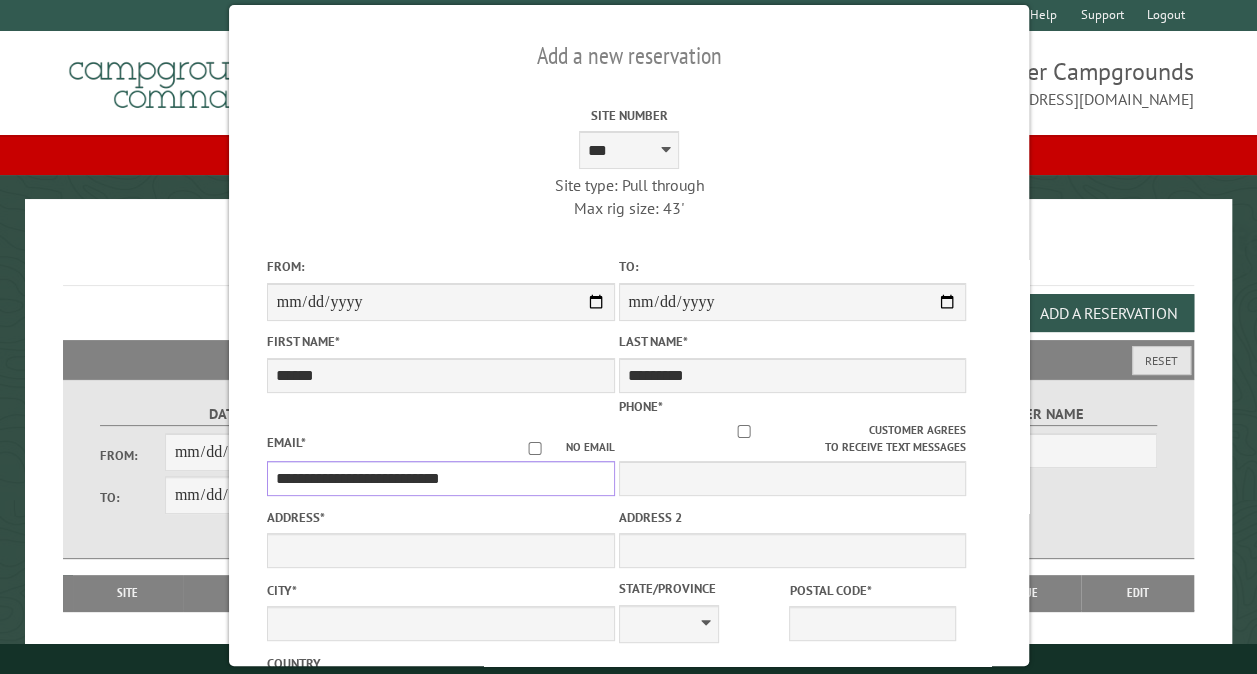 type on "**********" 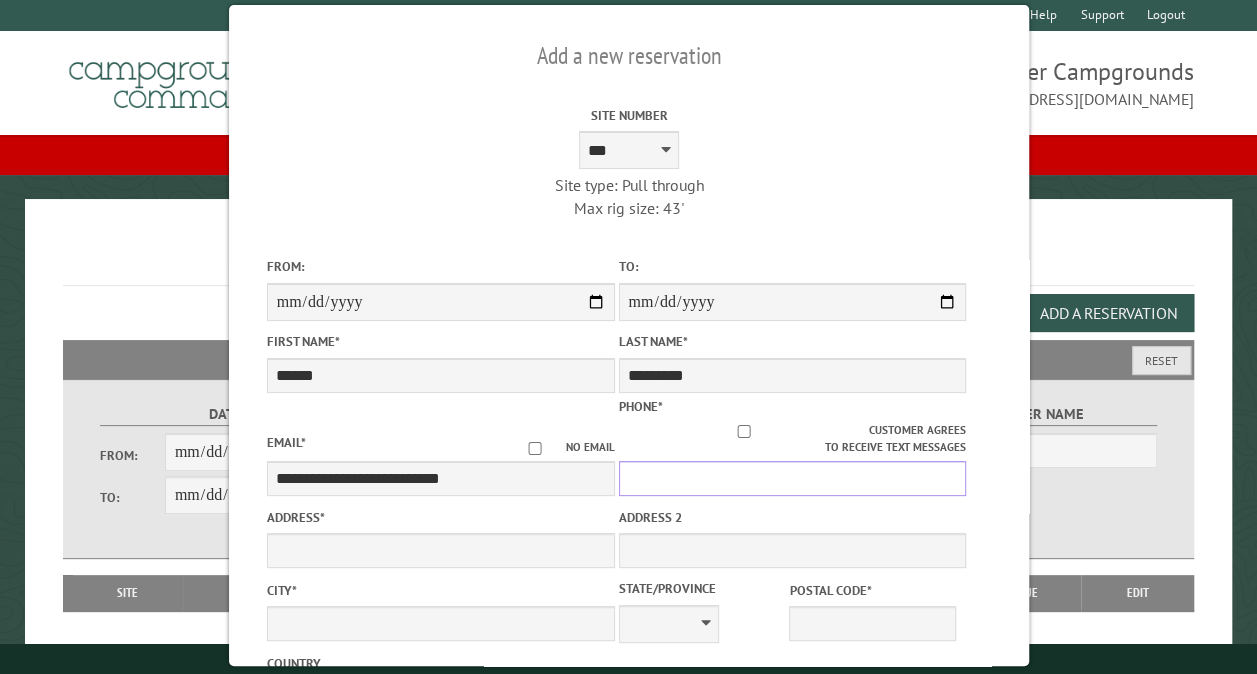click on "Phone *" at bounding box center (792, 478) 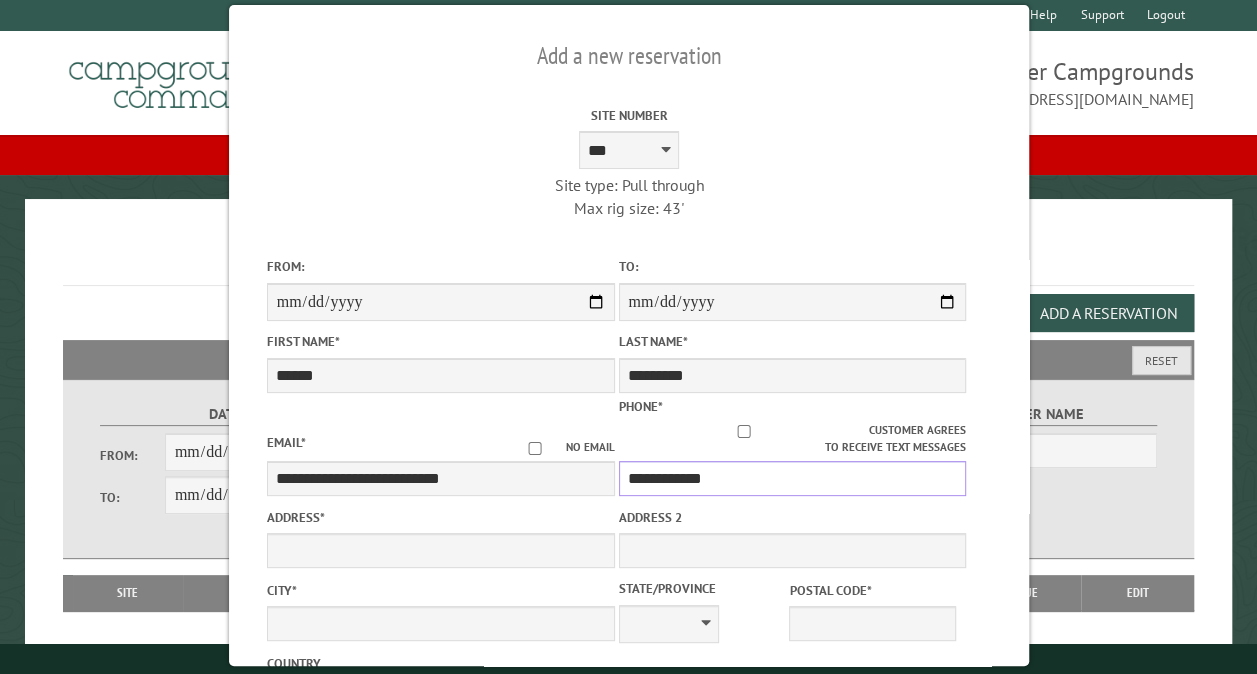 type on "**********" 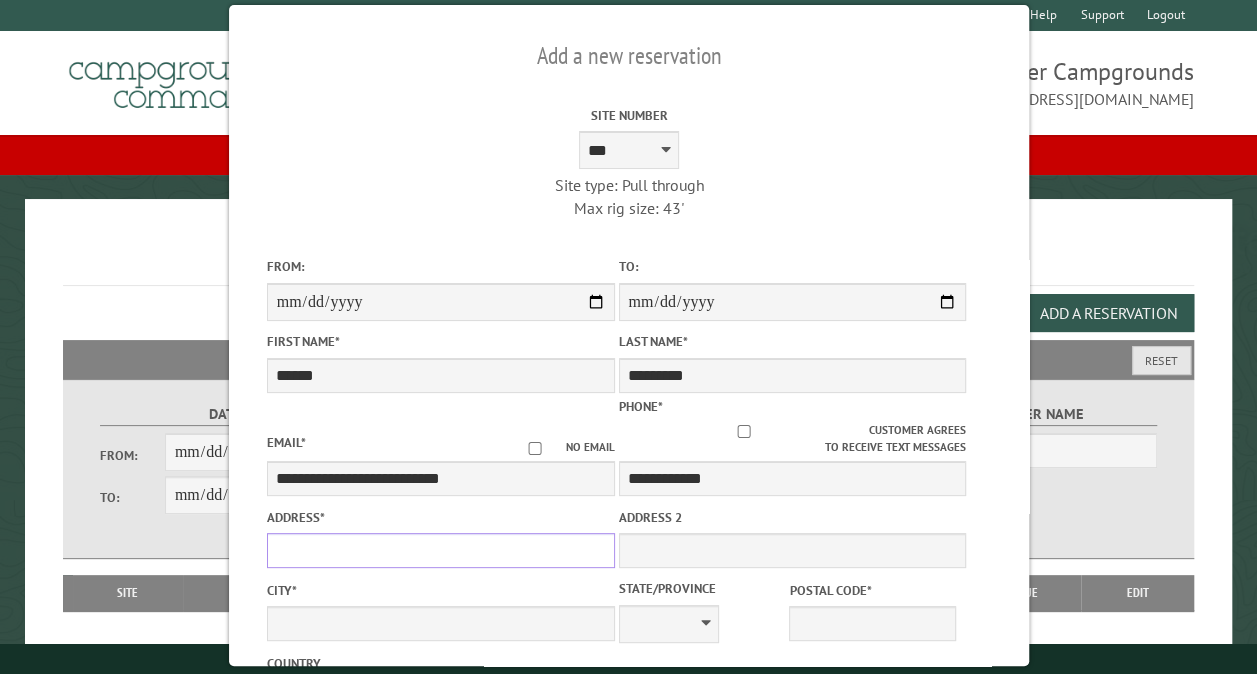 click on "Address *" at bounding box center [440, 550] 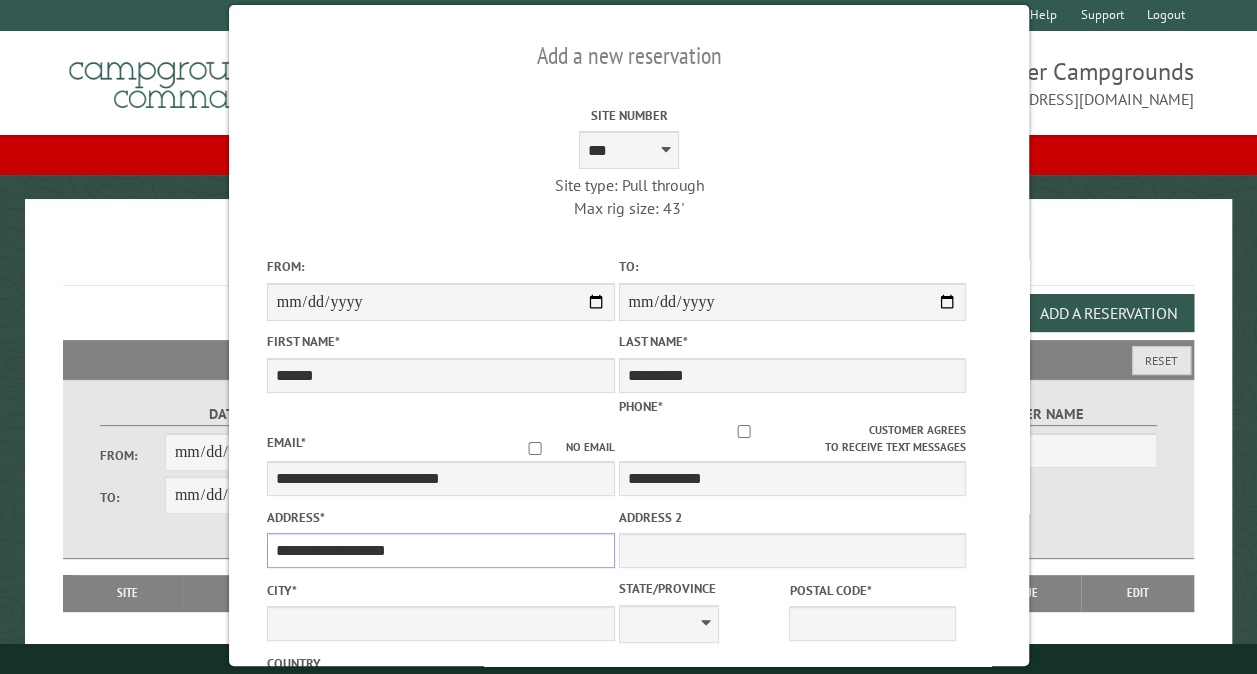 type on "**********" 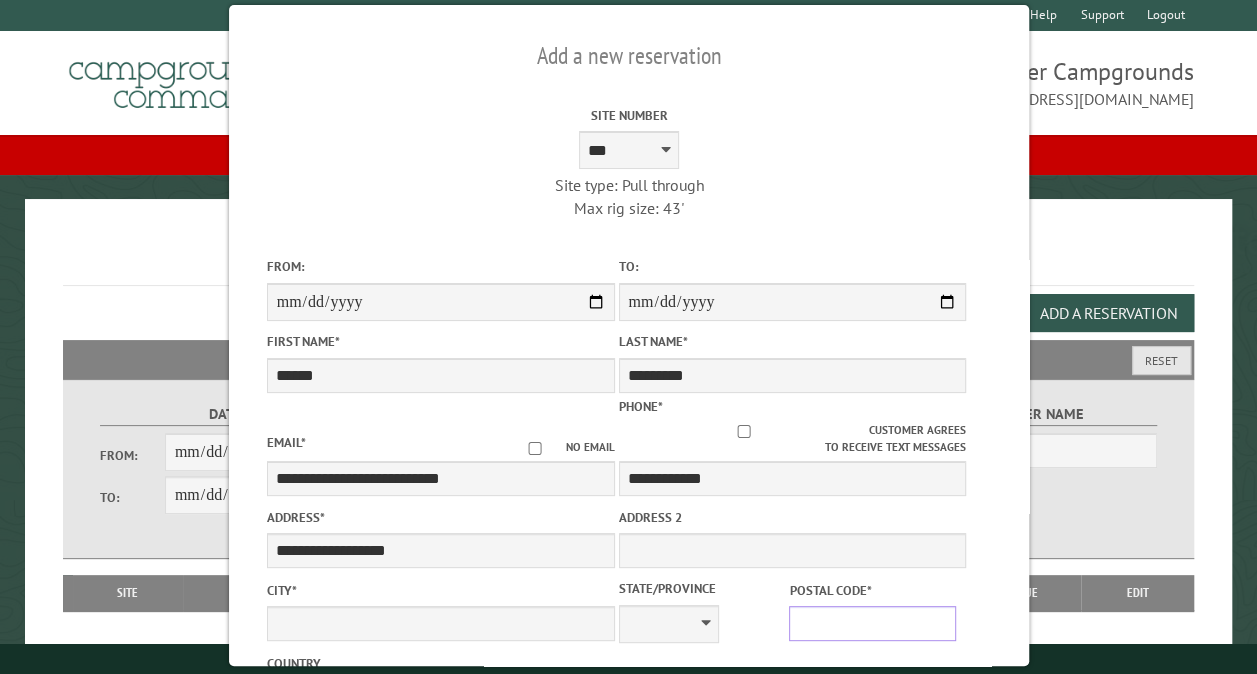 click on "Postal Code *" at bounding box center (872, 623) 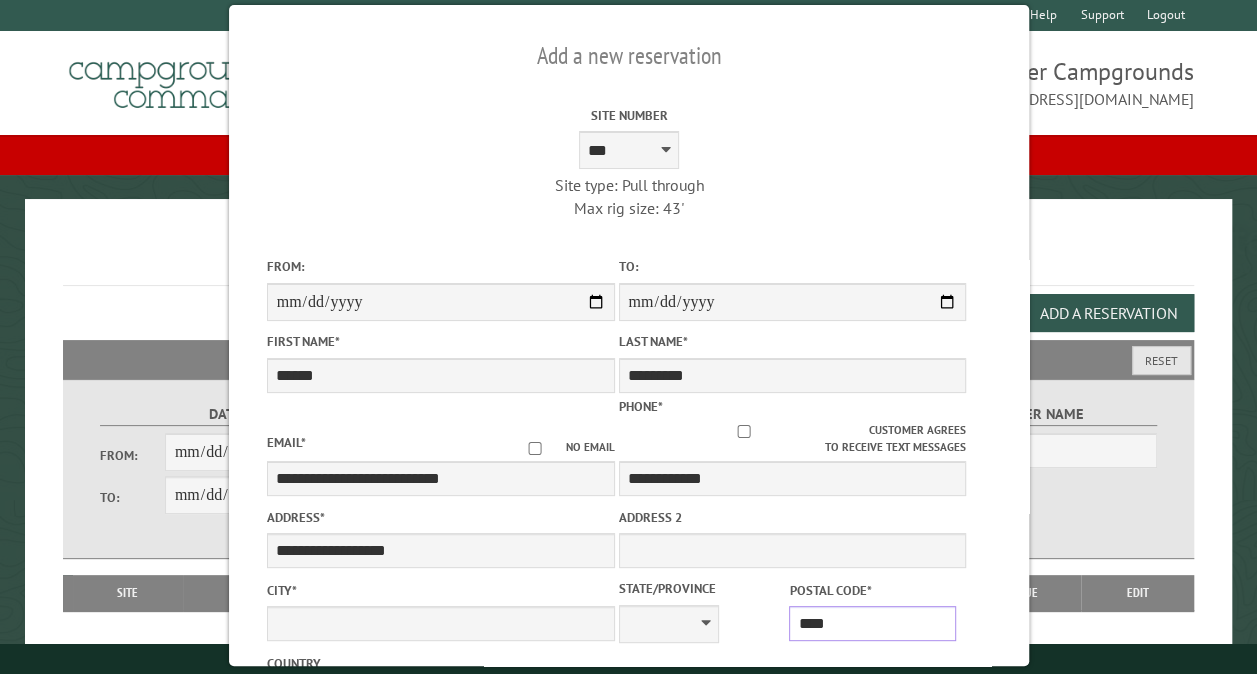 type on "*****" 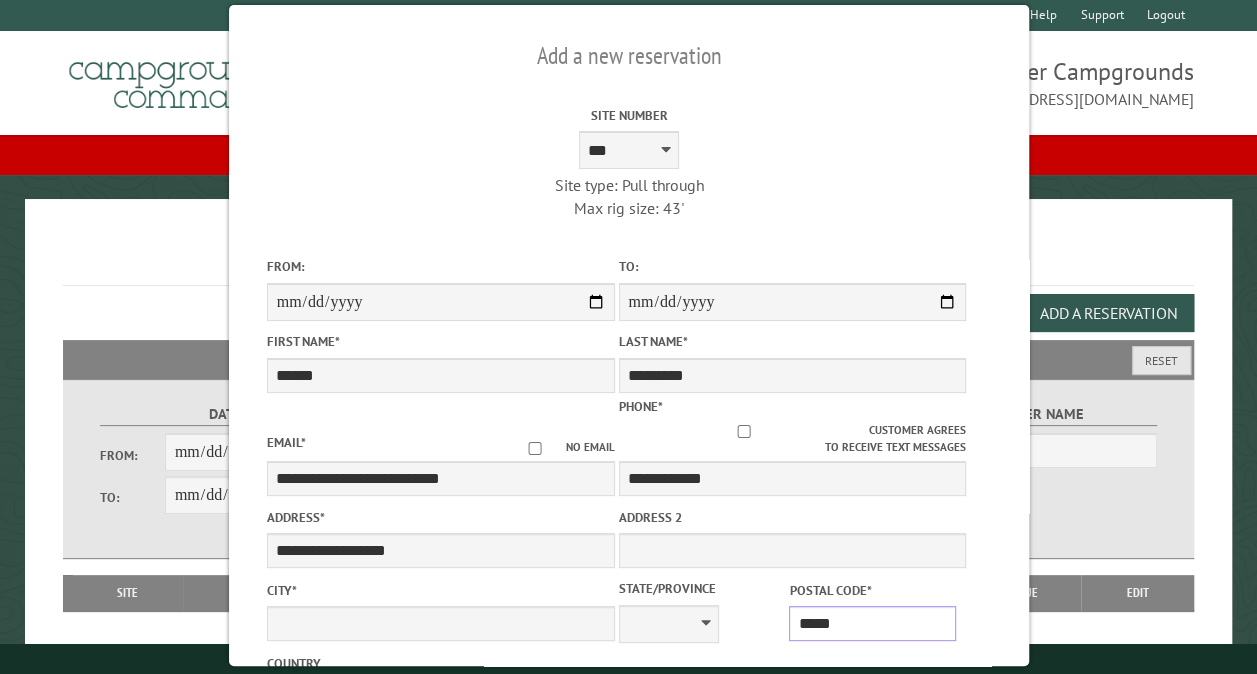 type on "**********" 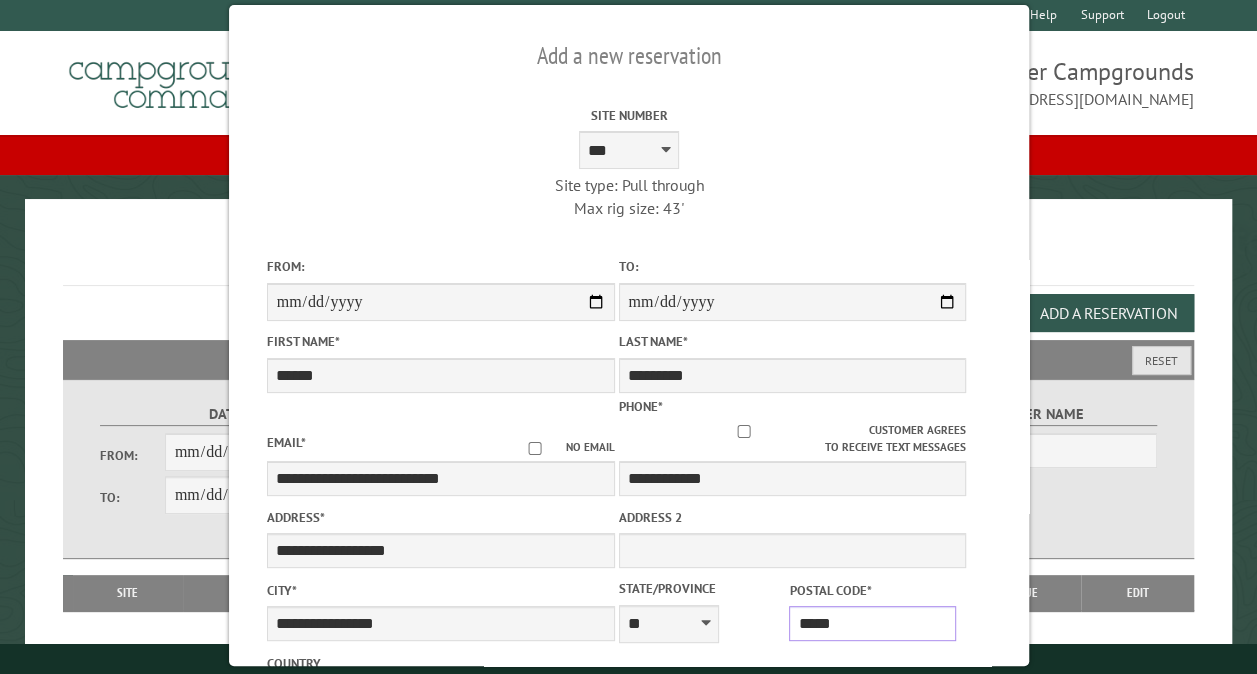 scroll, scrollTop: 555, scrollLeft: 0, axis: vertical 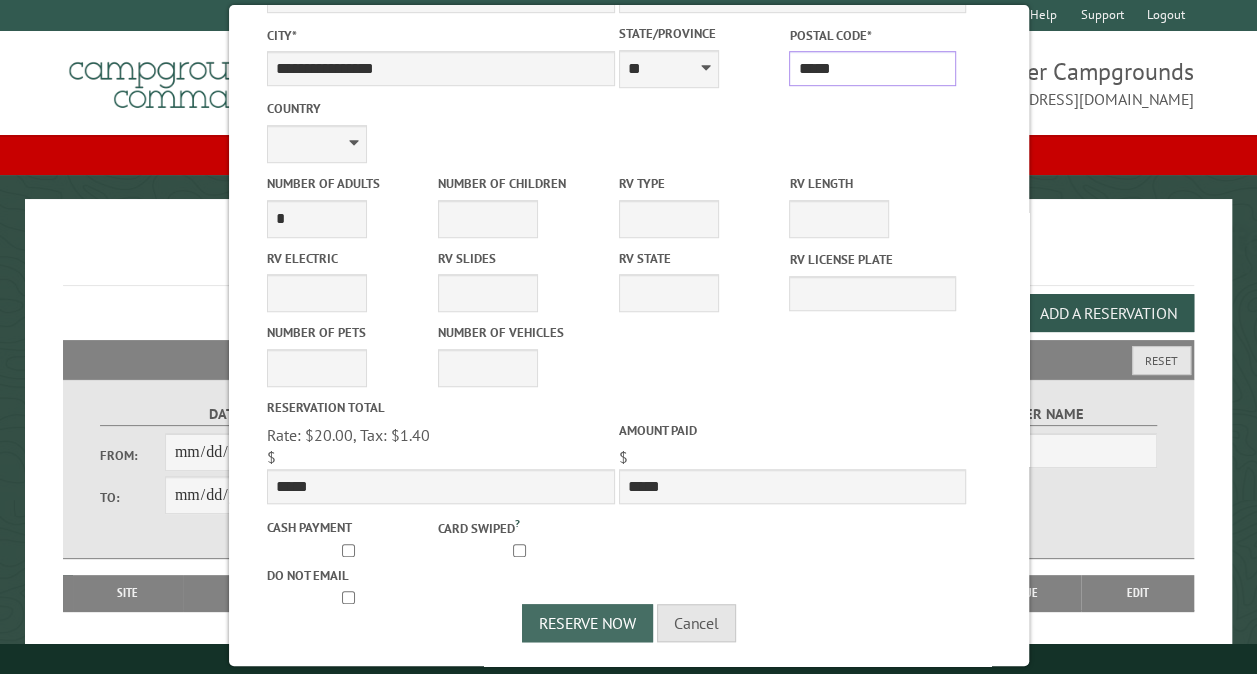 type on "*****" 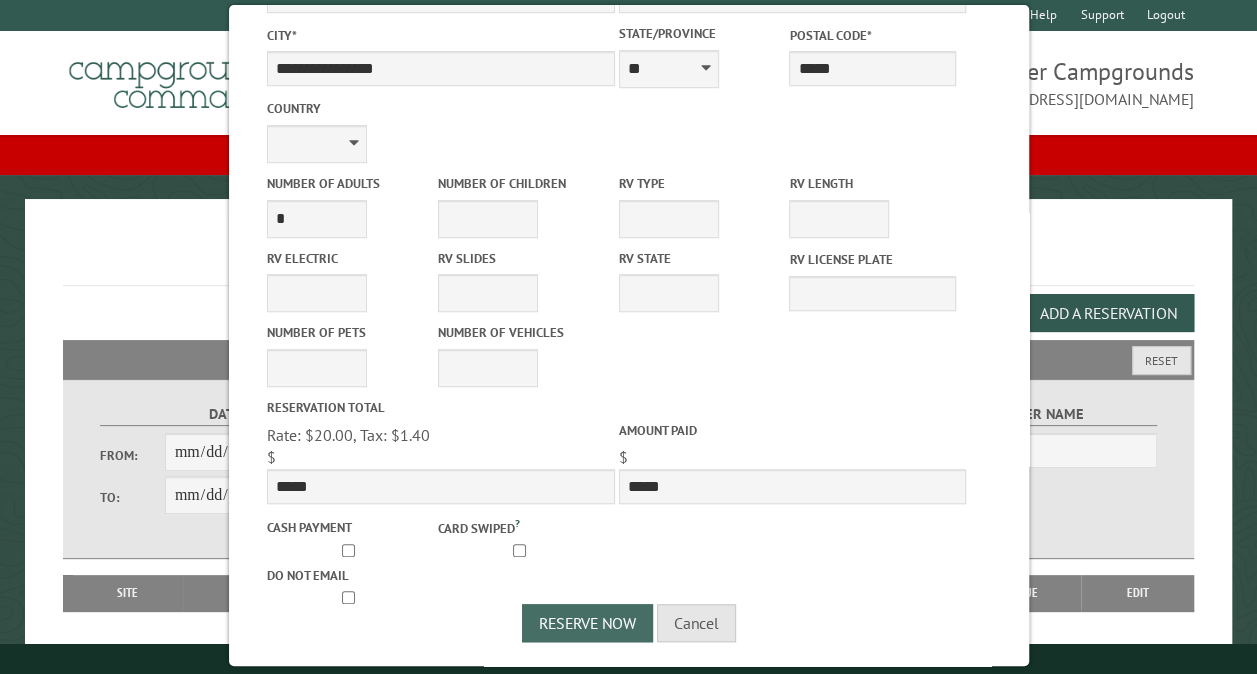 click on "Reserve Now" at bounding box center [587, 623] 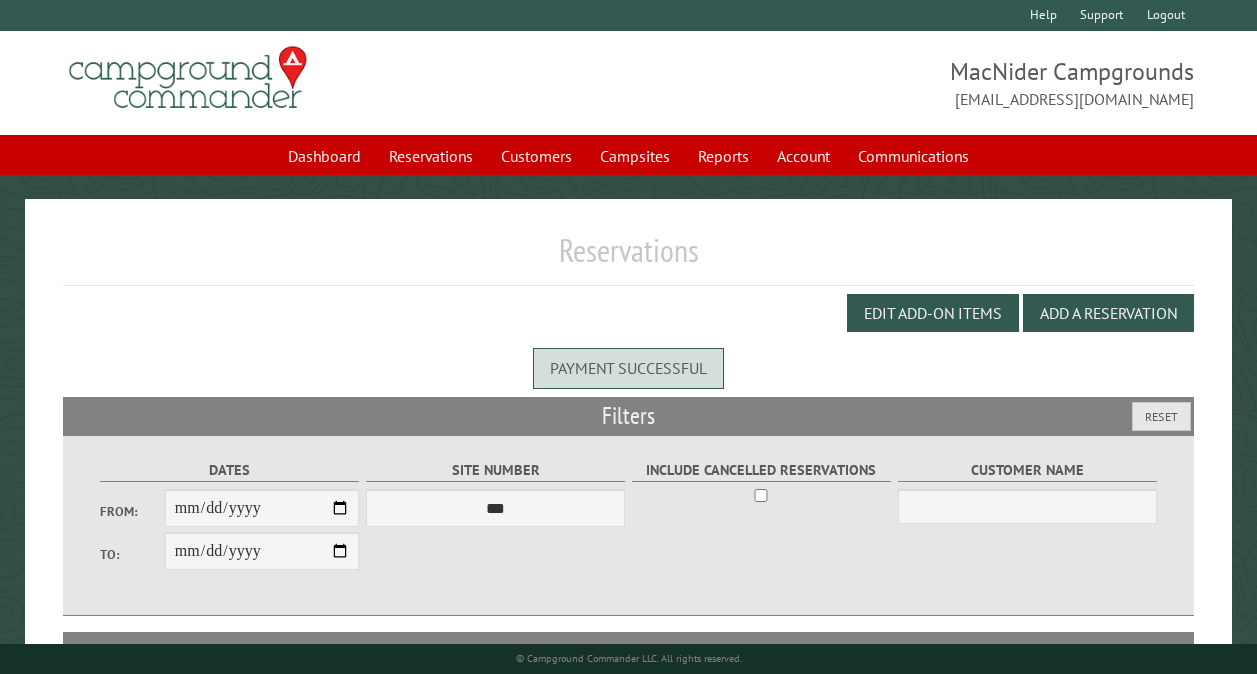 scroll, scrollTop: 0, scrollLeft: 0, axis: both 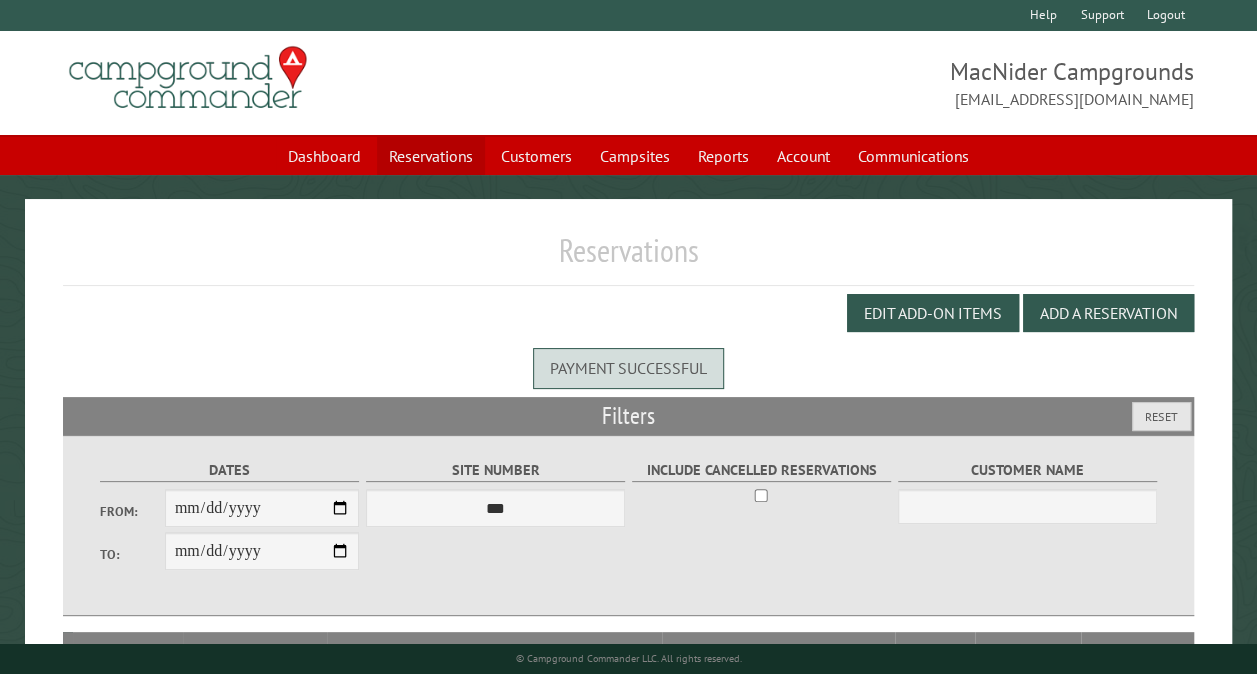 click on "Reservations" at bounding box center [431, 156] 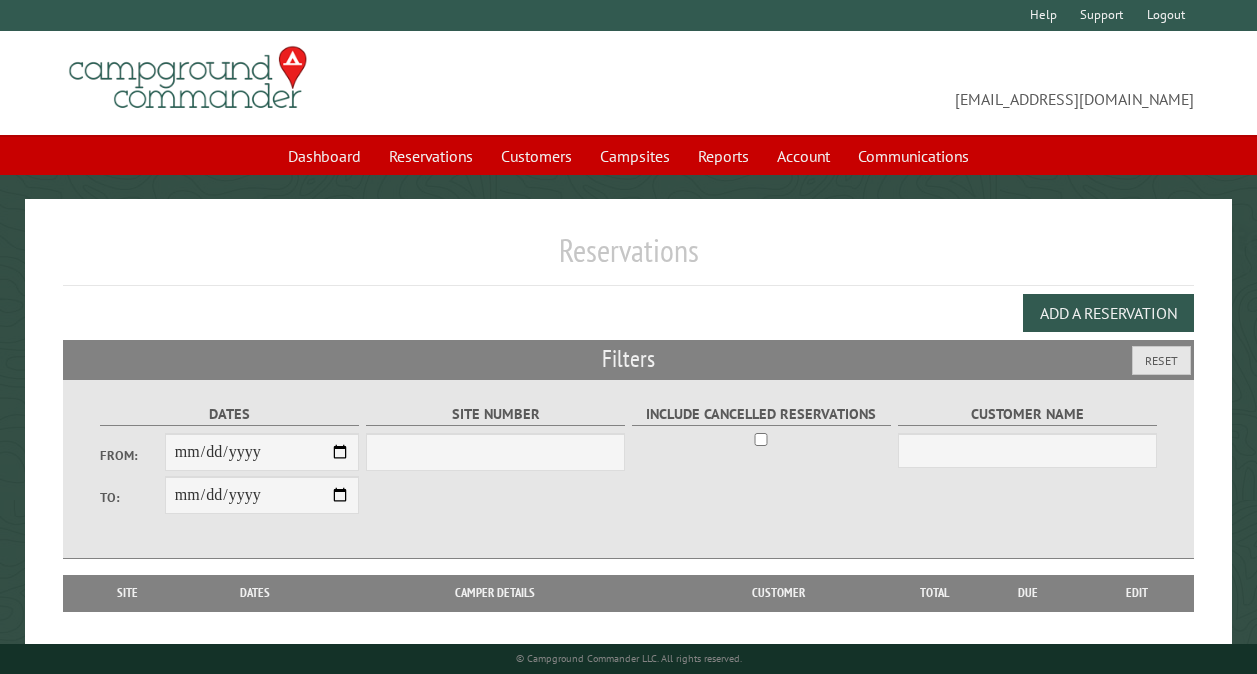 scroll, scrollTop: 0, scrollLeft: 0, axis: both 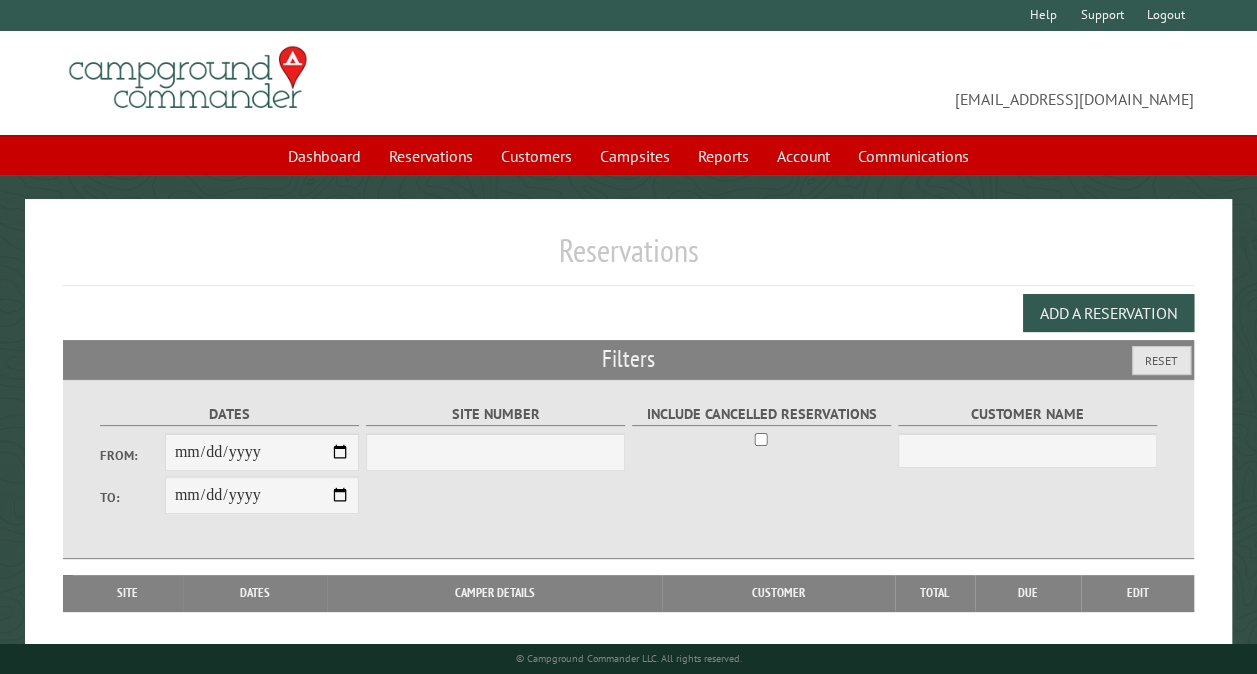 select on "***" 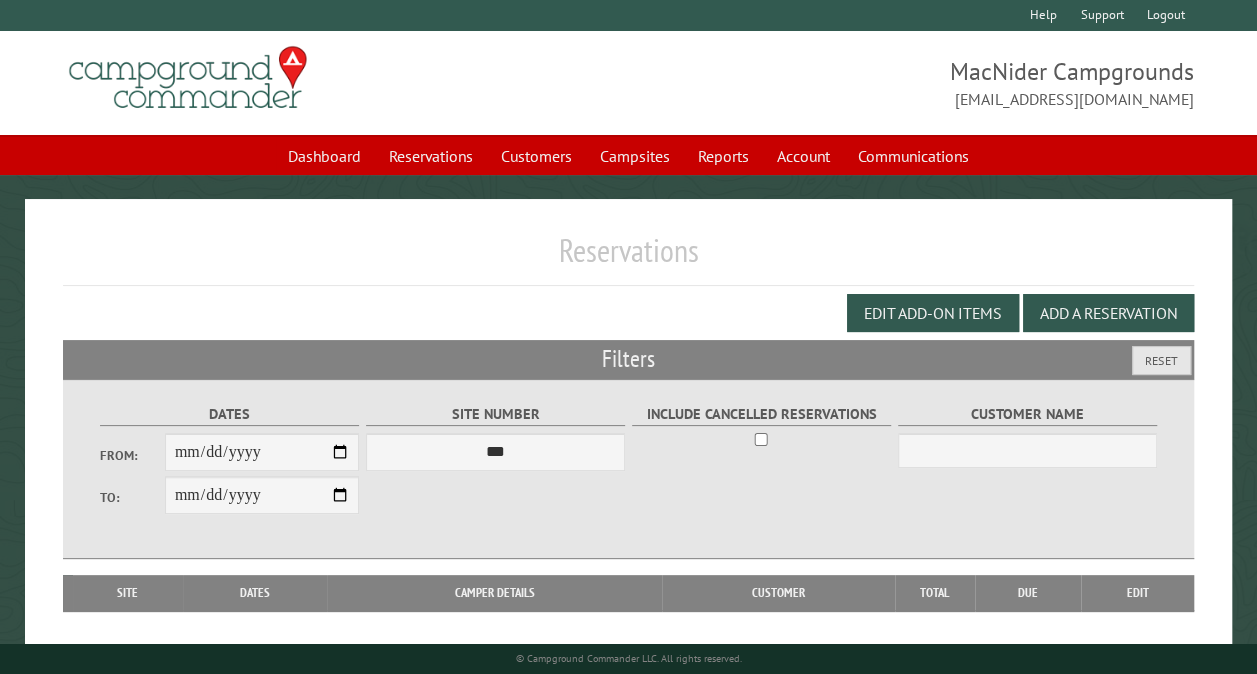 click on "From:" at bounding box center [262, 452] 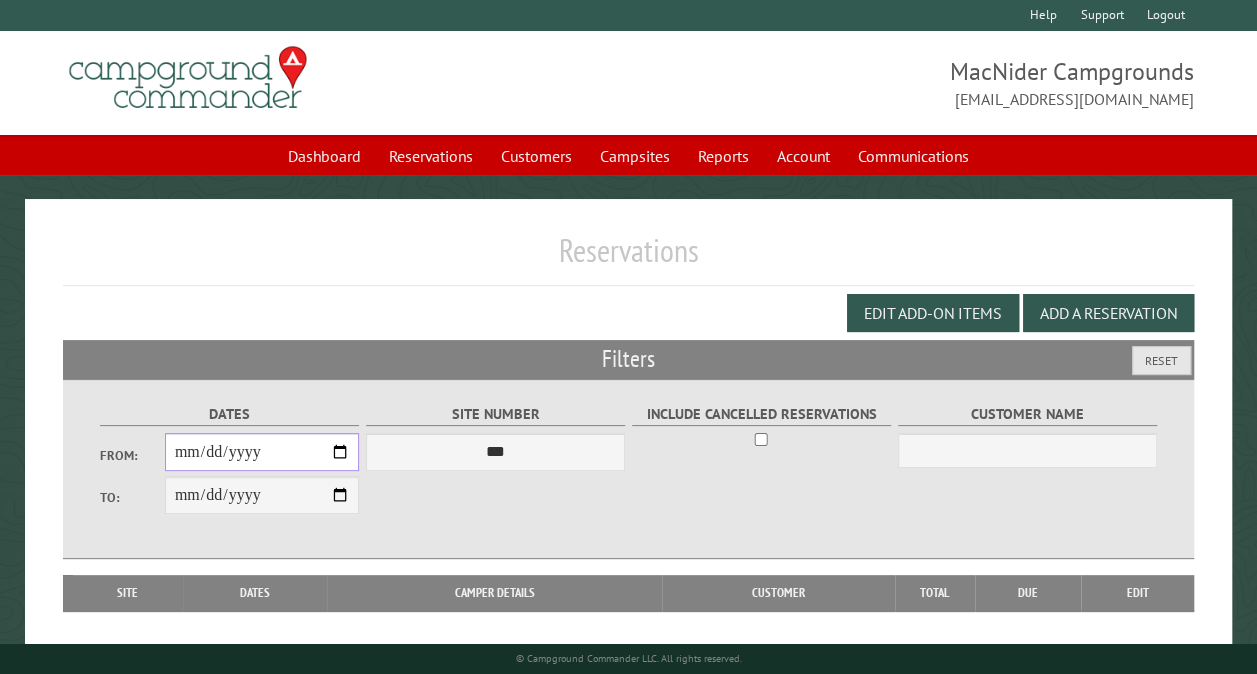 type on "**********" 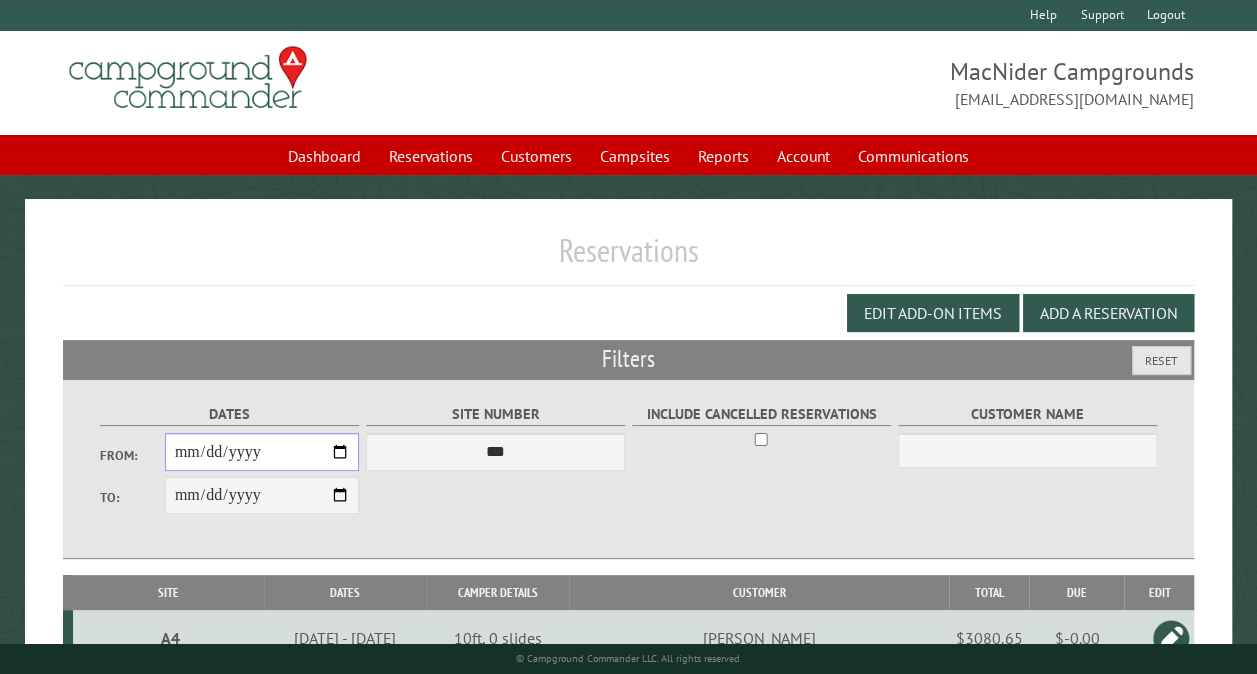scroll, scrollTop: 1163, scrollLeft: 0, axis: vertical 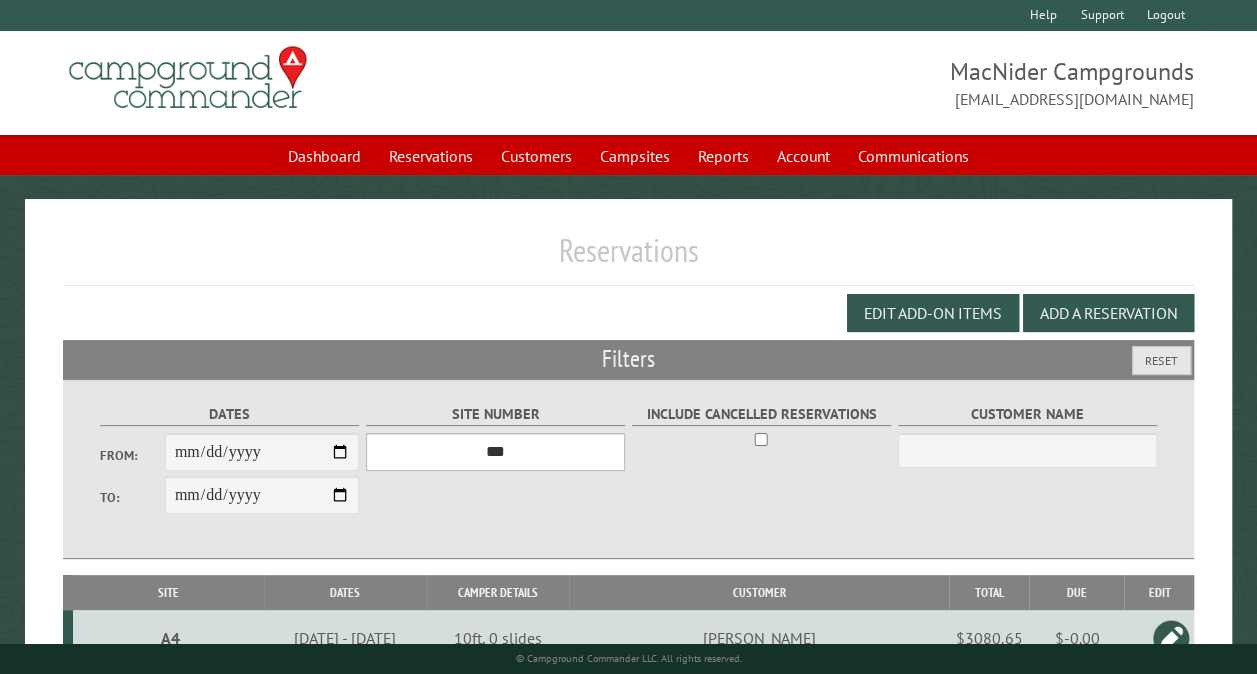 click on "*** ** ** ** ** ** ** ** ** ** *** *** *** *** ** ** ** ** ** ** ** ** ** *** *** ** ** ** ** ** ** ********* ** ** ** ** ** ** ** ** ** *** *** *** *** *** *** ** ** ** ** ** ** ** ** ** *** *** *** *** *** *** ** ** ** ** ** ** ** ** ** ** ** ** ** ** ** ** ** ** ** ** ** ** ** ** *** *** *** *** *** ***" at bounding box center (495, 452) 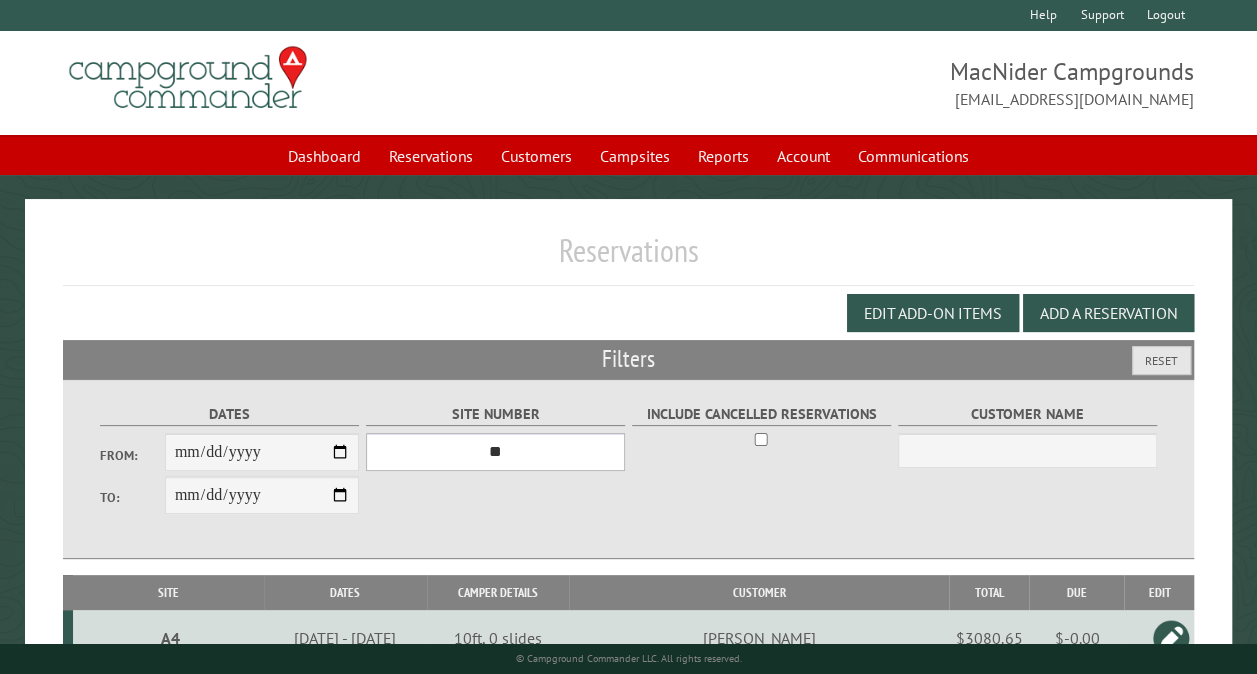 click on "*** ** ** ** ** ** ** ** ** ** *** *** *** *** ** ** ** ** ** ** ** ** ** *** *** ** ** ** ** ** ** ********* ** ** ** ** ** ** ** ** ** *** *** *** *** *** *** ** ** ** ** ** ** ** ** ** *** *** *** *** *** *** ** ** ** ** ** ** ** ** ** ** ** ** ** ** ** ** ** ** ** ** ** ** ** ** *** *** *** *** *** ***" at bounding box center (495, 452) 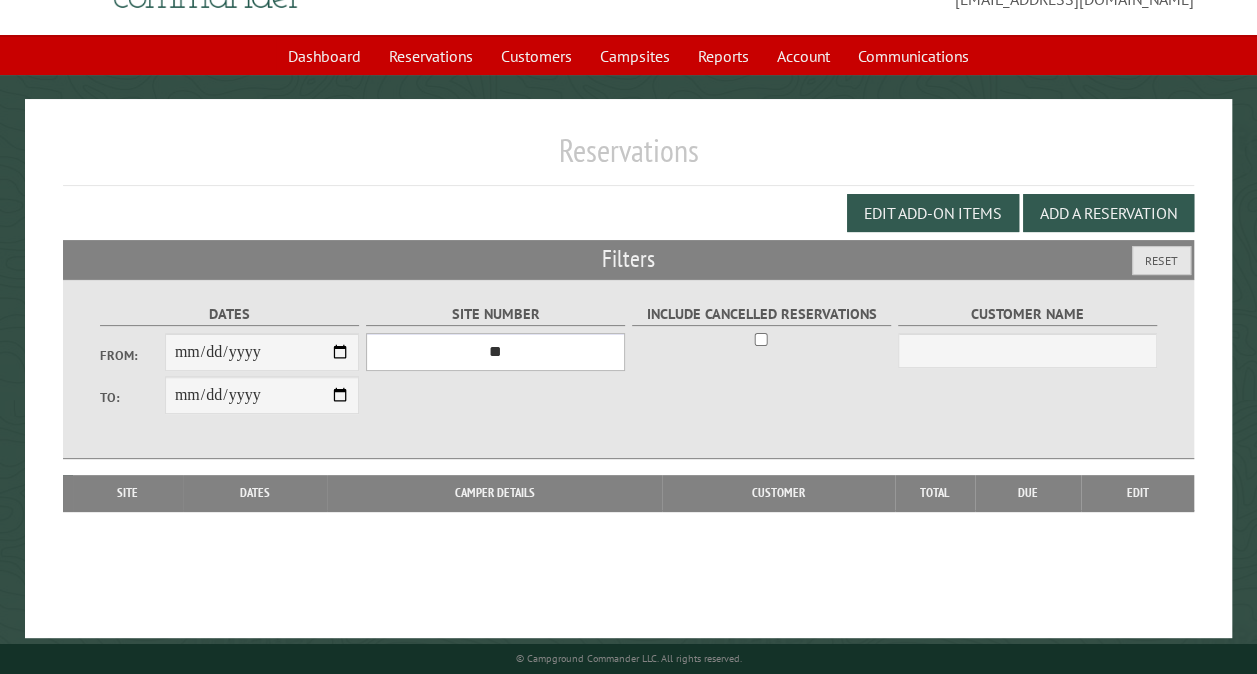 scroll, scrollTop: 112, scrollLeft: 0, axis: vertical 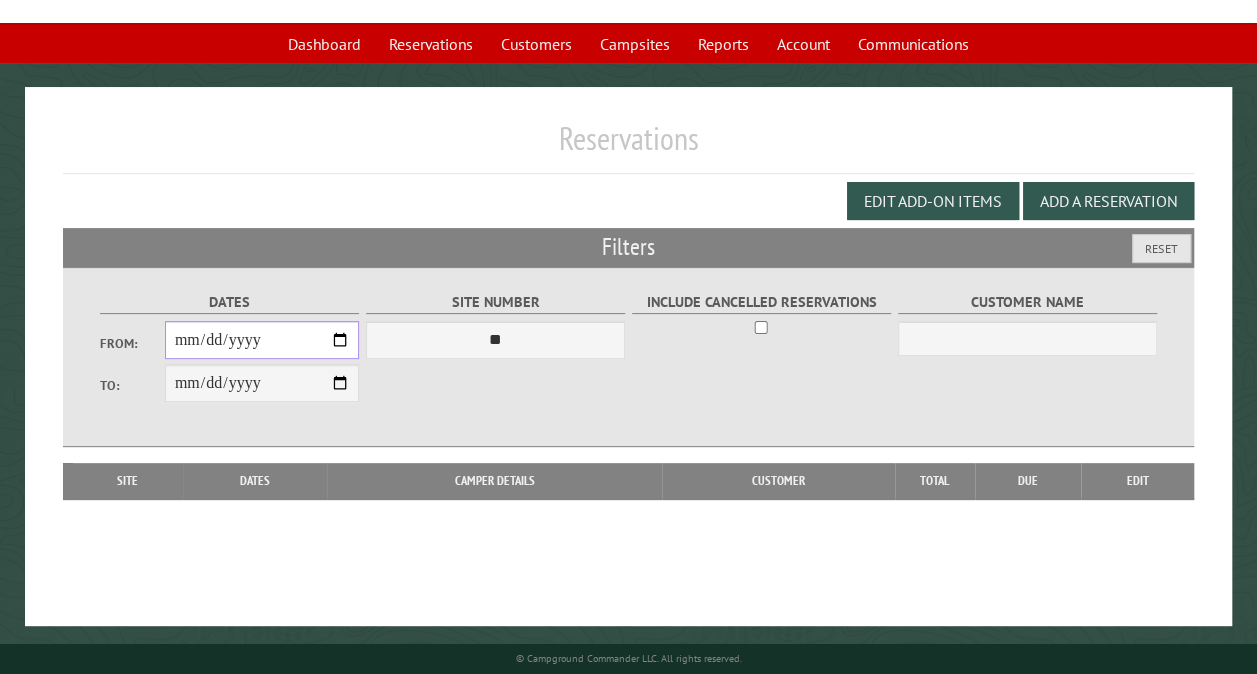 click on "**********" at bounding box center (262, 340) 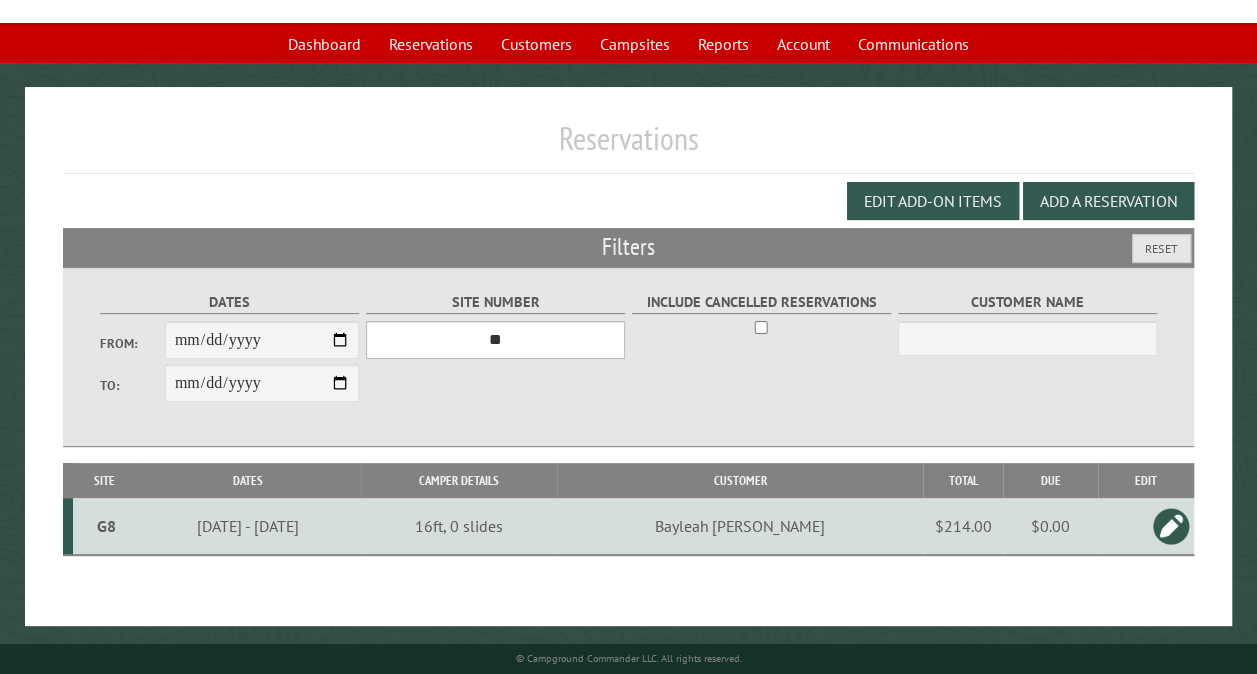 click on "*** ** ** ** ** ** ** ** ** ** *** *** *** *** ** ** ** ** ** ** ** ** ** *** *** ** ** ** ** ** ** ********* ** ** ** ** ** ** ** ** ** *** *** *** *** *** *** ** ** ** ** ** ** ** ** ** *** *** *** *** *** *** ** ** ** ** ** ** ** ** ** ** ** ** ** ** ** ** ** ** ** ** ** ** ** ** *** *** *** *** *** ***" at bounding box center (495, 340) 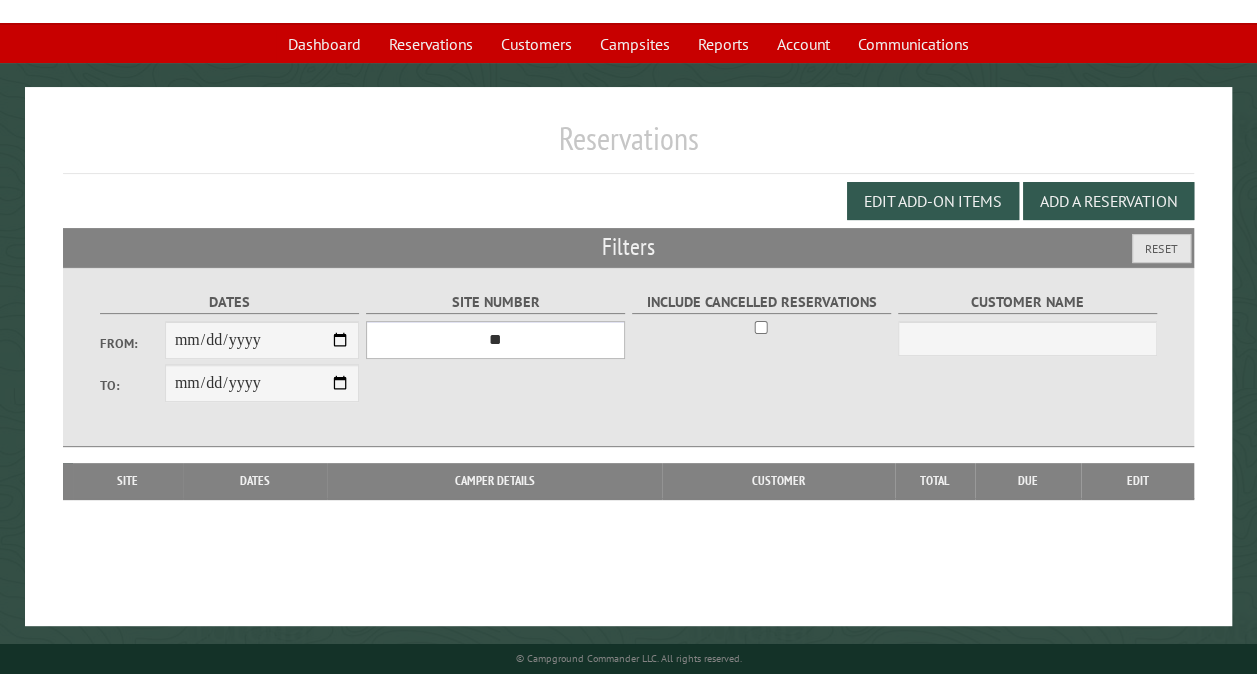 click on "*** ** ** ** ** ** ** ** ** ** *** *** *** *** ** ** ** ** ** ** ** ** ** *** *** ** ** ** ** ** ** ********* ** ** ** ** ** ** ** ** ** *** *** *** *** *** *** ** ** ** ** ** ** ** ** ** *** *** *** *** *** *** ** ** ** ** ** ** ** ** ** ** ** ** ** ** ** ** ** ** ** ** ** ** ** ** *** *** *** *** *** ***" at bounding box center [495, 340] 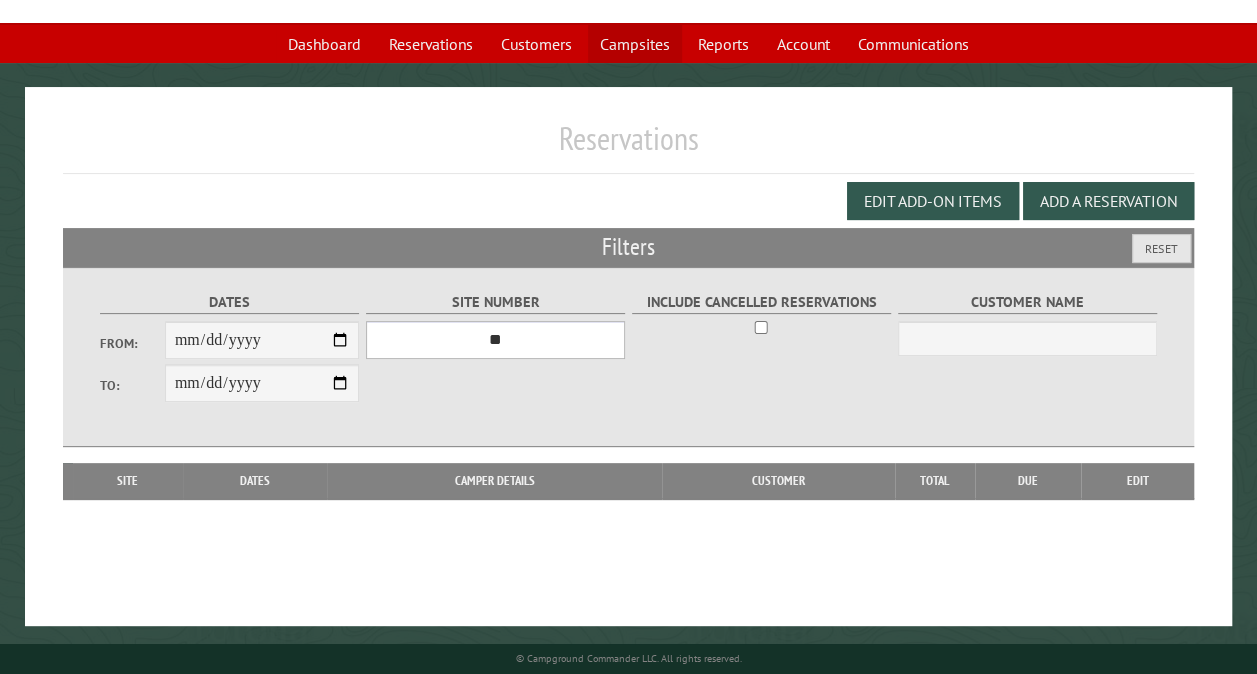 click on "*** ** ** ** ** ** ** ** ** ** *** *** *** *** ** ** ** ** ** ** ** ** ** *** *** ** ** ** ** ** ** ********* ** ** ** ** ** ** ** ** ** *** *** *** *** *** *** ** ** ** ** ** ** ** ** ** *** *** *** *** *** *** ** ** ** ** ** ** ** ** ** ** ** ** ** ** ** ** ** ** ** ** ** ** ** ** *** *** *** *** *** ***" at bounding box center (495, 340) 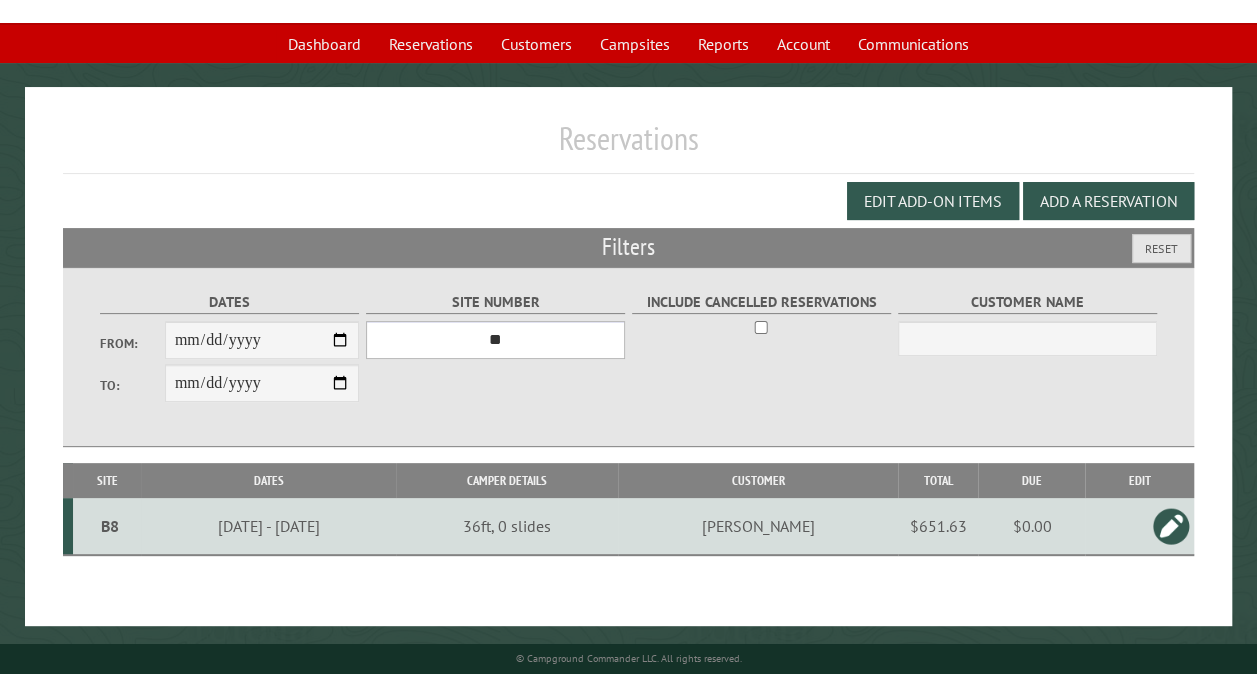click on "*** ** ** ** ** ** ** ** ** ** *** *** *** *** ** ** ** ** ** ** ** ** ** *** *** ** ** ** ** ** ** ********* ** ** ** ** ** ** ** ** ** *** *** *** *** *** *** ** ** ** ** ** ** ** ** ** *** *** *** *** *** *** ** ** ** ** ** ** ** ** ** ** ** ** ** ** ** ** ** ** ** ** ** ** ** ** *** *** *** *** *** ***" at bounding box center [495, 340] 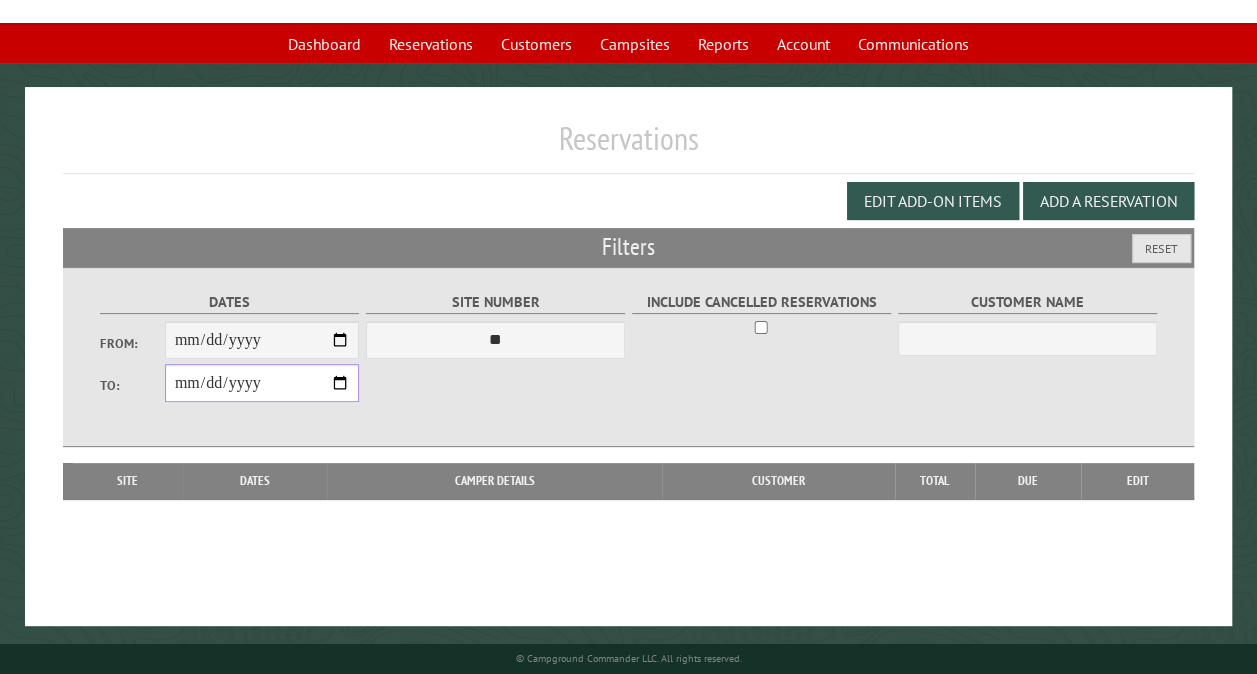 click on "**********" at bounding box center (262, 383) 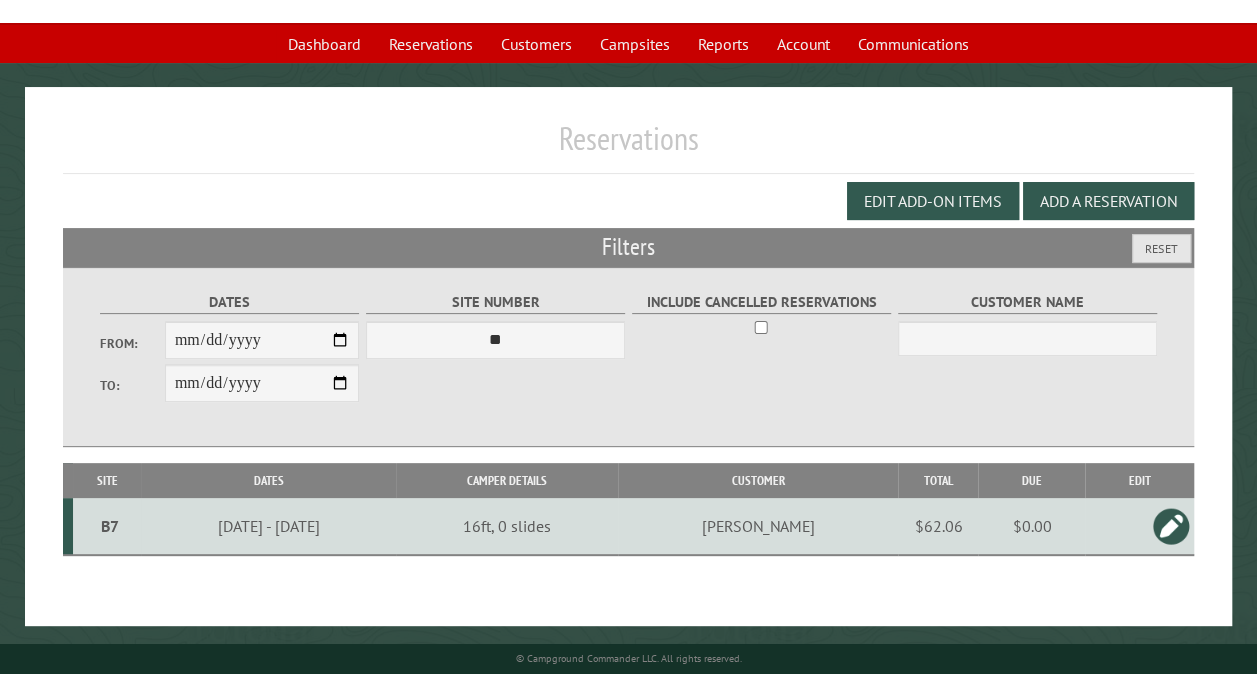 click on "**********" at bounding box center [262, 340] 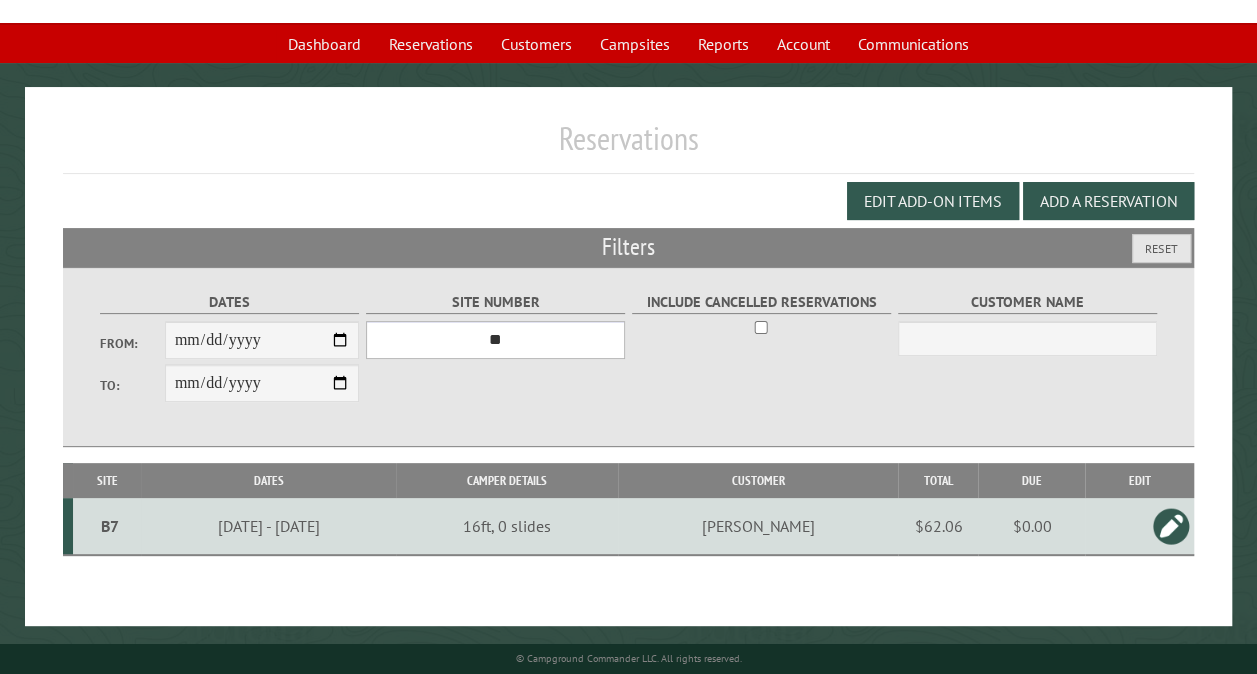 click on "*** ** ** ** ** ** ** ** ** ** *** *** *** *** ** ** ** ** ** ** ** ** ** *** *** ** ** ** ** ** ** ********* ** ** ** ** ** ** ** ** ** *** *** *** *** *** *** ** ** ** ** ** ** ** ** ** *** *** *** *** *** *** ** ** ** ** ** ** ** ** ** ** ** ** ** ** ** ** ** ** ** ** ** ** ** ** *** *** *** *** *** ***" at bounding box center (495, 340) 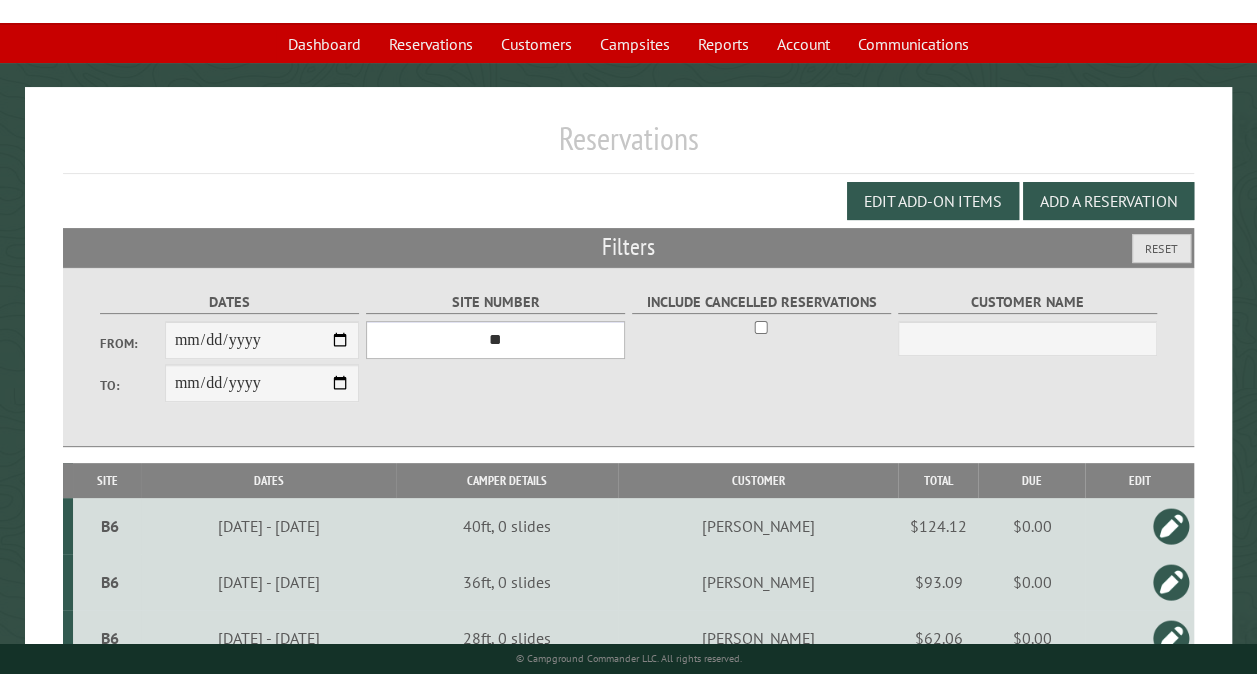 click on "*** ** ** ** ** ** ** ** ** ** *** *** *** *** ** ** ** ** ** ** ** ** ** *** *** ** ** ** ** ** ** ********* ** ** ** ** ** ** ** ** ** *** *** *** *** *** *** ** ** ** ** ** ** ** ** ** *** *** *** *** *** *** ** ** ** ** ** ** ** ** ** ** ** ** ** ** ** ** ** ** ** ** ** ** ** ** *** *** *** *** *** ***" at bounding box center (495, 340) 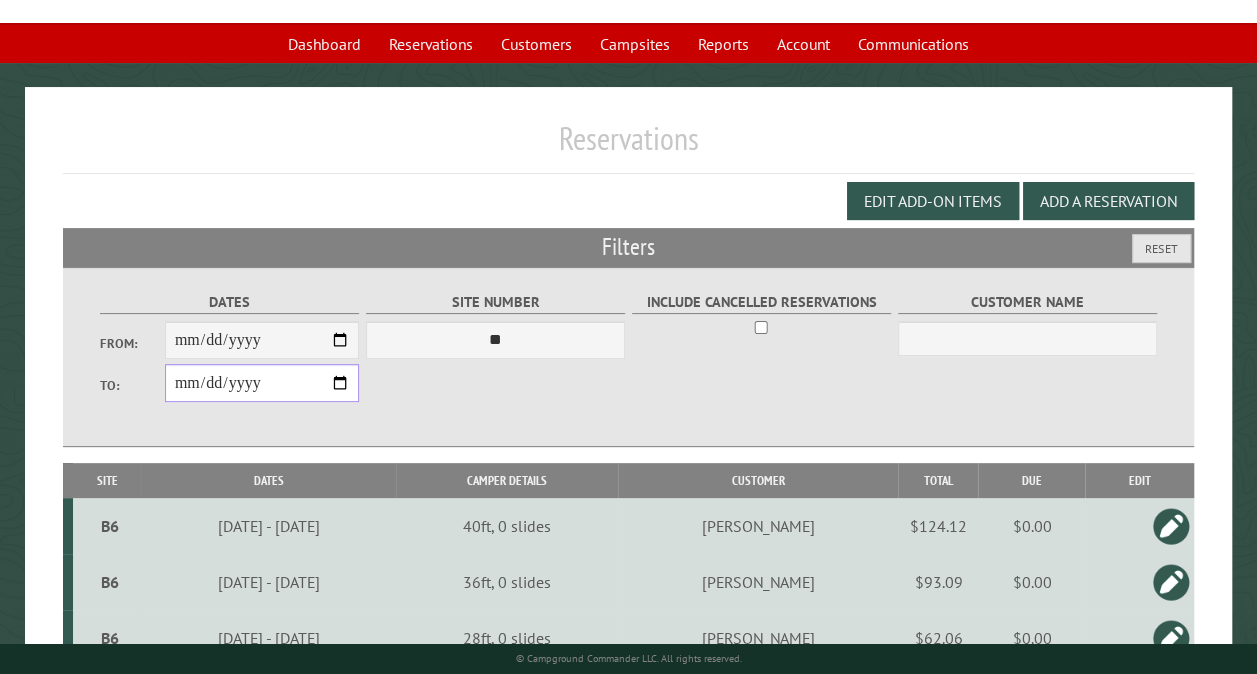 click on "**********" at bounding box center [262, 383] 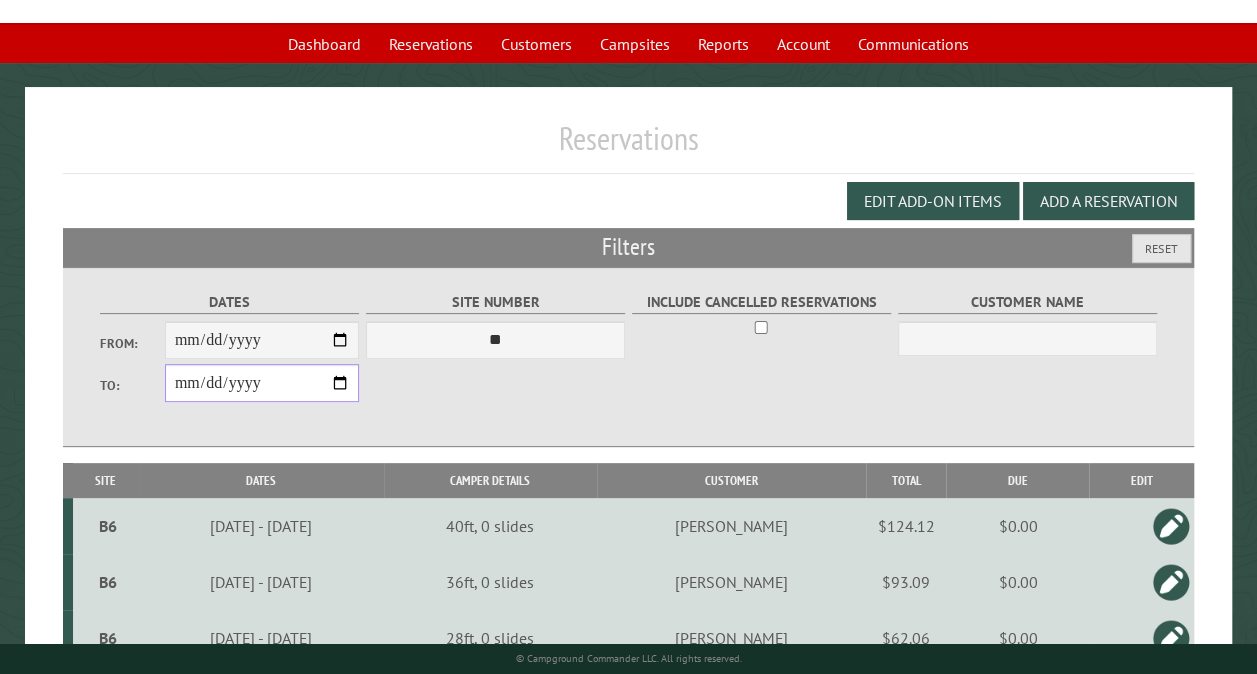 click on "**********" at bounding box center (262, 383) 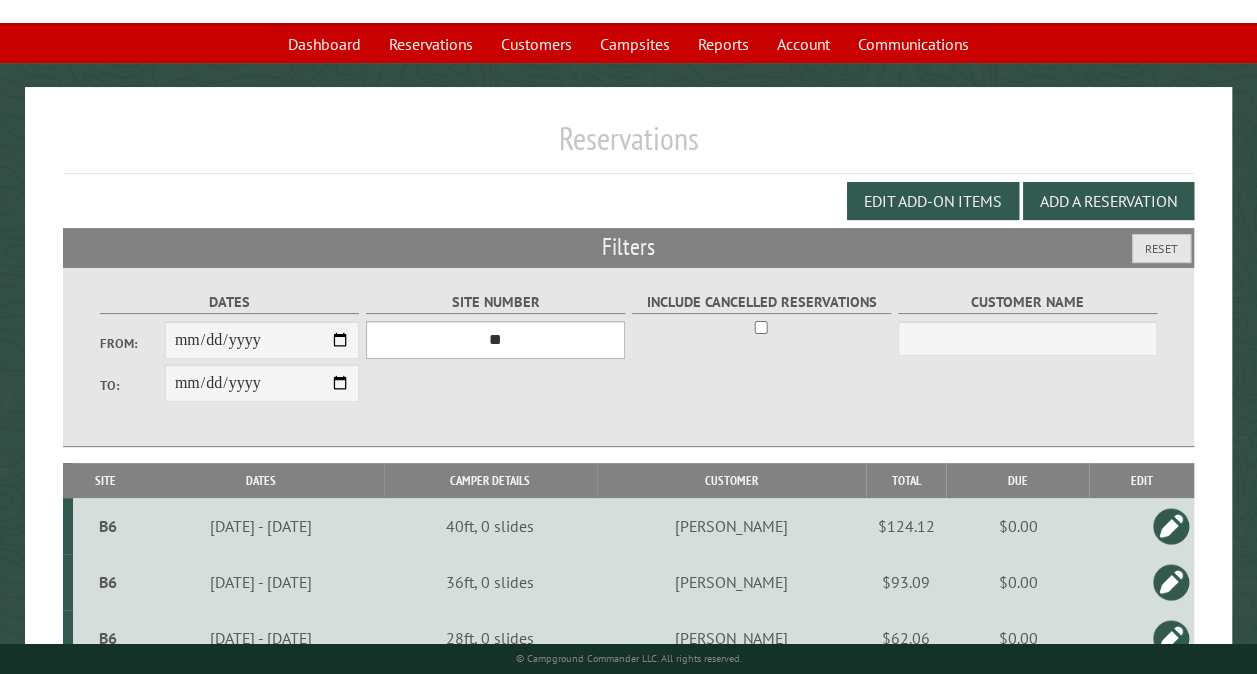 click on "*** ** ** ** ** ** ** ** ** ** *** *** *** *** ** ** ** ** ** ** ** ** ** *** *** ** ** ** ** ** ** ********* ** ** ** ** ** ** ** ** ** *** *** *** *** *** *** ** ** ** ** ** ** ** ** ** *** *** *** *** *** *** ** ** ** ** ** ** ** ** ** ** ** ** ** ** ** ** ** ** ** ** ** ** ** ** *** *** *** *** *** ***" at bounding box center [495, 340] 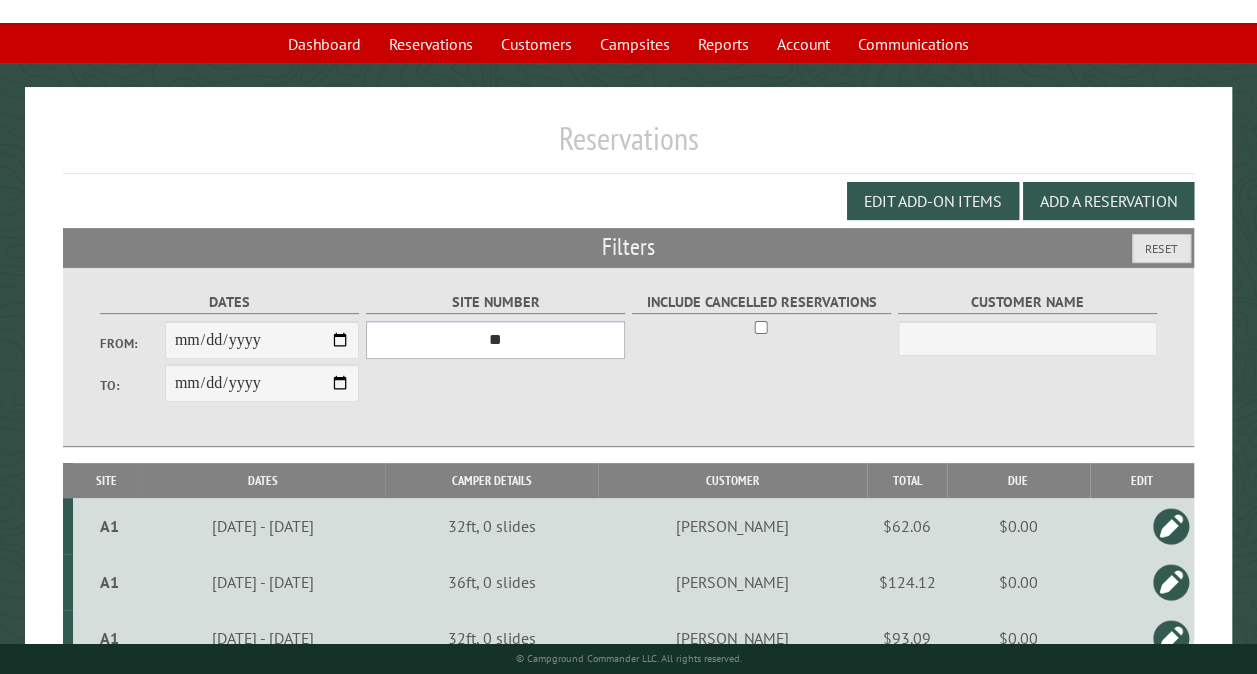 scroll, scrollTop: 491, scrollLeft: 0, axis: vertical 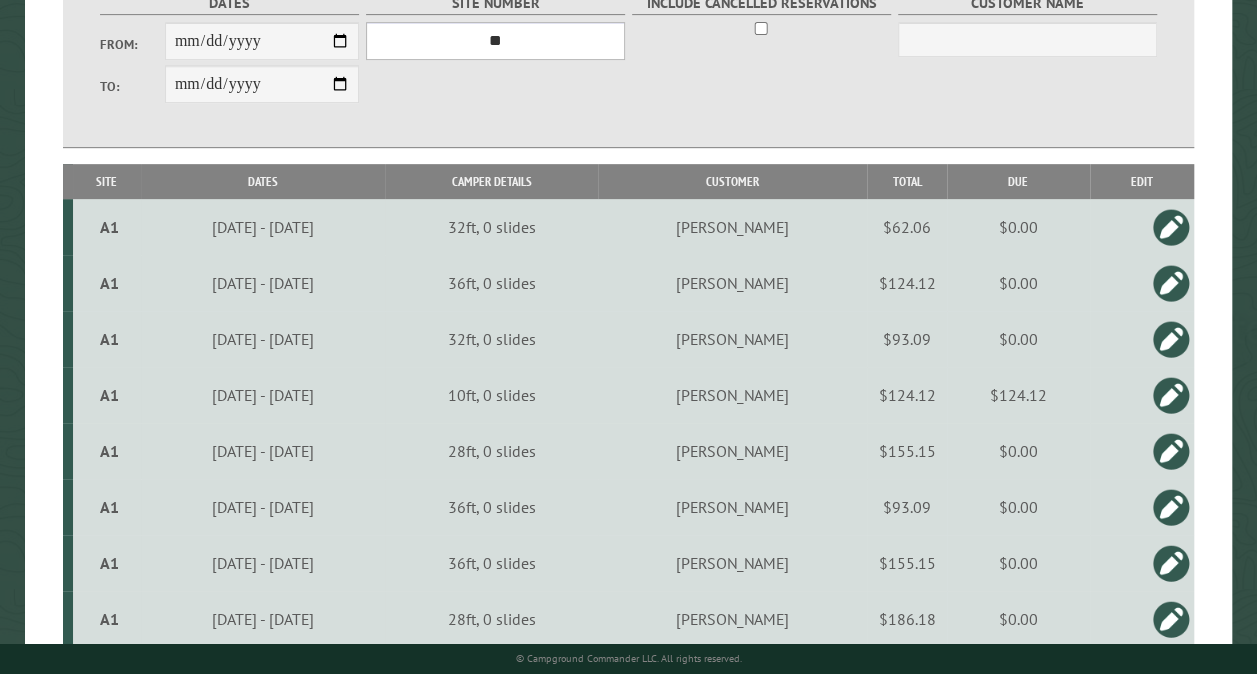click on "*** ** ** ** ** ** ** ** ** ** *** *** *** *** ** ** ** ** ** ** ** ** ** *** *** ** ** ** ** ** ** ********* ** ** ** ** ** ** ** ** ** *** *** *** *** *** *** ** ** ** ** ** ** ** ** ** *** *** *** *** *** *** ** ** ** ** ** ** ** ** ** ** ** ** ** ** ** ** ** ** ** ** ** ** ** ** *** *** *** *** *** ***" at bounding box center (495, 41) 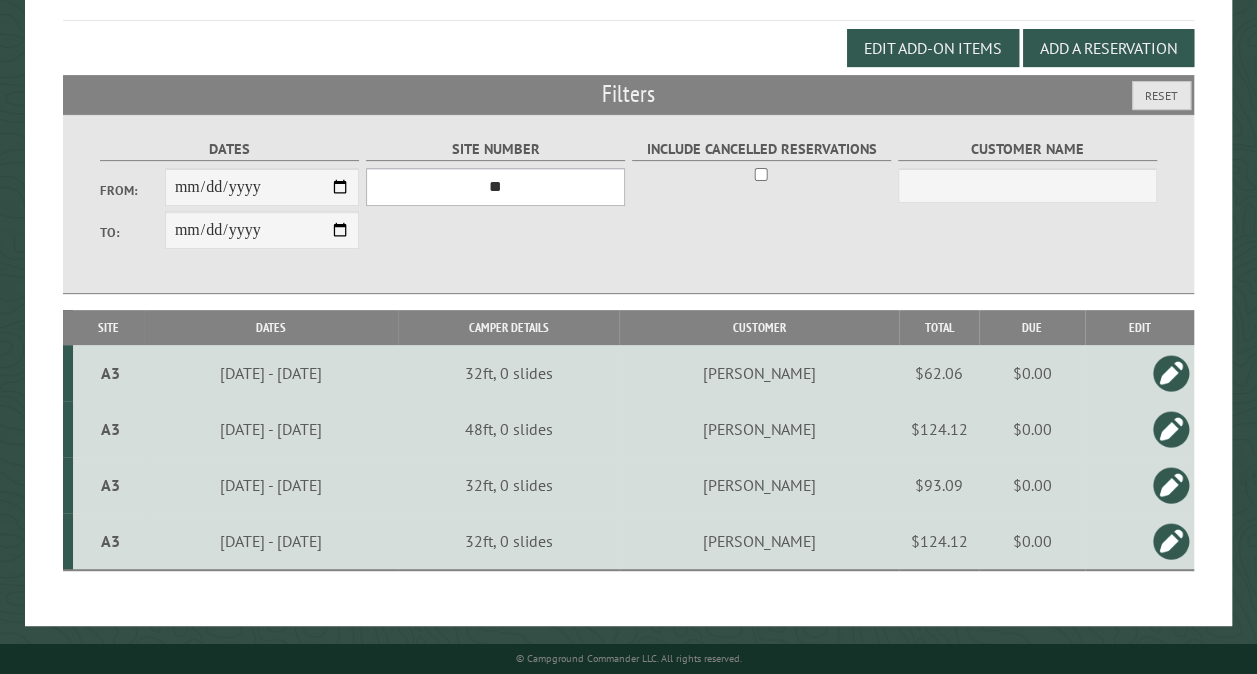 click on "*** ** ** ** ** ** ** ** ** ** *** *** *** *** ** ** ** ** ** ** ** ** ** *** *** ** ** ** ** ** ** ********* ** ** ** ** ** ** ** ** ** *** *** *** *** *** *** ** ** ** ** ** ** ** ** ** *** *** *** *** *** *** ** ** ** ** ** ** ** ** ** ** ** ** ** ** ** ** ** ** ** ** ** ** ** ** *** *** *** *** *** ***" at bounding box center (495, 187) 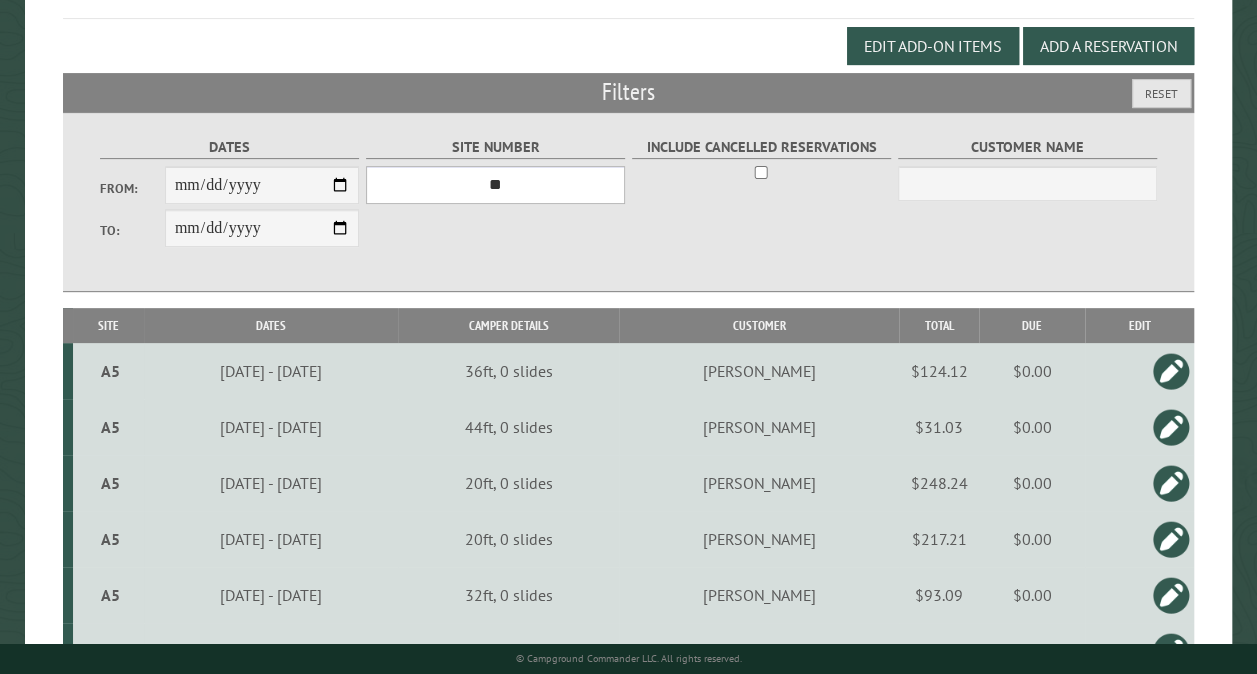 scroll, scrollTop: 379, scrollLeft: 0, axis: vertical 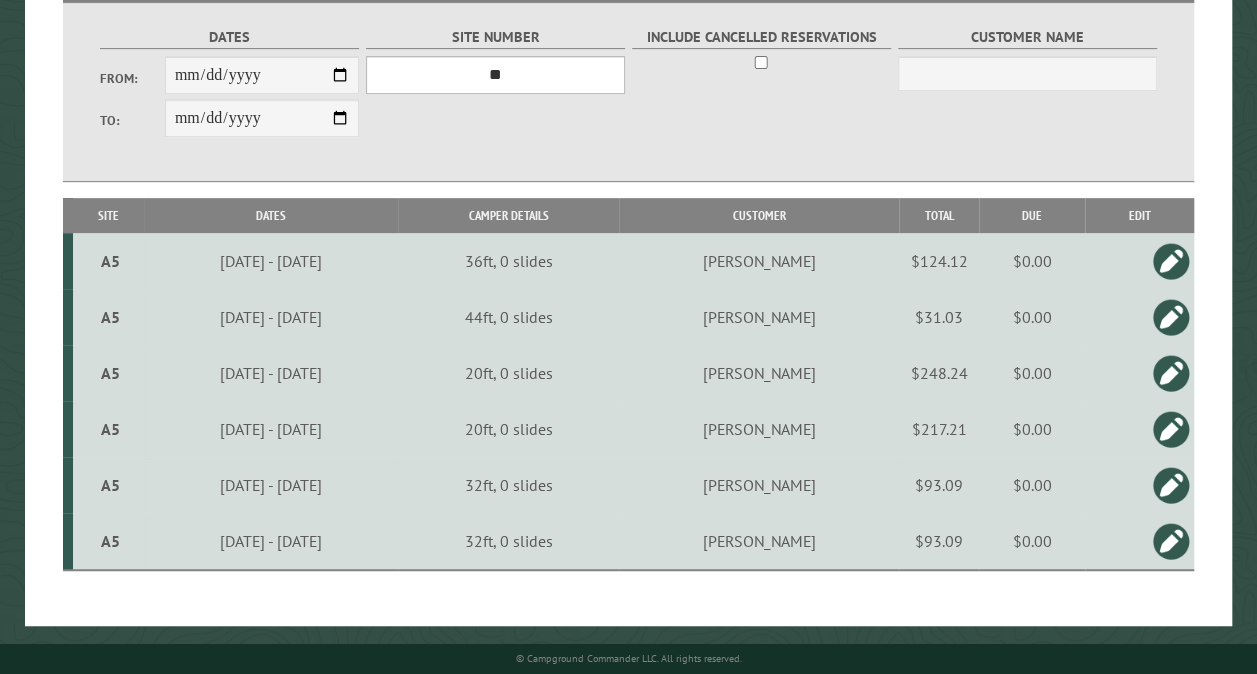 click on "*** ** ** ** ** ** ** ** ** ** *** *** *** *** ** ** ** ** ** ** ** ** ** *** *** ** ** ** ** ** ** ********* ** ** ** ** ** ** ** ** ** *** *** *** *** *** *** ** ** ** ** ** ** ** ** ** *** *** *** *** *** *** ** ** ** ** ** ** ** ** ** ** ** ** ** ** ** ** ** ** ** ** ** ** ** ** *** *** *** *** *** ***" at bounding box center (495, 75) 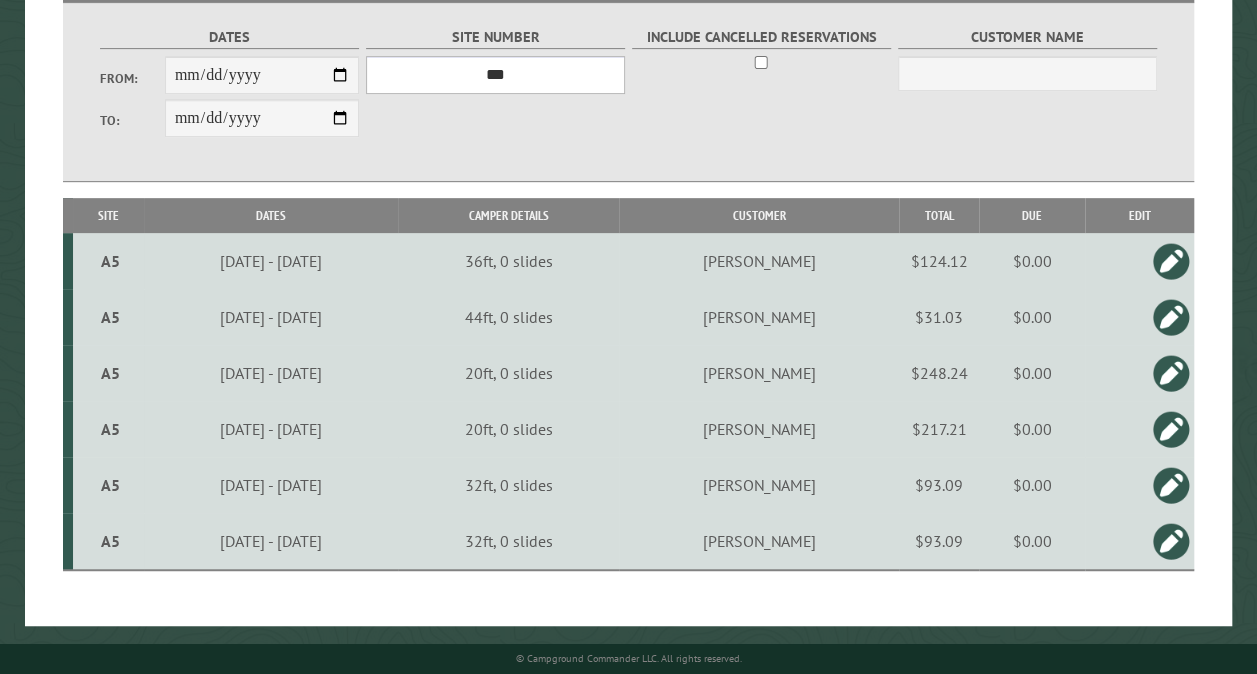 click on "*** ** ** ** ** ** ** ** ** ** *** *** *** *** ** ** ** ** ** ** ** ** ** *** *** ** ** ** ** ** ** ********* ** ** ** ** ** ** ** ** ** *** *** *** *** *** *** ** ** ** ** ** ** ** ** ** *** *** *** *** *** *** ** ** ** ** ** ** ** ** ** ** ** ** ** ** ** ** ** ** ** ** ** ** ** ** *** *** *** *** *** ***" at bounding box center [495, 75] 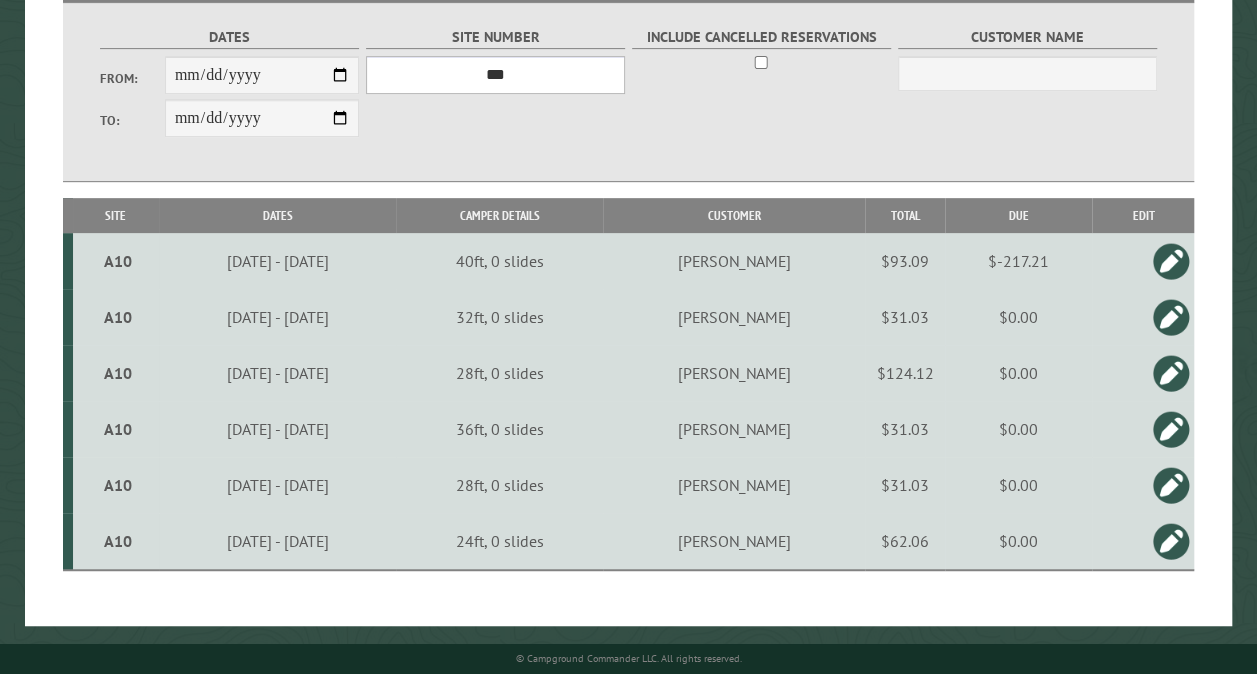 click on "*** ** ** ** ** ** ** ** ** ** *** *** *** *** ** ** ** ** ** ** ** ** ** *** *** ** ** ** ** ** ** ********* ** ** ** ** ** ** ** ** ** *** *** *** *** *** *** ** ** ** ** ** ** ** ** ** *** *** *** *** *** *** ** ** ** ** ** ** ** ** ** ** ** ** ** ** ** ** ** ** ** ** ** ** ** ** *** *** *** *** *** ***" at bounding box center [495, 75] 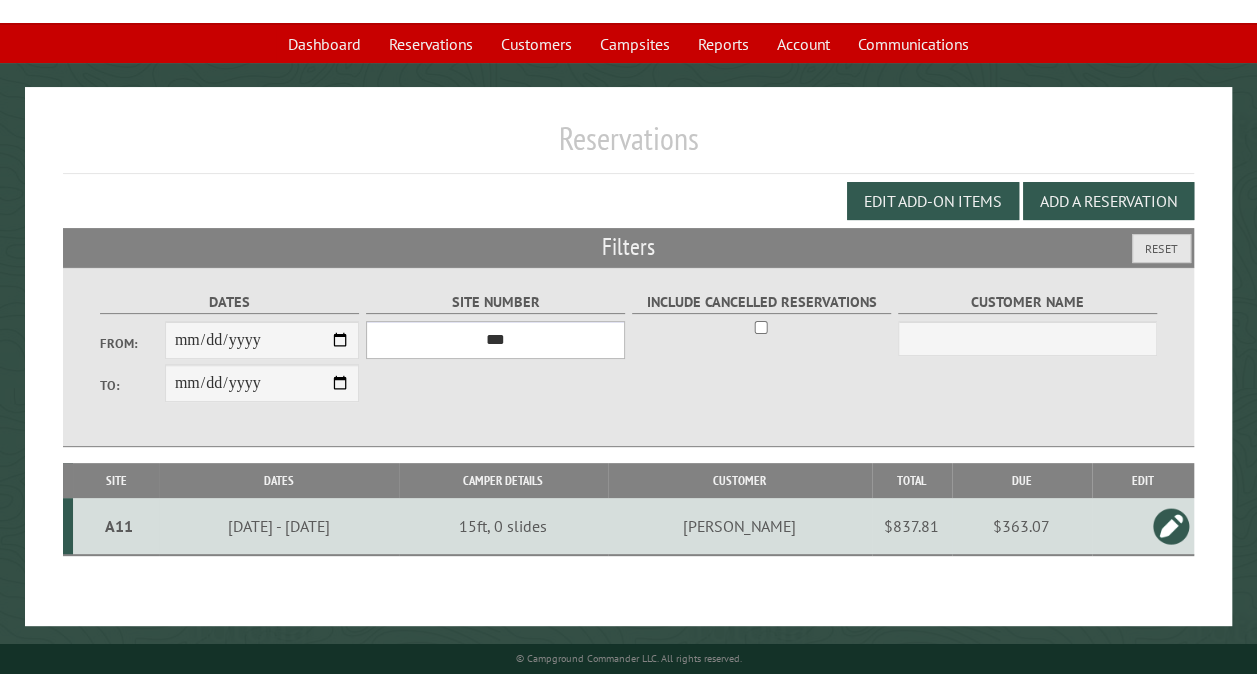 click on "*** ** ** ** ** ** ** ** ** ** *** *** *** *** ** ** ** ** ** ** ** ** ** *** *** ** ** ** ** ** ** ********* ** ** ** ** ** ** ** ** ** *** *** *** *** *** *** ** ** ** ** ** ** ** ** ** *** *** *** *** *** *** ** ** ** ** ** ** ** ** ** ** ** ** ** ** ** ** ** ** ** ** ** ** ** ** *** *** *** *** *** ***" at bounding box center (495, 340) 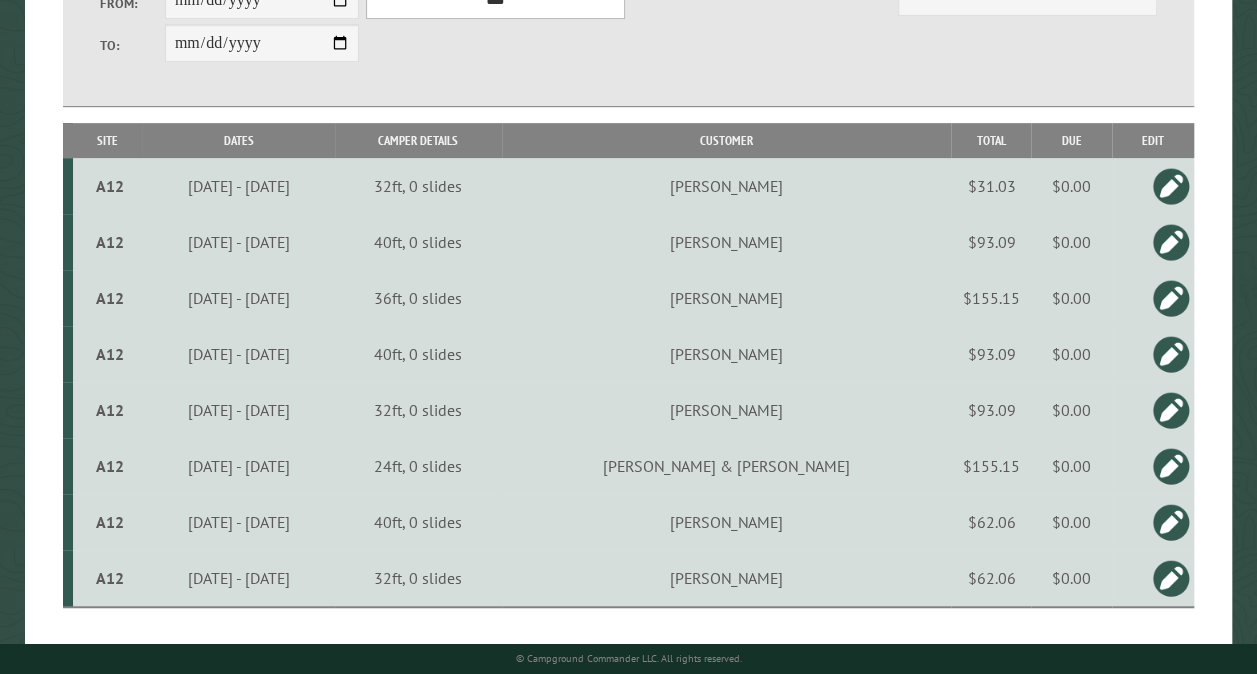 scroll, scrollTop: 491, scrollLeft: 0, axis: vertical 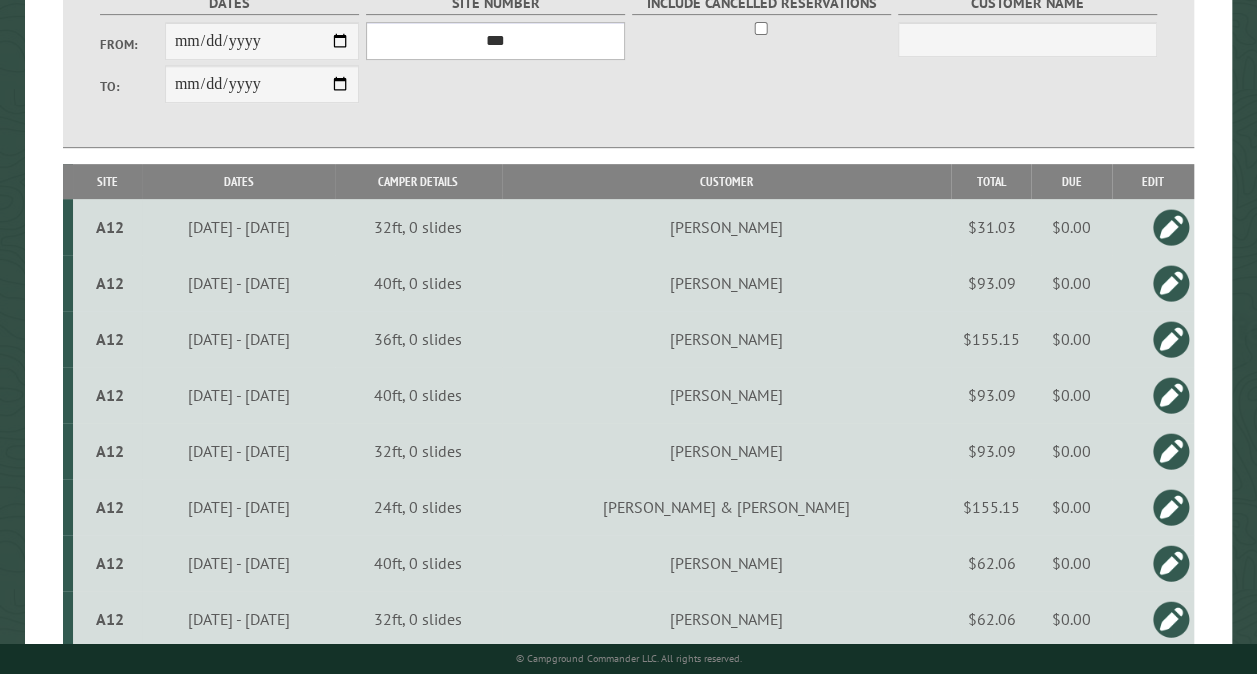 click on "*** ** ** ** ** ** ** ** ** ** *** *** *** *** ** ** ** ** ** ** ** ** ** *** *** ** ** ** ** ** ** ********* ** ** ** ** ** ** ** ** ** *** *** *** *** *** *** ** ** ** ** ** ** ** ** ** *** *** *** *** *** *** ** ** ** ** ** ** ** ** ** ** ** ** ** ** ** ** ** ** ** ** ** ** ** ** *** *** *** *** *** ***" at bounding box center [495, 41] 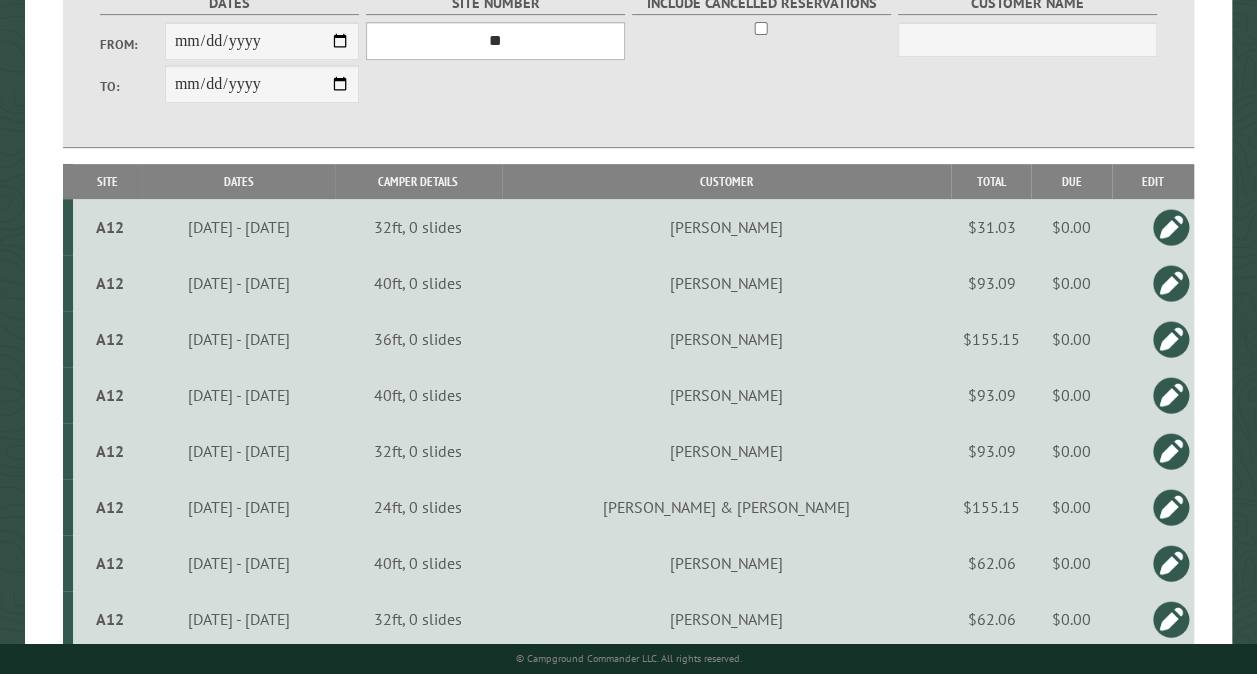 click on "*** ** ** ** ** ** ** ** ** ** *** *** *** *** ** ** ** ** ** ** ** ** ** *** *** ** ** ** ** ** ** ********* ** ** ** ** ** ** ** ** ** *** *** *** *** *** *** ** ** ** ** ** ** ** ** ** *** *** *** *** *** *** ** ** ** ** ** ** ** ** ** ** ** ** ** ** ** ** ** ** ** ** ** ** ** ** *** *** *** *** *** ***" at bounding box center [495, 41] 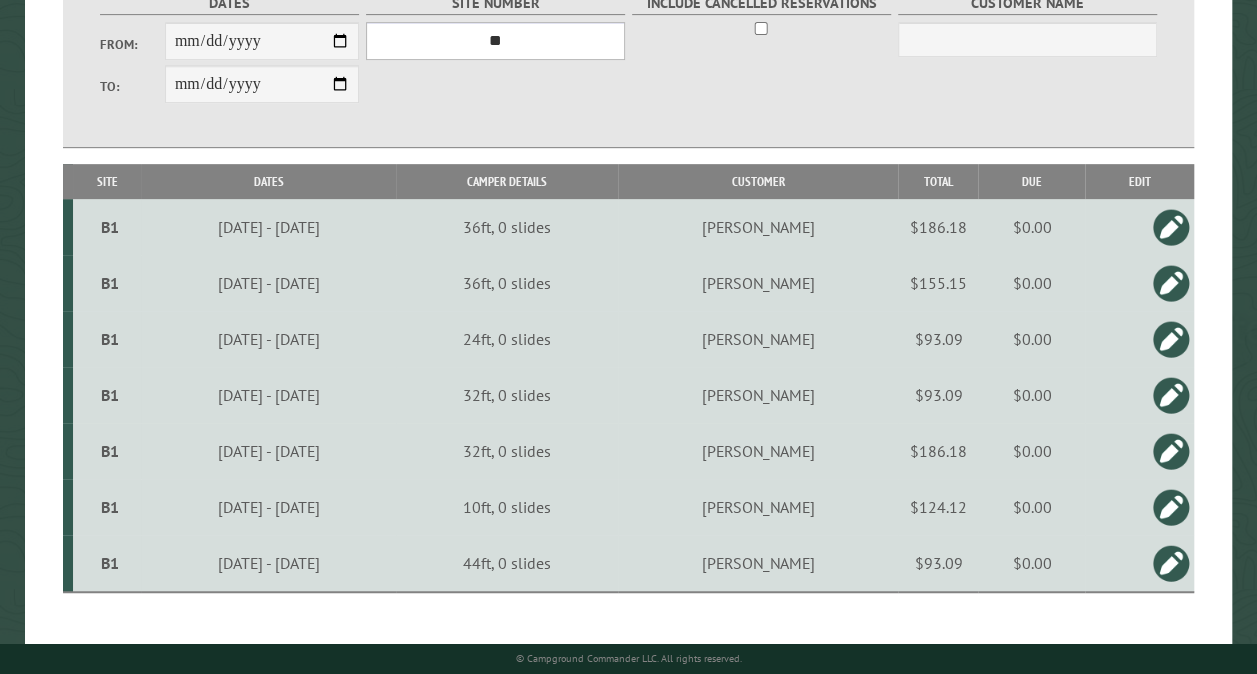 click on "*** ** ** ** ** ** ** ** ** ** *** *** *** *** ** ** ** ** ** ** ** ** ** *** *** ** ** ** ** ** ** ********* ** ** ** ** ** ** ** ** ** *** *** *** *** *** *** ** ** ** ** ** ** ** ** ** *** *** *** *** *** *** ** ** ** ** ** ** ** ** ** ** ** ** ** ** ** ** ** ** ** ** ** ** ** ** *** *** *** *** *** ***" at bounding box center [495, 41] 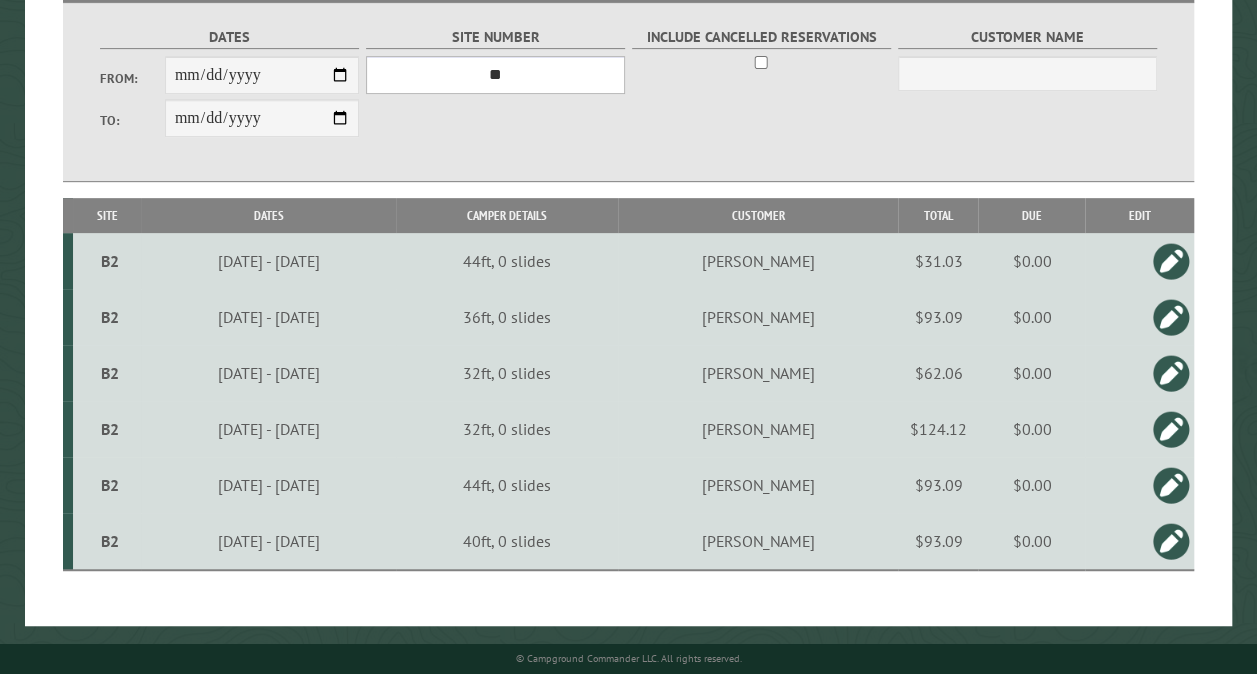 scroll, scrollTop: 379, scrollLeft: 0, axis: vertical 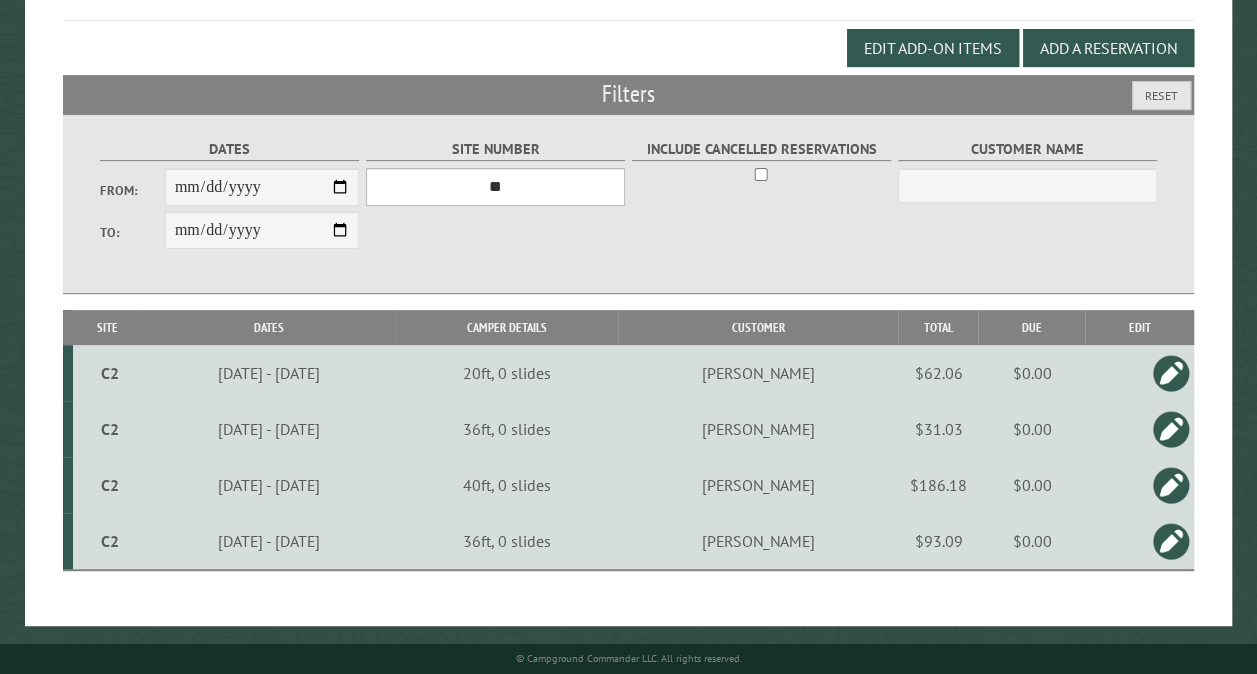 click on "*** ** ** ** ** ** ** ** ** ** *** *** *** *** ** ** ** ** ** ** ** ** ** *** *** ** ** ** ** ** ** ********* ** ** ** ** ** ** ** ** ** *** *** *** *** *** *** ** ** ** ** ** ** ** ** ** *** *** *** *** *** *** ** ** ** ** ** ** ** ** ** ** ** ** ** ** ** ** ** ** ** ** ** ** ** ** *** *** *** *** *** ***" at bounding box center (495, 187) 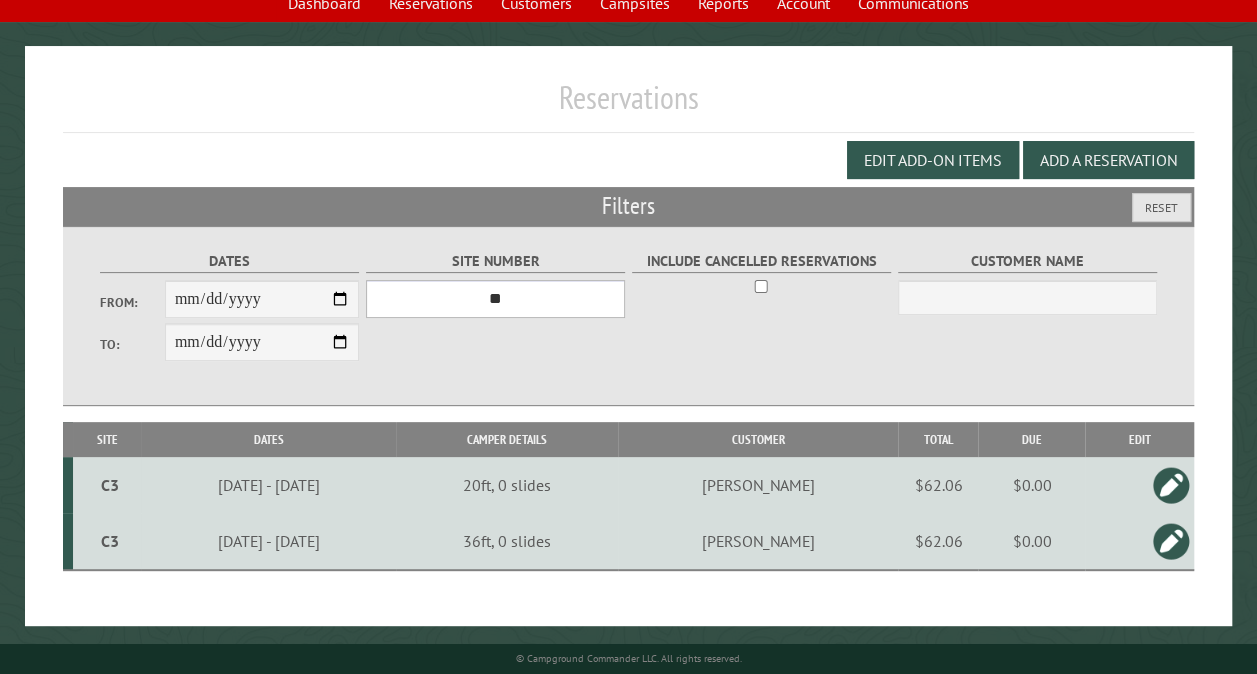 click on "*** ** ** ** ** ** ** ** ** ** *** *** *** *** ** ** ** ** ** ** ** ** ** *** *** ** ** ** ** ** ** ********* ** ** ** ** ** ** ** ** ** *** *** *** *** *** *** ** ** ** ** ** ** ** ** ** *** *** *** *** *** *** ** ** ** ** ** ** ** ** ** ** ** ** ** ** ** ** ** ** ** ** ** ** ** ** *** *** *** *** *** ***" at bounding box center [495, 299] 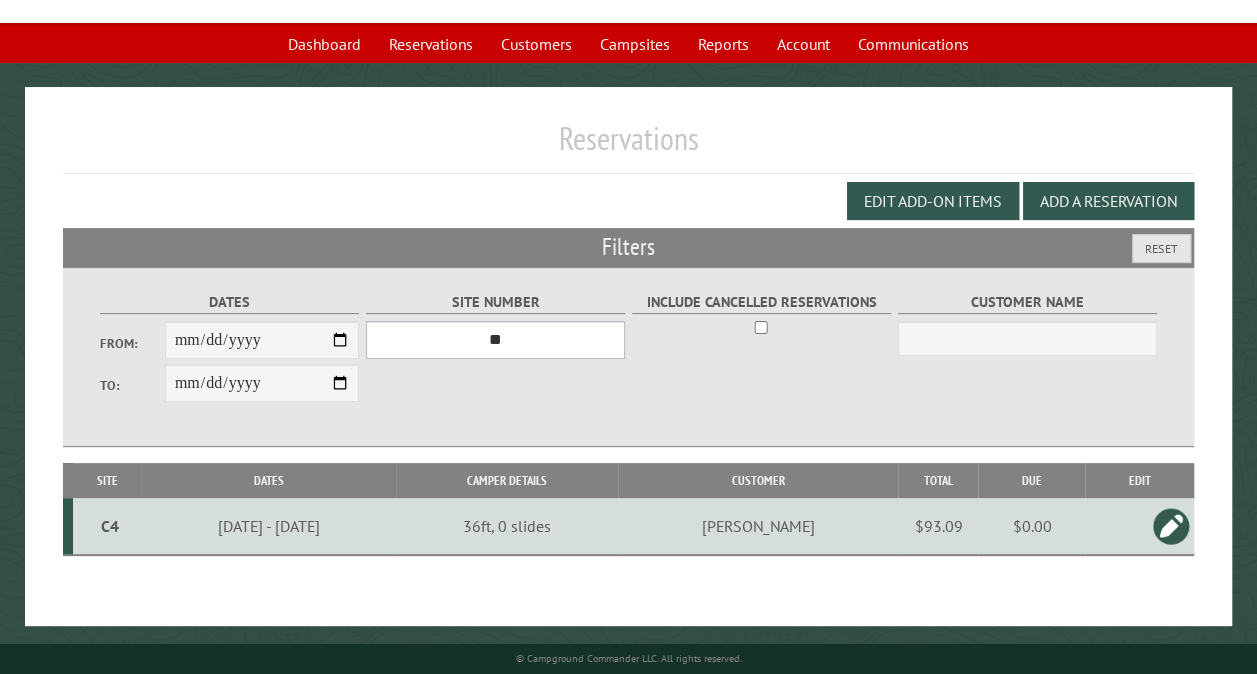 scroll, scrollTop: 112, scrollLeft: 0, axis: vertical 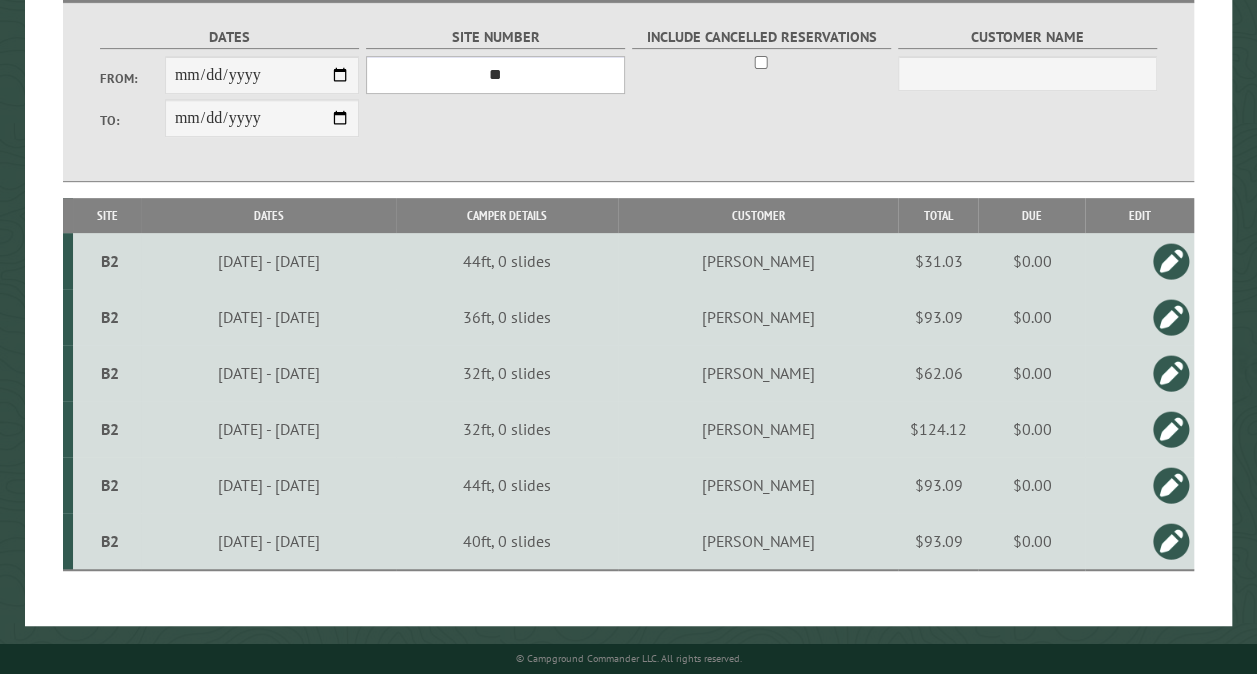 click on "*** ** ** ** ** ** ** ** ** ** *** *** *** *** ** ** ** ** ** ** ** ** ** *** *** ** ** ** ** ** ** ********* ** ** ** ** ** ** ** ** ** *** *** *** *** *** *** ** ** ** ** ** ** ** ** ** *** *** *** *** *** *** ** ** ** ** ** ** ** ** ** ** ** ** ** ** ** ** ** ** ** ** ** ** ** ** *** *** *** *** *** ***" at bounding box center (495, 75) 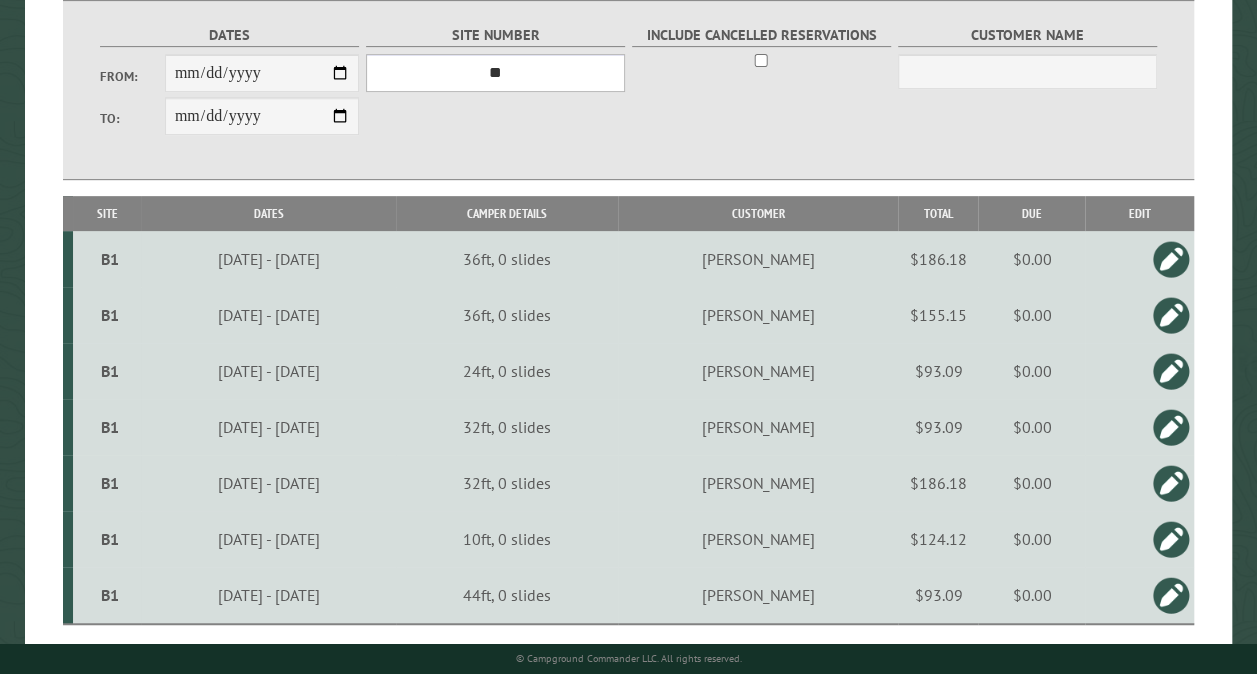 scroll, scrollTop: 411, scrollLeft: 0, axis: vertical 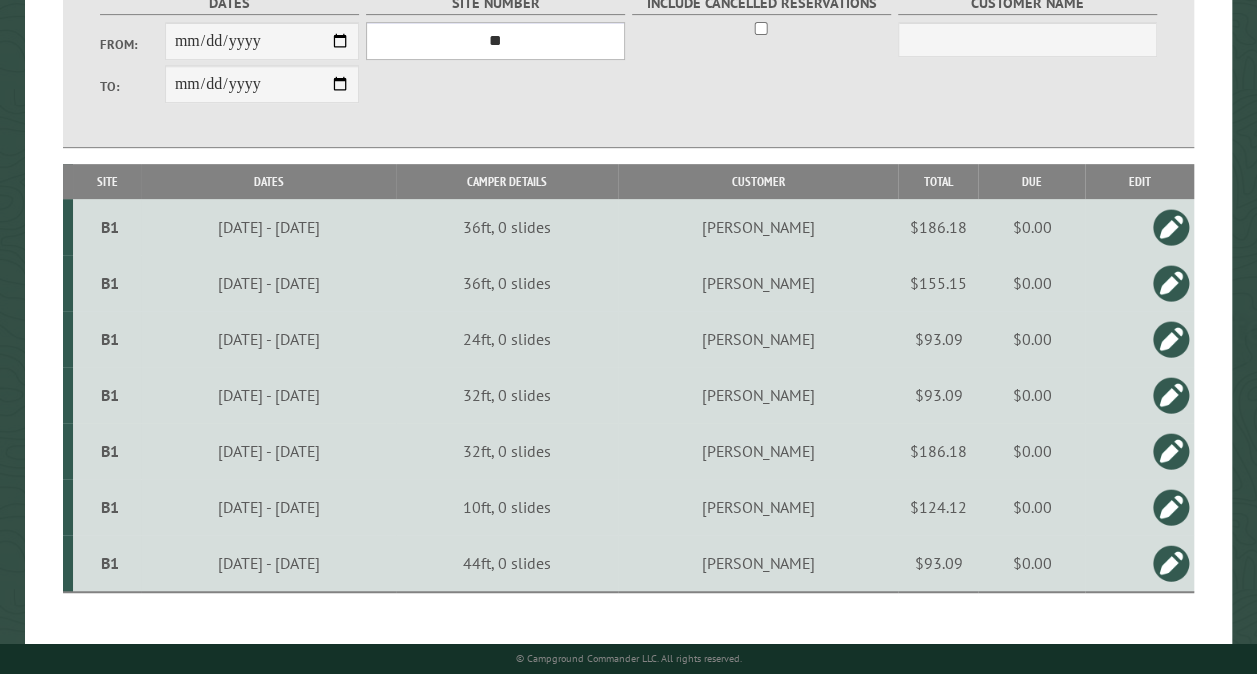 click on "*** ** ** ** ** ** ** ** ** ** *** *** *** *** ** ** ** ** ** ** ** ** ** *** *** ** ** ** ** ** ** ********* ** ** ** ** ** ** ** ** ** *** *** *** *** *** *** ** ** ** ** ** ** ** ** ** *** *** *** *** *** *** ** ** ** ** ** ** ** ** ** ** ** ** ** ** ** ** ** ** ** ** ** ** ** ** *** *** *** *** *** ***" at bounding box center (495, 41) 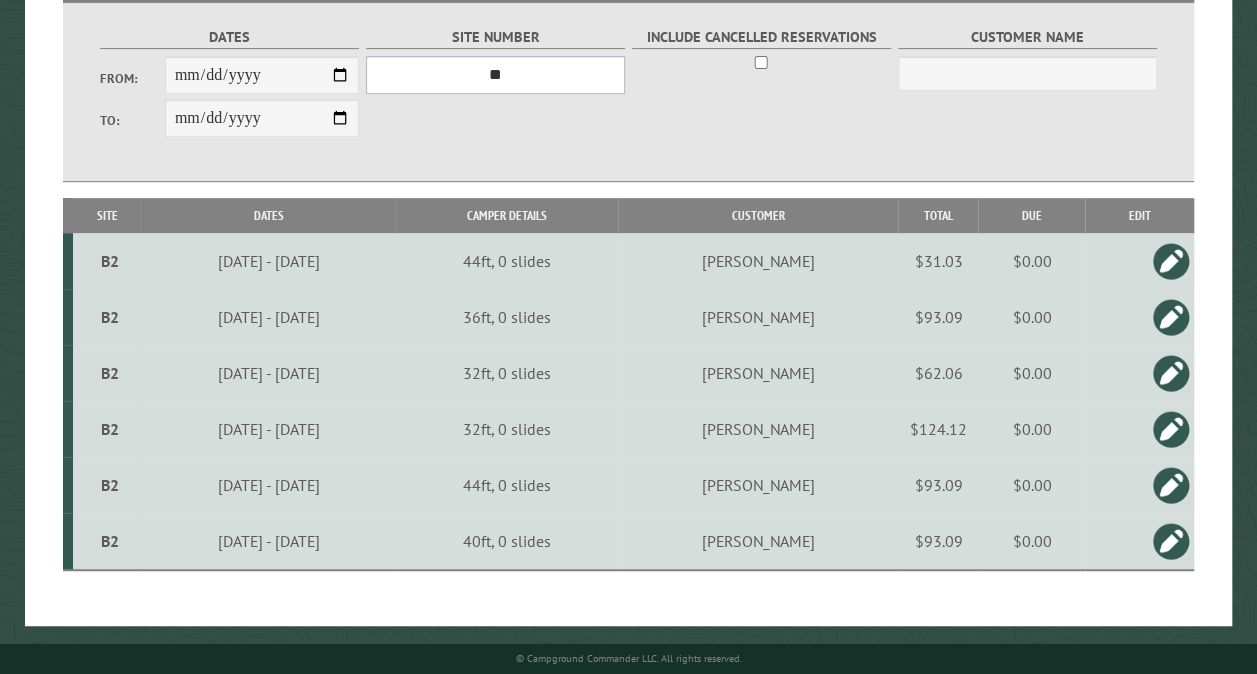 scroll, scrollTop: 379, scrollLeft: 0, axis: vertical 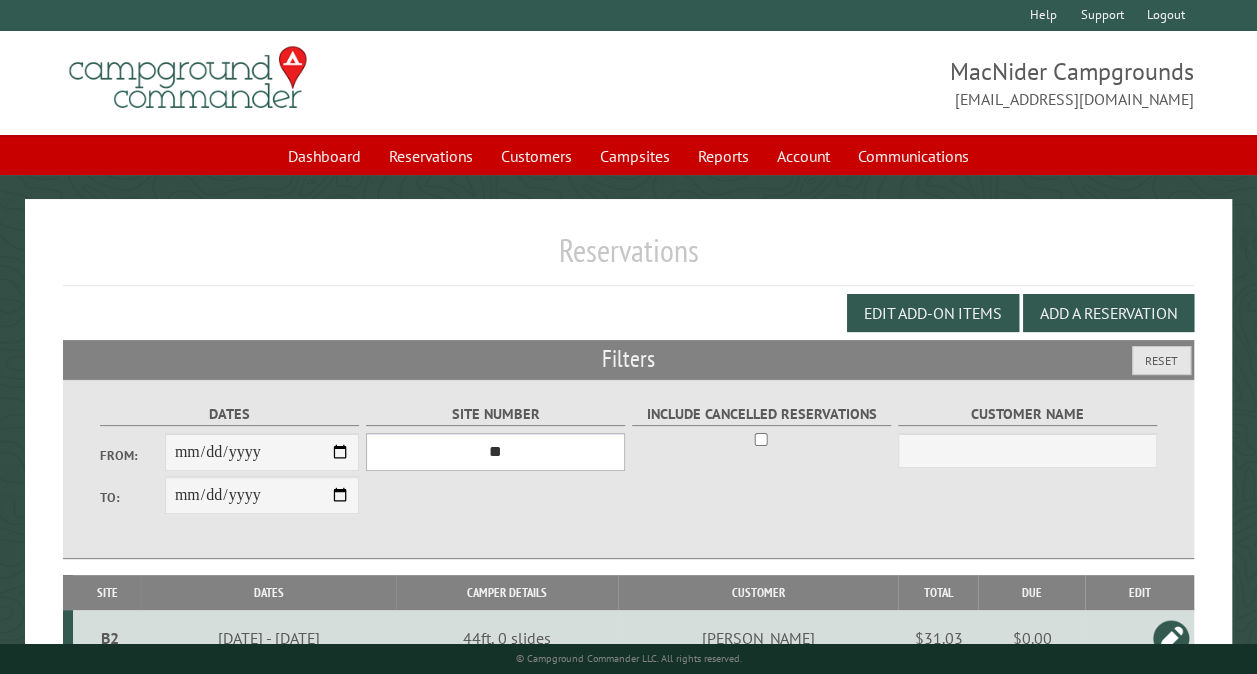 click on "*** ** ** ** ** ** ** ** ** ** *** *** *** *** ** ** ** ** ** ** ** ** ** *** *** ** ** ** ** ** ** ********* ** ** ** ** ** ** ** ** ** *** *** *** *** *** *** ** ** ** ** ** ** ** ** ** *** *** *** *** *** *** ** ** ** ** ** ** ** ** ** ** ** ** ** ** ** ** ** ** ** ** ** ** ** ** *** *** *** *** *** ***" at bounding box center (495, 452) 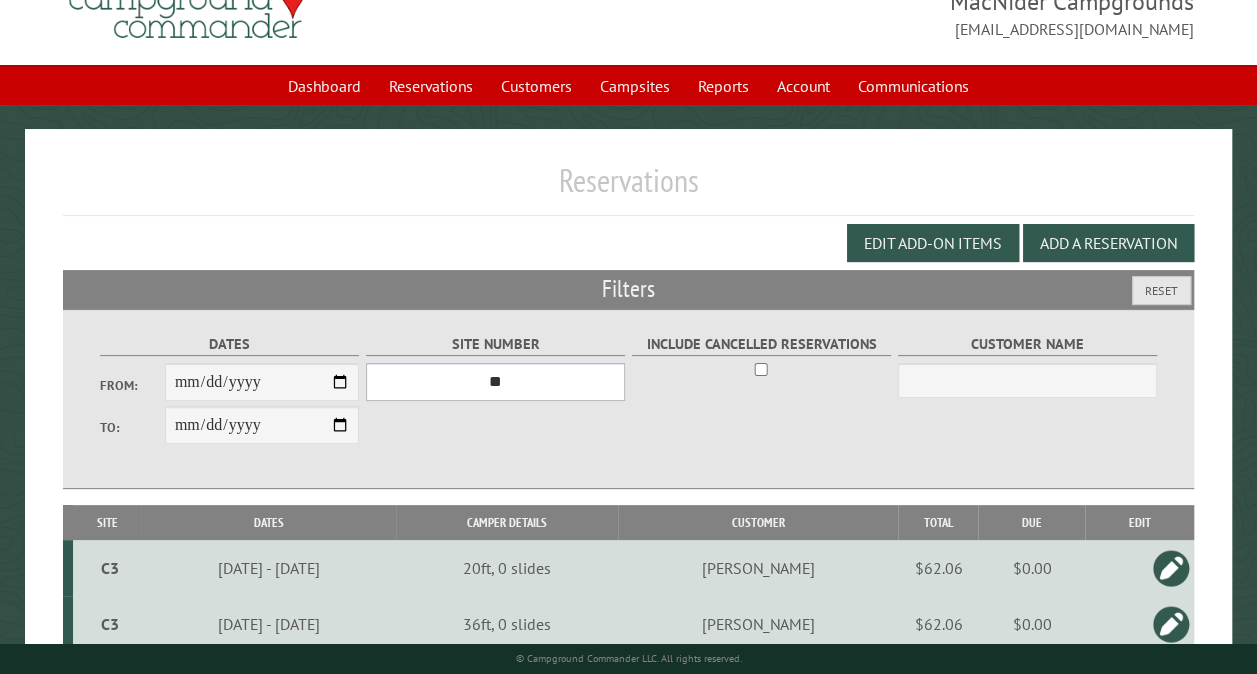 scroll, scrollTop: 155, scrollLeft: 0, axis: vertical 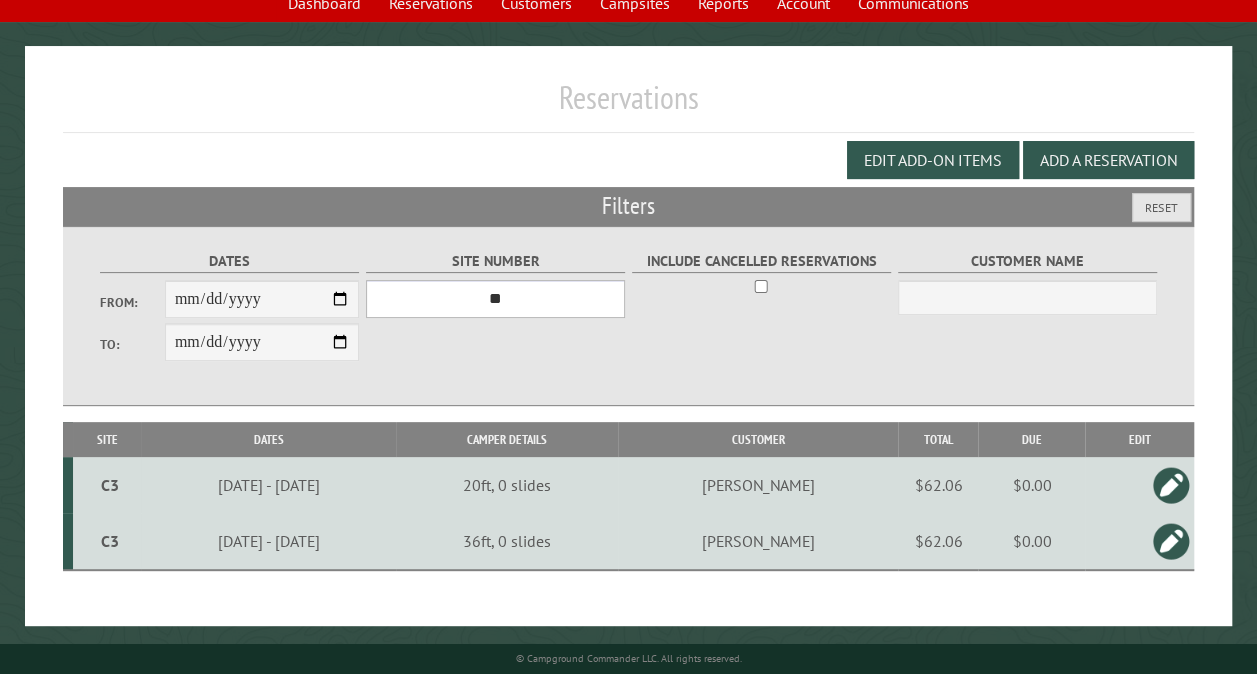 click on "*** ** ** ** ** ** ** ** ** ** *** *** *** *** ** ** ** ** ** ** ** ** ** *** *** ** ** ** ** ** ** ********* ** ** ** ** ** ** ** ** ** *** *** *** *** *** *** ** ** ** ** ** ** ** ** ** *** *** *** *** *** *** ** ** ** ** ** ** ** ** ** ** ** ** ** ** ** ** ** ** ** ** ** ** ** ** *** *** *** *** *** ***" at bounding box center (495, 299) 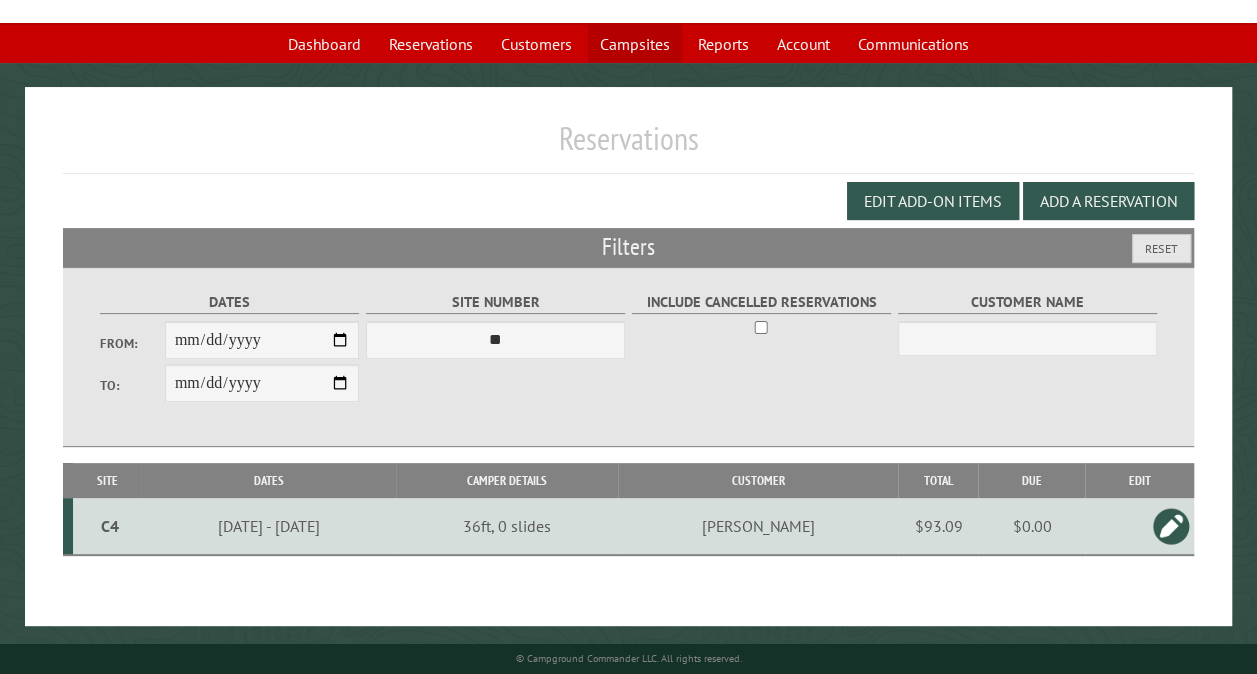 click on "Campsites" at bounding box center (635, 44) 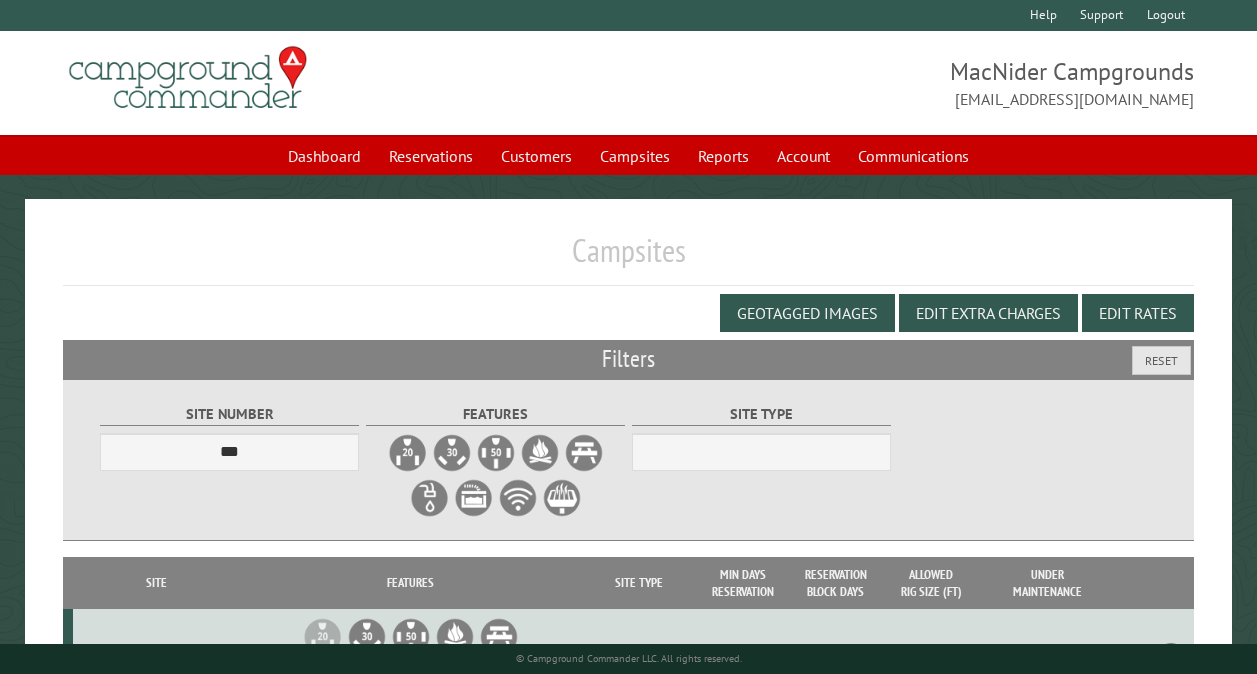 scroll, scrollTop: 701, scrollLeft: 0, axis: vertical 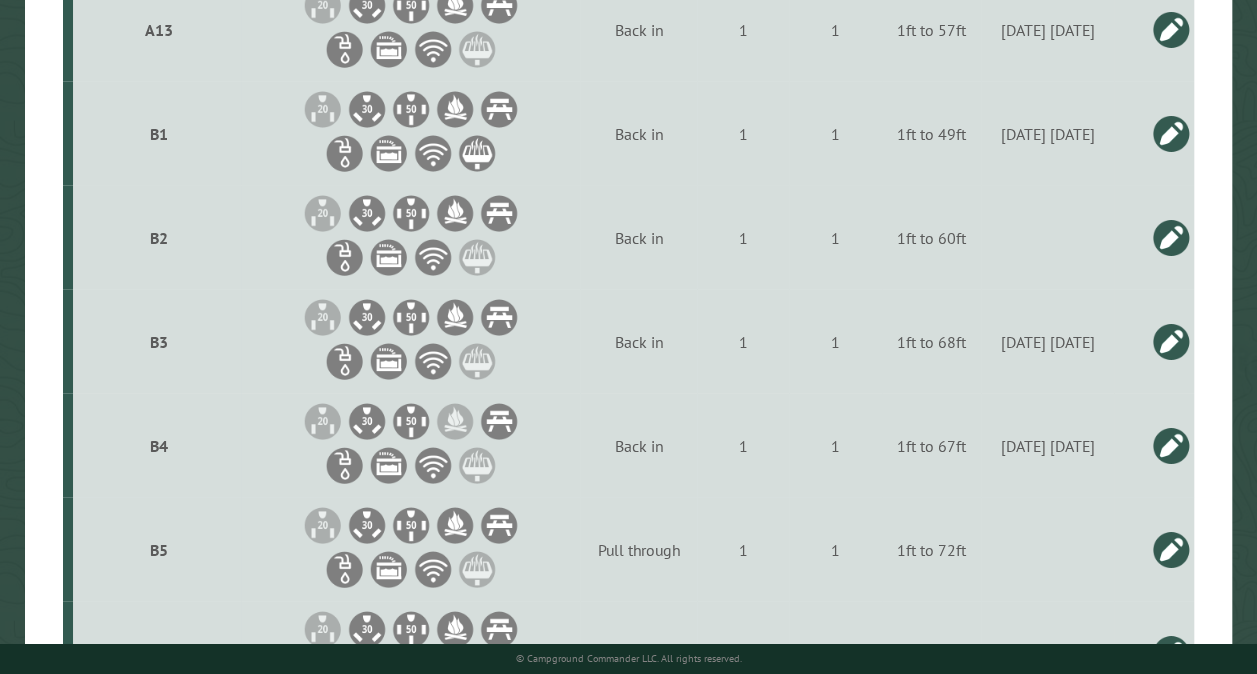 click at bounding box center (1171, 237) 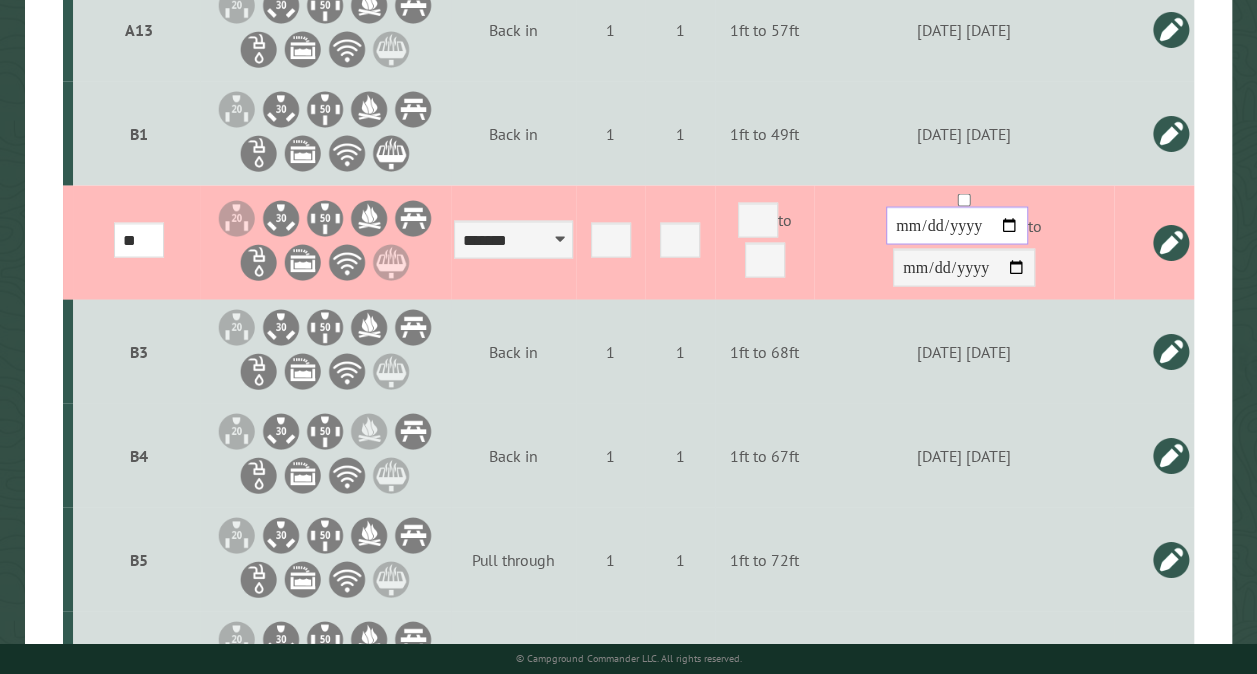 click at bounding box center [957, 225] 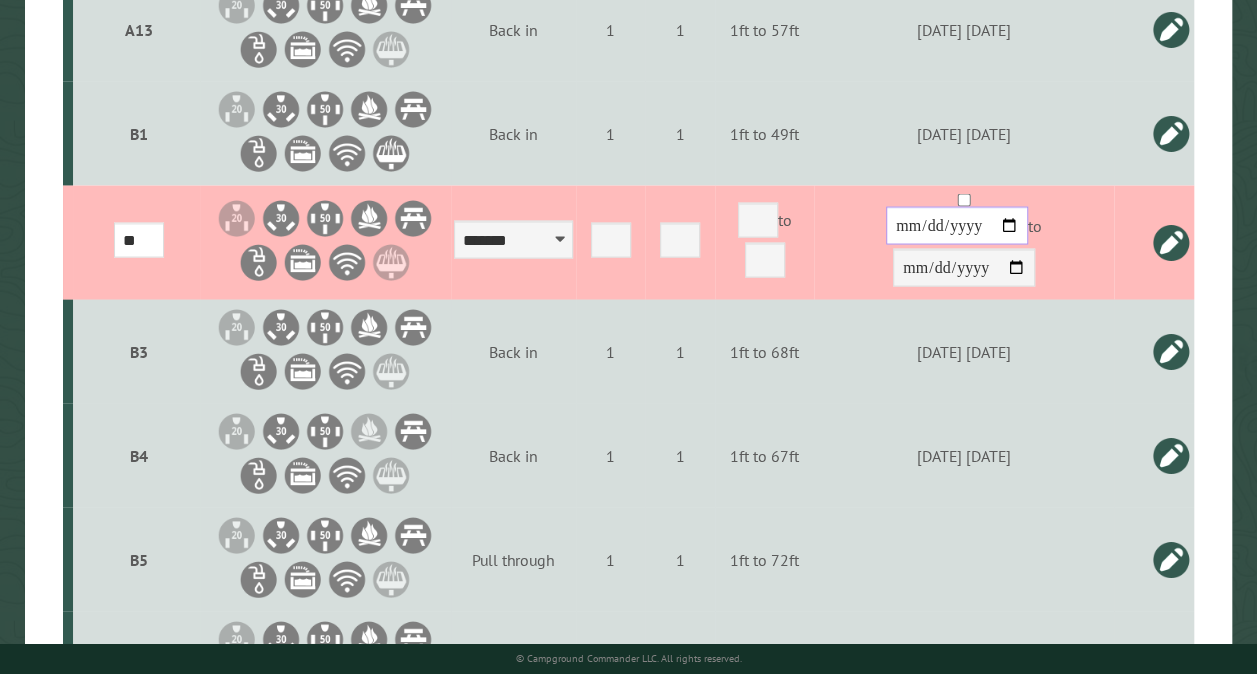 type on "**********" 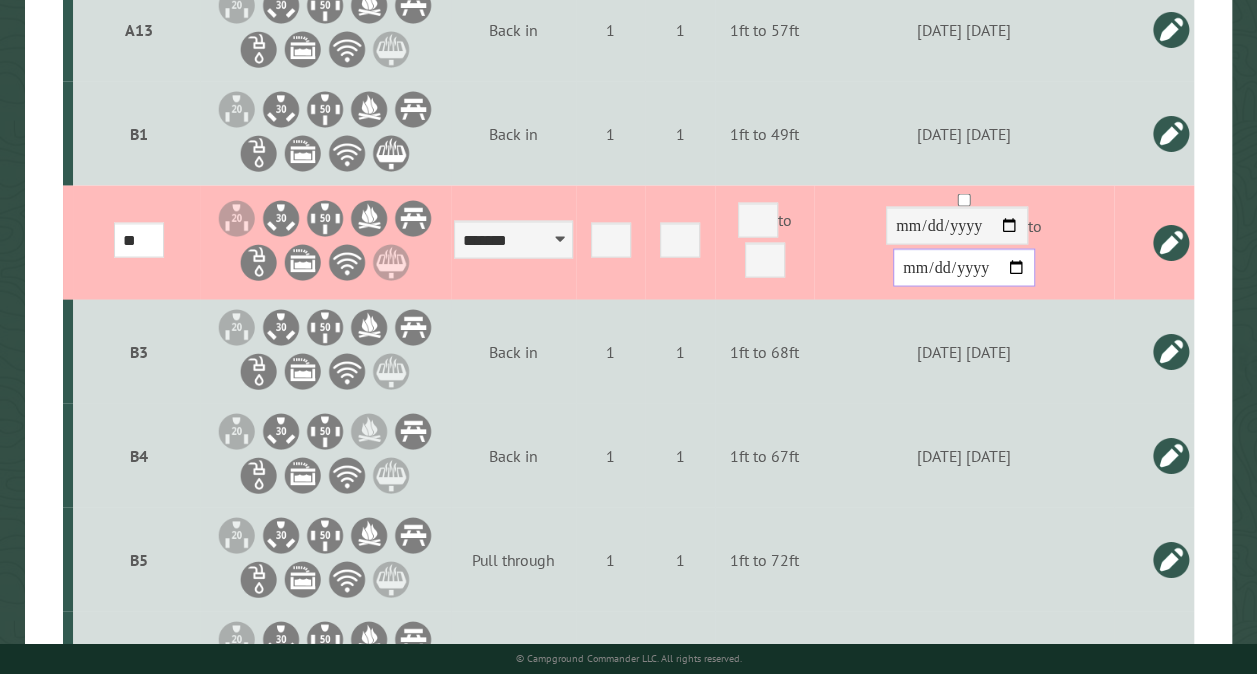 click at bounding box center [964, 267] 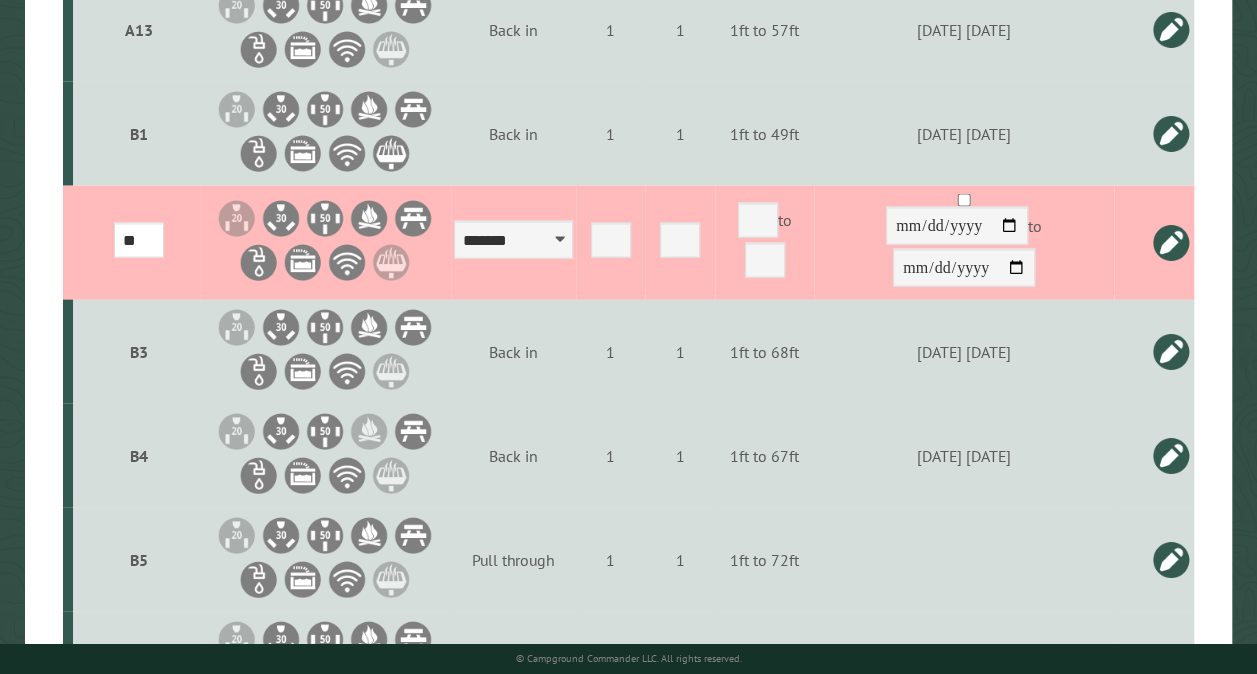 click at bounding box center (1171, 242) 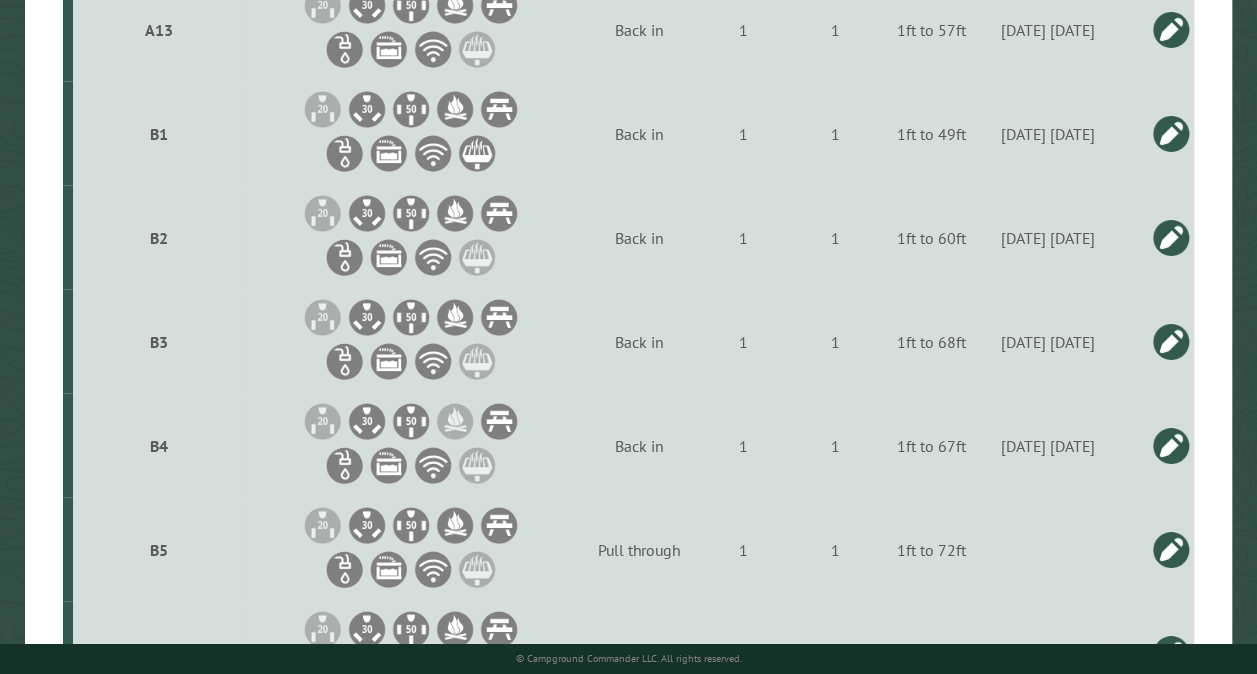 click at bounding box center (1171, 237) 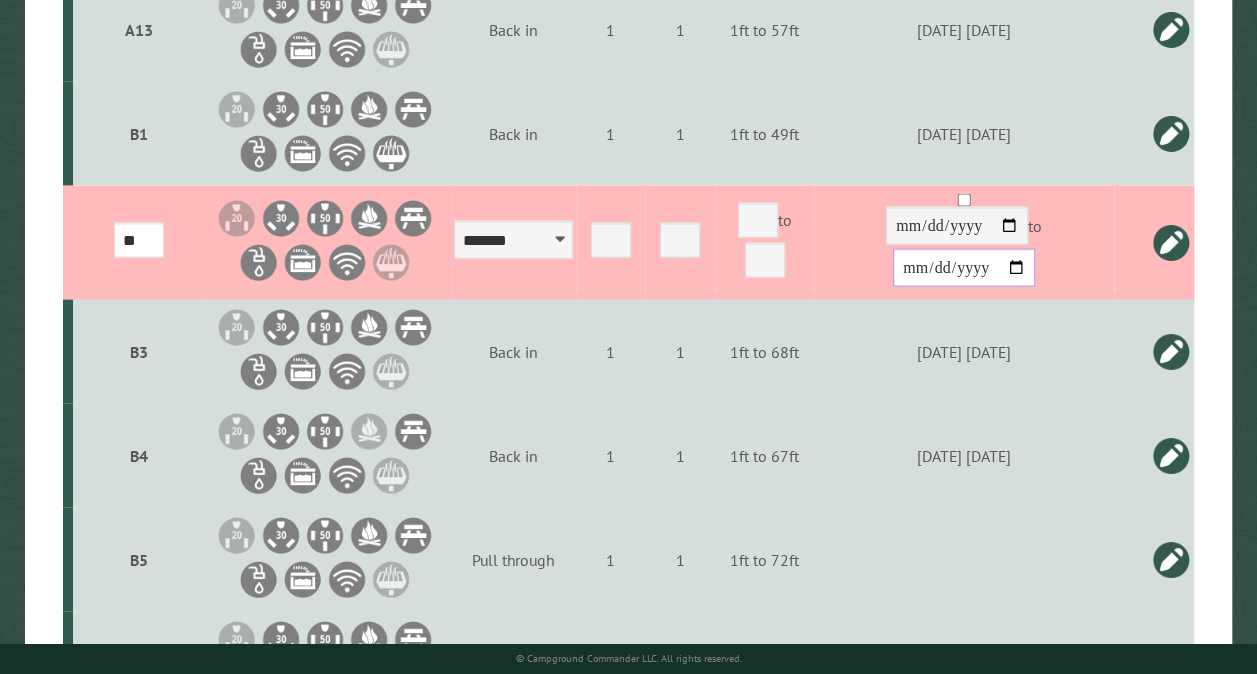 click on "**********" at bounding box center [964, 267] 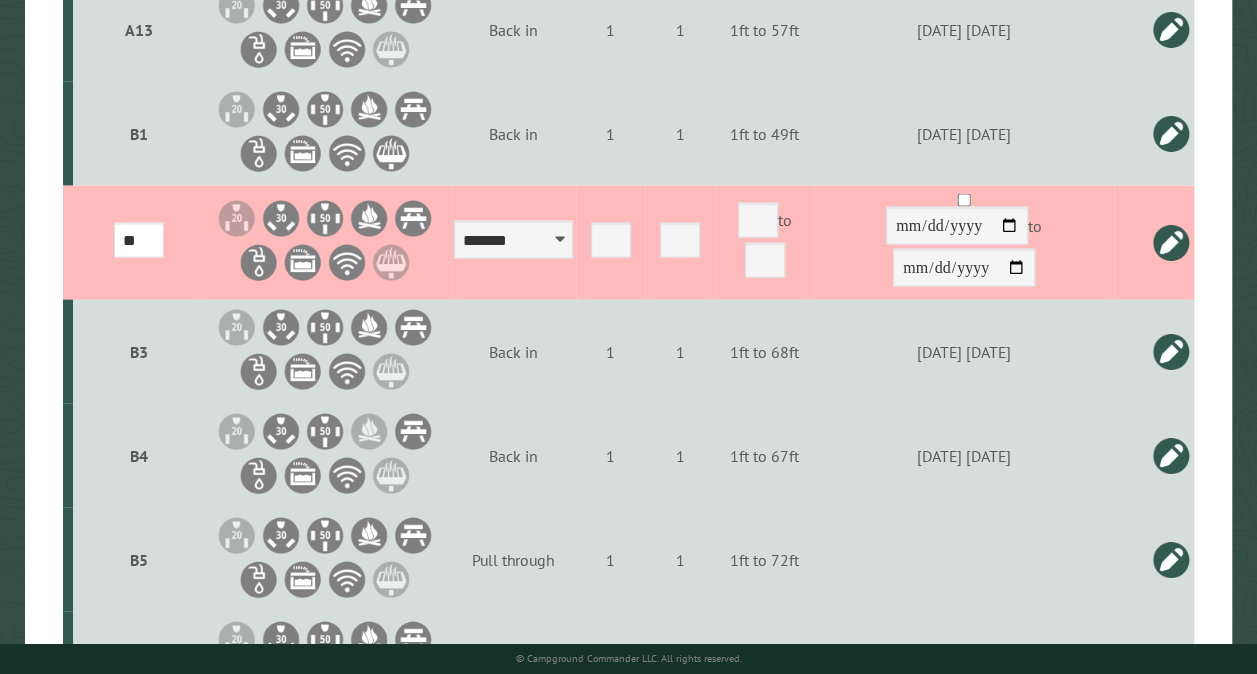 click at bounding box center (1171, 242) 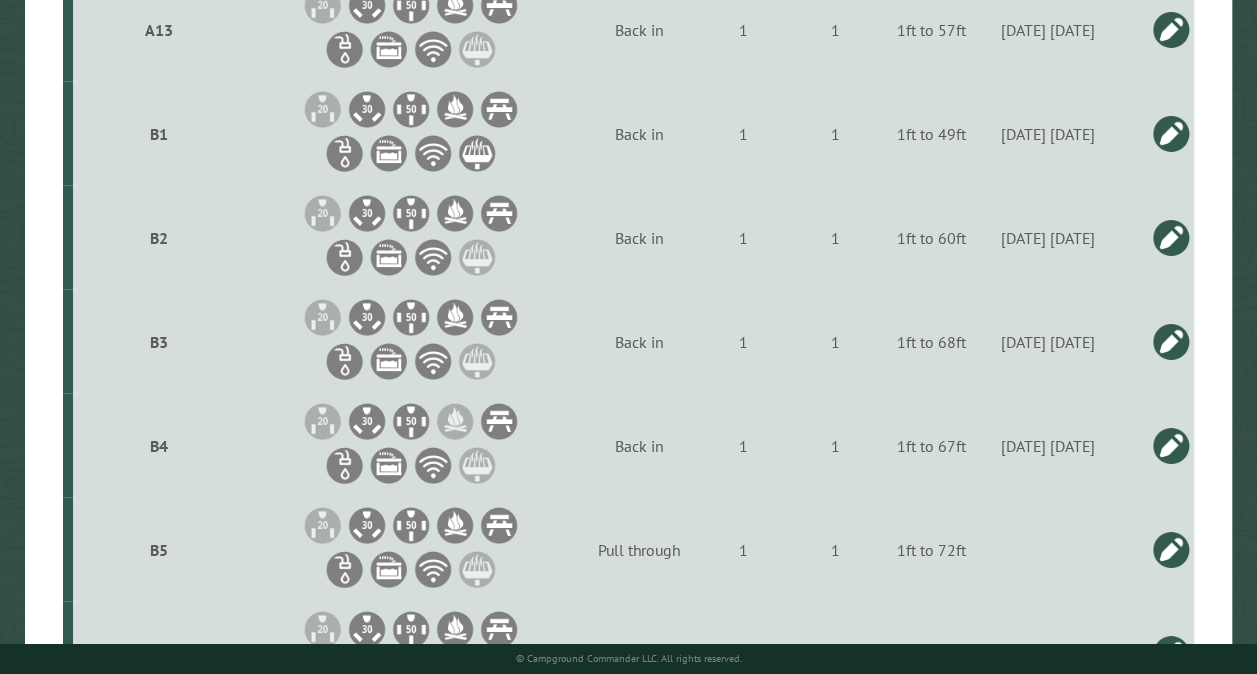 scroll, scrollTop: 1920, scrollLeft: 0, axis: vertical 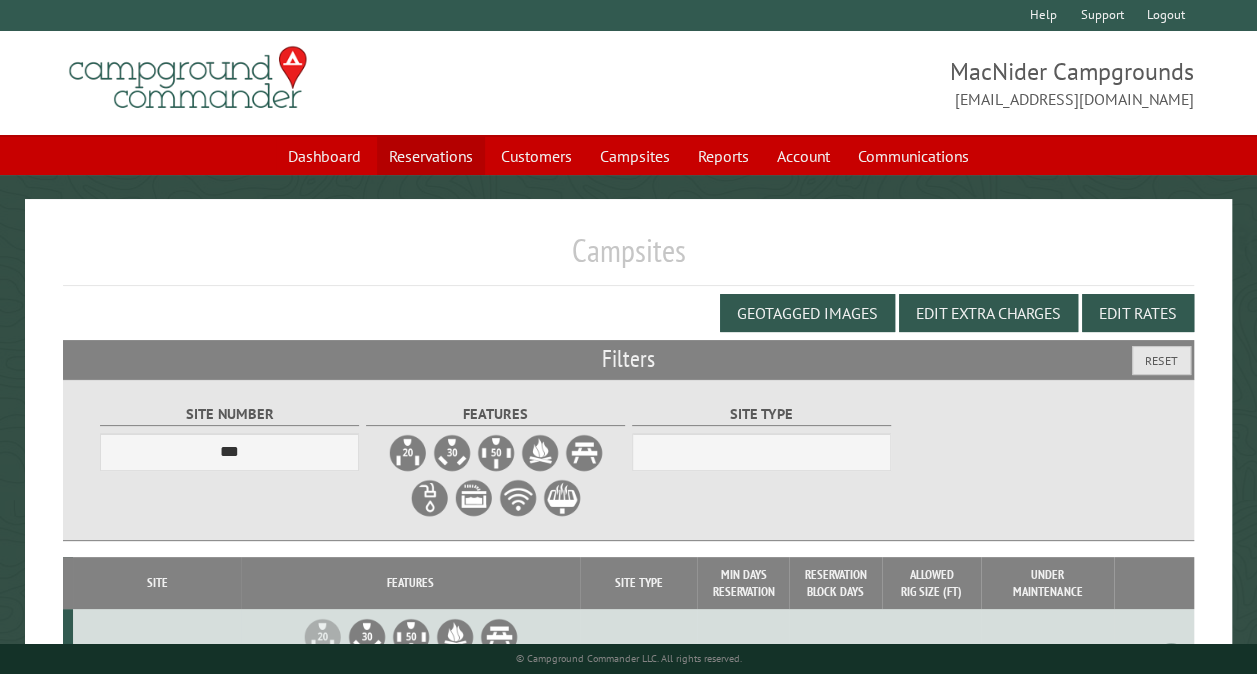 click on "Reservations" at bounding box center [431, 156] 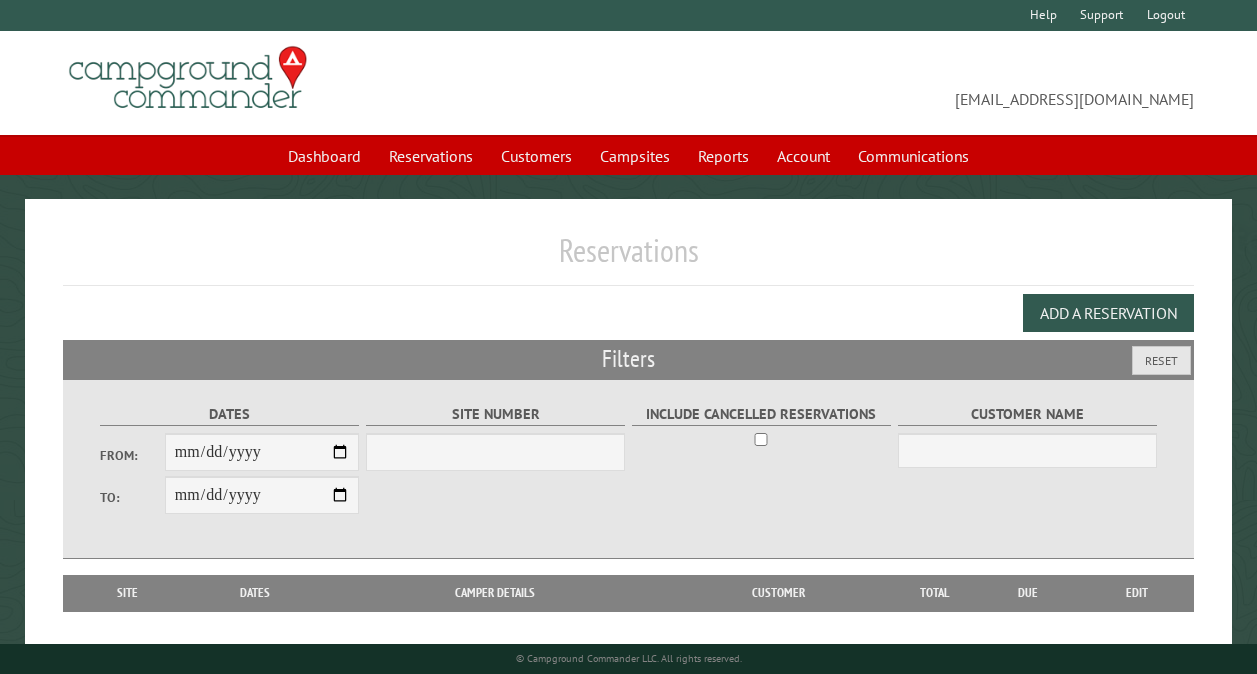 scroll, scrollTop: 0, scrollLeft: 0, axis: both 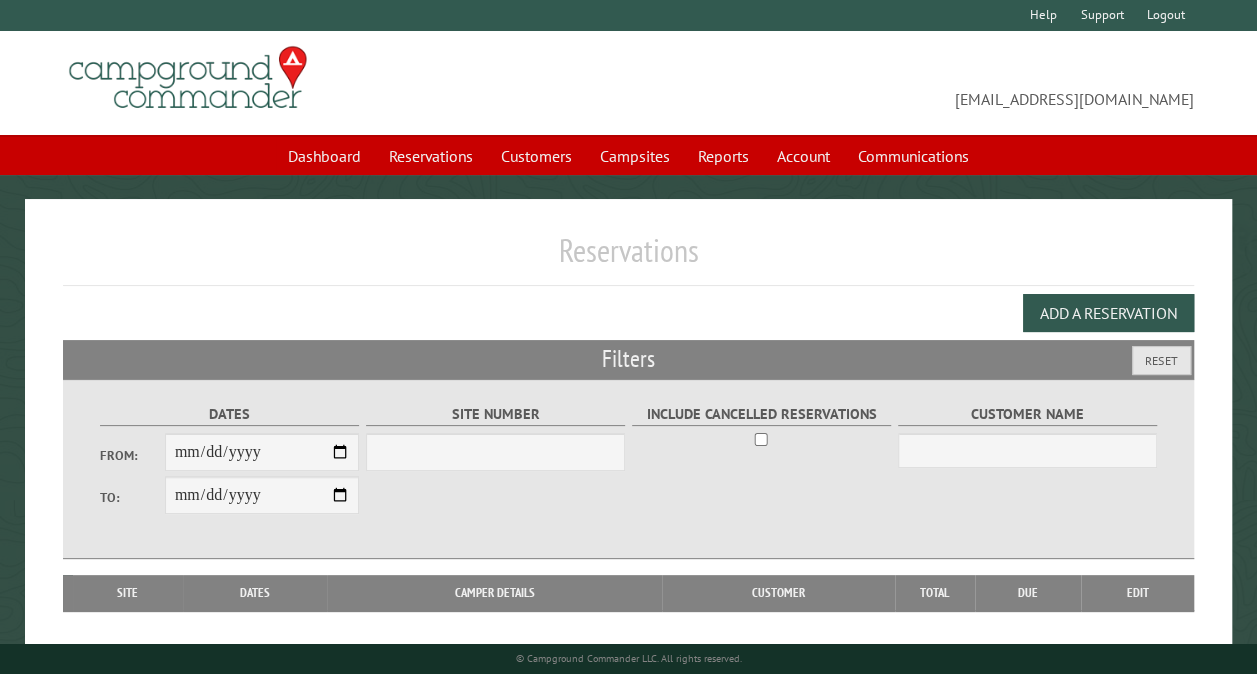 select on "***" 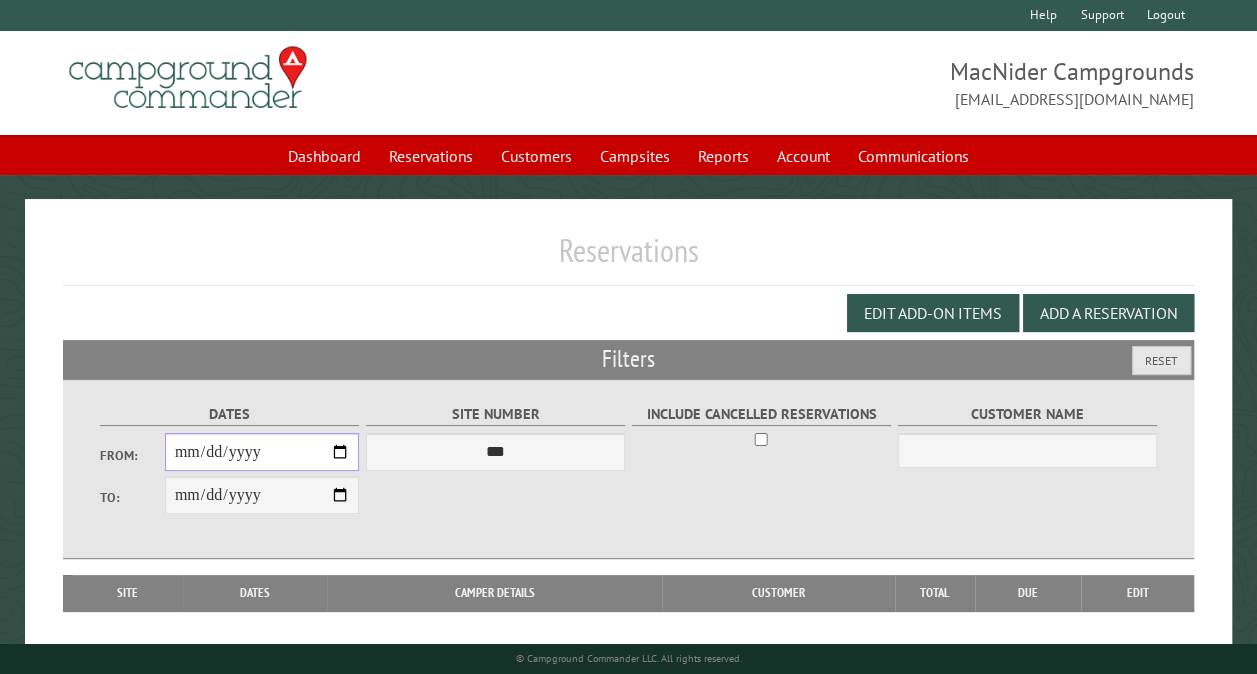 click on "From:" at bounding box center (262, 452) 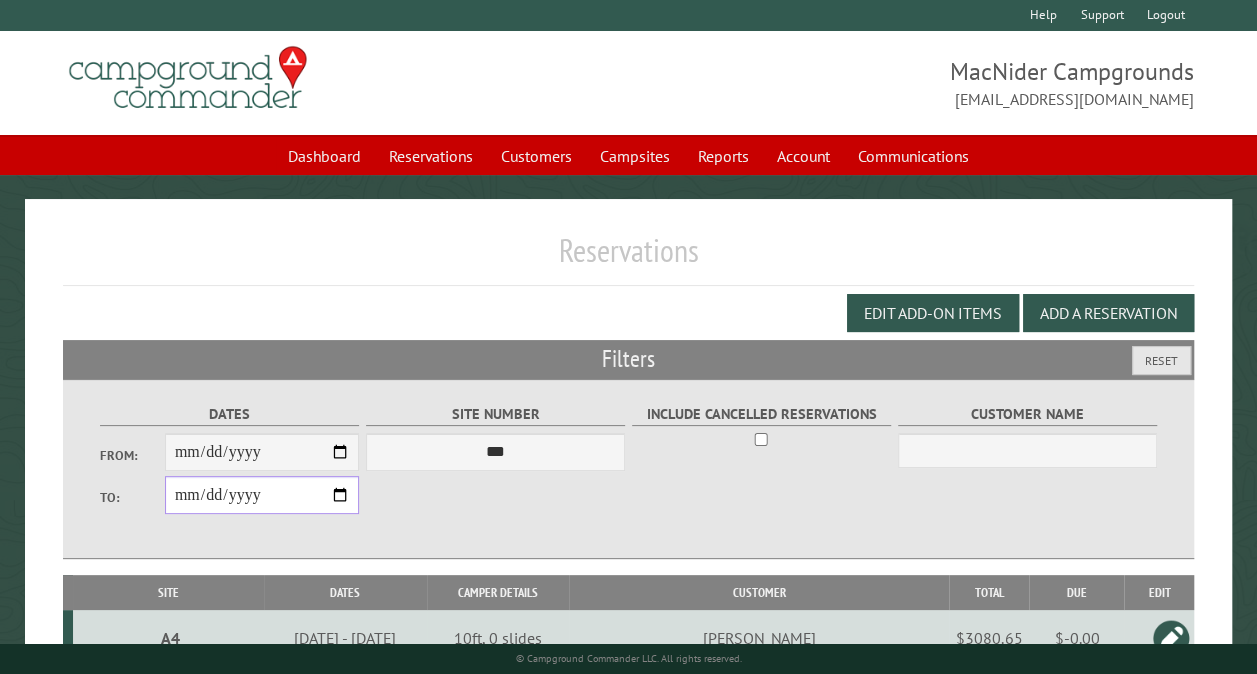 click on "**********" at bounding box center [262, 495] 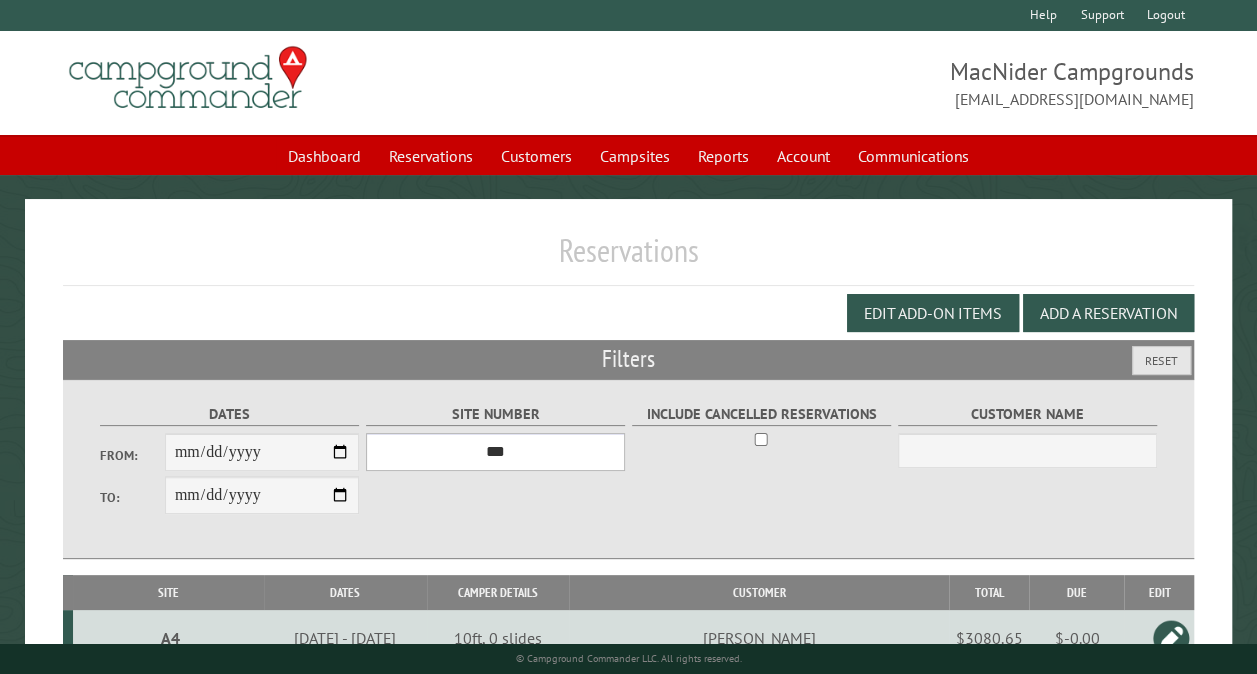 click on "*** ** ** ** ** ** ** ** ** ** *** *** *** *** ** ** ** ** ** ** ** ** ** *** *** ** ** ** ** ** ** ********* ** ** ** ** ** ** ** ** ** *** *** *** *** *** *** ** ** ** ** ** ** ** ** ** *** *** *** *** *** *** ** ** ** ** ** ** ** ** ** ** ** ** ** ** ** ** ** ** ** ** ** ** ** ** *** *** *** *** *** ***" at bounding box center [495, 452] 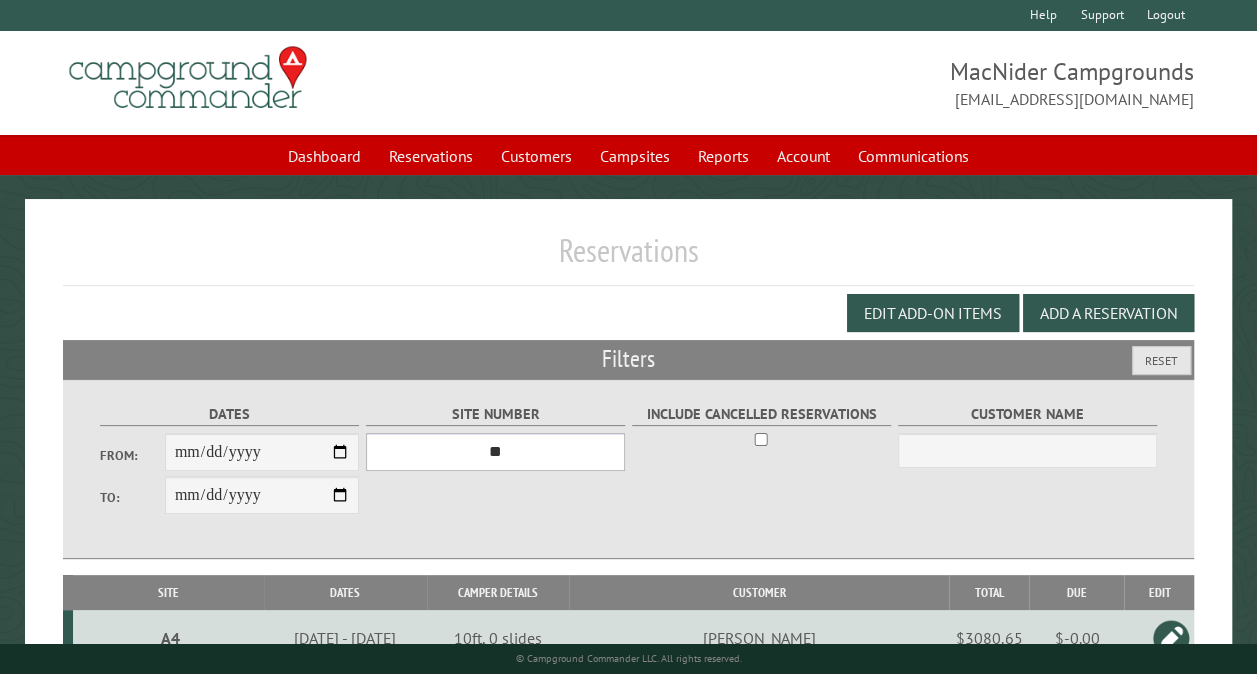 click on "*** ** ** ** ** ** ** ** ** ** *** *** *** *** ** ** ** ** ** ** ** ** ** *** *** ** ** ** ** ** ** ********* ** ** ** ** ** ** ** ** ** *** *** *** *** *** *** ** ** ** ** ** ** ** ** ** *** *** *** *** *** *** ** ** ** ** ** ** ** ** ** ** ** ** ** ** ** ** ** ** ** ** ** ** ** ** *** *** *** *** *** ***" at bounding box center [495, 452] 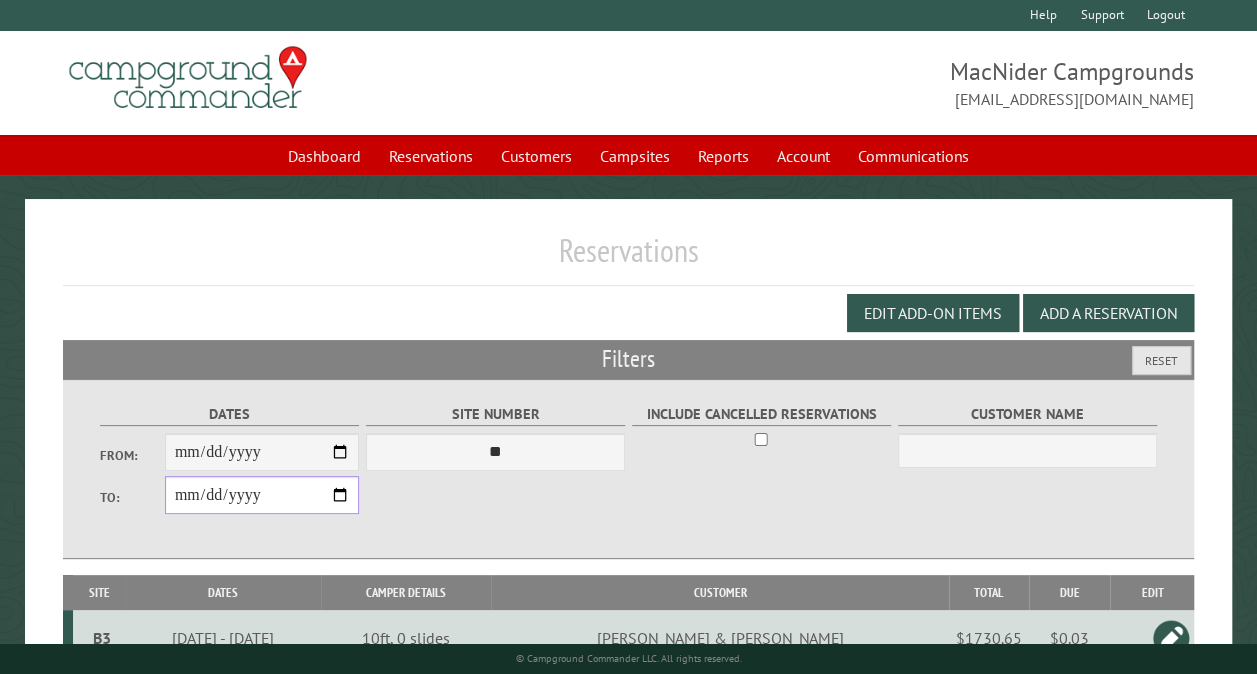 click on "**********" at bounding box center [262, 495] 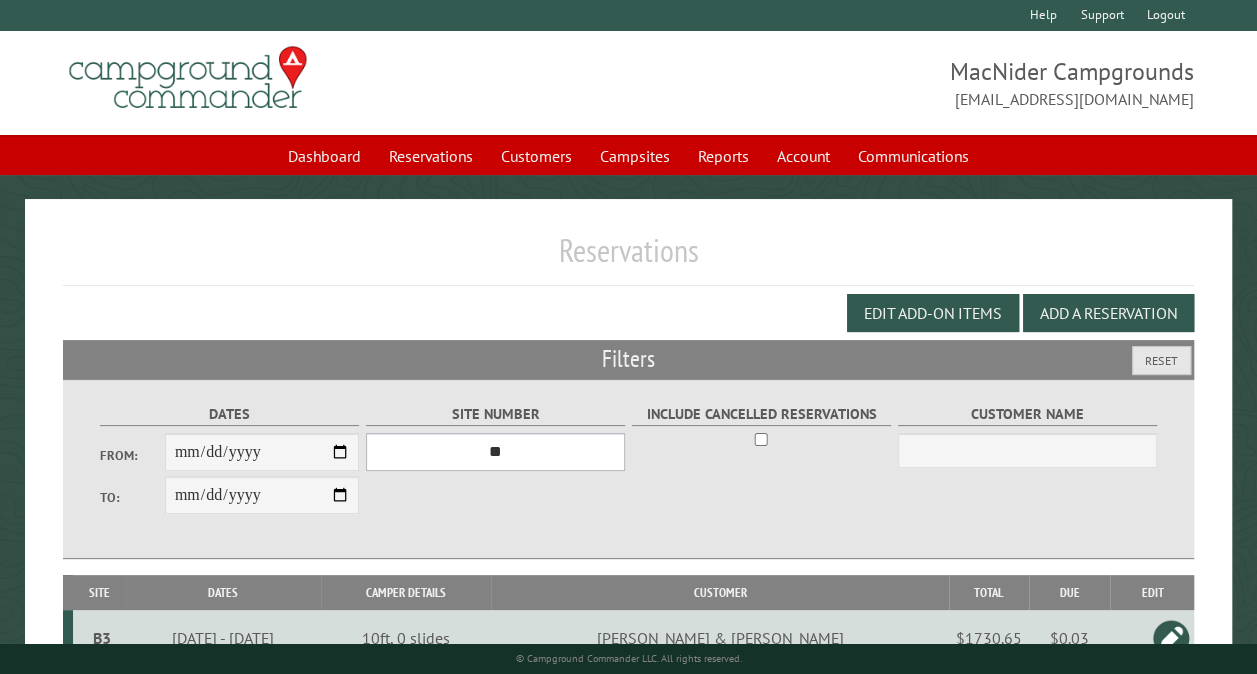 click on "*** ** ** ** ** ** ** ** ** ** *** *** *** *** ** ** ** ** ** ** ** ** ** *** *** ** ** ** ** ** ** ********* ** ** ** ** ** ** ** ** ** *** *** *** *** *** *** ** ** ** ** ** ** ** ** ** *** *** *** *** *** *** ** ** ** ** ** ** ** ** ** ** ** ** ** ** ** ** ** ** ** ** ** ** ** ** *** *** *** *** *** ***" at bounding box center (495, 452) 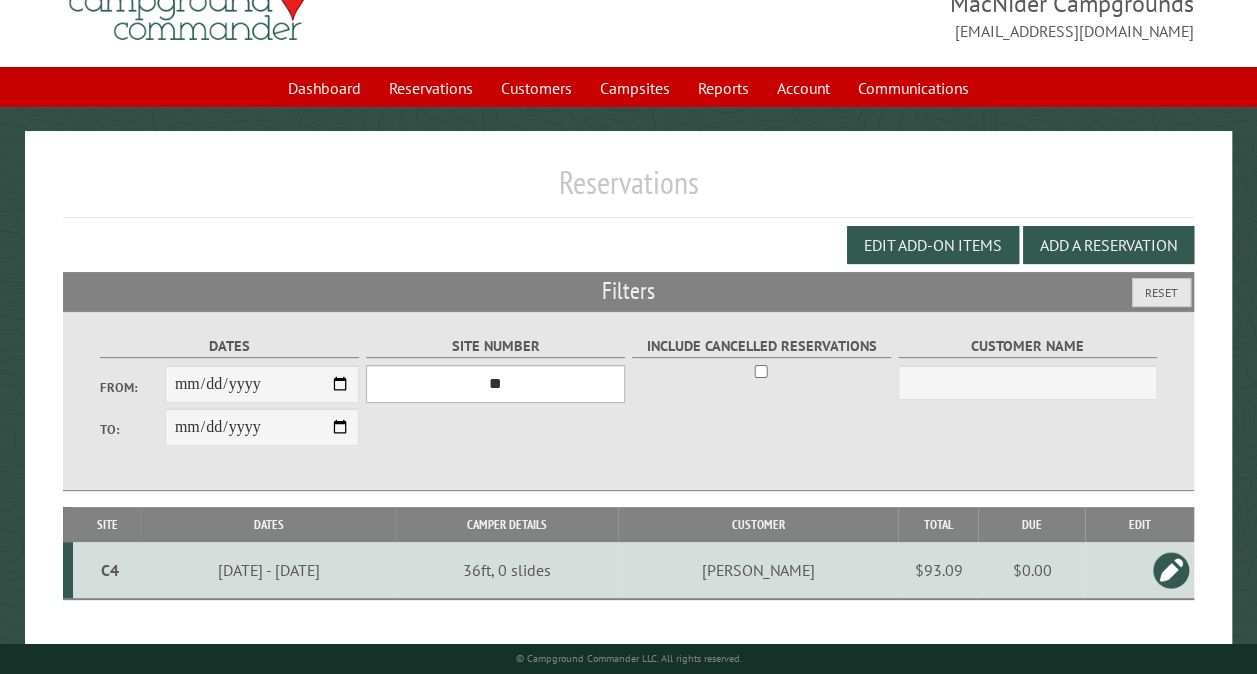 scroll, scrollTop: 112, scrollLeft: 0, axis: vertical 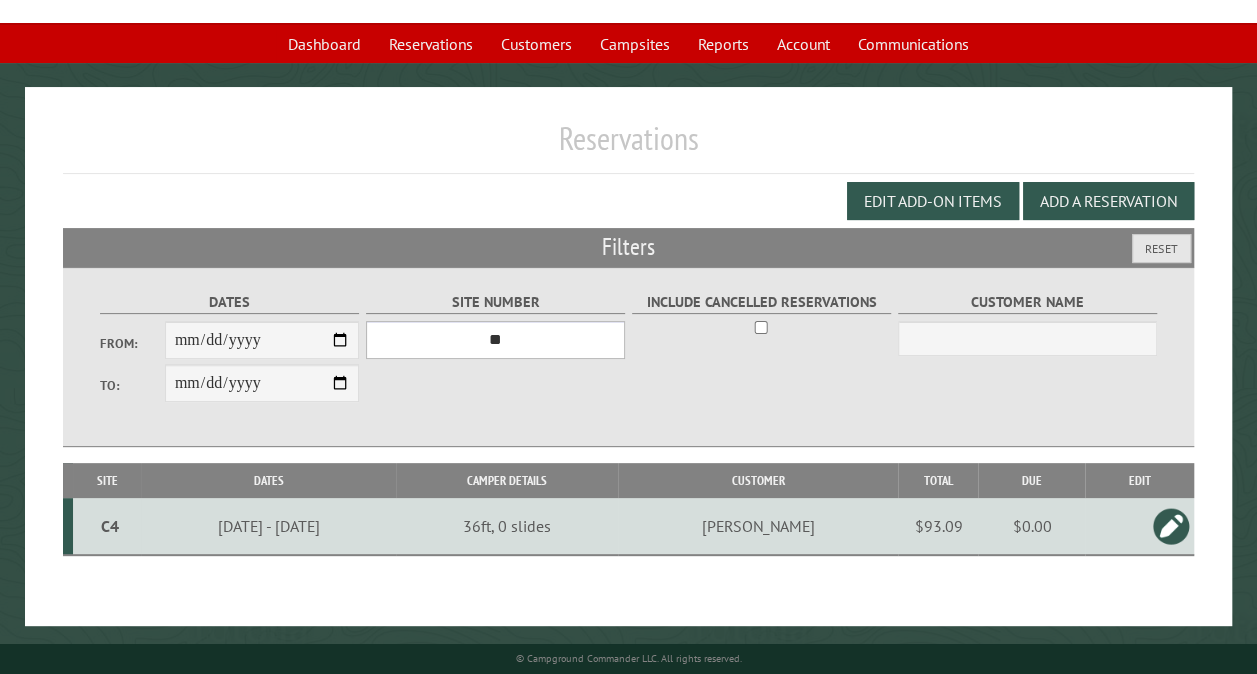 click on "*** ** ** ** ** ** ** ** ** ** *** *** *** *** ** ** ** ** ** ** ** ** ** *** *** ** ** ** ** ** ** ********* ** ** ** ** ** ** ** ** ** *** *** *** *** *** *** ** ** ** ** ** ** ** ** ** *** *** *** *** *** *** ** ** ** ** ** ** ** ** ** ** ** ** ** ** ** ** ** ** ** ** ** ** ** ** *** *** *** *** *** ***" at bounding box center [495, 340] 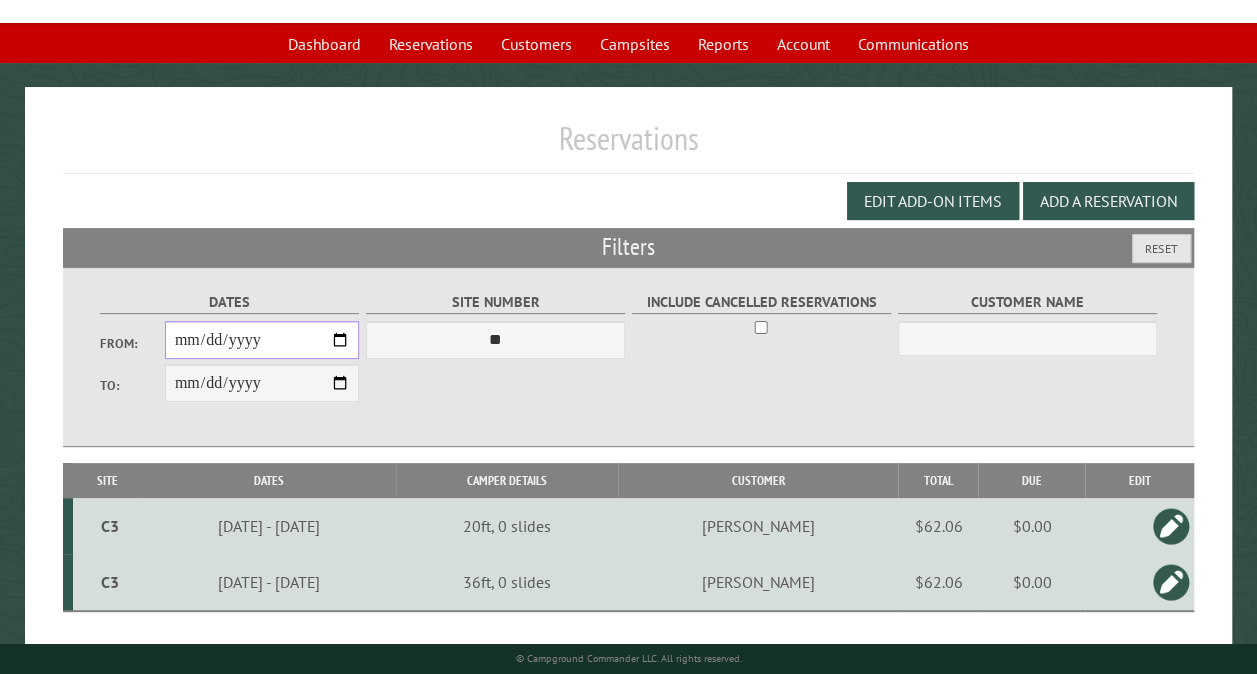 click on "**********" at bounding box center (262, 340) 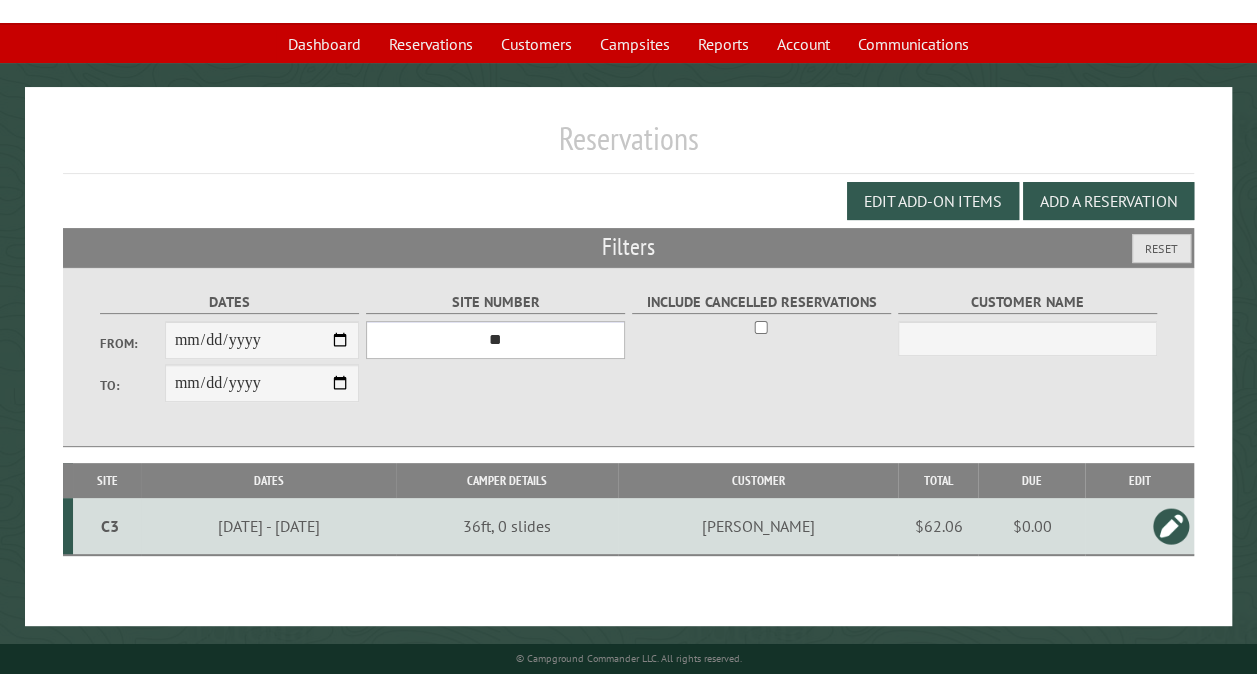 click on "*** ** ** ** ** ** ** ** ** ** *** *** *** *** ** ** ** ** ** ** ** ** ** *** *** ** ** ** ** ** ** ********* ** ** ** ** ** ** ** ** ** *** *** *** *** *** *** ** ** ** ** ** ** ** ** ** *** *** *** *** *** *** ** ** ** ** ** ** ** ** ** ** ** ** ** ** ** ** ** ** ** ** ** ** ** ** *** *** *** *** *** ***" at bounding box center (495, 340) 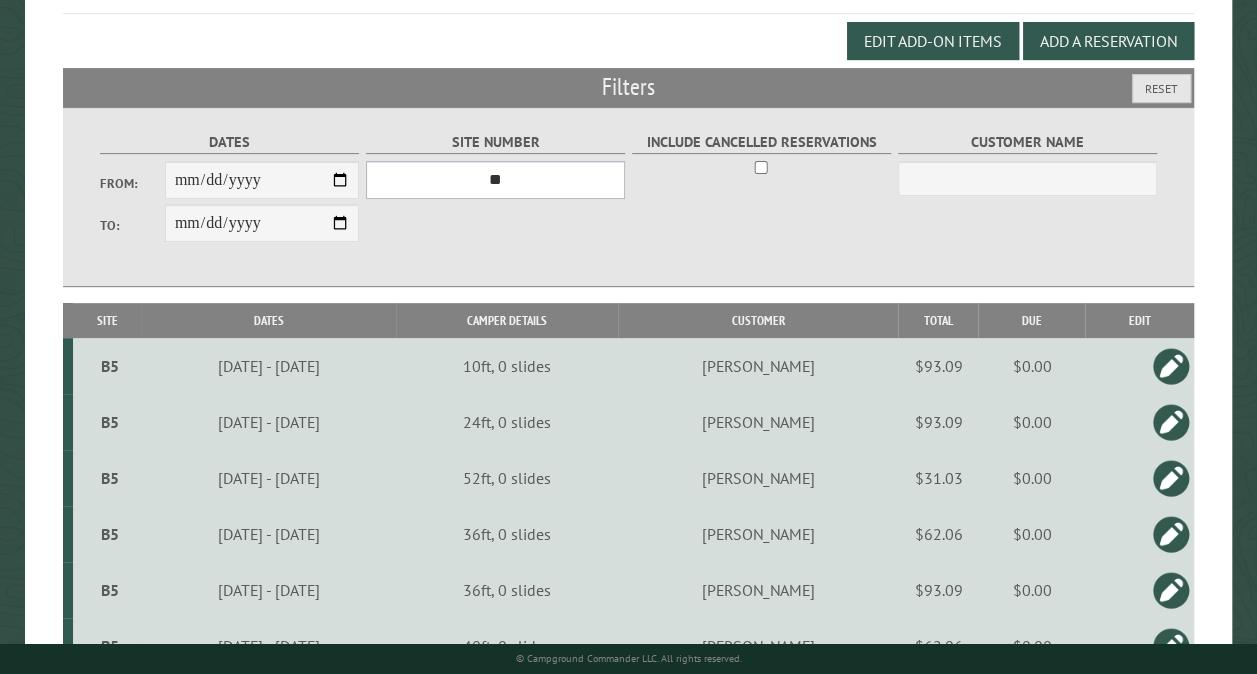 scroll, scrollTop: 312, scrollLeft: 0, axis: vertical 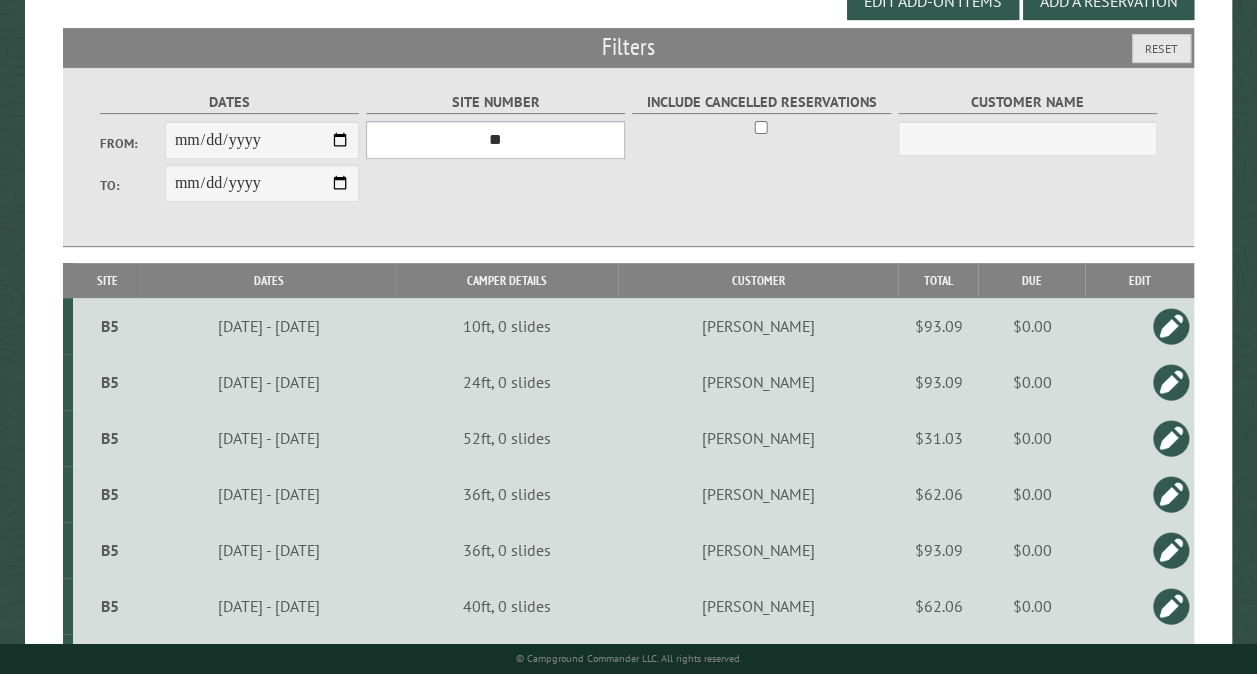 click on "*** ** ** ** ** ** ** ** ** ** *** *** *** *** ** ** ** ** ** ** ** ** ** *** *** ** ** ** ** ** ** ********* ** ** ** ** ** ** ** ** ** *** *** *** *** *** *** ** ** ** ** ** ** ** ** ** *** *** *** *** *** *** ** ** ** ** ** ** ** ** ** ** ** ** ** ** ** ** ** ** ** ** ** ** ** ** *** *** *** *** *** ***" at bounding box center [495, 140] 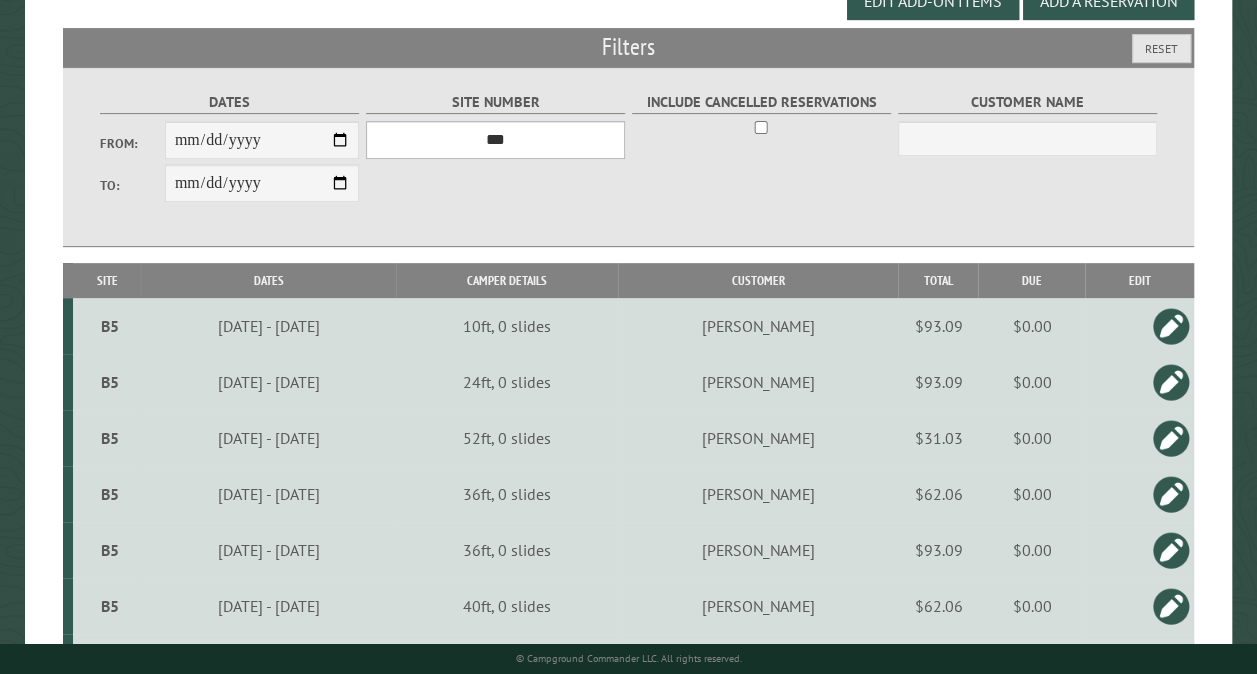 click on "*** ** ** ** ** ** ** ** ** ** *** *** *** *** ** ** ** ** ** ** ** ** ** *** *** ** ** ** ** ** ** ********* ** ** ** ** ** ** ** ** ** *** *** *** *** *** *** ** ** ** ** ** ** ** ** ** *** *** *** *** *** *** ** ** ** ** ** ** ** ** ** ** ** ** ** ** ** ** ** ** ** ** ** ** ** ** *** *** *** *** *** ***" at bounding box center [495, 140] 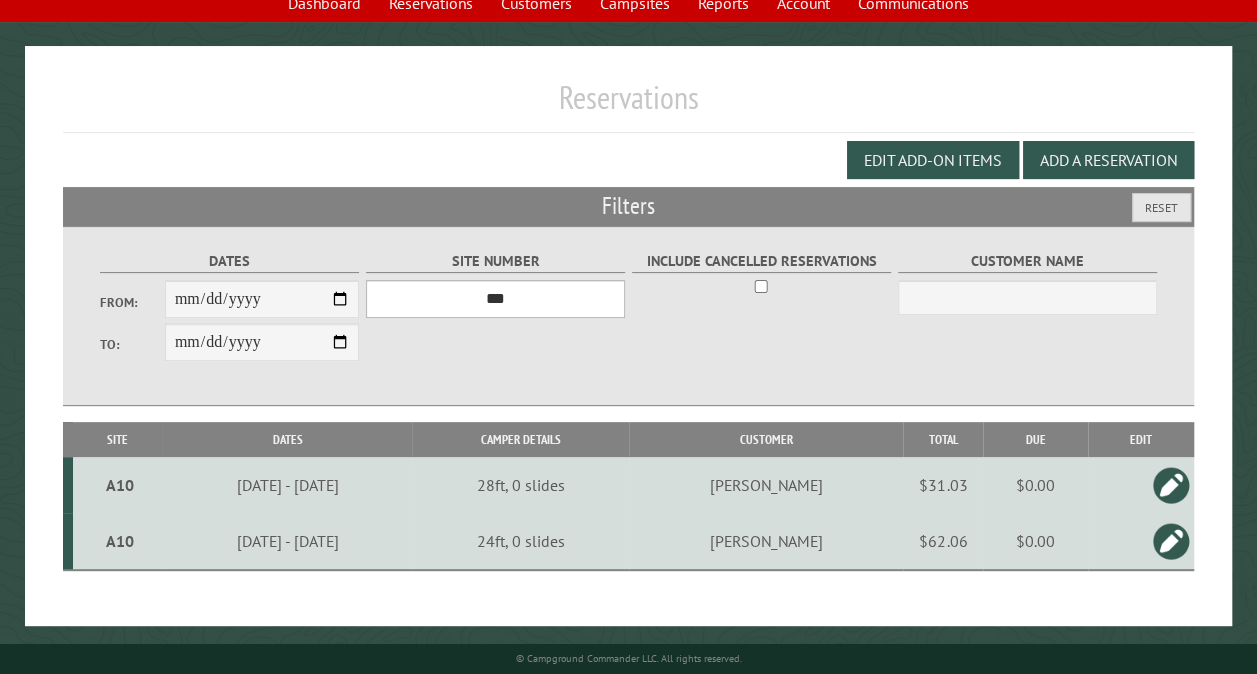 scroll, scrollTop: 155, scrollLeft: 0, axis: vertical 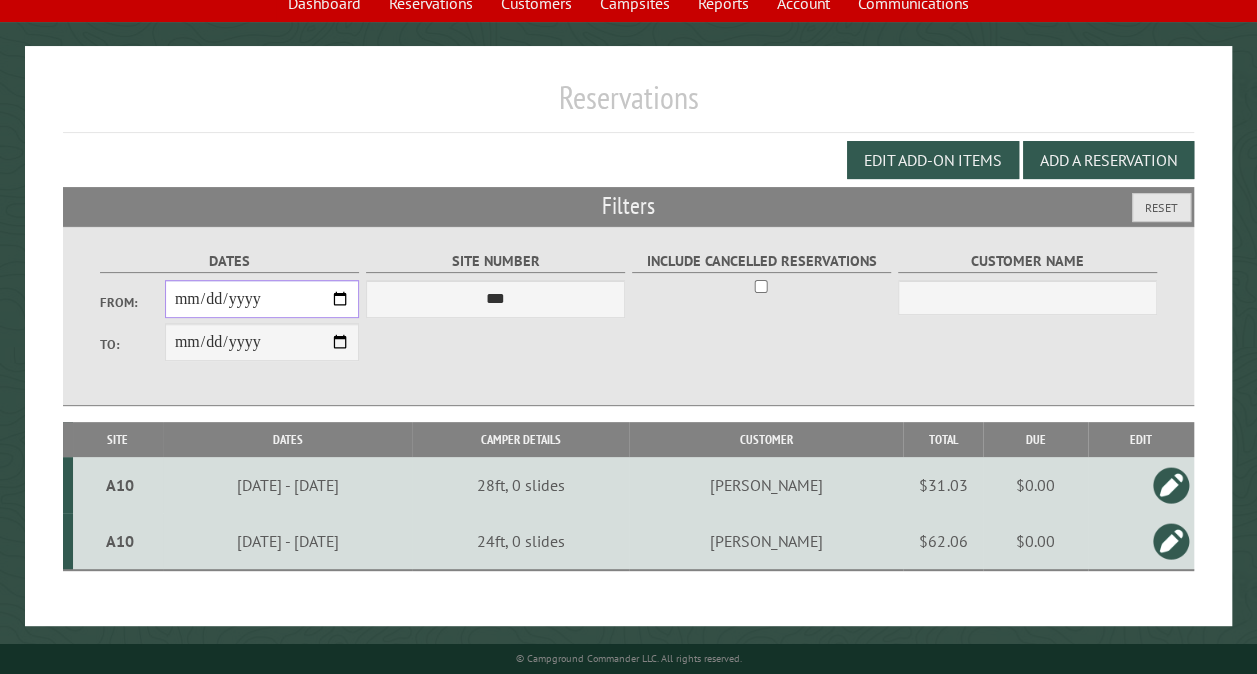 click on "**********" at bounding box center (262, 299) 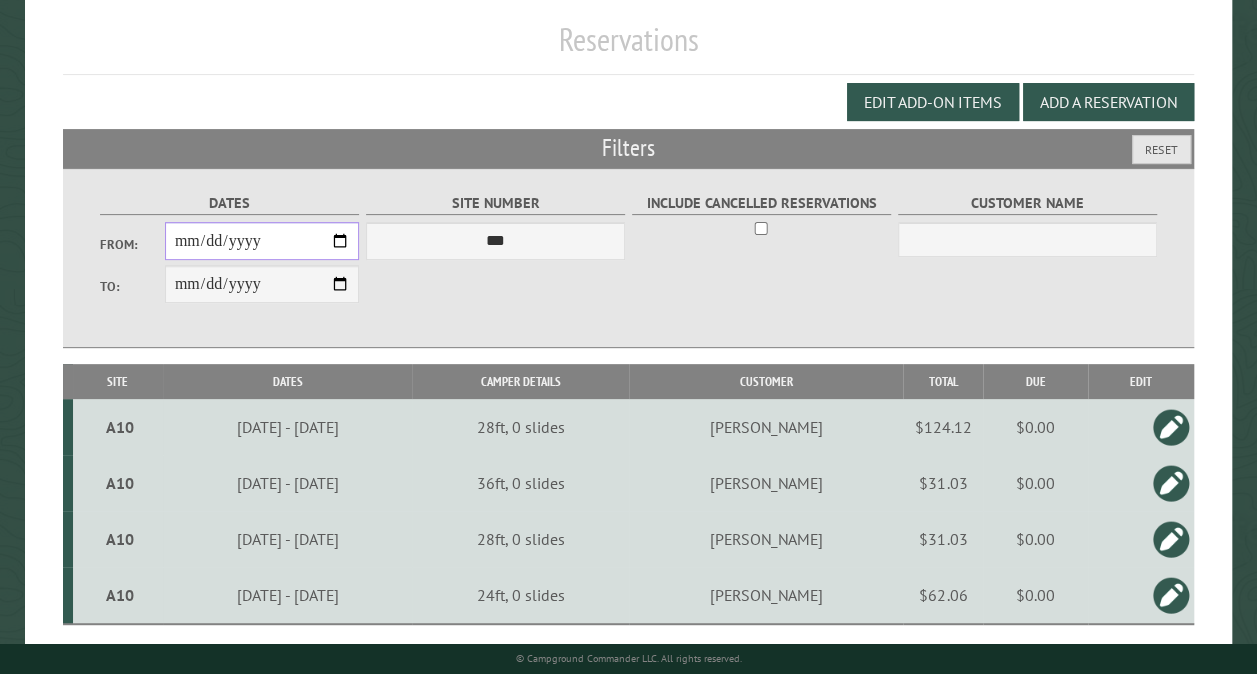 scroll, scrollTop: 235, scrollLeft: 0, axis: vertical 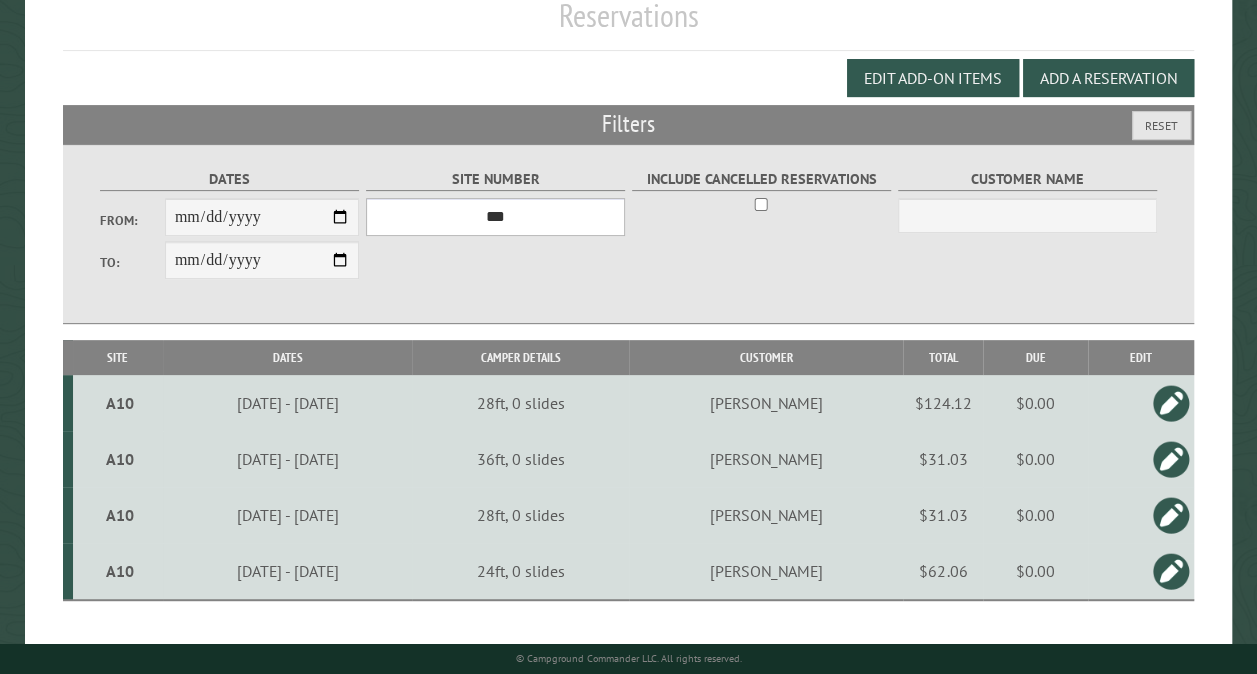 click on "*** ** ** ** ** ** ** ** ** ** *** *** *** *** ** ** ** ** ** ** ** ** ** *** *** ** ** ** ** ** ** ********* ** ** ** ** ** ** ** ** ** *** *** *** *** *** *** ** ** ** ** ** ** ** ** ** *** *** *** *** *** *** ** ** ** ** ** ** ** ** ** ** ** ** ** ** ** ** ** ** ** ** ** ** ** ** *** *** *** *** *** ***" at bounding box center [495, 217] 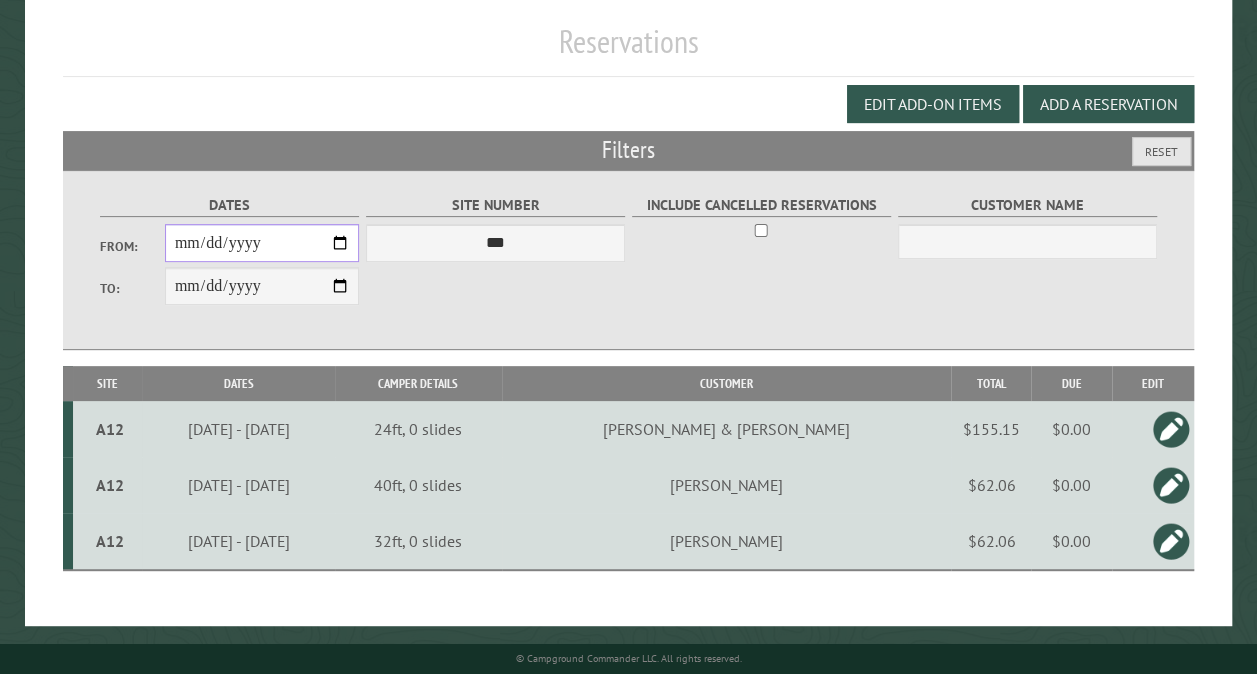 click on "**********" at bounding box center (262, 243) 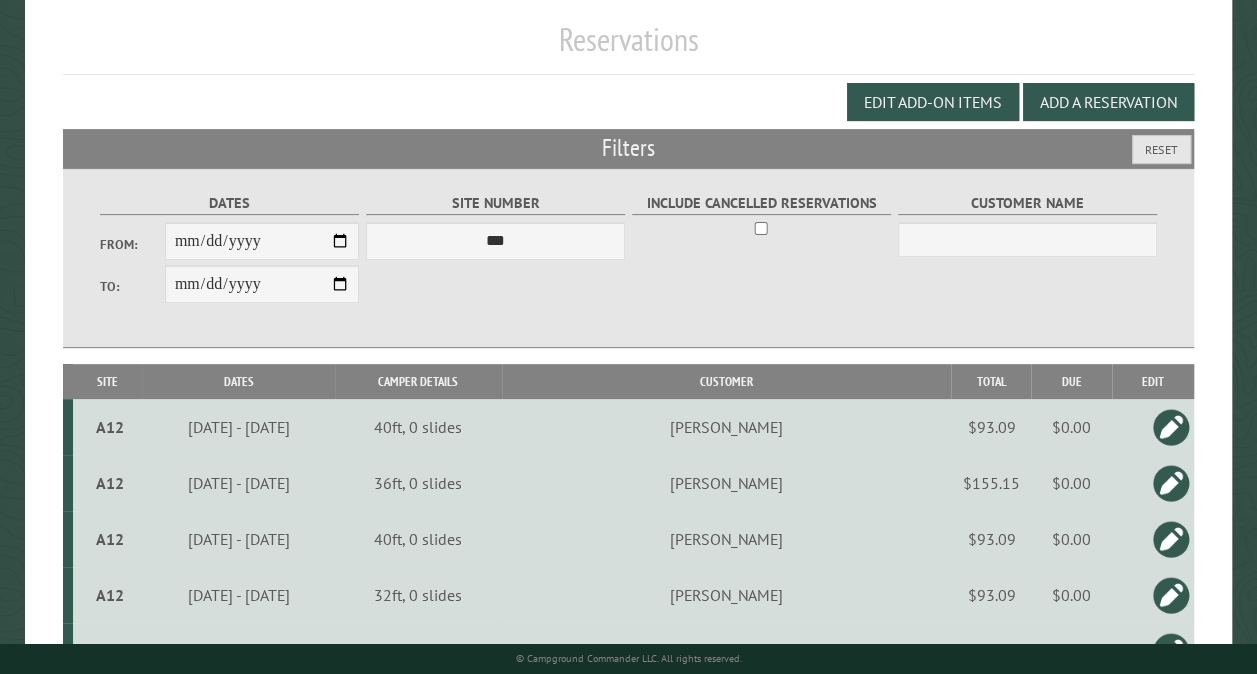 click on "**********" at bounding box center [628, 258] 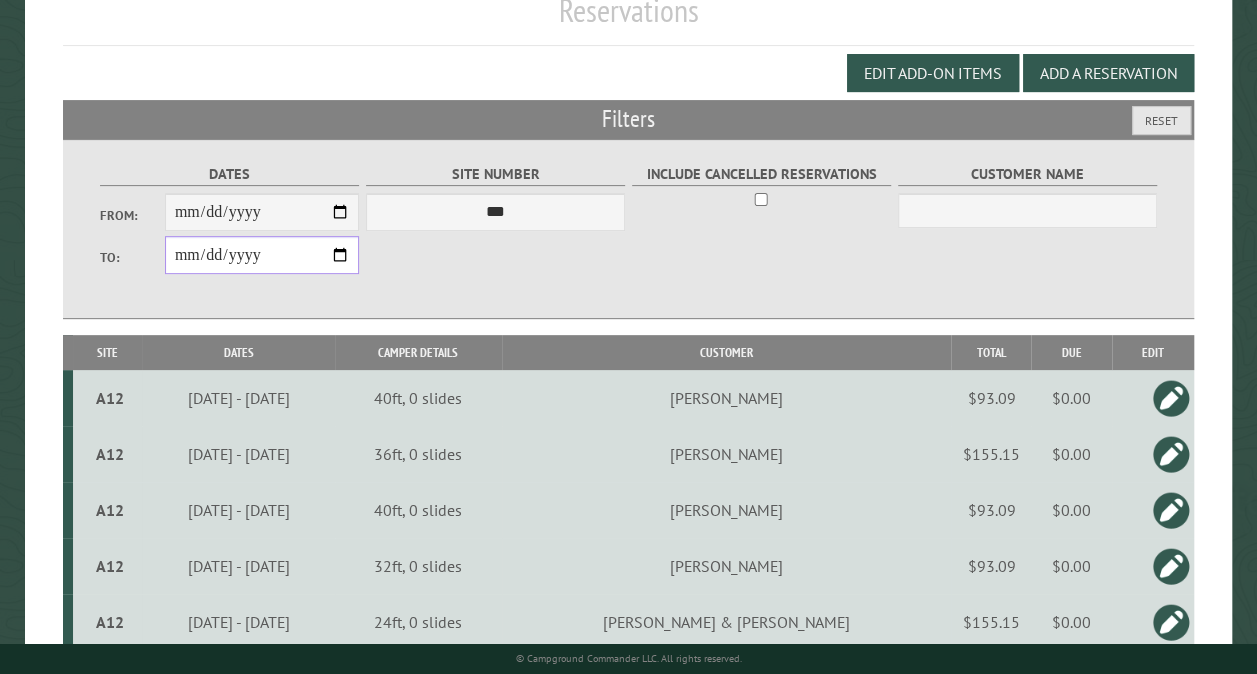 scroll, scrollTop: 251, scrollLeft: 0, axis: vertical 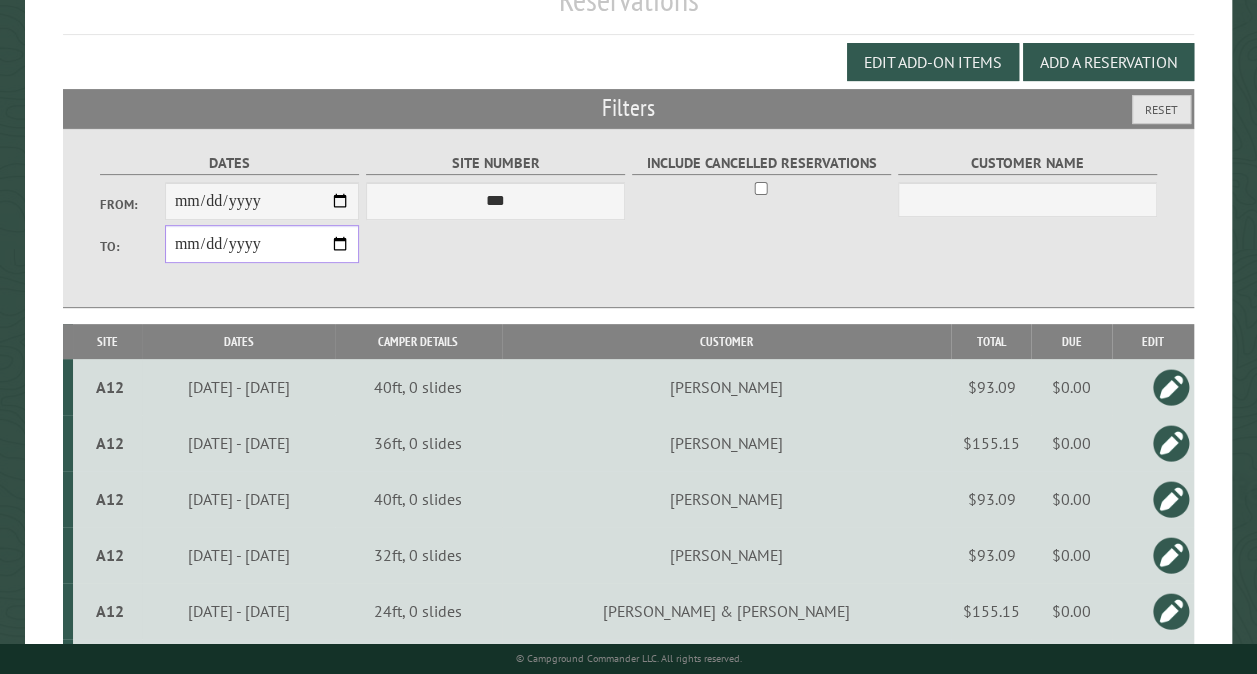 click on "**********" at bounding box center [262, 244] 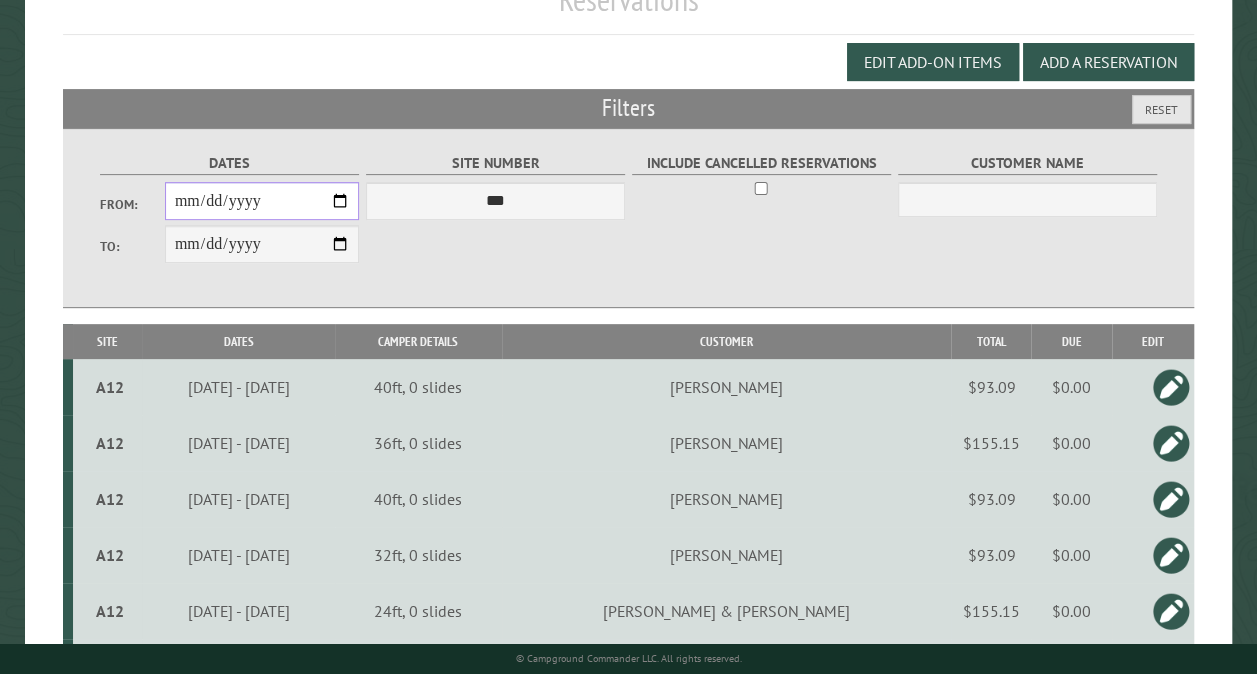 click on "**********" at bounding box center (262, 201) 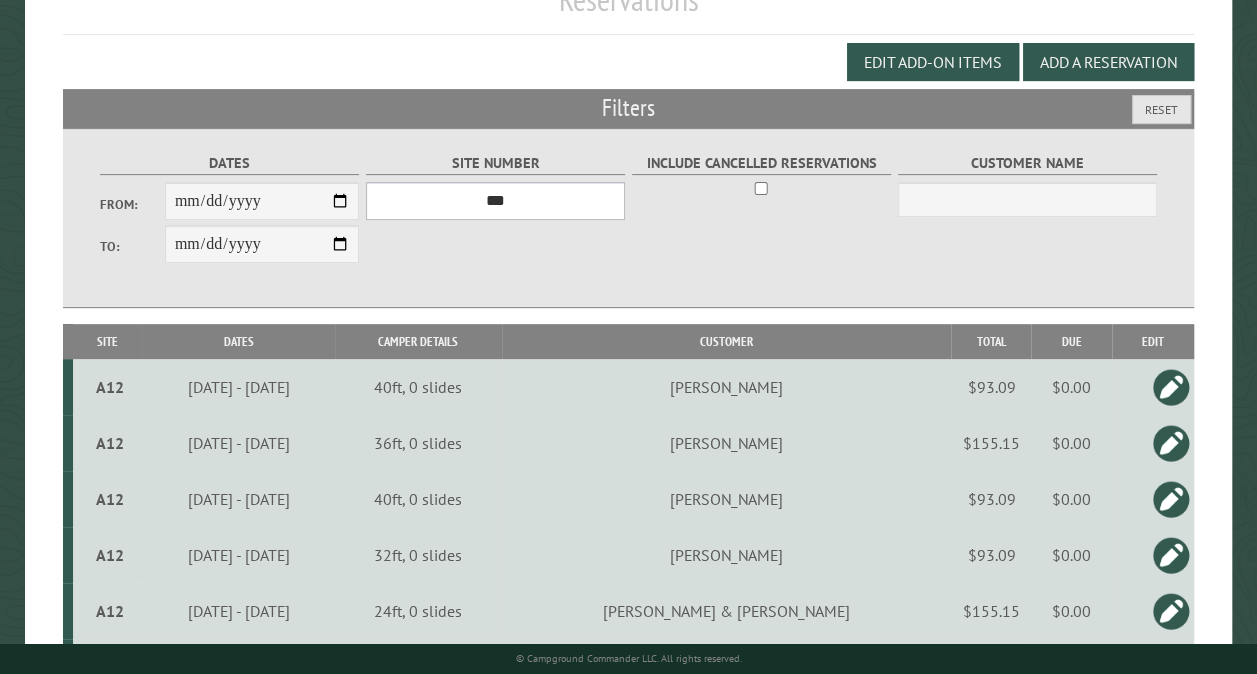 click on "*** ** ** ** ** ** ** ** ** ** *** *** *** *** ** ** ** ** ** ** ** ** ** *** *** ** ** ** ** ** ** ********* ** ** ** ** ** ** ** ** ** *** *** *** *** *** *** ** ** ** ** ** ** ** ** ** *** *** *** *** *** *** ** ** ** ** ** ** ** ** ** ** ** ** ** ** ** ** ** ** ** ** ** ** ** ** *** *** *** *** *** ***" at bounding box center [495, 201] 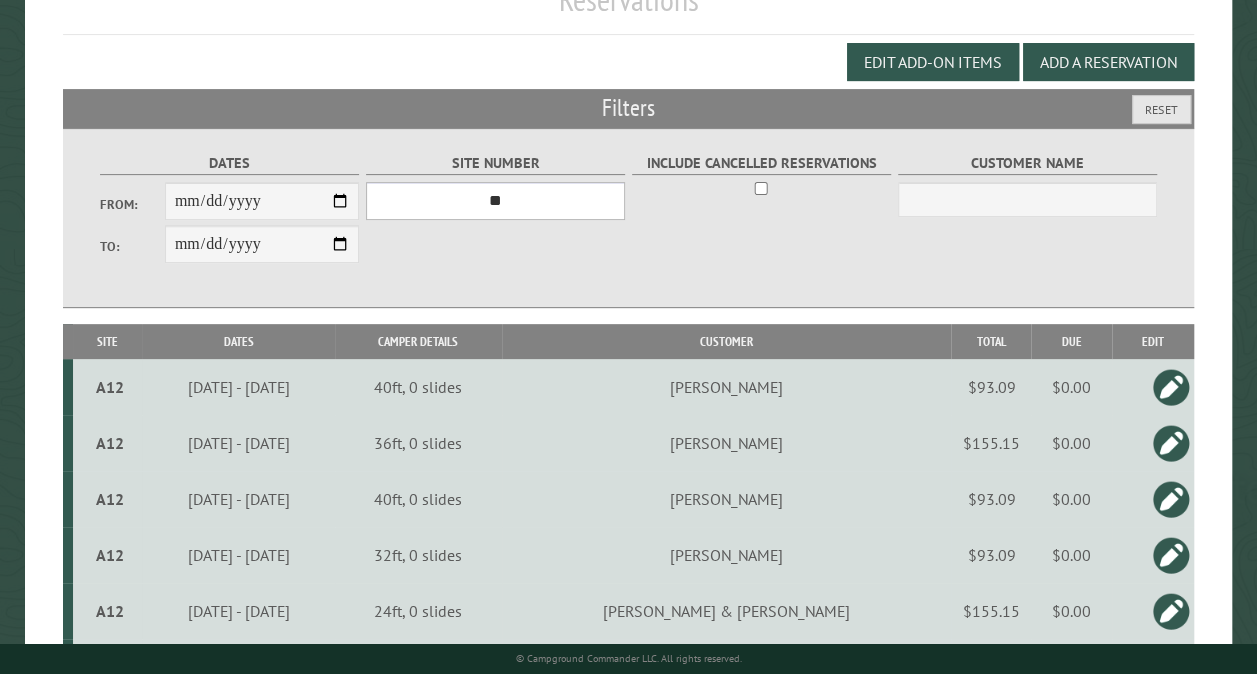 click on "*** ** ** ** ** ** ** ** ** ** *** *** *** *** ** ** ** ** ** ** ** ** ** *** *** ** ** ** ** ** ** ********* ** ** ** ** ** ** ** ** ** *** *** *** *** *** *** ** ** ** ** ** ** ** ** ** *** *** *** *** *** *** ** ** ** ** ** ** ** ** ** ** ** ** ** ** ** ** ** ** ** ** ** ** ** ** *** *** *** *** *** ***" at bounding box center [495, 201] 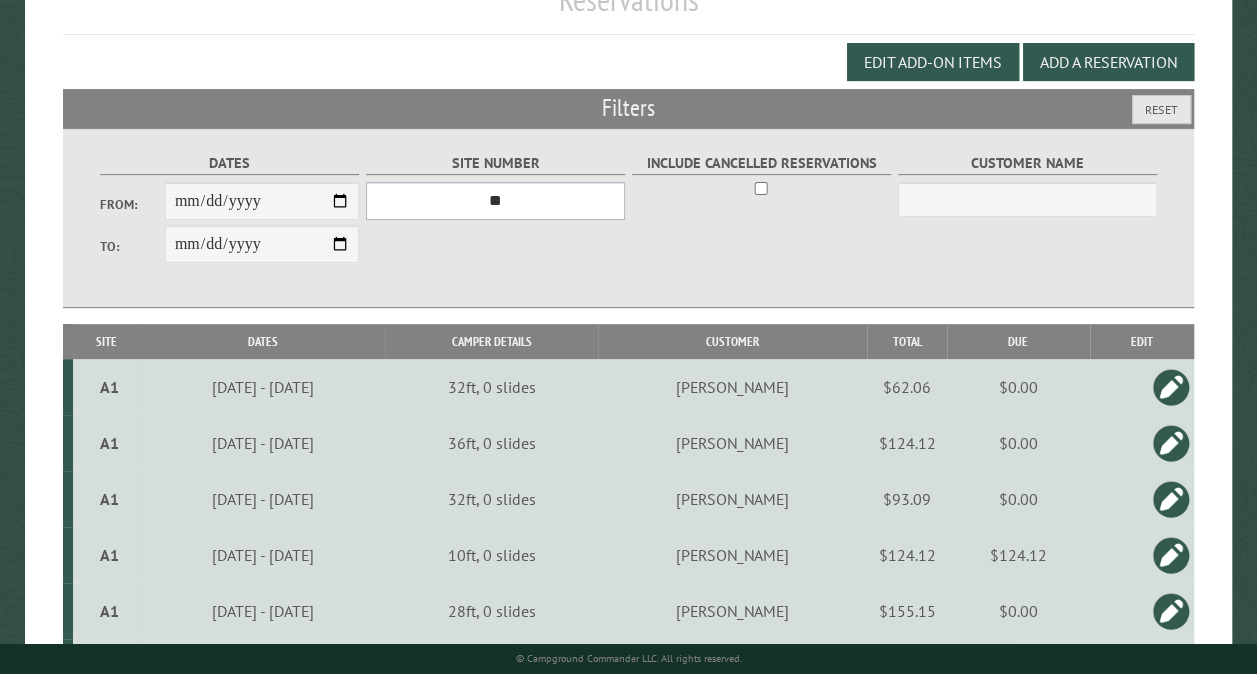 click on "*** ** ** ** ** ** ** ** ** ** *** *** *** *** ** ** ** ** ** ** ** ** ** *** *** ** ** ** ** ** ** ********* ** ** ** ** ** ** ** ** ** *** *** *** *** *** *** ** ** ** ** ** ** ** ** ** *** *** *** *** *** *** ** ** ** ** ** ** ** ** ** ** ** ** ** ** ** ** ** ** ** ** ** ** ** ** *** *** *** *** *** ***" at bounding box center (495, 201) 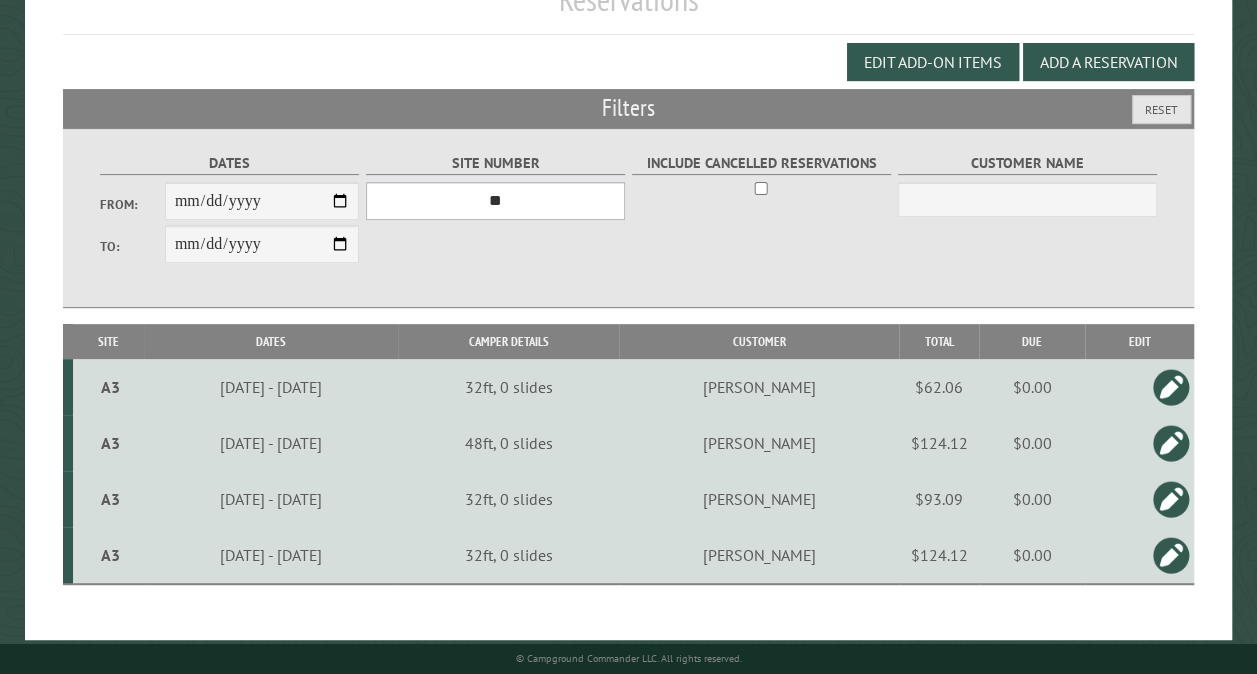 click on "*** ** ** ** ** ** ** ** ** ** *** *** *** *** ** ** ** ** ** ** ** ** ** *** *** ** ** ** ** ** ** ********* ** ** ** ** ** ** ** ** ** *** *** *** *** *** *** ** ** ** ** ** ** ** ** ** *** *** *** *** *** *** ** ** ** ** ** ** ** ** ** ** ** ** ** ** ** ** ** ** ** ** ** ** ** ** *** *** *** *** *** ***" at bounding box center (495, 201) 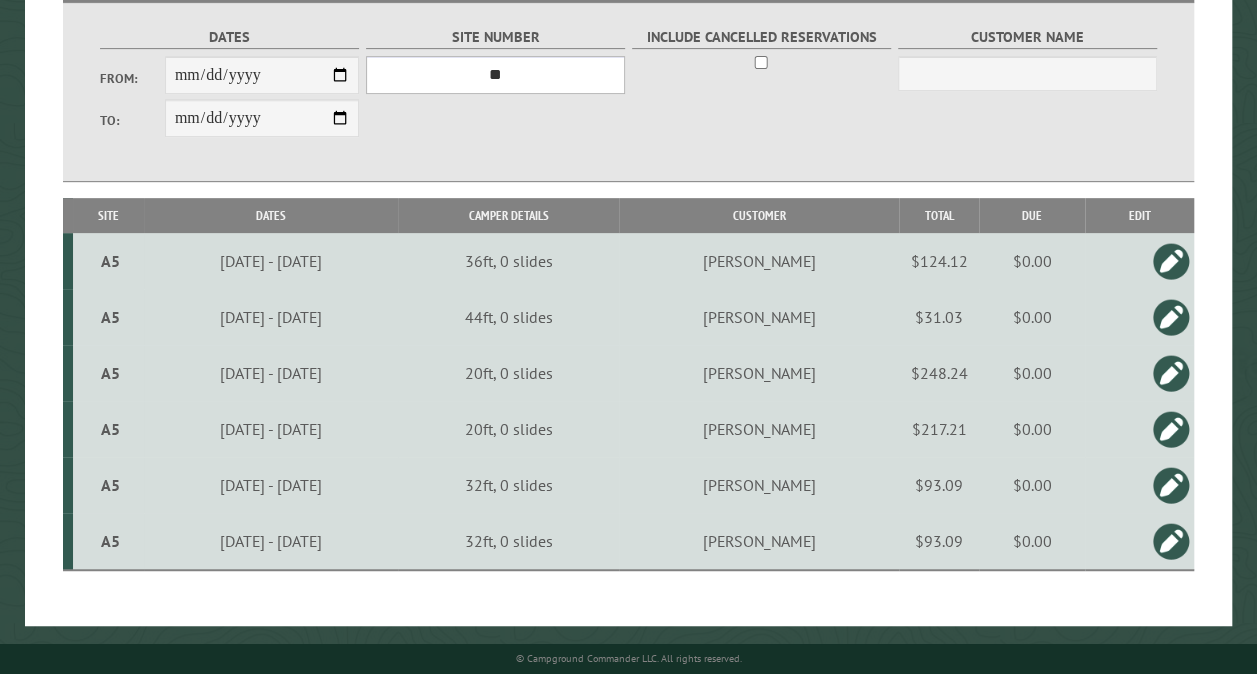 scroll, scrollTop: 379, scrollLeft: 0, axis: vertical 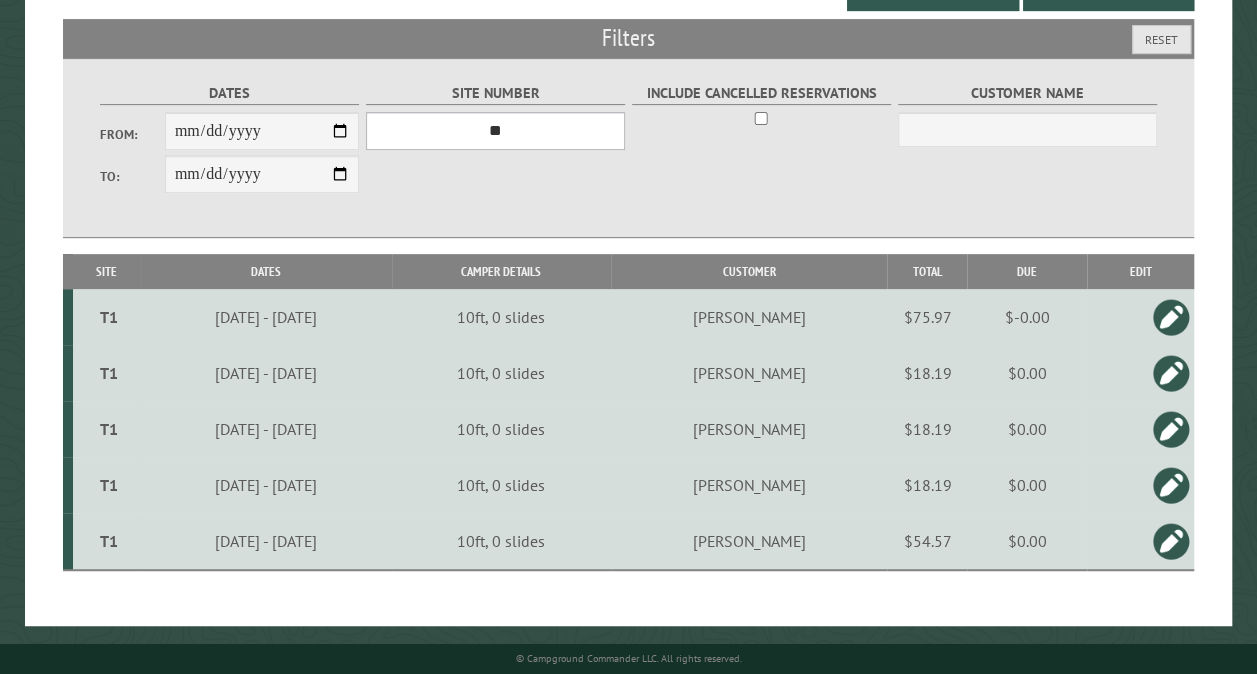 click on "*** ** ** ** ** ** ** ** ** ** *** *** *** *** ** ** ** ** ** ** ** ** ** *** *** ** ** ** ** ** ** ********* ** ** ** ** ** ** ** ** ** *** *** *** *** *** *** ** ** ** ** ** ** ** ** ** *** *** *** *** *** *** ** ** ** ** ** ** ** ** ** ** ** ** ** ** ** ** ** ** ** ** ** ** ** ** *** *** *** *** *** ***" at bounding box center (495, 131) 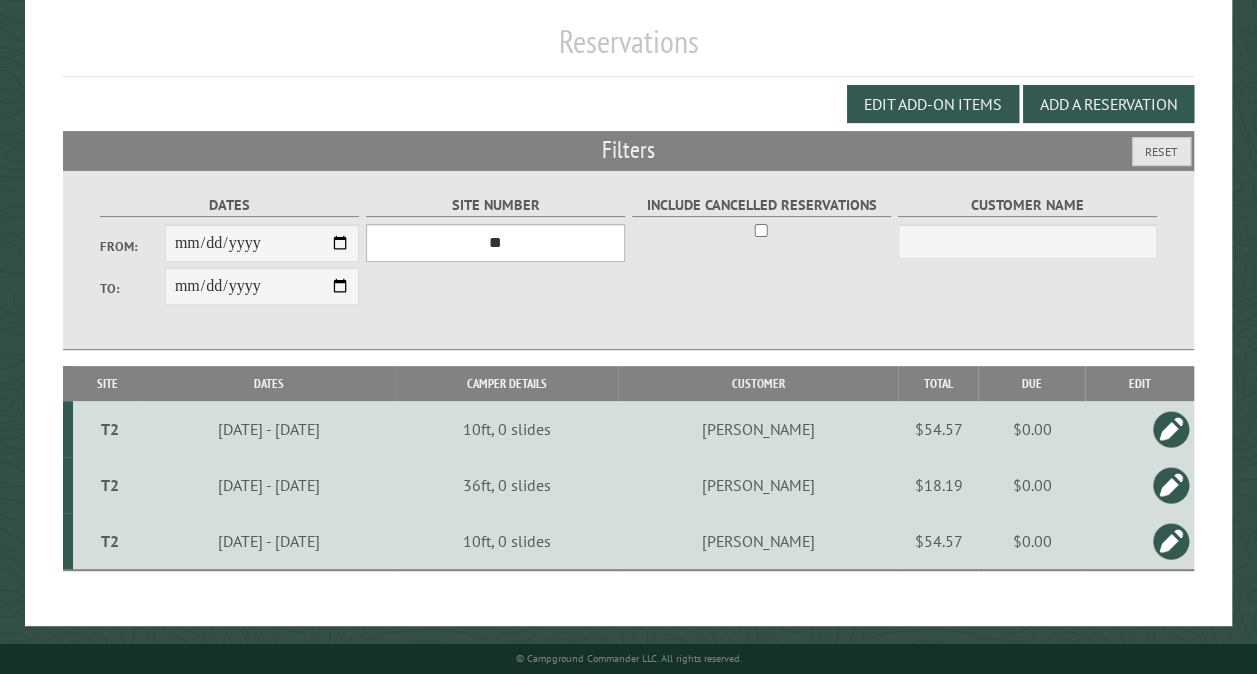 click on "*** ** ** ** ** ** ** ** ** ** *** *** *** *** ** ** ** ** ** ** ** ** ** *** *** ** ** ** ** ** ** ********* ** ** ** ** ** ** ** ** ** *** *** *** *** *** *** ** ** ** ** ** ** ** ** ** *** *** *** *** *** *** ** ** ** ** ** ** ** ** ** ** ** ** ** ** ** ** ** ** ** ** ** ** ** ** *** *** *** *** *** ***" at bounding box center (495, 243) 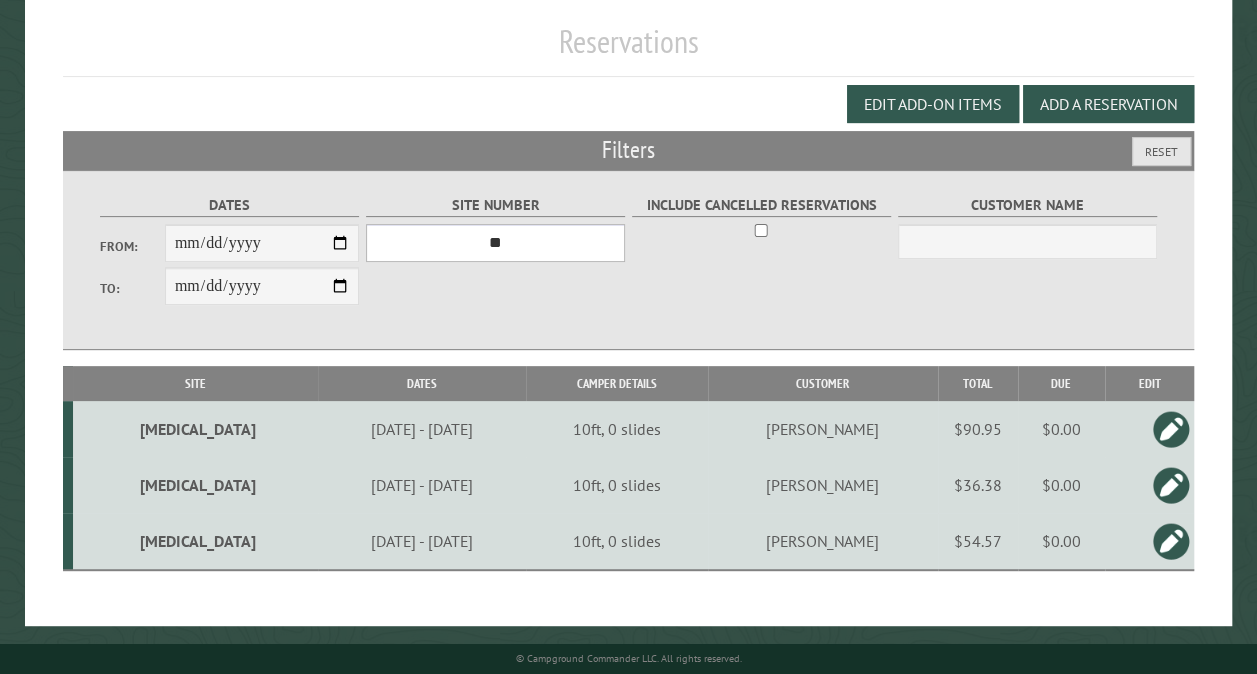 click on "*** ** ** ** ** ** ** ** ** ** *** *** *** *** ** ** ** ** ** ** ** ** ** *** *** ** ** ** ** ** ** ********* ** ** ** ** ** ** ** ** ** *** *** *** *** *** *** ** ** ** ** ** ** ** ** ** *** *** *** *** *** *** ** ** ** ** ** ** ** ** ** ** ** ** ** ** ** ** ** ** ** ** ** ** ** ** *** *** *** *** *** ***" at bounding box center (495, 243) 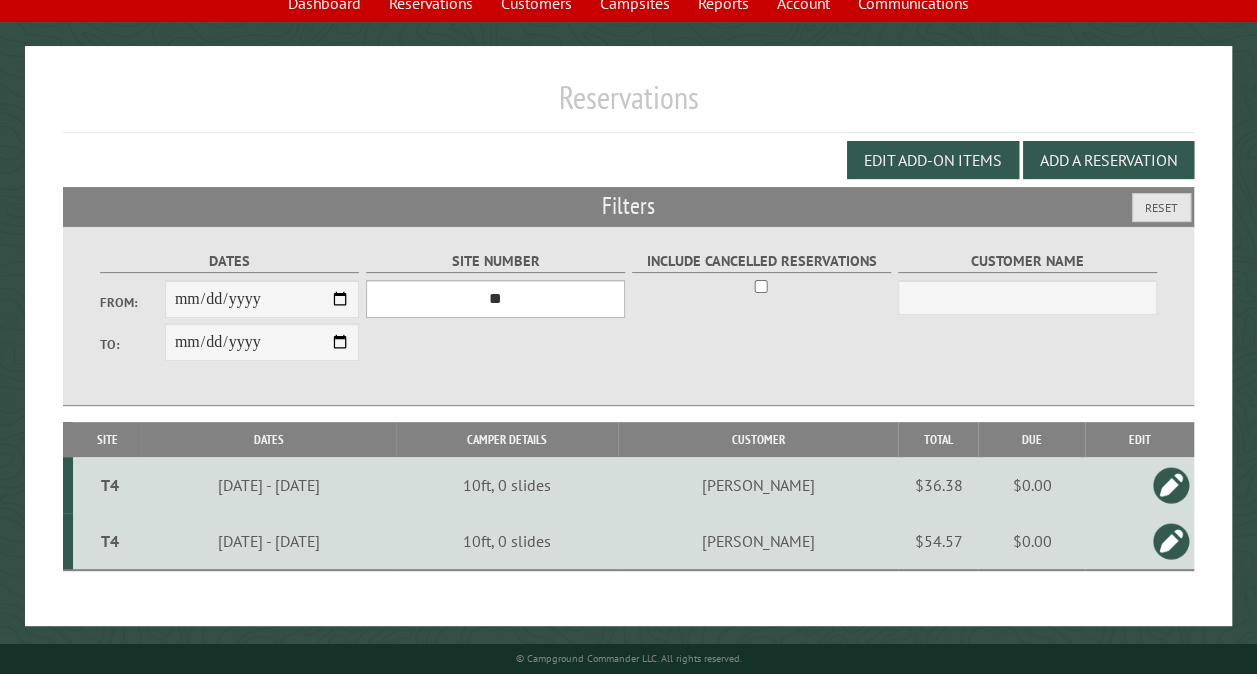 click on "*** ** ** ** ** ** ** ** ** ** *** *** *** *** ** ** ** ** ** ** ** ** ** *** *** ** ** ** ** ** ** ********* ** ** ** ** ** ** ** ** ** *** *** *** *** *** *** ** ** ** ** ** ** ** ** ** *** *** *** *** *** *** ** ** ** ** ** ** ** ** ** ** ** ** ** ** ** ** ** ** ** ** ** ** ** ** *** *** *** *** *** ***" at bounding box center [495, 299] 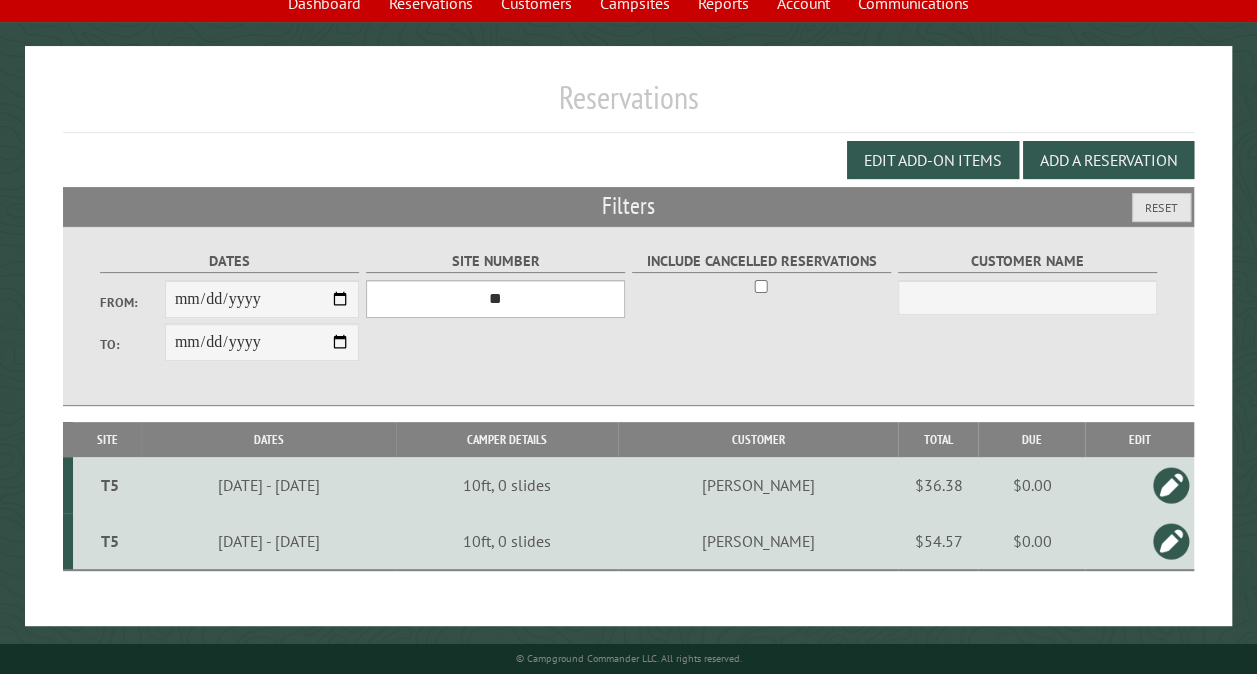 click on "*** ** ** ** ** ** ** ** ** ** *** *** *** *** ** ** ** ** ** ** ** ** ** *** *** ** ** ** ** ** ** ********* ** ** ** ** ** ** ** ** ** *** *** *** *** *** *** ** ** ** ** ** ** ** ** ** *** *** *** *** *** *** ** ** ** ** ** ** ** ** ** ** ** ** ** ** ** ** ** ** ** ** ** ** ** ** *** *** *** *** *** ***" at bounding box center [495, 299] 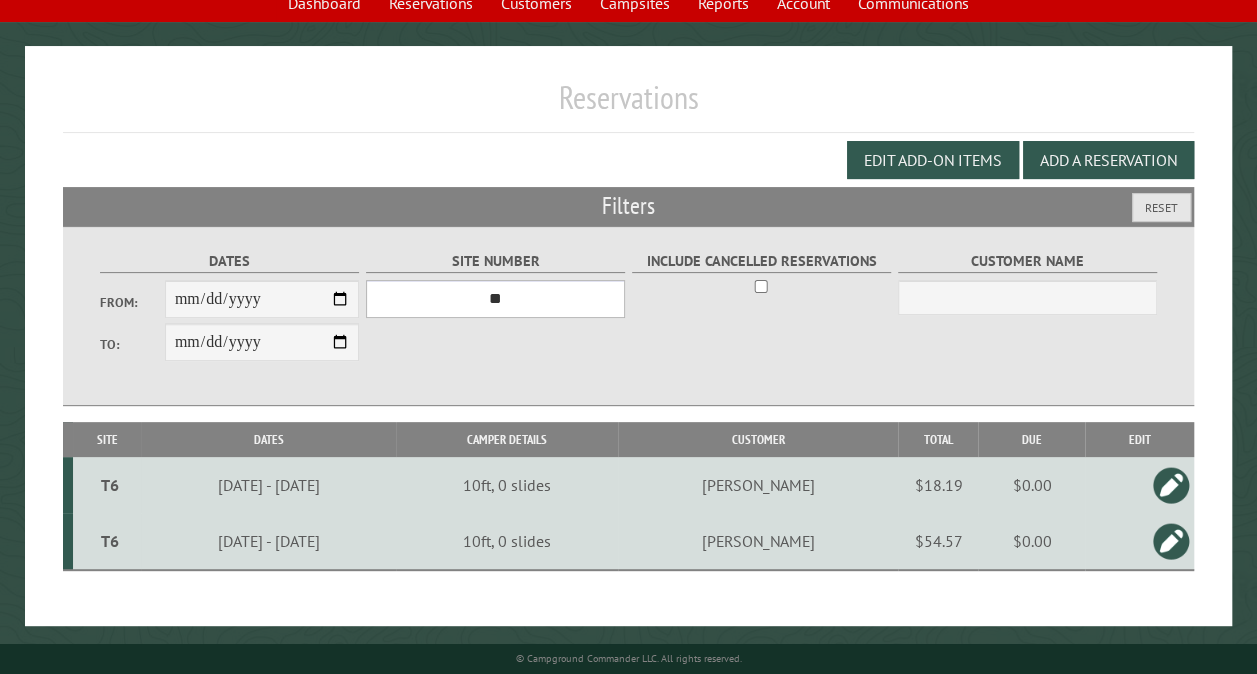 click on "*** ** ** ** ** ** ** ** ** ** *** *** *** *** ** ** ** ** ** ** ** ** ** *** *** ** ** ** ** ** ** ********* ** ** ** ** ** ** ** ** ** *** *** *** *** *** *** ** ** ** ** ** ** ** ** ** *** *** *** *** *** *** ** ** ** ** ** ** ** ** ** ** ** ** ** ** ** ** ** ** ** ** ** ** ** ** *** *** *** *** *** ***" at bounding box center [495, 299] 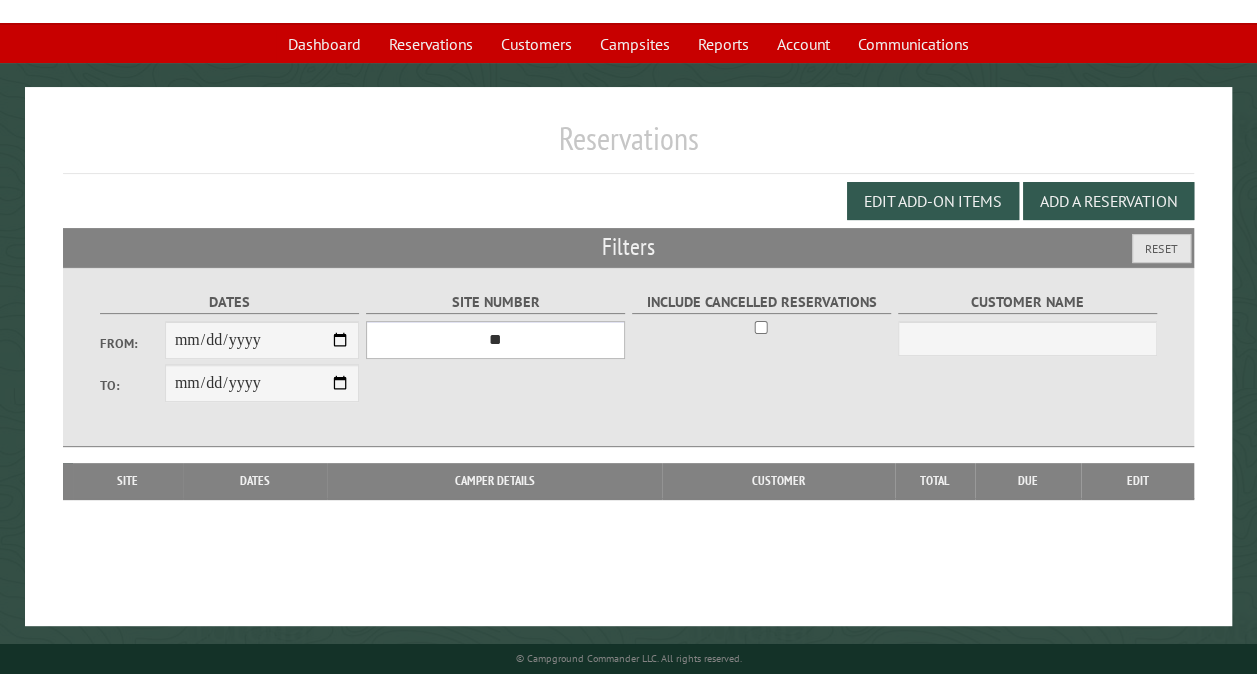 click on "*** ** ** ** ** ** ** ** ** ** *** *** *** *** ** ** ** ** ** ** ** ** ** *** *** ** ** ** ** ** ** ********* ** ** ** ** ** ** ** ** ** *** *** *** *** *** *** ** ** ** ** ** ** ** ** ** *** *** *** *** *** *** ** ** ** ** ** ** ** ** ** ** ** ** ** ** ** ** ** ** ** ** ** ** ** ** *** *** *** *** *** ***" at bounding box center (495, 340) 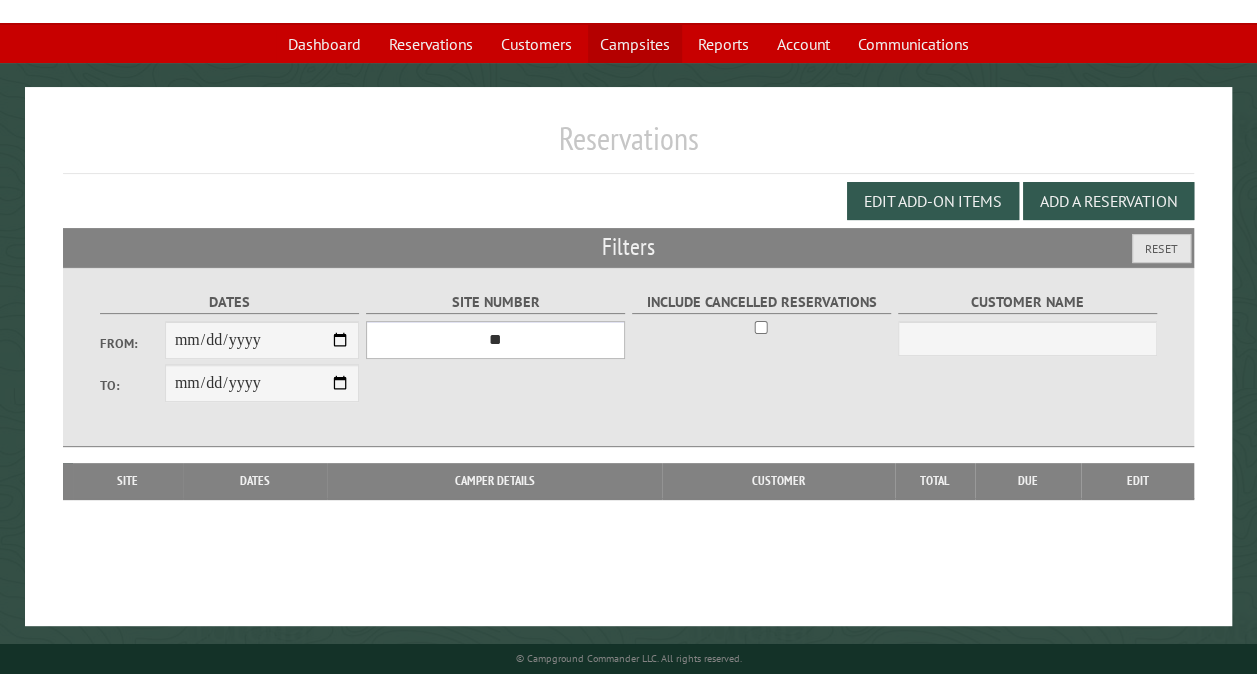 click on "*** ** ** ** ** ** ** ** ** ** *** *** *** *** ** ** ** ** ** ** ** ** ** *** *** ** ** ** ** ** ** ********* ** ** ** ** ** ** ** ** ** *** *** *** *** *** *** ** ** ** ** ** ** ** ** ** *** *** *** *** *** *** ** ** ** ** ** ** ** ** ** ** ** ** ** ** ** ** ** ** ** ** ** ** ** ** *** *** *** *** *** ***" at bounding box center (495, 340) 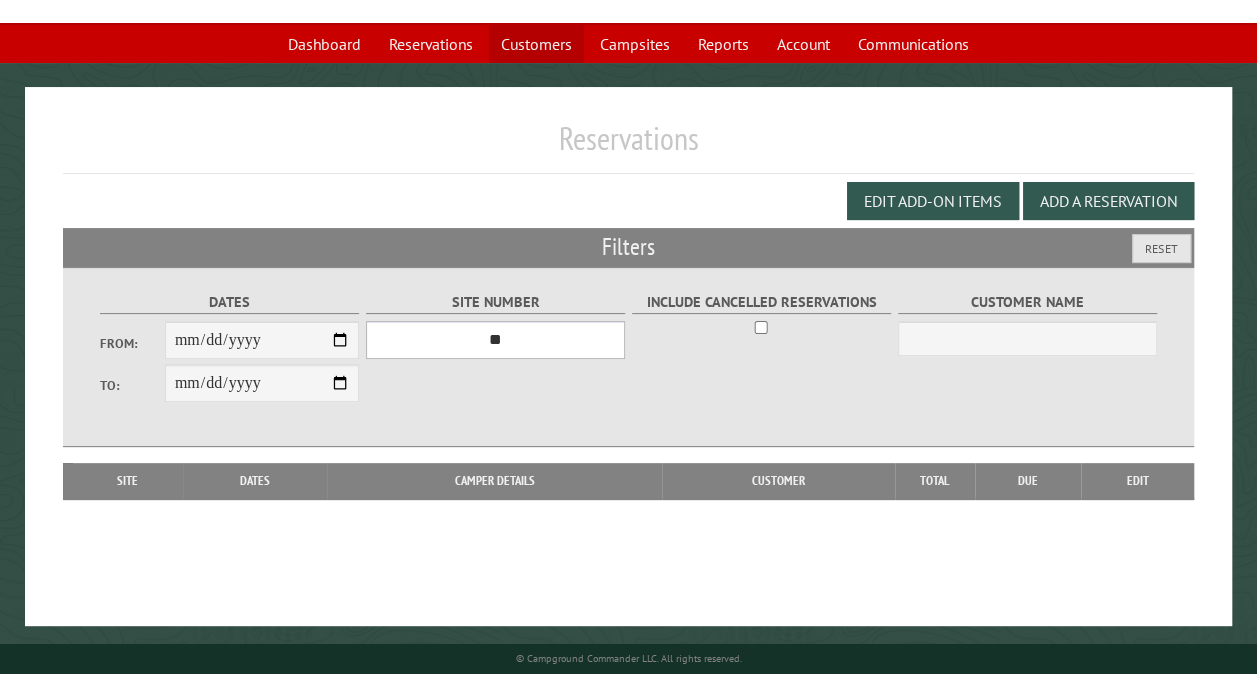 scroll, scrollTop: 155, scrollLeft: 0, axis: vertical 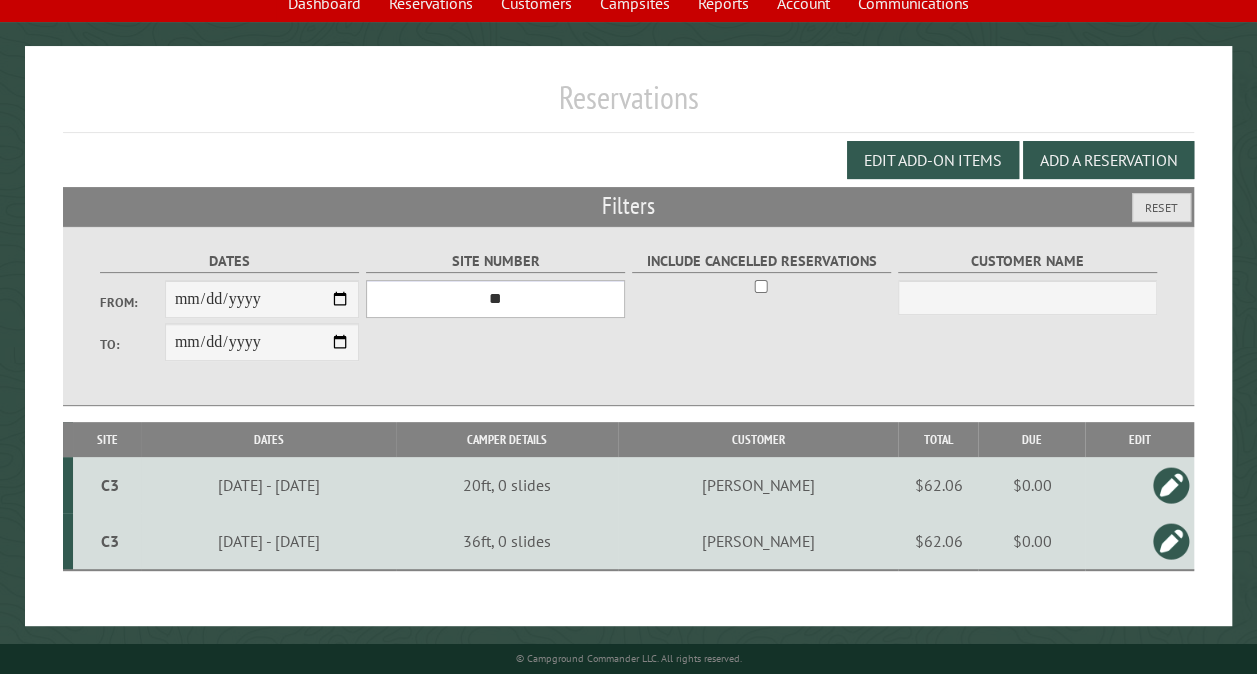 click on "*** ** ** ** ** ** ** ** ** ** *** *** *** *** ** ** ** ** ** ** ** ** ** *** *** ** ** ** ** ** ** ********* ** ** ** ** ** ** ** ** ** *** *** *** *** *** *** ** ** ** ** ** ** ** ** ** *** *** *** *** *** *** ** ** ** ** ** ** ** ** ** ** ** ** ** ** ** ** ** ** ** ** ** ** ** ** *** *** *** *** *** ***" at bounding box center (495, 299) 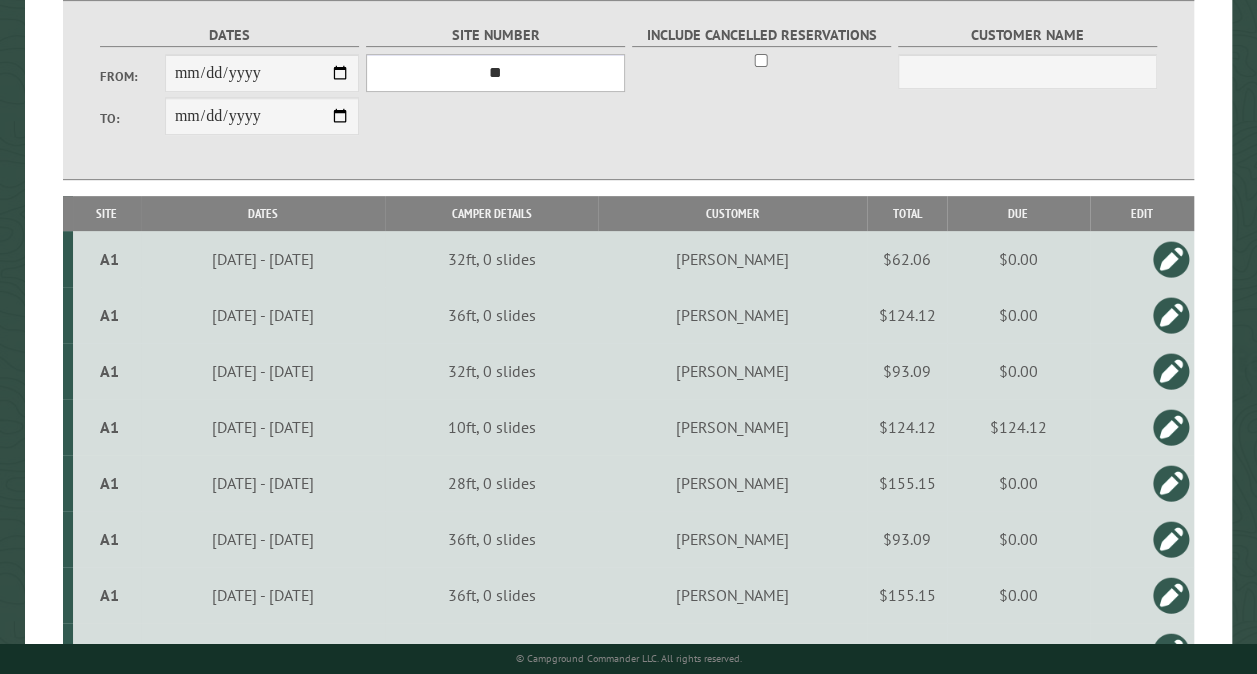 click on "*** ** ** ** ** ** ** ** ** ** *** *** *** *** ** ** ** ** ** ** ** ** ** *** *** ** ** ** ** ** ** ********* ** ** ** ** ** ** ** ** ** *** *** *** *** *** *** ** ** ** ** ** ** ** ** ** *** *** *** *** *** *** ** ** ** ** ** ** ** ** ** ** ** ** ** ** ** ** ** ** ** ** ** ** ** ** *** *** *** *** *** ***" at bounding box center (495, 73) 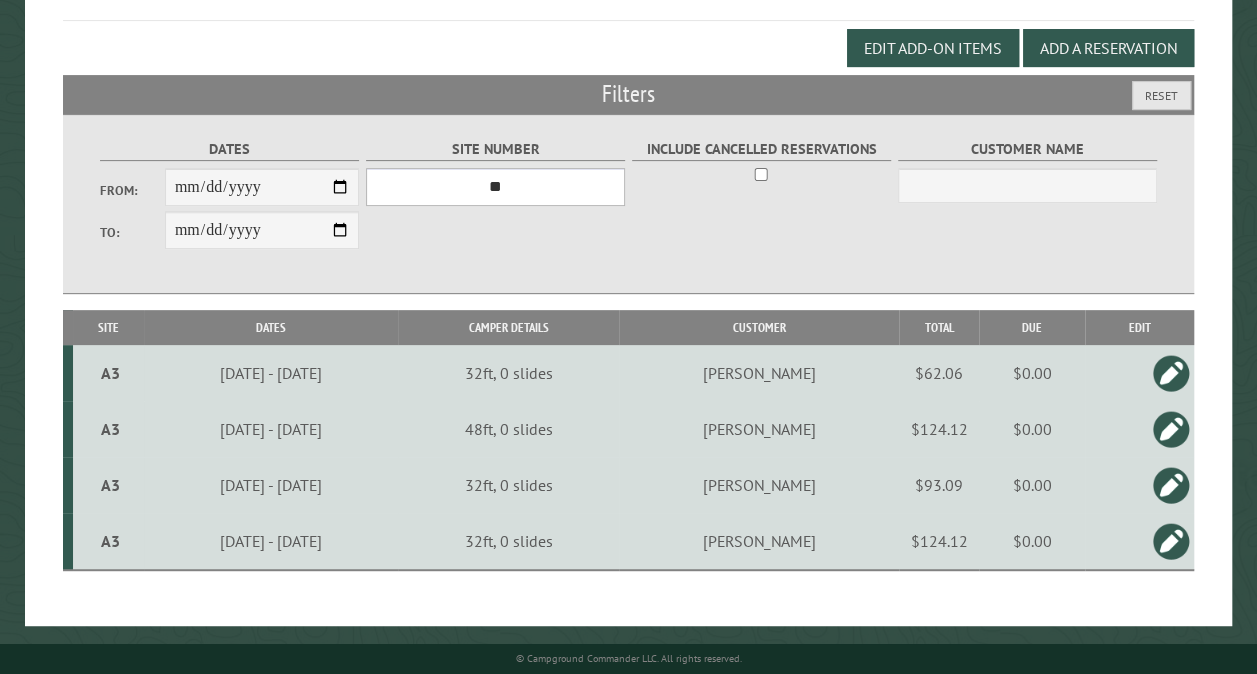 click on "*** ** ** ** ** ** ** ** ** ** *** *** *** *** ** ** ** ** ** ** ** ** ** *** *** ** ** ** ** ** ** ********* ** ** ** ** ** ** ** ** ** *** *** *** *** *** *** ** ** ** ** ** ** ** ** ** *** *** *** *** *** *** ** ** ** ** ** ** ** ** ** ** ** ** ** ** ** ** ** ** ** ** ** ** ** ** *** *** *** *** *** ***" at bounding box center (495, 187) 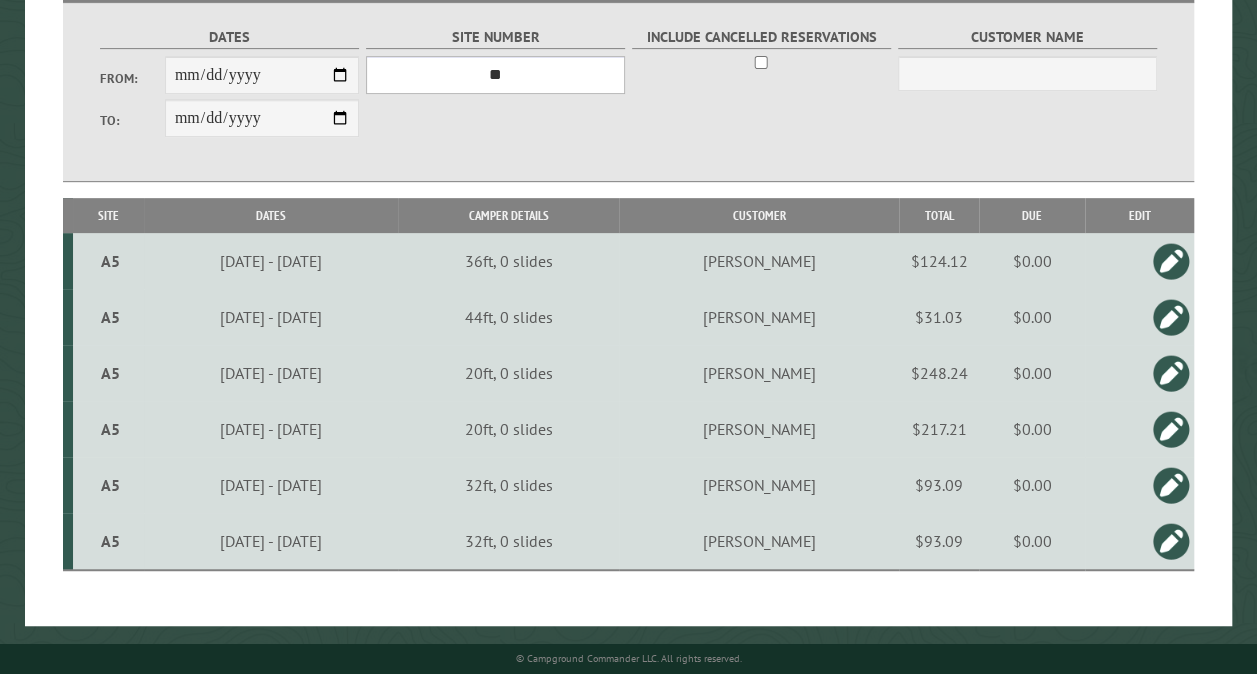 click on "*** ** ** ** ** ** ** ** ** ** *** *** *** *** ** ** ** ** ** ** ** ** ** *** *** ** ** ** ** ** ** ********* ** ** ** ** ** ** ** ** ** *** *** *** *** *** *** ** ** ** ** ** ** ** ** ** *** *** *** *** *** *** ** ** ** ** ** ** ** ** ** ** ** ** ** ** ** ** ** ** ** ** ** ** ** ** *** *** *** *** *** ***" at bounding box center (495, 75) 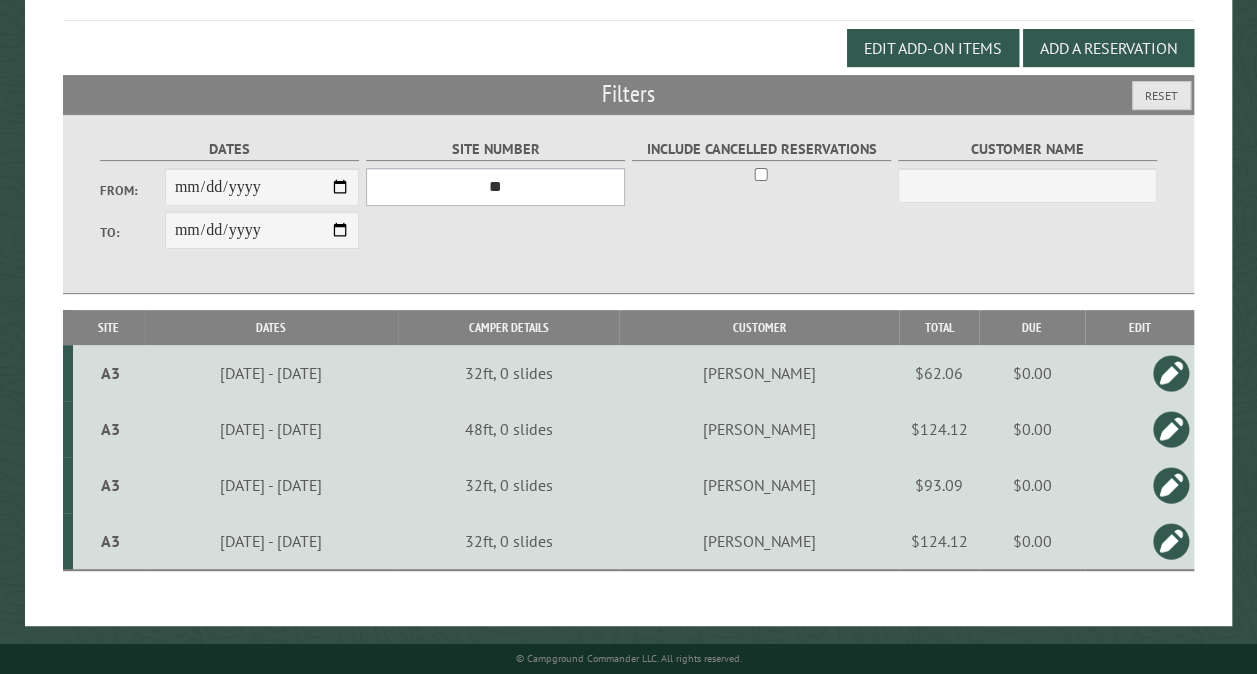 click on "*** ** ** ** ** ** ** ** ** ** *** *** *** *** ** ** ** ** ** ** ** ** ** *** *** ** ** ** ** ** ** ********* ** ** ** ** ** ** ** ** ** *** *** *** *** *** *** ** ** ** ** ** ** ** ** ** *** *** *** *** *** *** ** ** ** ** ** ** ** ** ** ** ** ** ** ** ** ** ** ** ** ** ** ** ** ** *** *** *** *** *** ***" at bounding box center [495, 187] 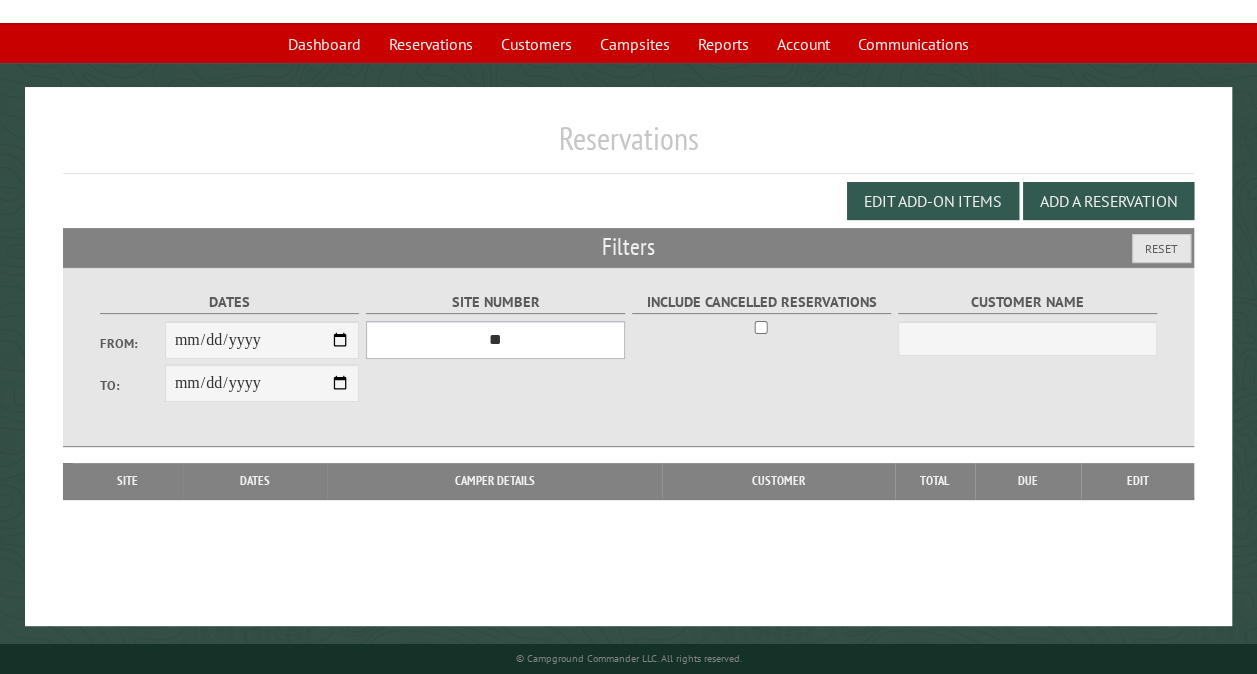 click on "*** ** ** ** ** ** ** ** ** ** *** *** *** *** ** ** ** ** ** ** ** ** ** *** *** ** ** ** ** ** ** ********* ** ** ** ** ** ** ** ** ** *** *** *** *** *** *** ** ** ** ** ** ** ** ** ** *** *** *** *** *** *** ** ** ** ** ** ** ** ** ** ** ** ** ** ** ** ** ** ** ** ** ** ** ** ** *** *** *** *** *** ***" at bounding box center (495, 340) 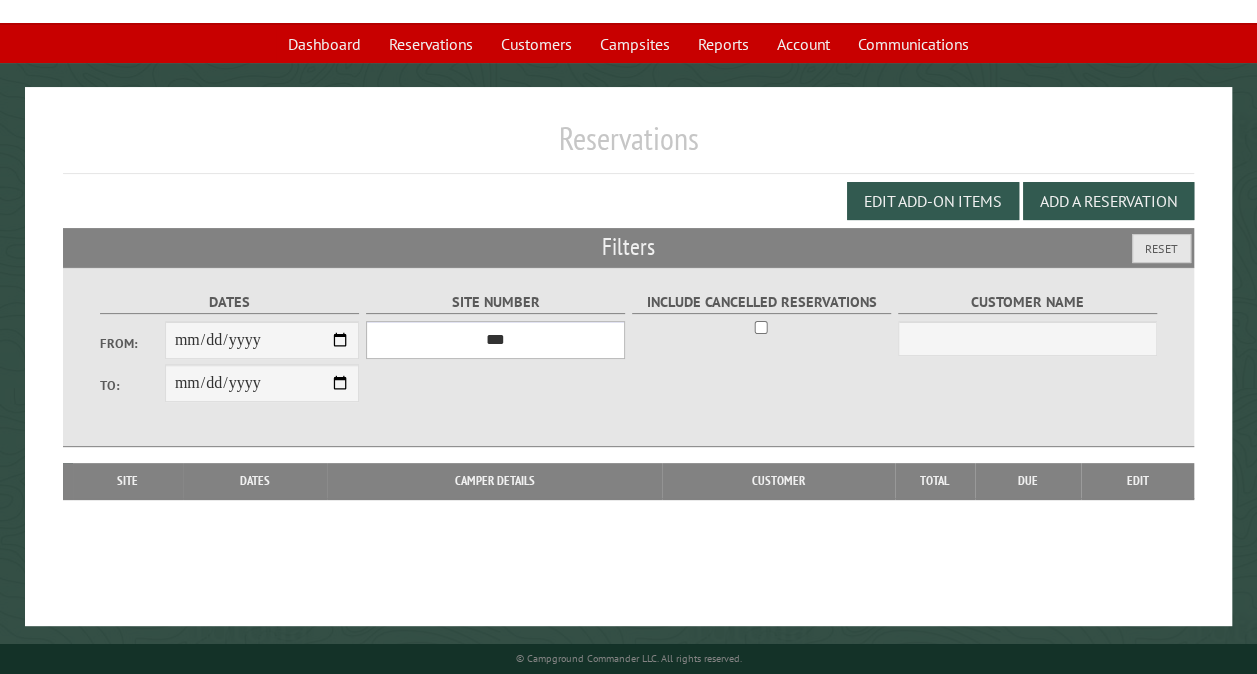 click on "*** ** ** ** ** ** ** ** ** ** *** *** *** *** ** ** ** ** ** ** ** ** ** *** *** ** ** ** ** ** ** ********* ** ** ** ** ** ** ** ** ** *** *** *** *** *** *** ** ** ** ** ** ** ** ** ** *** *** *** *** *** *** ** ** ** ** ** ** ** ** ** ** ** ** ** ** ** ** ** ** ** ** ** ** ** ** *** *** *** *** *** ***" at bounding box center (495, 340) 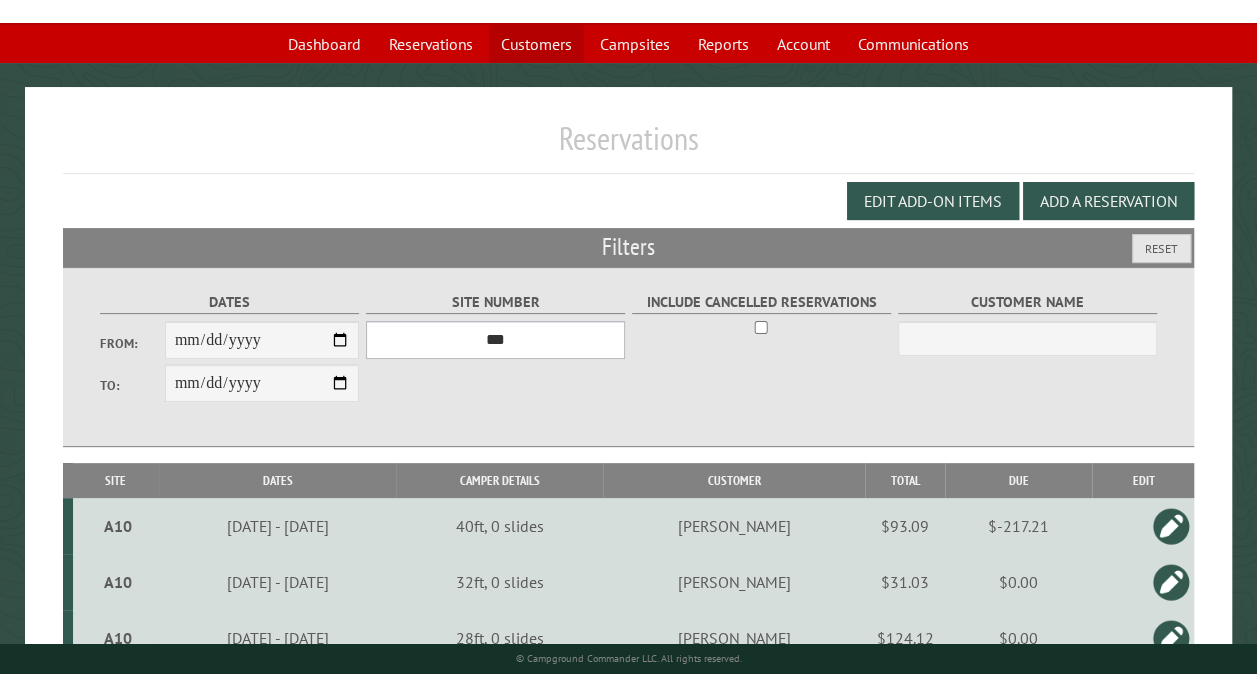 scroll, scrollTop: 379, scrollLeft: 0, axis: vertical 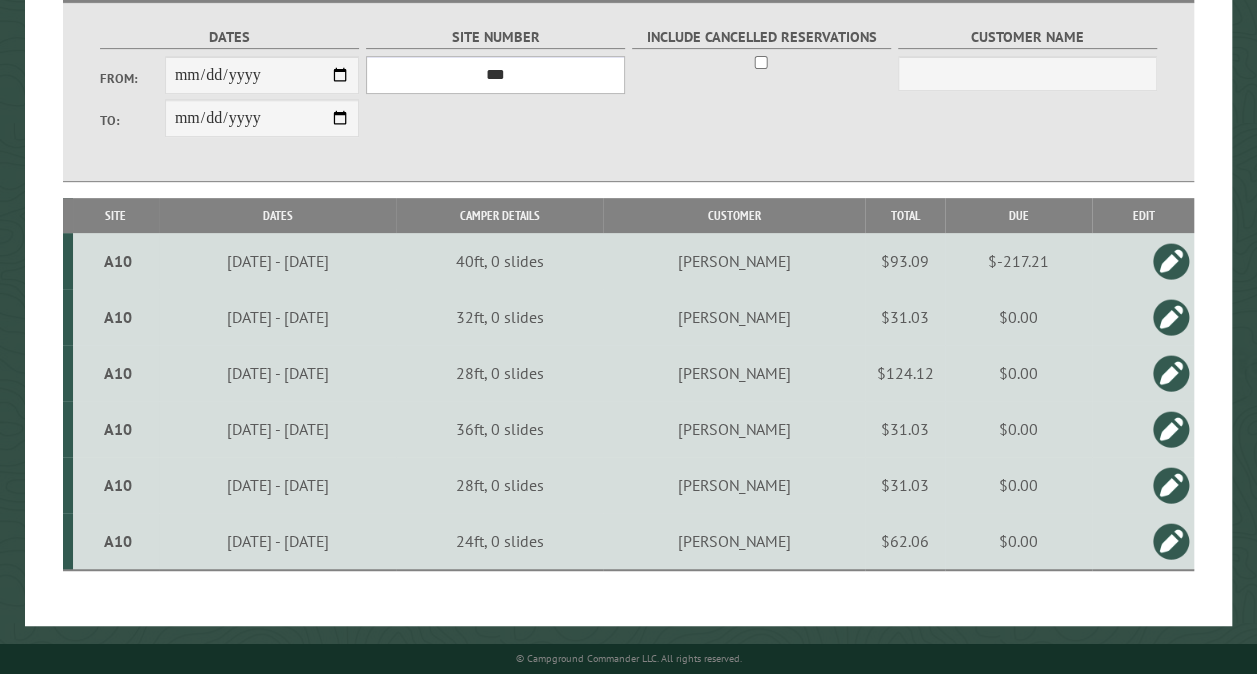 click on "*** ** ** ** ** ** ** ** ** ** *** *** *** *** ** ** ** ** ** ** ** ** ** *** *** ** ** ** ** ** ** ********* ** ** ** ** ** ** ** ** ** *** *** *** *** *** *** ** ** ** ** ** ** ** ** ** *** *** *** *** *** *** ** ** ** ** ** ** ** ** ** ** ** ** ** ** ** ** ** ** ** ** ** ** ** ** *** *** *** *** *** ***" at bounding box center [495, 75] 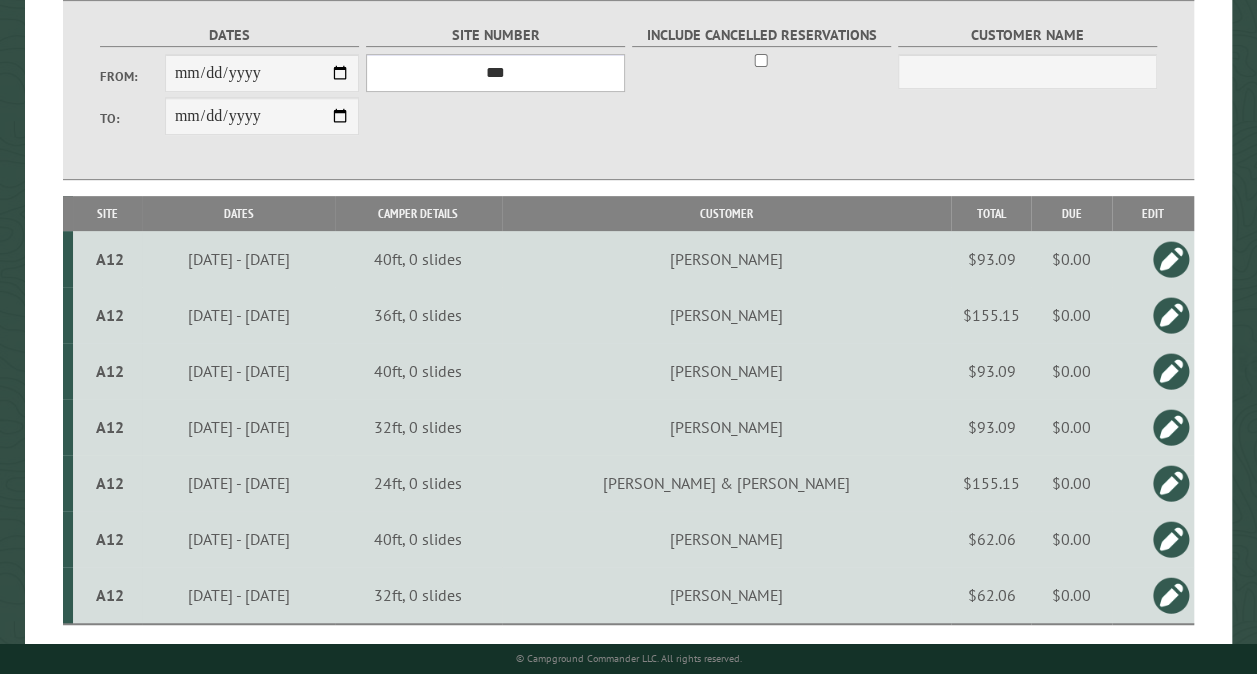 click on "*** ** ** ** ** ** ** ** ** ** *** *** *** *** ** ** ** ** ** ** ** ** ** *** *** ** ** ** ** ** ** ********* ** ** ** ** ** ** ** ** ** *** *** *** *** *** *** ** ** ** ** ** ** ** ** ** *** *** *** *** *** *** ** ** ** ** ** ** ** ** ** ** ** ** ** ** ** ** ** ** ** ** ** ** ** ** *** *** *** *** *** ***" at bounding box center (495, 73) 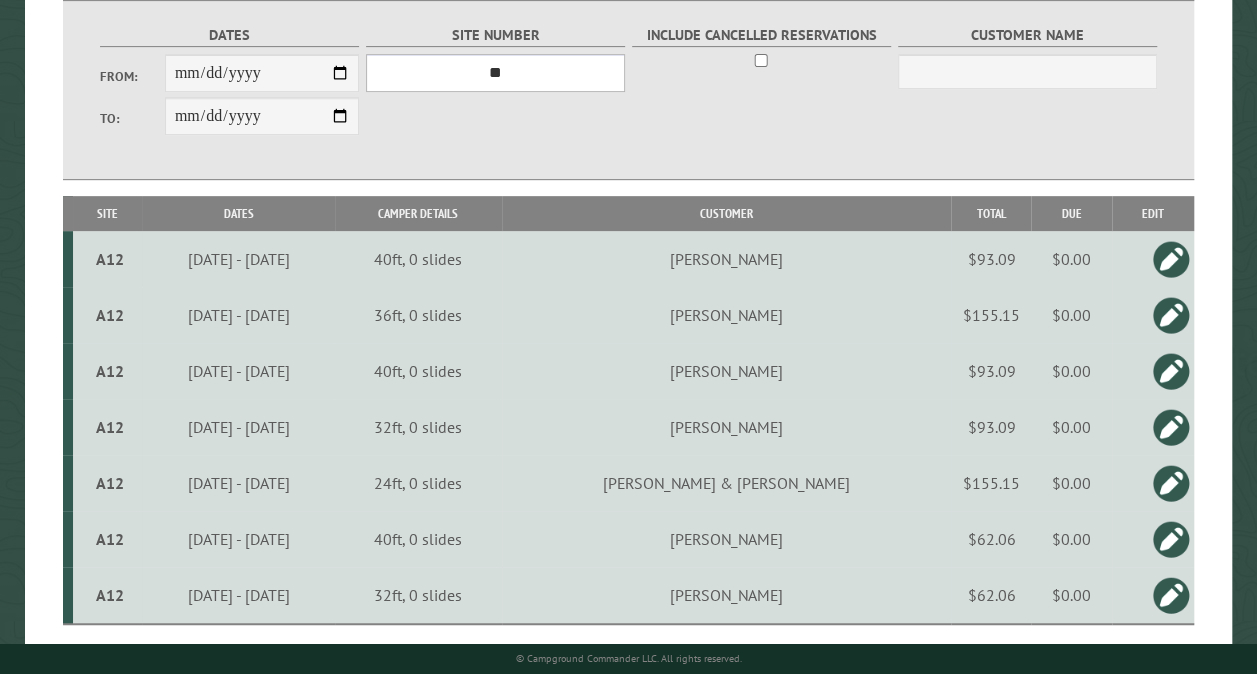 click on "*** ** ** ** ** ** ** ** ** ** *** *** *** *** ** ** ** ** ** ** ** ** ** *** *** ** ** ** ** ** ** ********* ** ** ** ** ** ** ** ** ** *** *** *** *** *** *** ** ** ** ** ** ** ** ** ** *** *** *** *** *** *** ** ** ** ** ** ** ** ** ** ** ** ** ** ** ** ** ** ** ** ** ** ** ** ** *** *** *** *** *** ***" at bounding box center [495, 73] 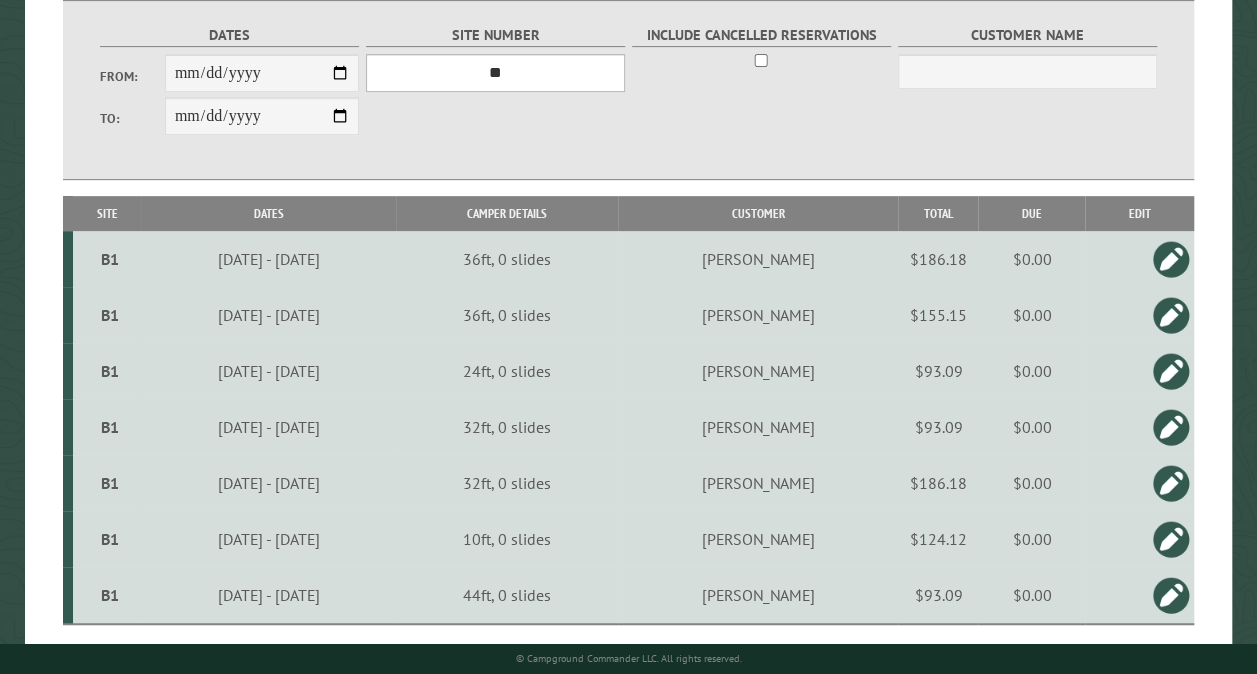 click on "*** ** ** ** ** ** ** ** ** ** *** *** *** *** ** ** ** ** ** ** ** ** ** *** *** ** ** ** ** ** ** ********* ** ** ** ** ** ** ** ** ** *** *** *** *** *** *** ** ** ** ** ** ** ** ** ** *** *** *** *** *** *** ** ** ** ** ** ** ** ** ** ** ** ** ** ** ** ** ** ** ** ** ** ** ** ** *** *** *** *** *** ***" at bounding box center [495, 73] 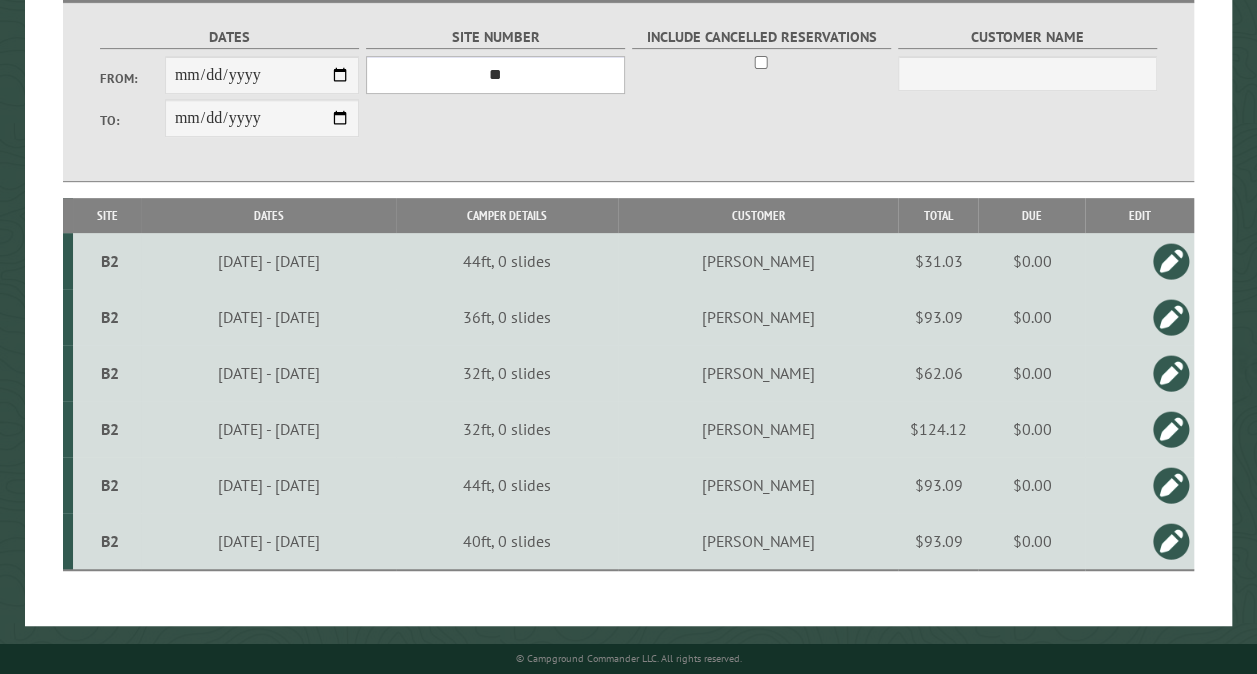click on "*** ** ** ** ** ** ** ** ** ** *** *** *** *** ** ** ** ** ** ** ** ** ** *** *** ** ** ** ** ** ** ********* ** ** ** ** ** ** ** ** ** *** *** *** *** *** *** ** ** ** ** ** ** ** ** ** *** *** *** *** *** *** ** ** ** ** ** ** ** ** ** ** ** ** ** ** ** ** ** ** ** ** ** ** ** ** *** *** *** *** *** ***" at bounding box center (495, 75) 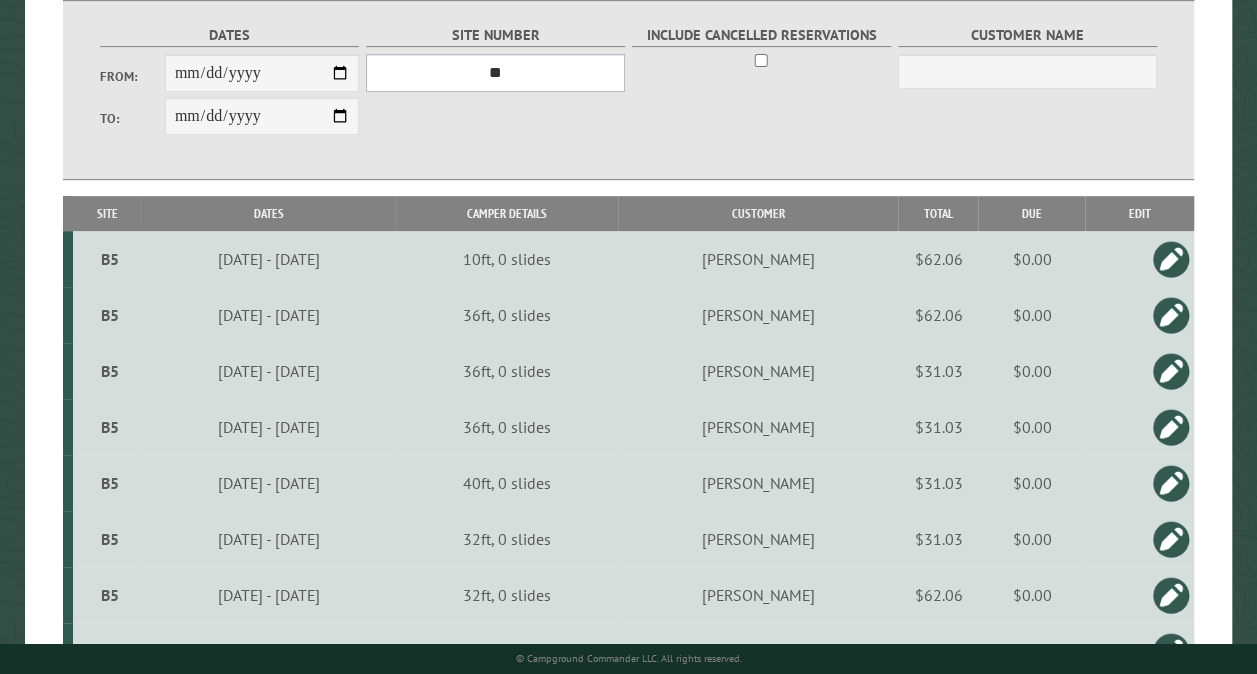 click on "*** ** ** ** ** ** ** ** ** ** *** *** *** *** ** ** ** ** ** ** ** ** ** *** *** ** ** ** ** ** ** ********* ** ** ** ** ** ** ** ** ** *** *** *** *** *** *** ** ** ** ** ** ** ** ** ** *** *** *** *** *** *** ** ** ** ** ** ** ** ** ** ** ** ** ** ** ** ** ** ** ** ** ** ** ** ** *** *** *** *** *** ***" at bounding box center [495, 73] 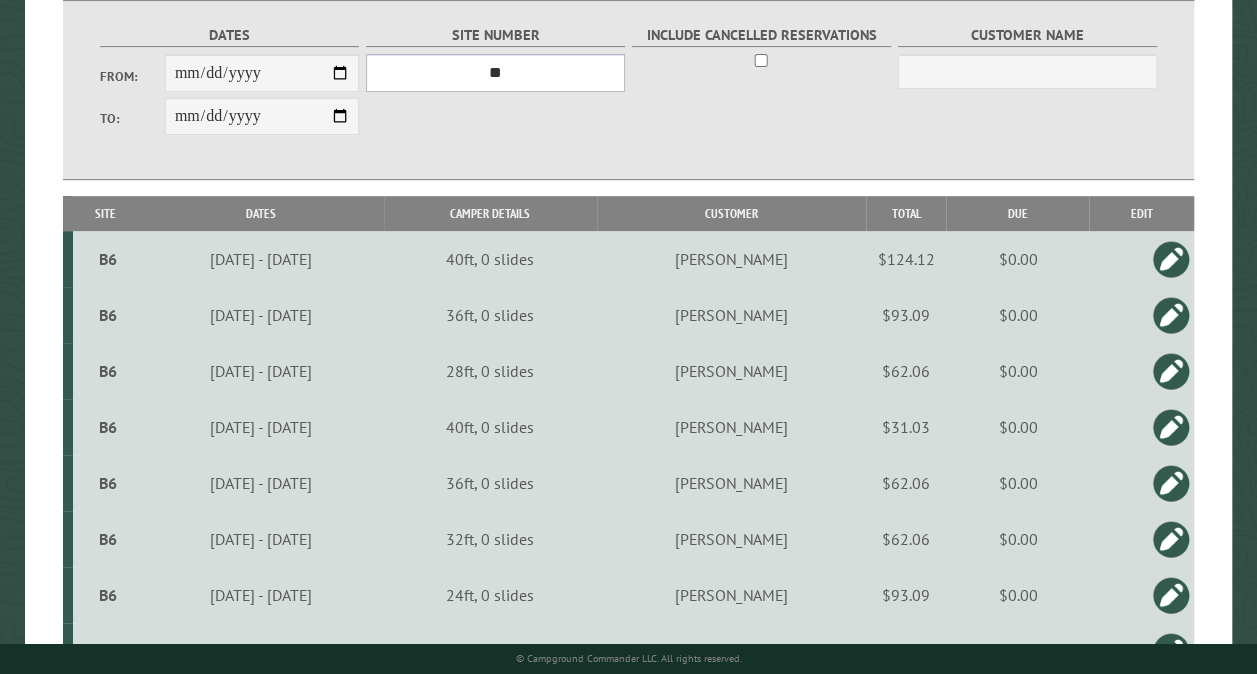 click on "*** ** ** ** ** ** ** ** ** ** *** *** *** *** ** ** ** ** ** ** ** ** ** *** *** ** ** ** ** ** ** ********* ** ** ** ** ** ** ** ** ** *** *** *** *** *** *** ** ** ** ** ** ** ** ** ** *** *** *** *** *** *** ** ** ** ** ** ** ** ** ** ** ** ** ** ** ** ** ** ** ** ** ** ** ** ** *** *** *** *** *** ***" at bounding box center (495, 73) 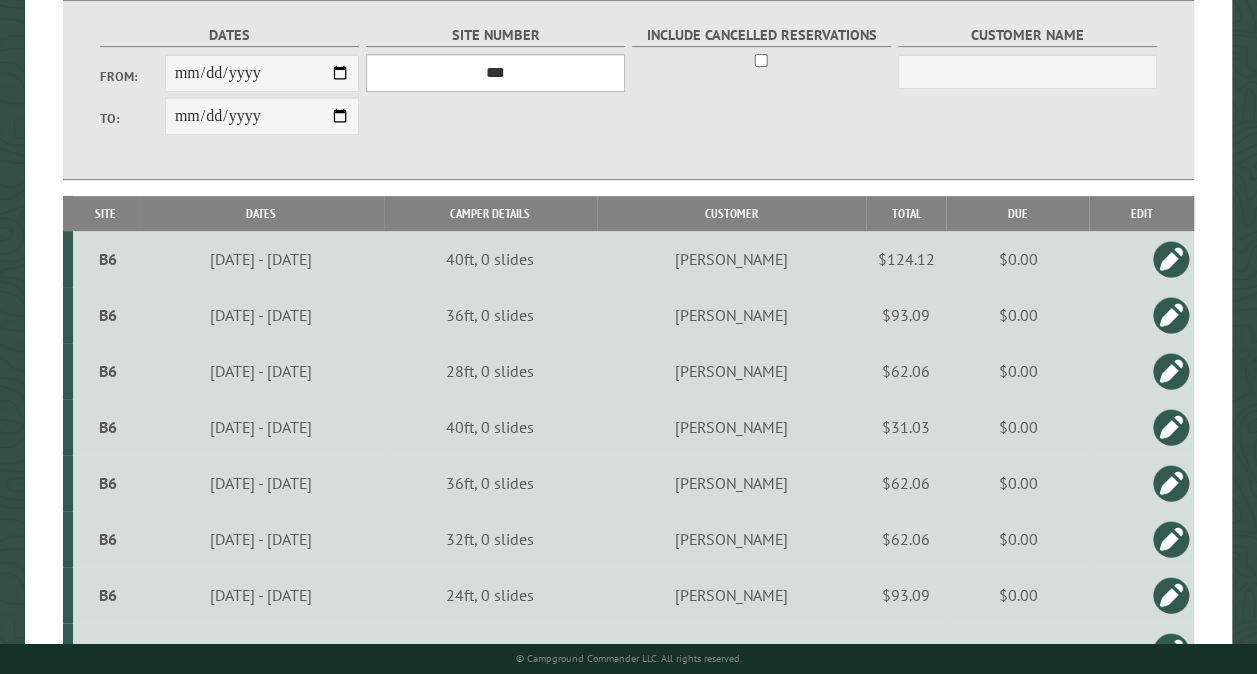 click on "*** ** ** ** ** ** ** ** ** ** *** *** *** *** ** ** ** ** ** ** ** ** ** *** *** ** ** ** ** ** ** ********* ** ** ** ** ** ** ** ** ** *** *** *** *** *** *** ** ** ** ** ** ** ** ** ** *** *** *** *** *** *** ** ** ** ** ** ** ** ** ** ** ** ** ** ** ** ** ** ** ** ** ** ** ** ** *** *** *** *** *** ***" at bounding box center [495, 73] 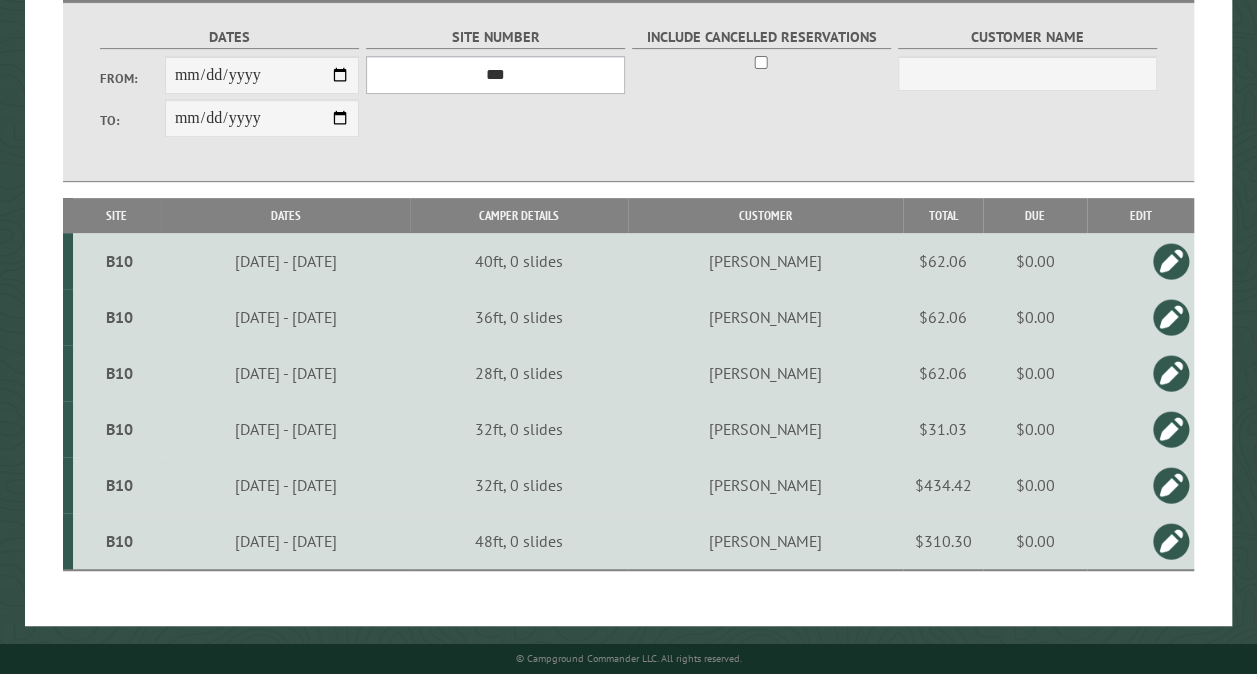 click on "*** ** ** ** ** ** ** ** ** ** *** *** *** *** ** ** ** ** ** ** ** ** ** *** *** ** ** ** ** ** ** ********* ** ** ** ** ** ** ** ** ** *** *** *** *** *** *** ** ** ** ** ** ** ** ** ** *** *** *** *** *** *** ** ** ** ** ** ** ** ** ** ** ** ** ** ** ** ** ** ** ** ** ** ** ** ** *** *** *** *** *** ***" at bounding box center [495, 75] 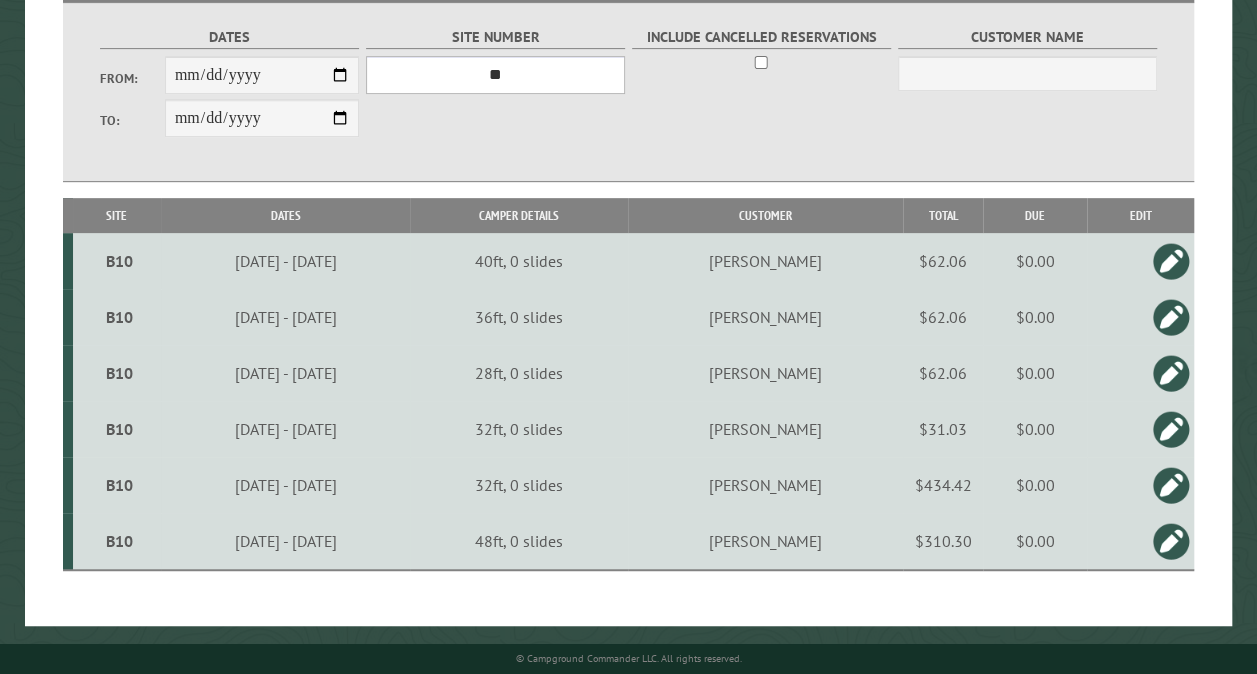 click on "*** ** ** ** ** ** ** ** ** ** *** *** *** *** ** ** ** ** ** ** ** ** ** *** *** ** ** ** ** ** ** ********* ** ** ** ** ** ** ** ** ** *** *** *** *** *** *** ** ** ** ** ** ** ** ** ** *** *** *** *** *** *** ** ** ** ** ** ** ** ** ** ** ** ** ** ** ** ** ** ** ** ** ** ** ** ** *** *** *** *** *** ***" at bounding box center [495, 75] 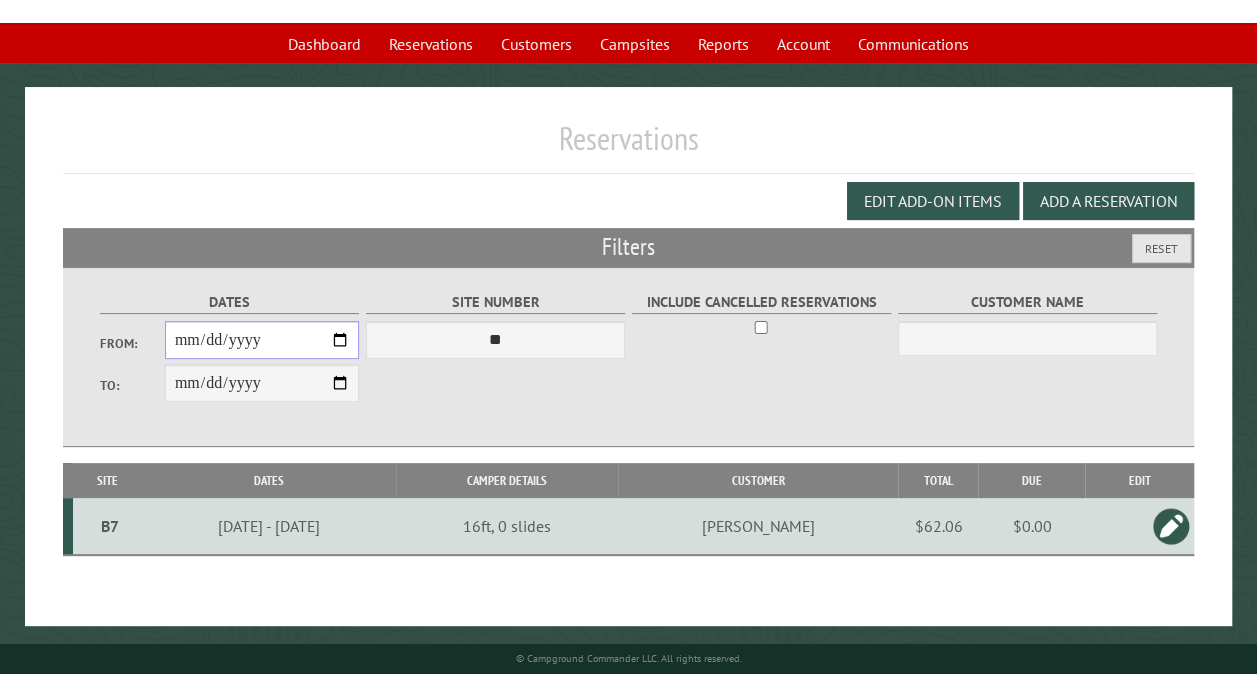 click on "**********" at bounding box center (262, 340) 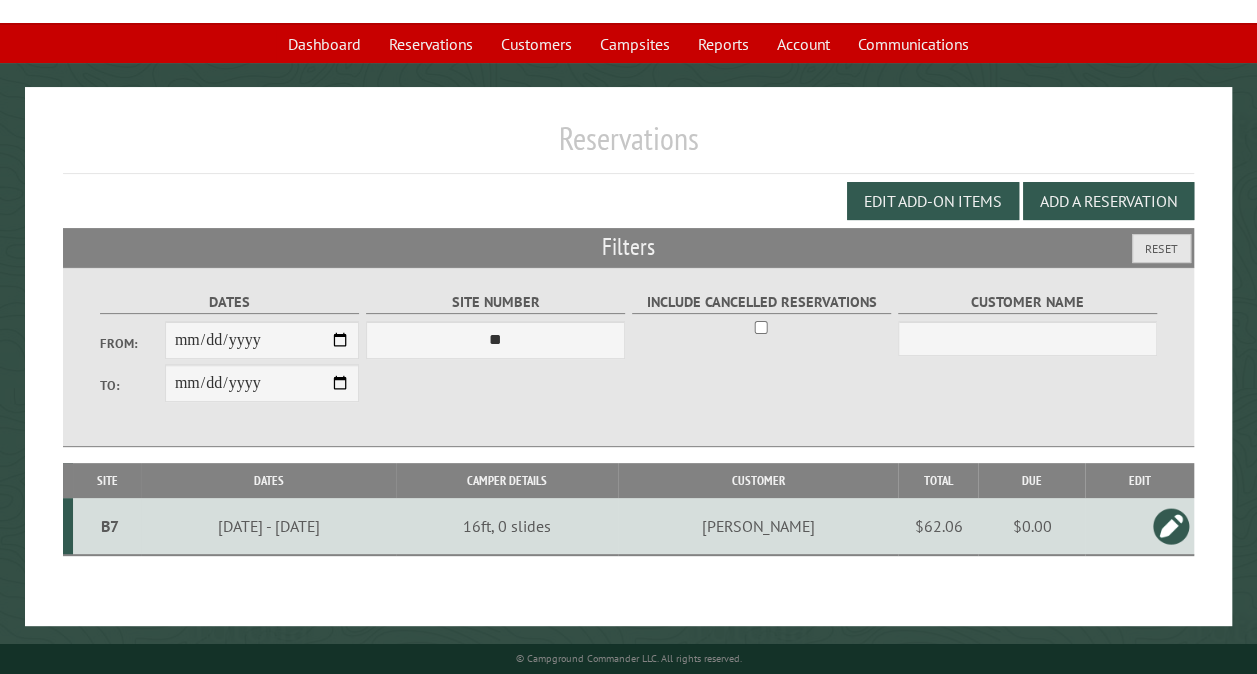 click on "Reservations" at bounding box center (628, 146) 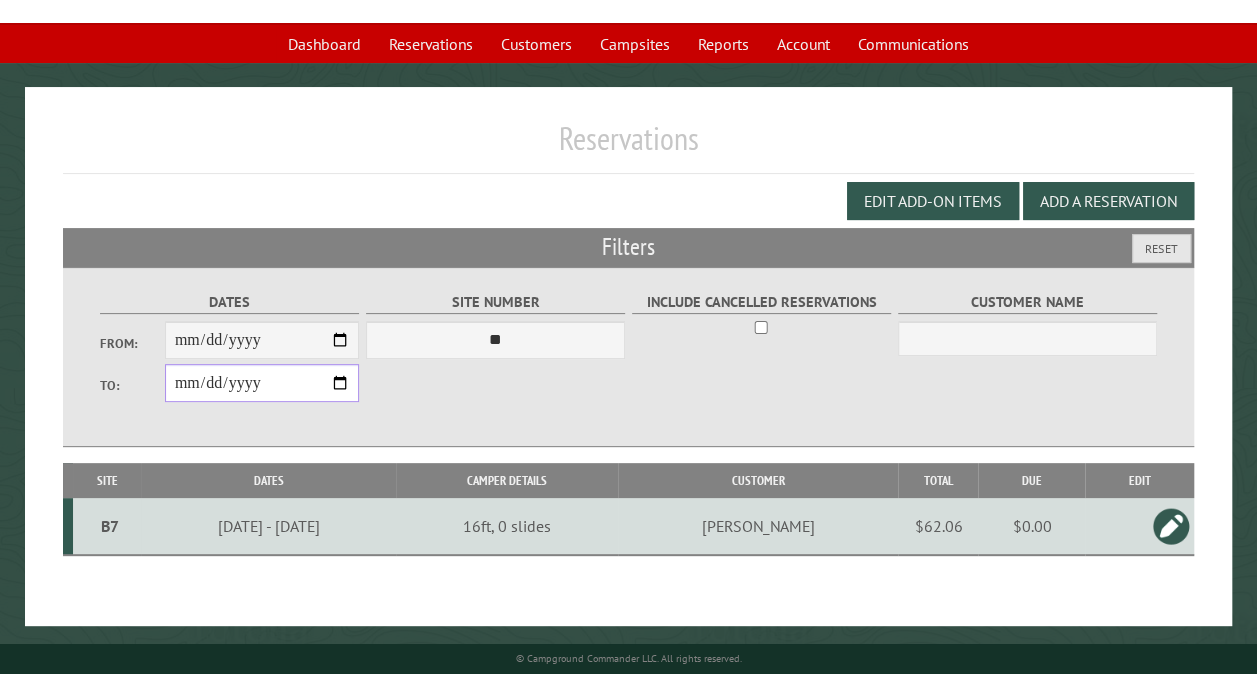 click on "**********" at bounding box center [262, 383] 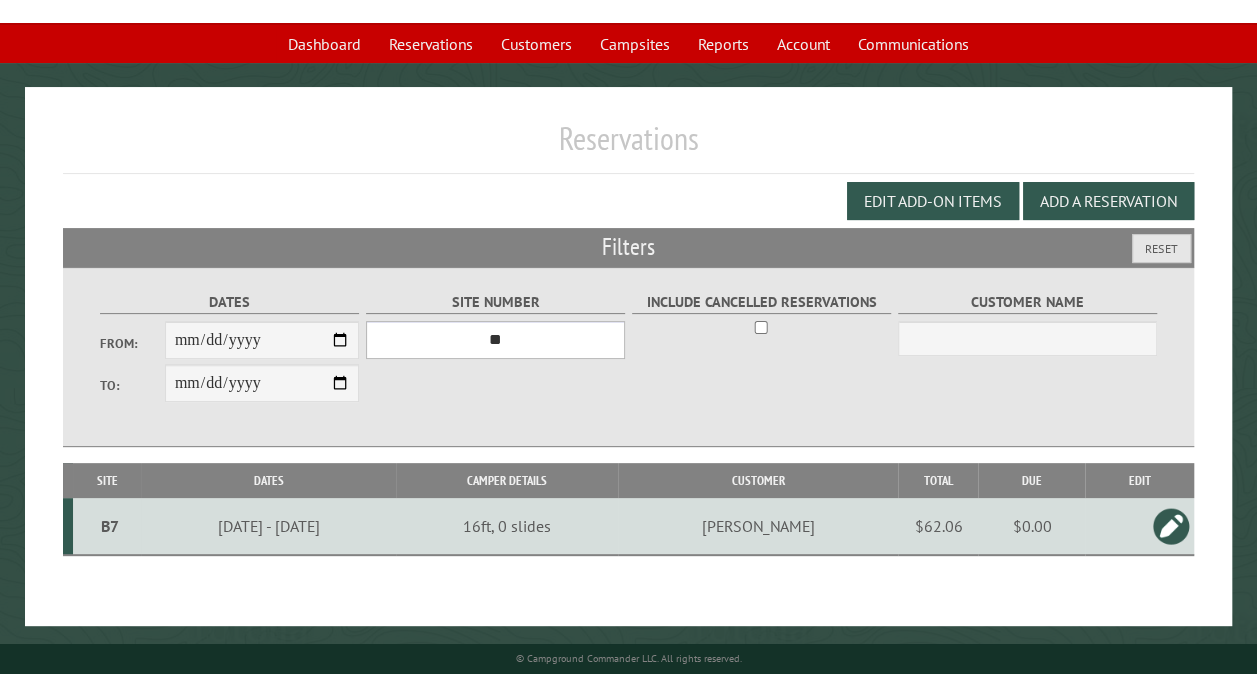 click on "*** ** ** ** ** ** ** ** ** ** *** *** *** *** ** ** ** ** ** ** ** ** ** *** *** ** ** ** ** ** ** ********* ** ** ** ** ** ** ** ** ** *** *** *** *** *** *** ** ** ** ** ** ** ** ** ** *** *** *** *** *** *** ** ** ** ** ** ** ** ** ** ** ** ** ** ** ** ** ** ** ** ** ** ** ** ** *** *** *** *** *** ***" at bounding box center (495, 340) 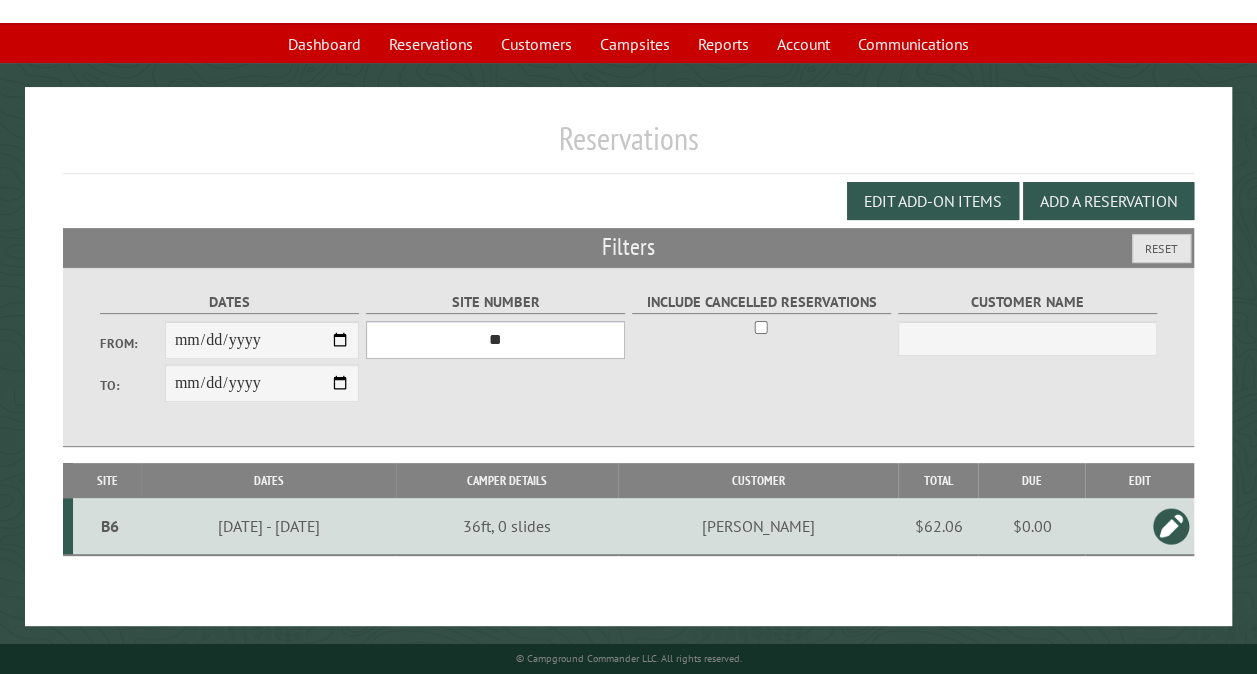 click on "*** ** ** ** ** ** ** ** ** ** *** *** *** *** ** ** ** ** ** ** ** ** ** *** *** ** ** ** ** ** ** ********* ** ** ** ** ** ** ** ** ** *** *** *** *** *** *** ** ** ** ** ** ** ** ** ** *** *** *** *** *** *** ** ** ** ** ** ** ** ** ** ** ** ** ** ** ** ** ** ** ** ** ** ** ** ** *** *** *** *** *** ***" at bounding box center (495, 340) 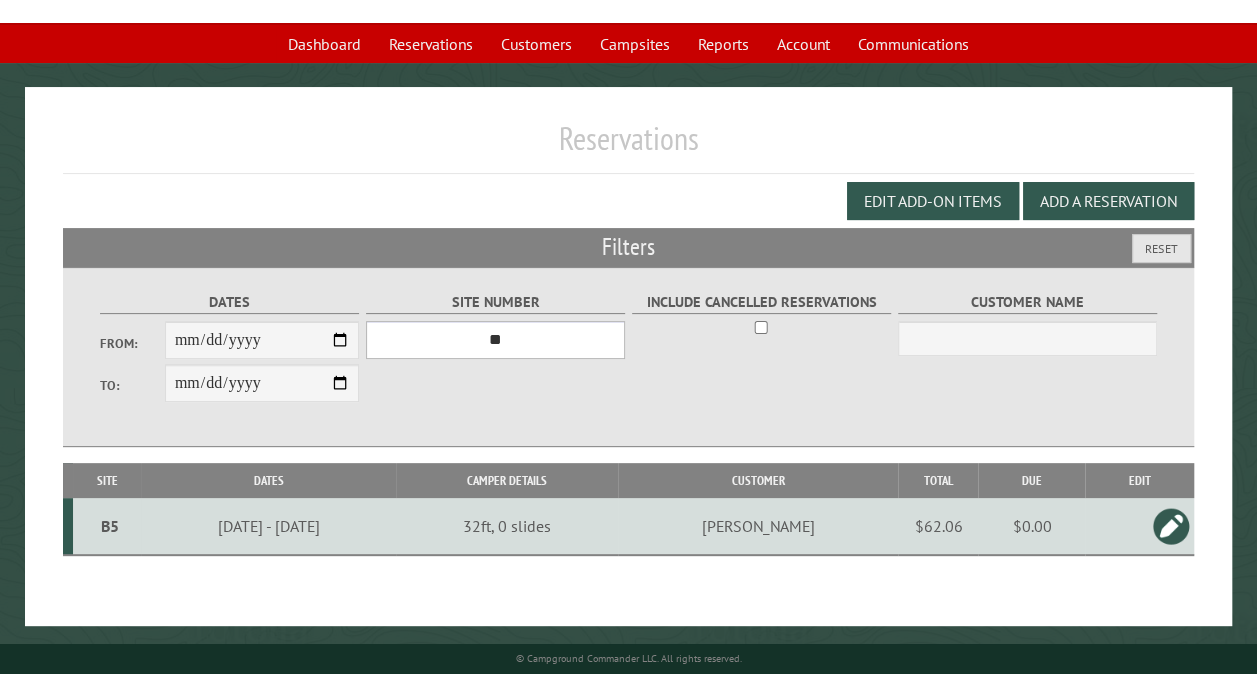 click on "*** ** ** ** ** ** ** ** ** ** *** *** *** *** ** ** ** ** ** ** ** ** ** *** *** ** ** ** ** ** ** ********* ** ** ** ** ** ** ** ** ** *** *** *** *** *** *** ** ** ** ** ** ** ** ** ** *** *** *** *** *** *** ** ** ** ** ** ** ** ** ** ** ** ** ** ** ** ** ** ** ** ** ** ** ** ** *** *** *** *** *** ***" at bounding box center [495, 340] 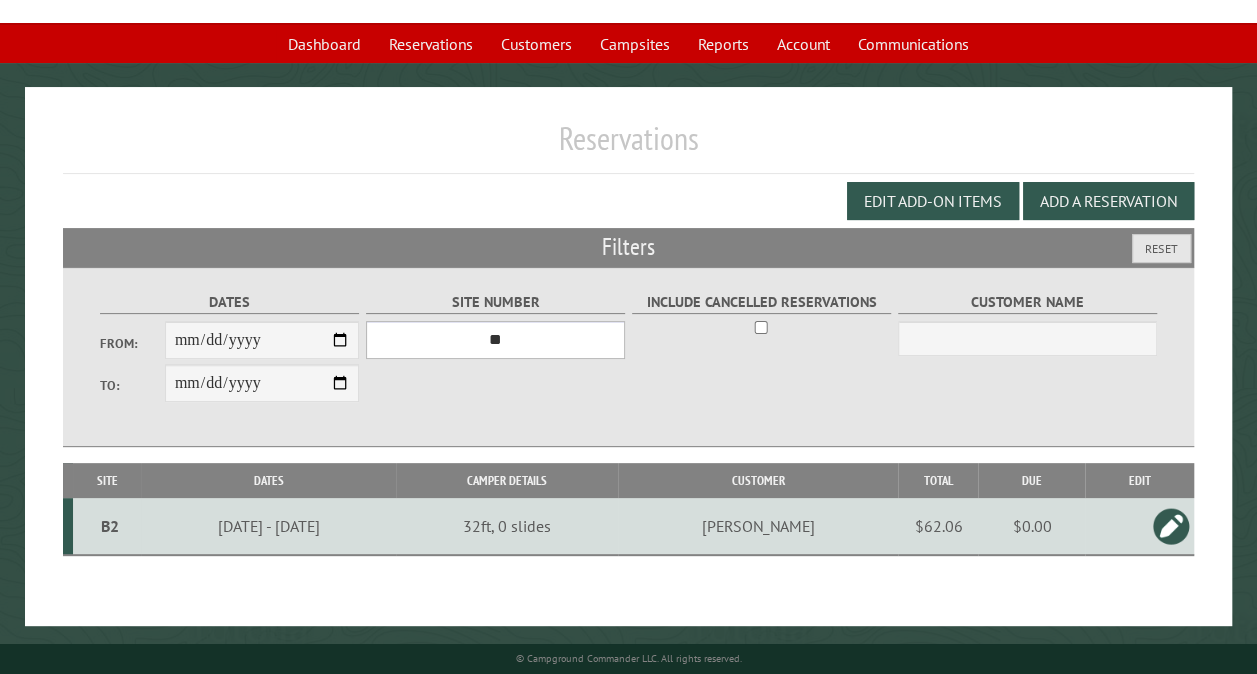 click on "*** ** ** ** ** ** ** ** ** ** *** *** *** *** ** ** ** ** ** ** ** ** ** *** *** ** ** ** ** ** ** ********* ** ** ** ** ** ** ** ** ** *** *** *** *** *** *** ** ** ** ** ** ** ** ** ** *** *** *** *** *** *** ** ** ** ** ** ** ** ** ** ** ** ** ** ** ** ** ** ** ** ** ** ** ** ** *** *** *** *** *** ***" at bounding box center [495, 340] 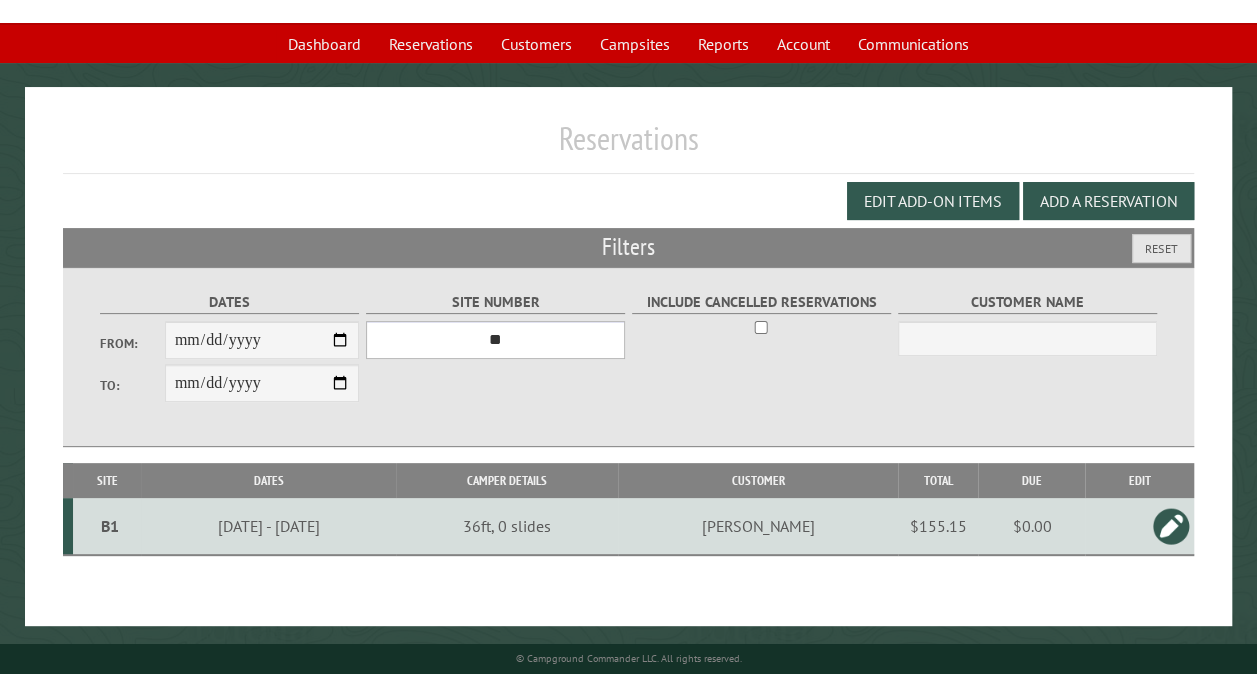click on "*** ** ** ** ** ** ** ** ** ** *** *** *** *** ** ** ** ** ** ** ** ** ** *** *** ** ** ** ** ** ** ********* ** ** ** ** ** ** ** ** ** *** *** *** *** *** *** ** ** ** ** ** ** ** ** ** *** *** *** *** *** *** ** ** ** ** ** ** ** ** ** ** ** ** ** ** ** ** ** ** ** ** ** ** ** ** *** *** *** *** *** ***" at bounding box center (495, 340) 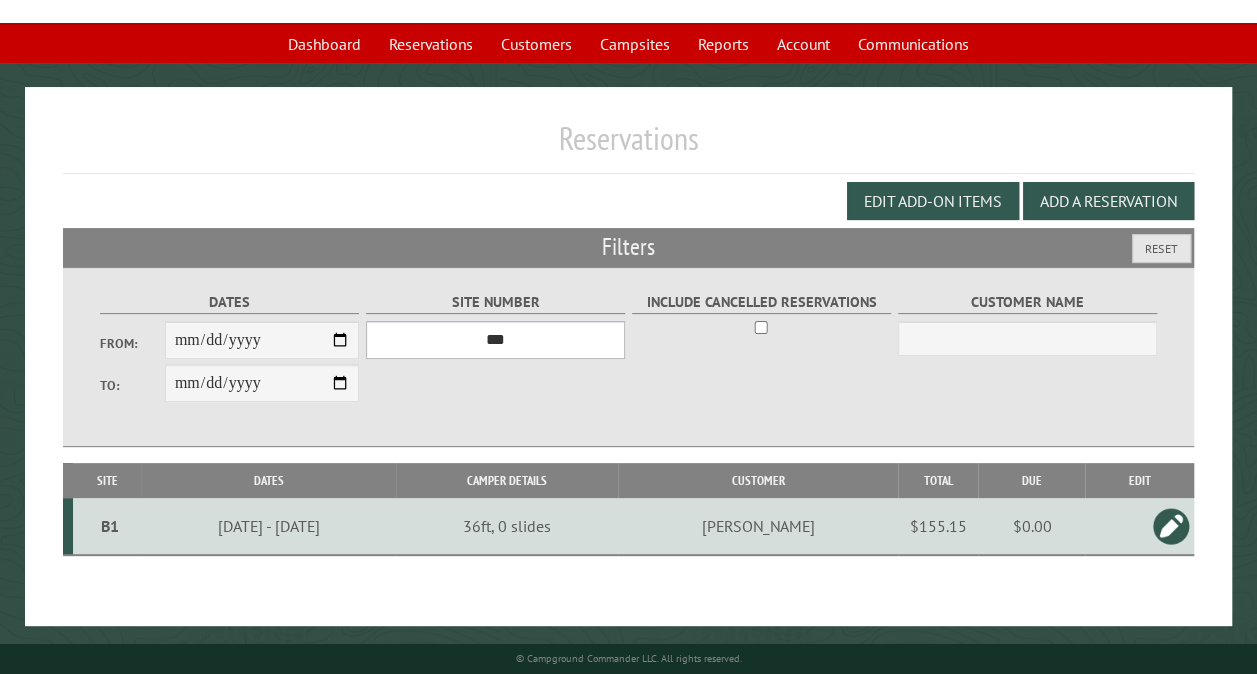 click on "*** ** ** ** ** ** ** ** ** ** *** *** *** *** ** ** ** ** ** ** ** ** ** *** *** ** ** ** ** ** ** ********* ** ** ** ** ** ** ** ** ** *** *** *** *** *** *** ** ** ** ** ** ** ** ** ** *** *** *** *** *** *** ** ** ** ** ** ** ** ** ** ** ** ** ** ** ** ** ** ** ** ** ** ** ** ** *** *** *** *** *** ***" at bounding box center [495, 340] 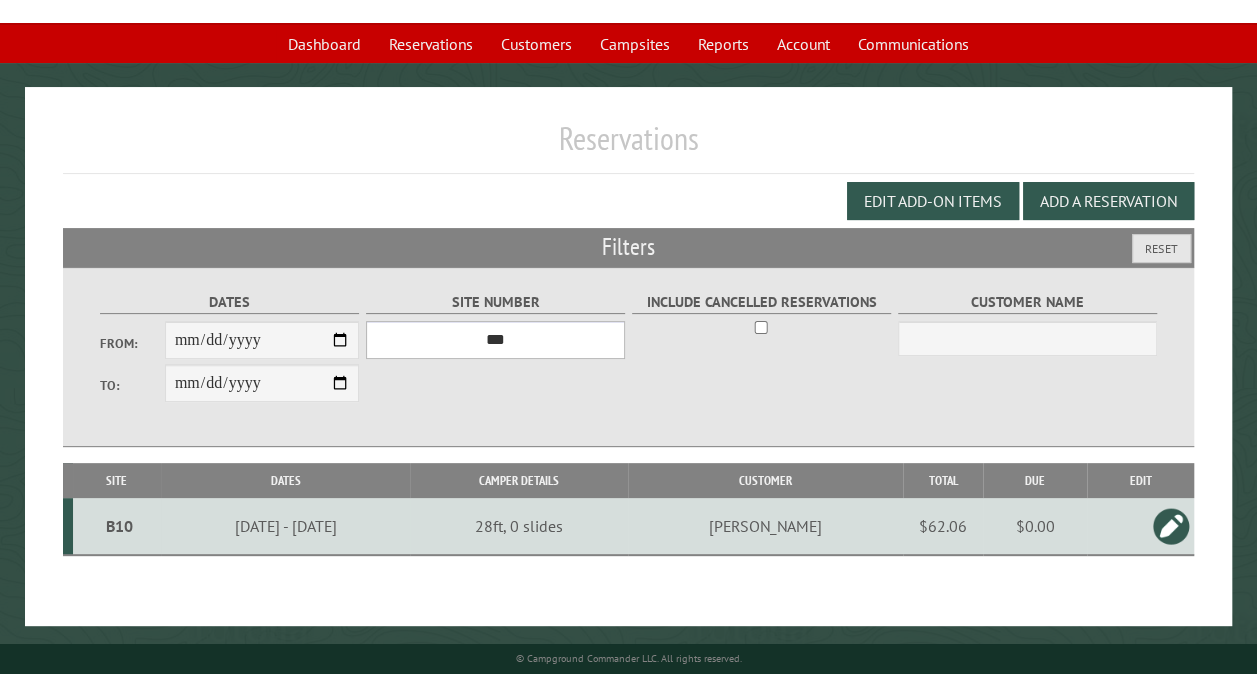 click on "*** ** ** ** ** ** ** ** ** ** *** *** *** *** ** ** ** ** ** ** ** ** ** *** *** ** ** ** ** ** ** ********* ** ** ** ** ** ** ** ** ** *** *** *** *** *** *** ** ** ** ** ** ** ** ** ** *** *** *** *** *** *** ** ** ** ** ** ** ** ** ** ** ** ** ** ** ** ** ** ** ** ** ** ** ** ** *** *** *** *** *** ***" at bounding box center [495, 340] 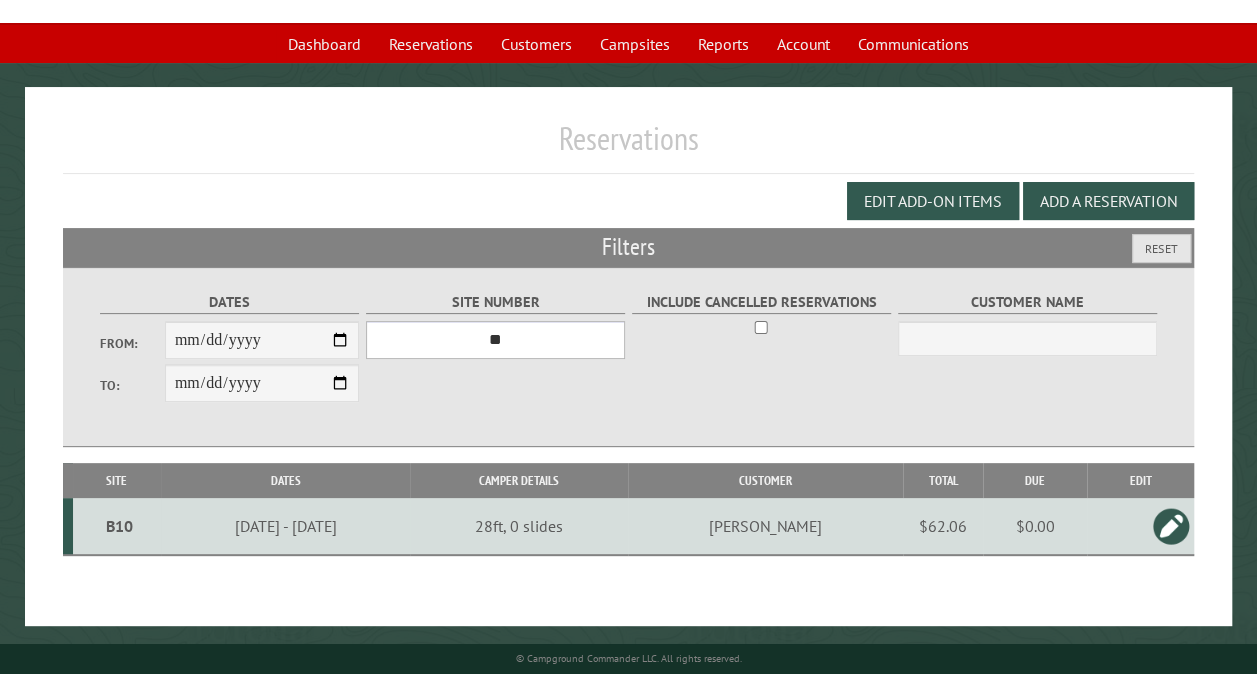 click on "*** ** ** ** ** ** ** ** ** ** *** *** *** *** ** ** ** ** ** ** ** ** ** *** *** ** ** ** ** ** ** ********* ** ** ** ** ** ** ** ** ** *** *** *** *** *** *** ** ** ** ** ** ** ** ** ** *** *** *** *** *** *** ** ** ** ** ** ** ** ** ** ** ** ** ** ** ** ** ** ** ** ** ** ** ** ** *** *** *** *** *** ***" at bounding box center [495, 340] 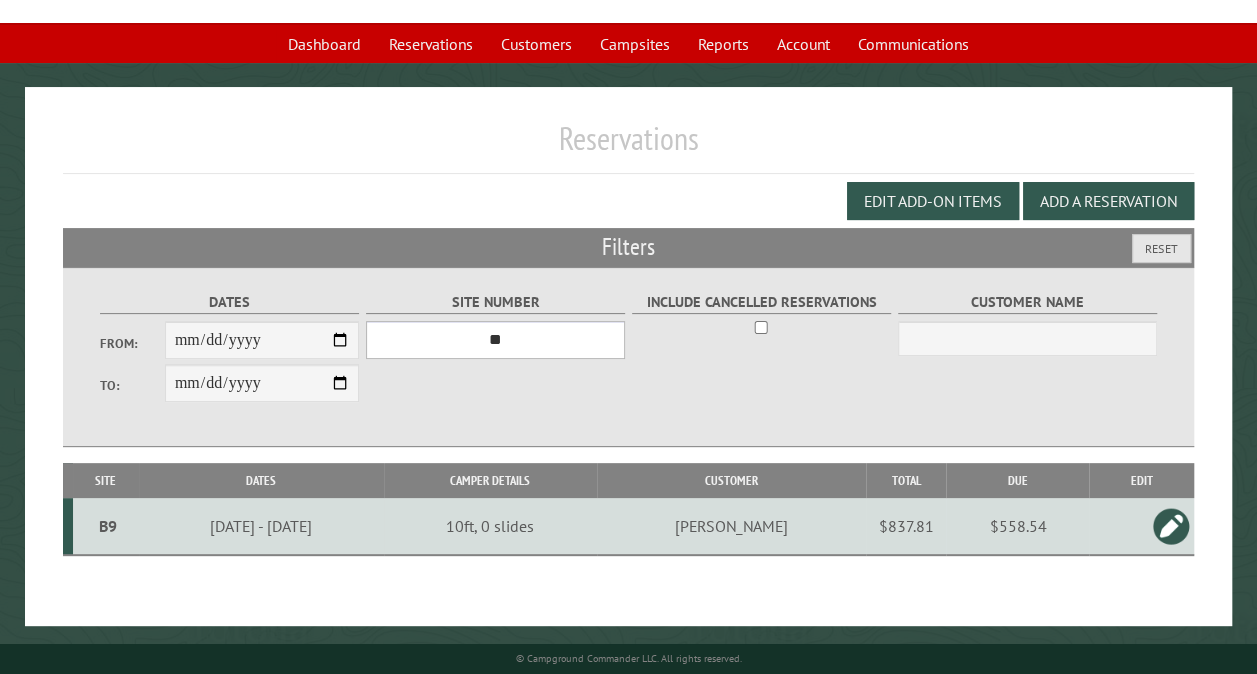 click on "*** ** ** ** ** ** ** ** ** ** *** *** *** *** ** ** ** ** ** ** ** ** ** *** *** ** ** ** ** ** ** ********* ** ** ** ** ** ** ** ** ** *** *** *** *** *** *** ** ** ** ** ** ** ** ** ** *** *** *** *** *** *** ** ** ** ** ** ** ** ** ** ** ** ** ** ** ** ** ** ** ** ** ** ** ** ** *** *** *** *** *** ***" at bounding box center [495, 340] 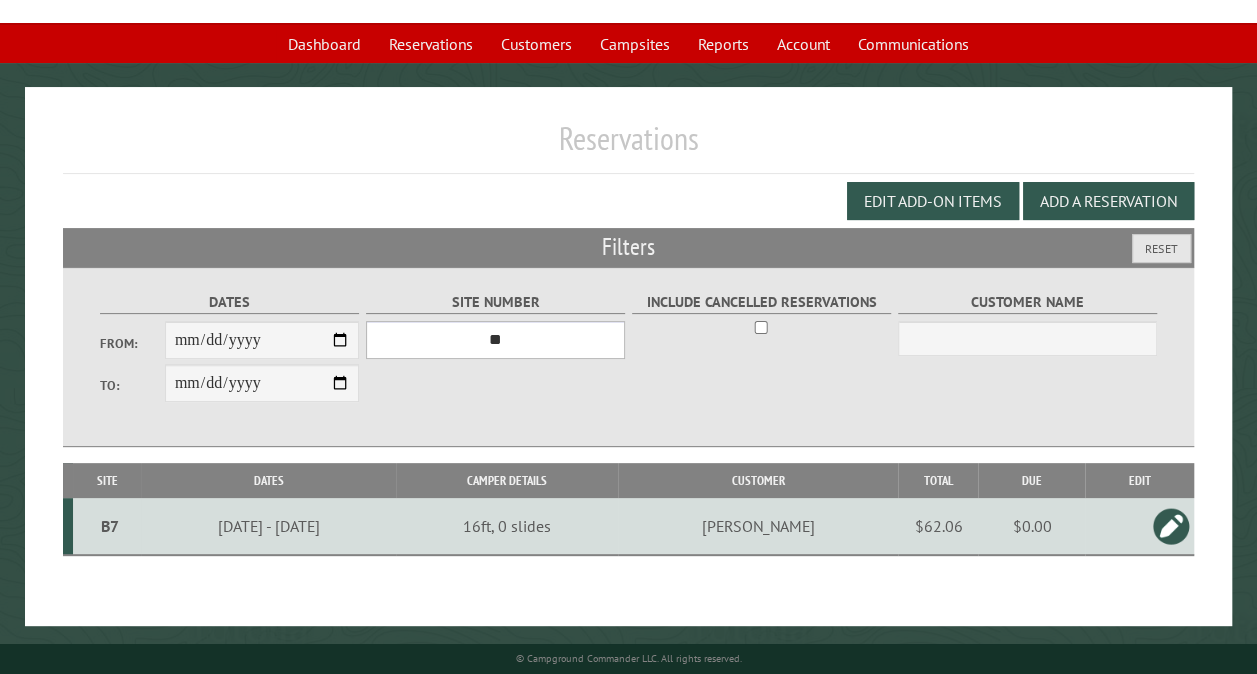 click on "*** ** ** ** ** ** ** ** ** ** *** *** *** *** ** ** ** ** ** ** ** ** ** *** *** ** ** ** ** ** ** ********* ** ** ** ** ** ** ** ** ** *** *** *** *** *** *** ** ** ** ** ** ** ** ** ** *** *** *** *** *** *** ** ** ** ** ** ** ** ** ** ** ** ** ** ** ** ** ** ** ** ** ** ** ** ** *** *** *** *** *** ***" at bounding box center [495, 340] 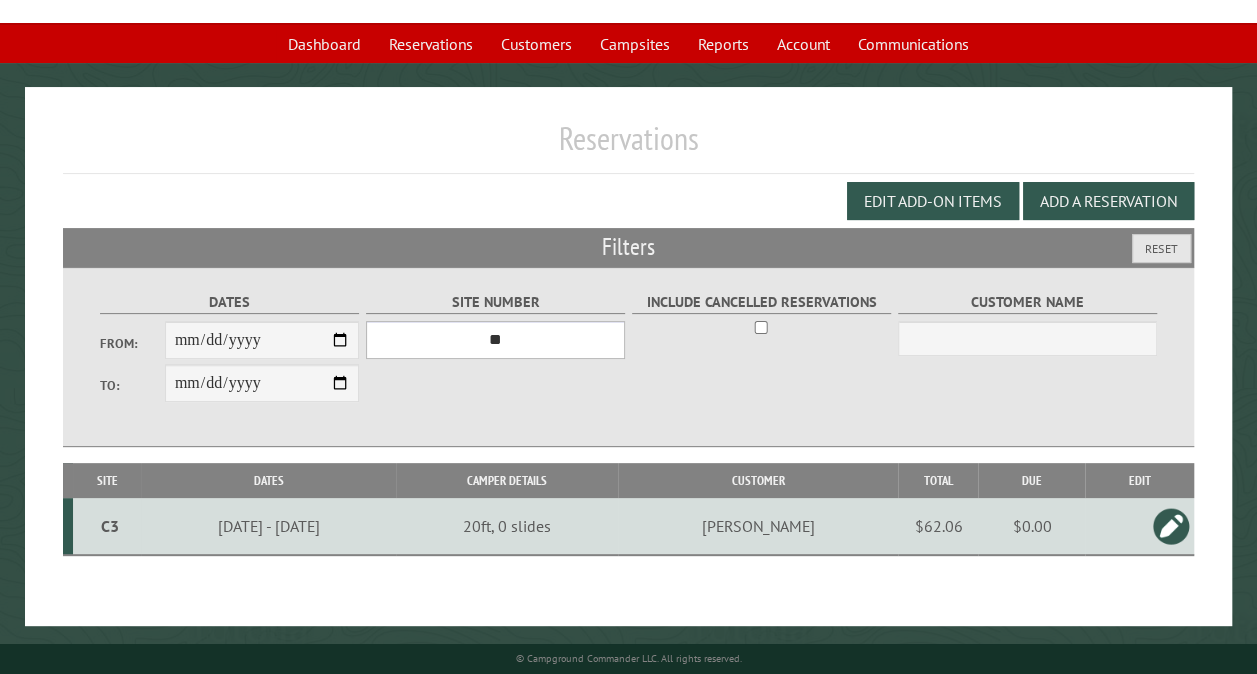 click on "*** ** ** ** ** ** ** ** ** ** *** *** *** *** ** ** ** ** ** ** ** ** ** *** *** ** ** ** ** ** ** ********* ** ** ** ** ** ** ** ** ** *** *** *** *** *** *** ** ** ** ** ** ** ** ** ** *** *** *** *** *** *** ** ** ** ** ** ** ** ** ** ** ** ** ** ** ** ** ** ** ** ** ** ** ** ** *** *** *** *** *** ***" at bounding box center (495, 340) 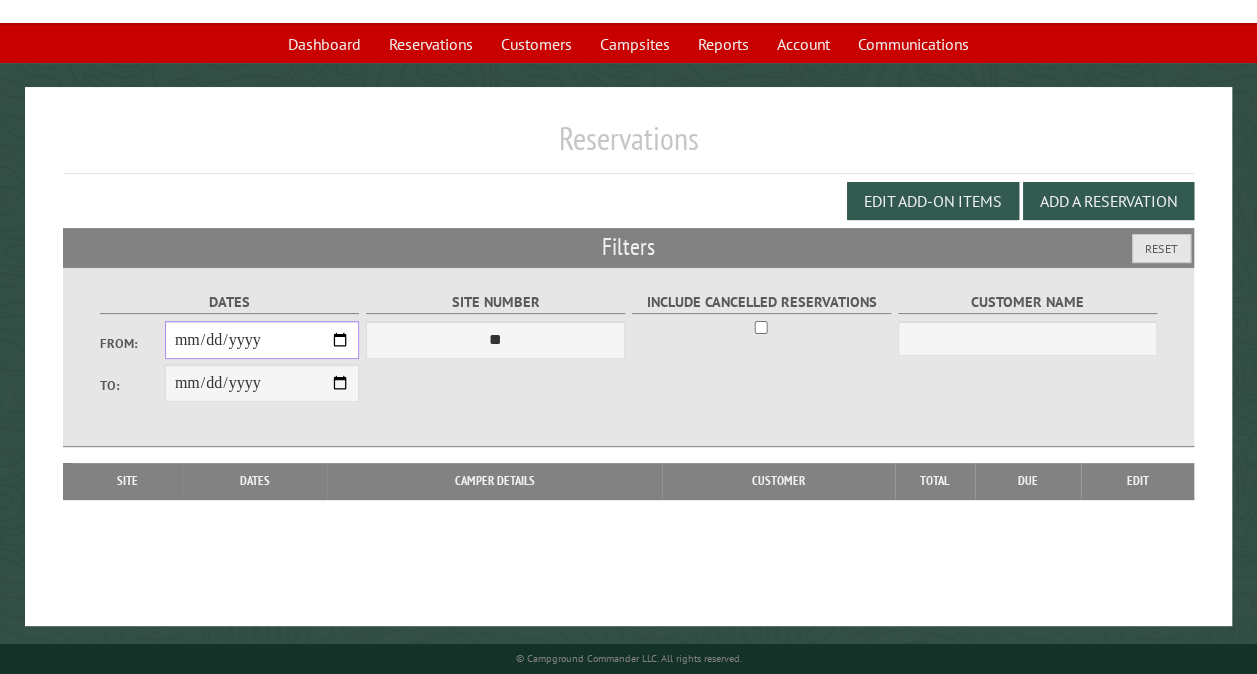 click on "**********" at bounding box center (262, 340) 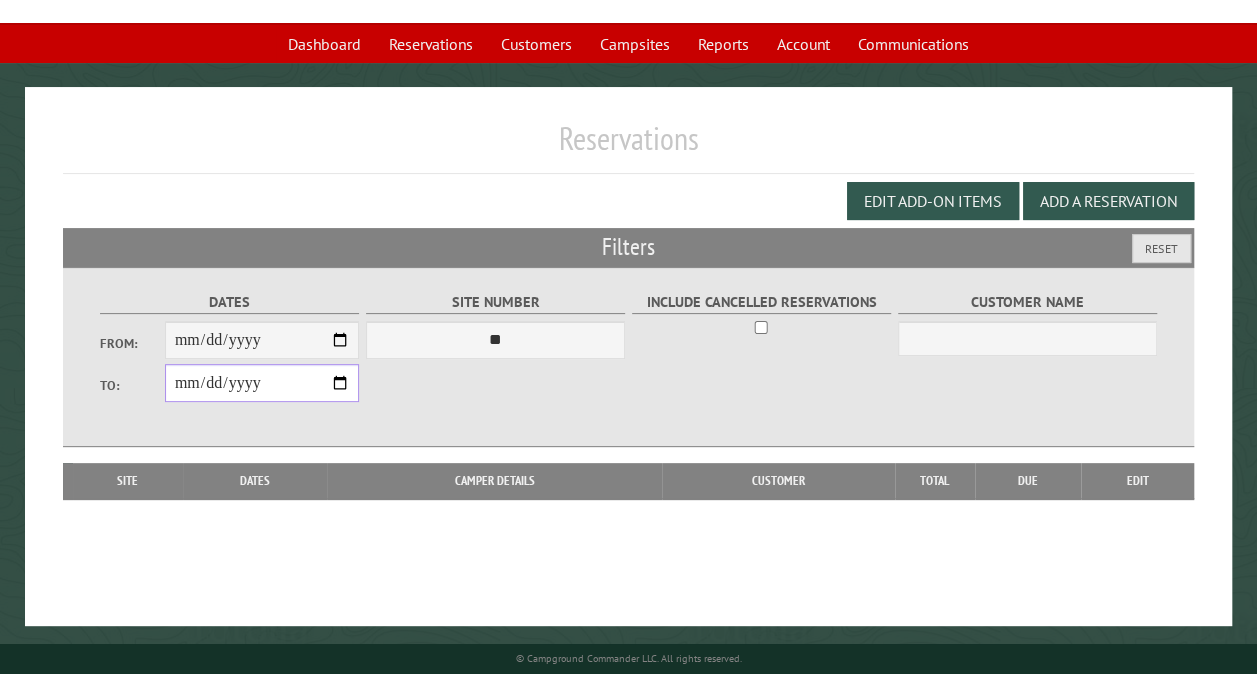 click on "**********" at bounding box center [262, 383] 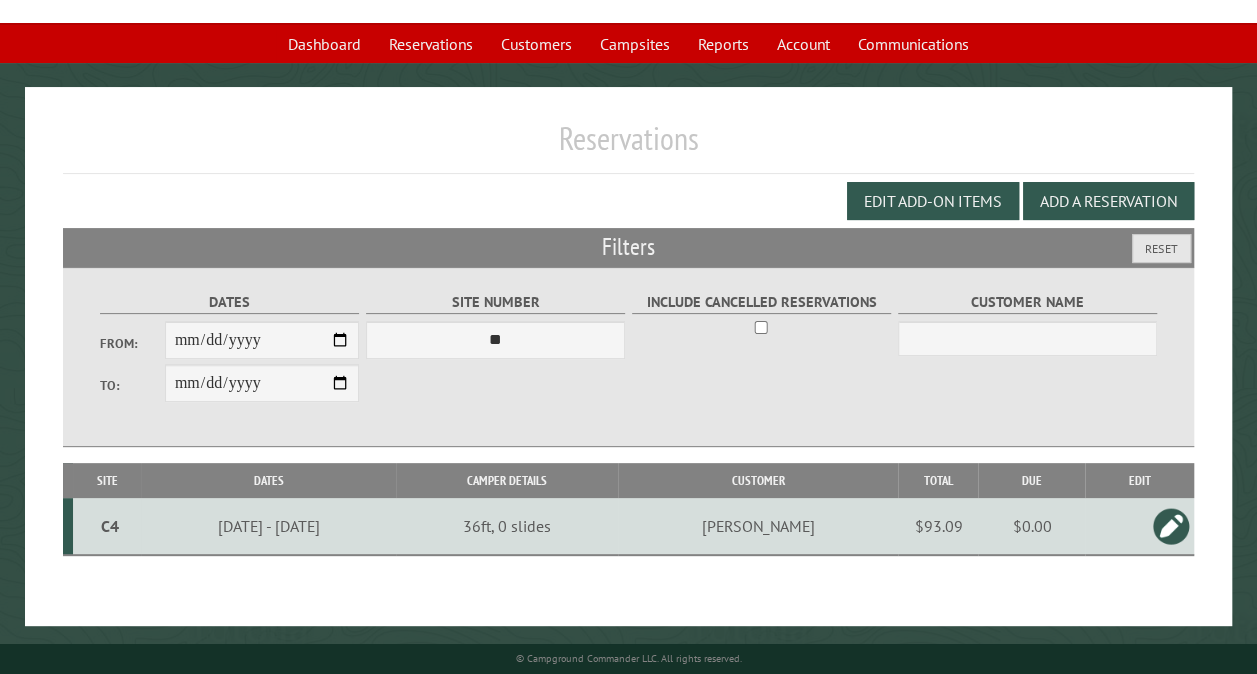 click on "**********" at bounding box center [628, 357] 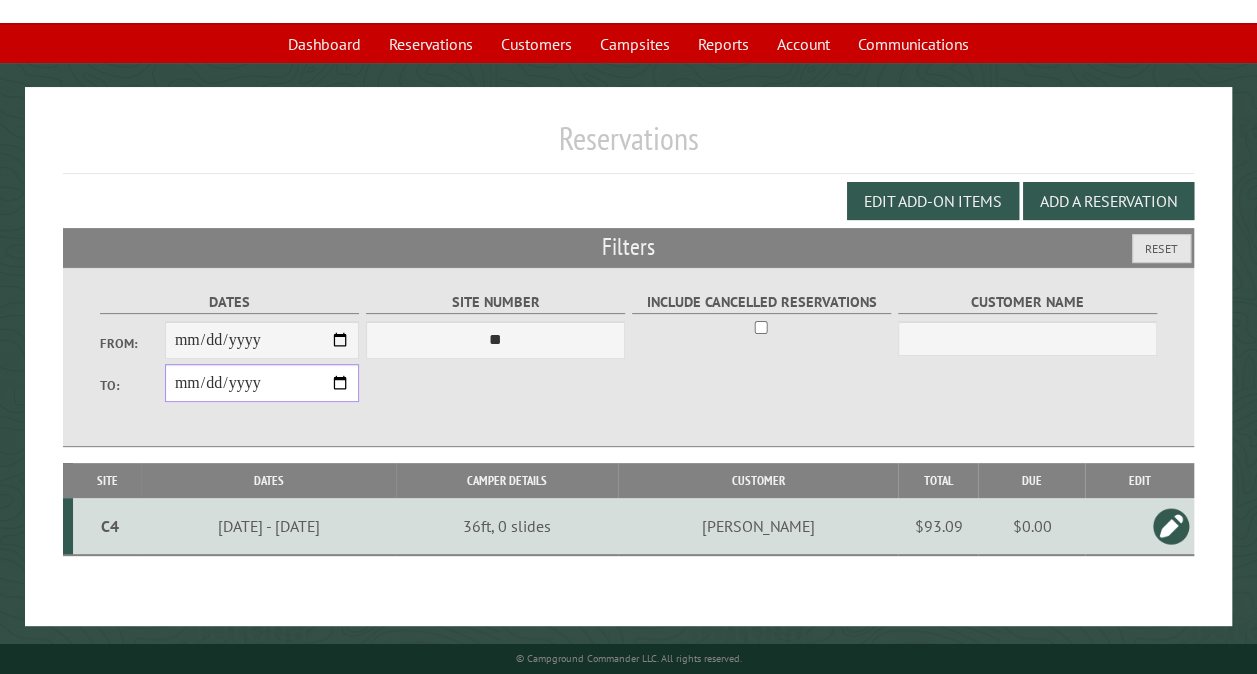 click on "**********" at bounding box center [262, 383] 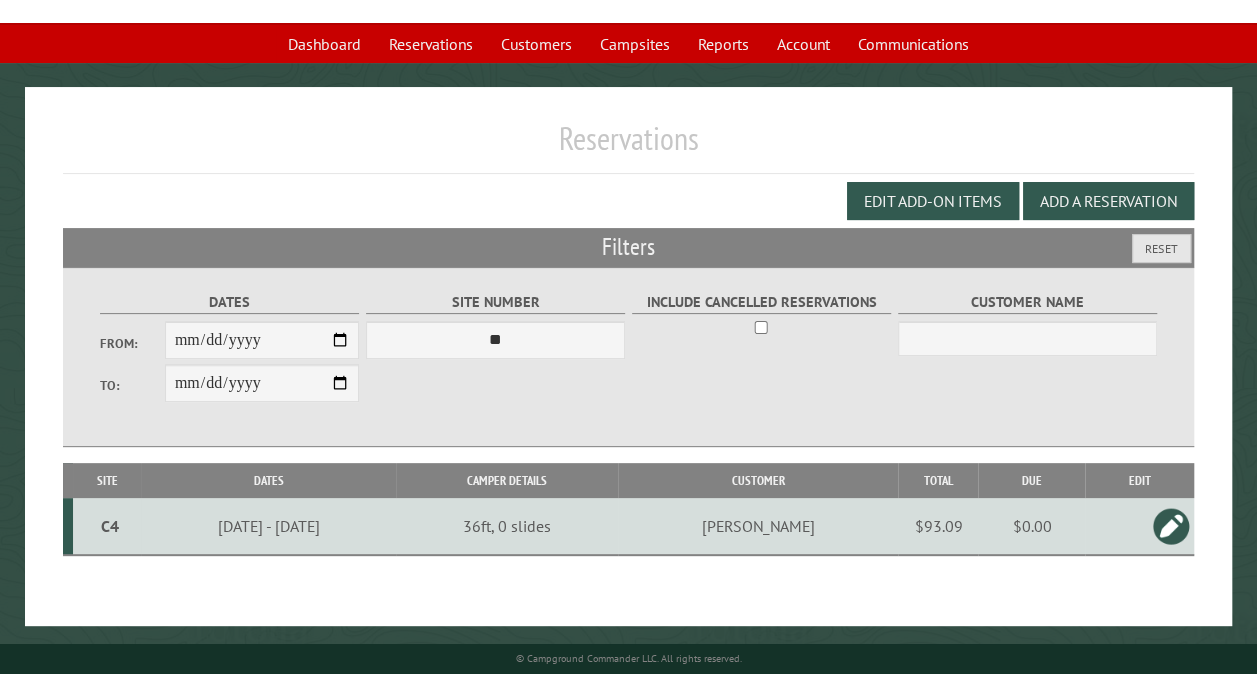 click on "Edit Add-on Items
Add a Reservation" at bounding box center [628, 201] 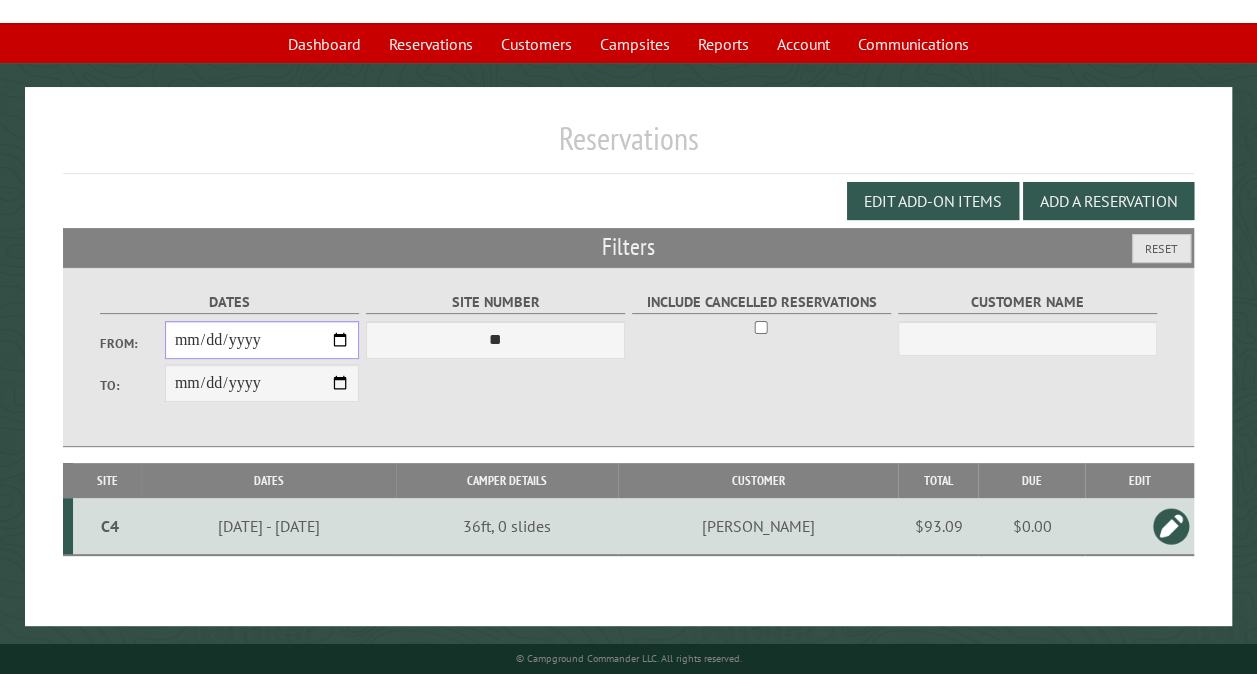 click on "**********" at bounding box center (262, 340) 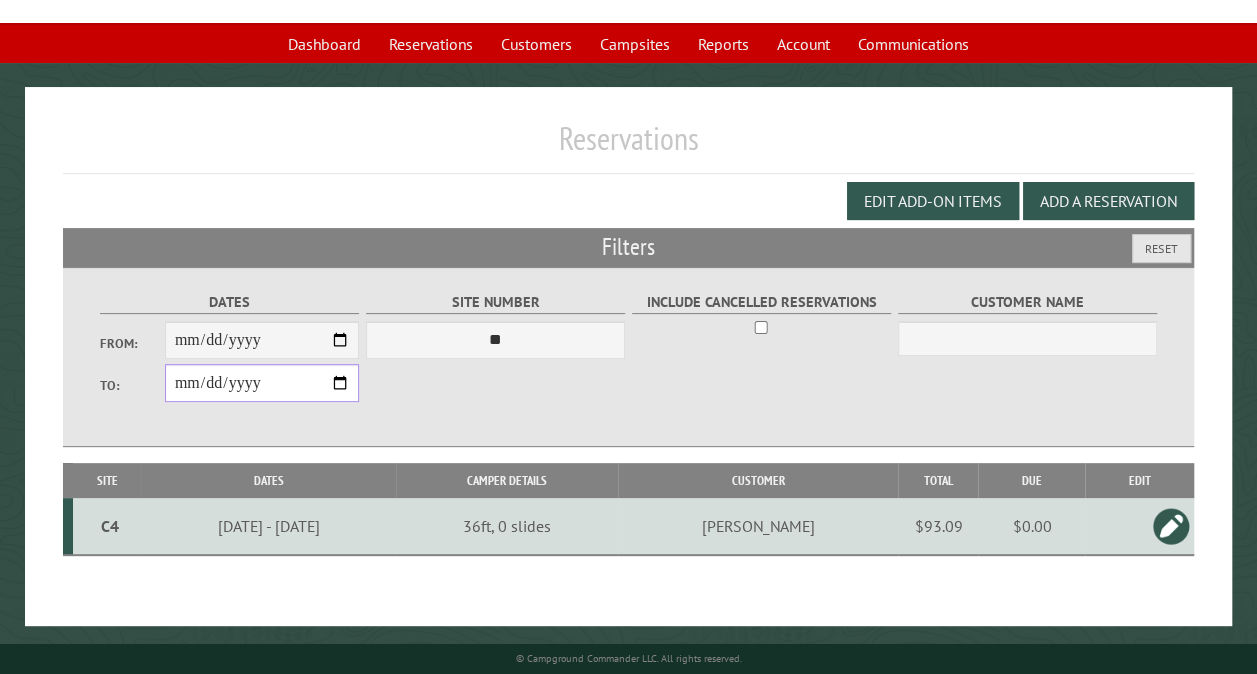 click on "**********" at bounding box center [262, 383] 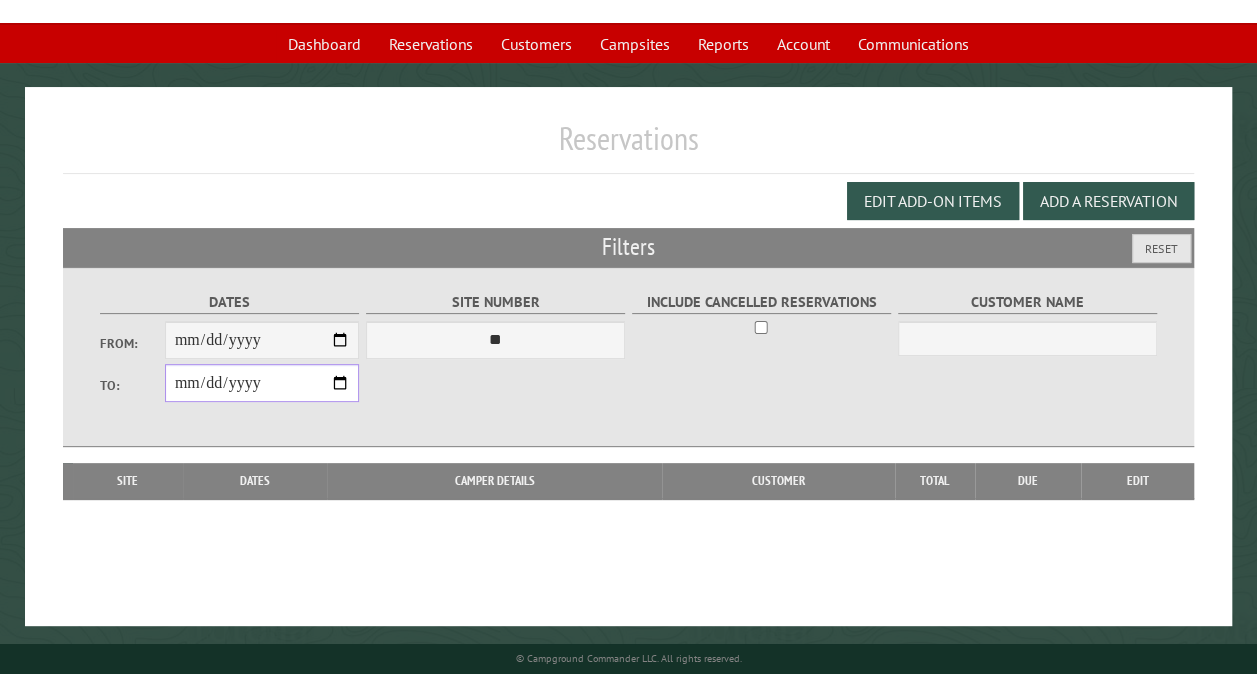type on "**********" 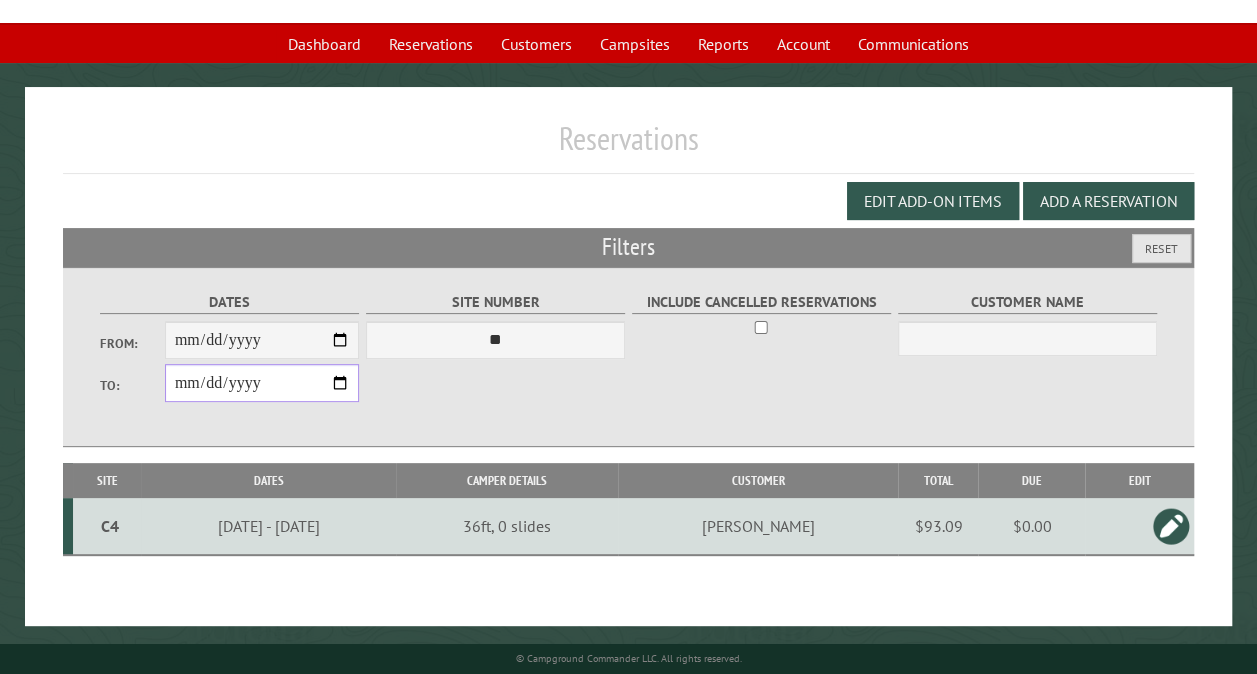 click on "**********" at bounding box center (262, 383) 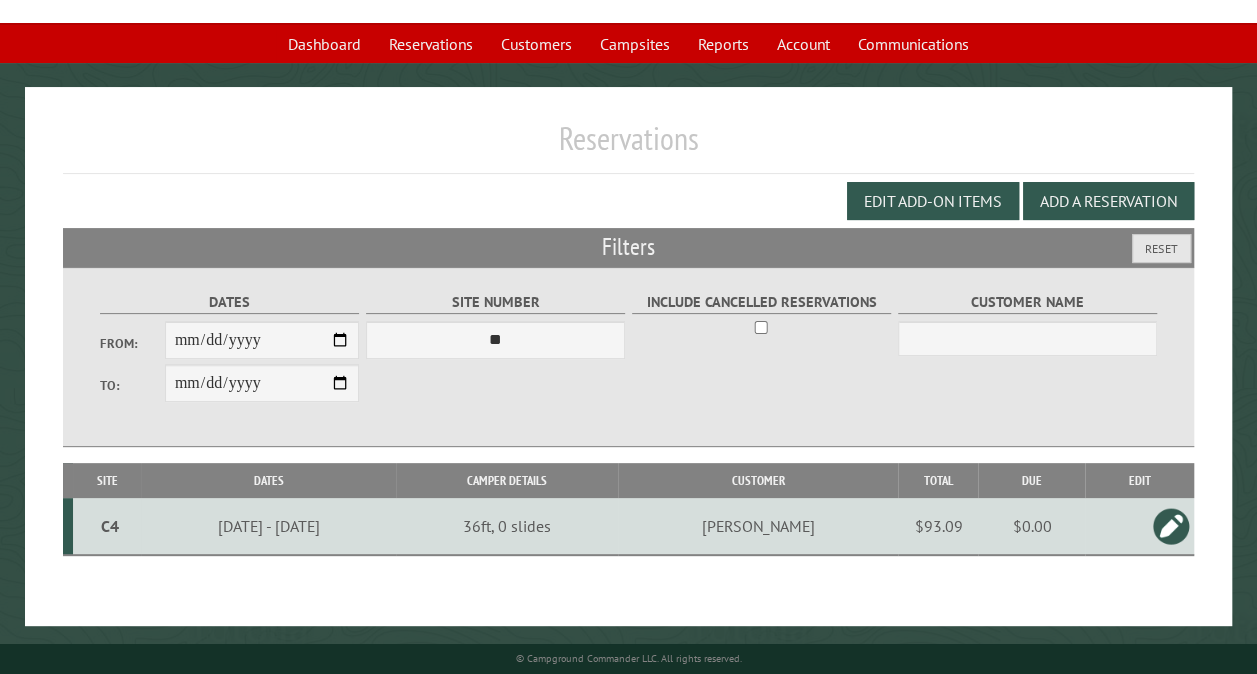 click on "**********" at bounding box center [628, 357] 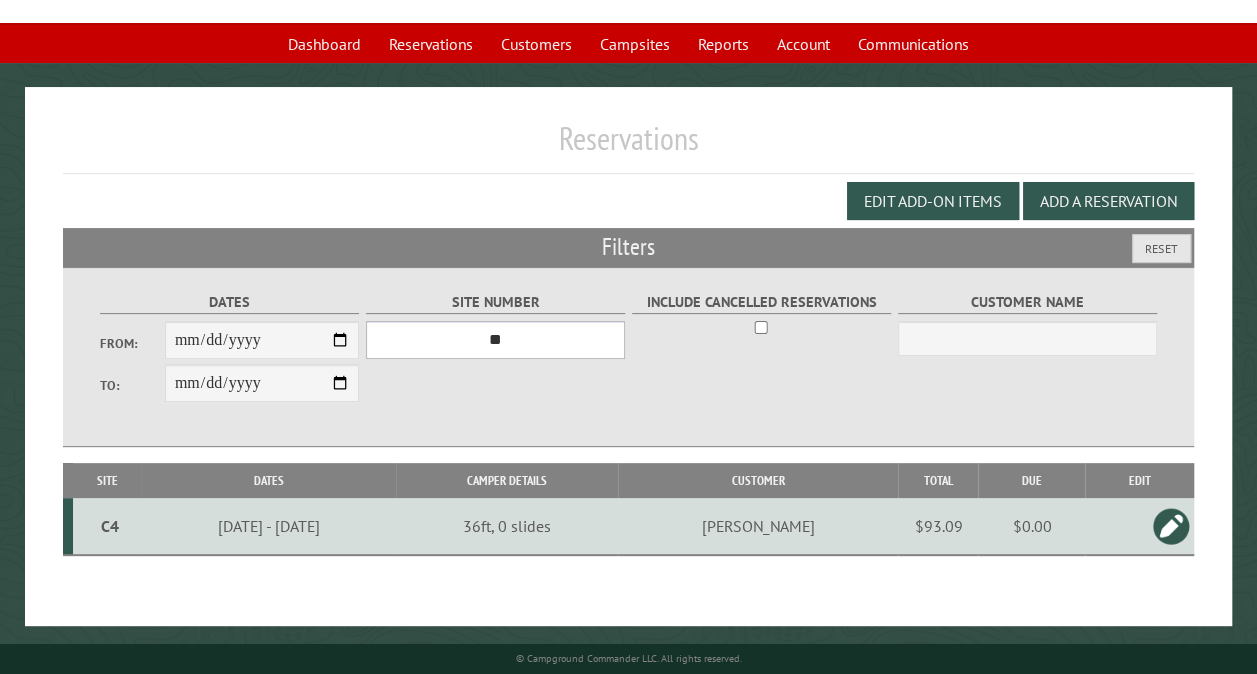 click on "*** ** ** ** ** ** ** ** ** ** *** *** *** *** ** ** ** ** ** ** ** ** ** *** *** ** ** ** ** ** ** ********* ** ** ** ** ** ** ** ** ** *** *** *** *** *** *** ** ** ** ** ** ** ** ** ** *** *** *** *** *** *** ** ** ** ** ** ** ** ** ** ** ** ** ** ** ** ** ** ** ** ** ** ** ** ** *** *** *** *** *** ***" at bounding box center [495, 340] 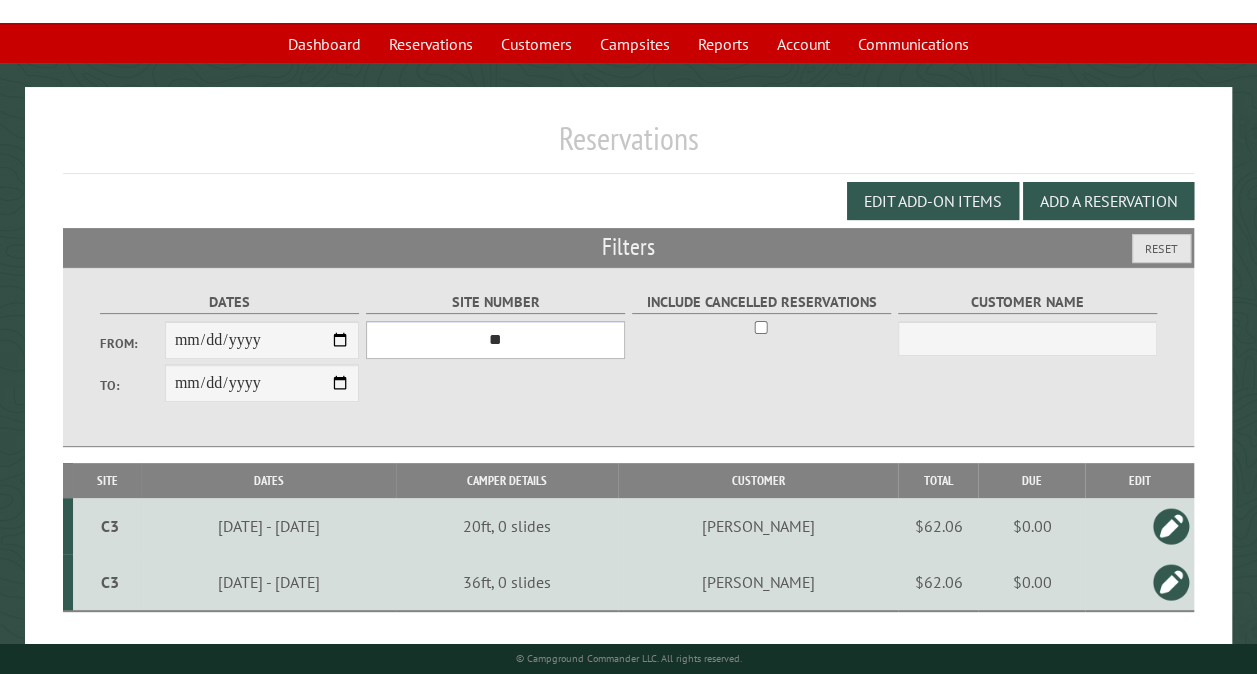 click on "*** ** ** ** ** ** ** ** ** ** *** *** *** *** ** ** ** ** ** ** ** ** ** *** *** ** ** ** ** ** ** ********* ** ** ** ** ** ** ** ** ** *** *** *** *** *** *** ** ** ** ** ** ** ** ** ** *** *** *** *** *** *** ** ** ** ** ** ** ** ** ** ** ** ** ** ** ** ** ** ** ** ** ** ** ** ** *** *** *** *** *** ***" at bounding box center [495, 340] 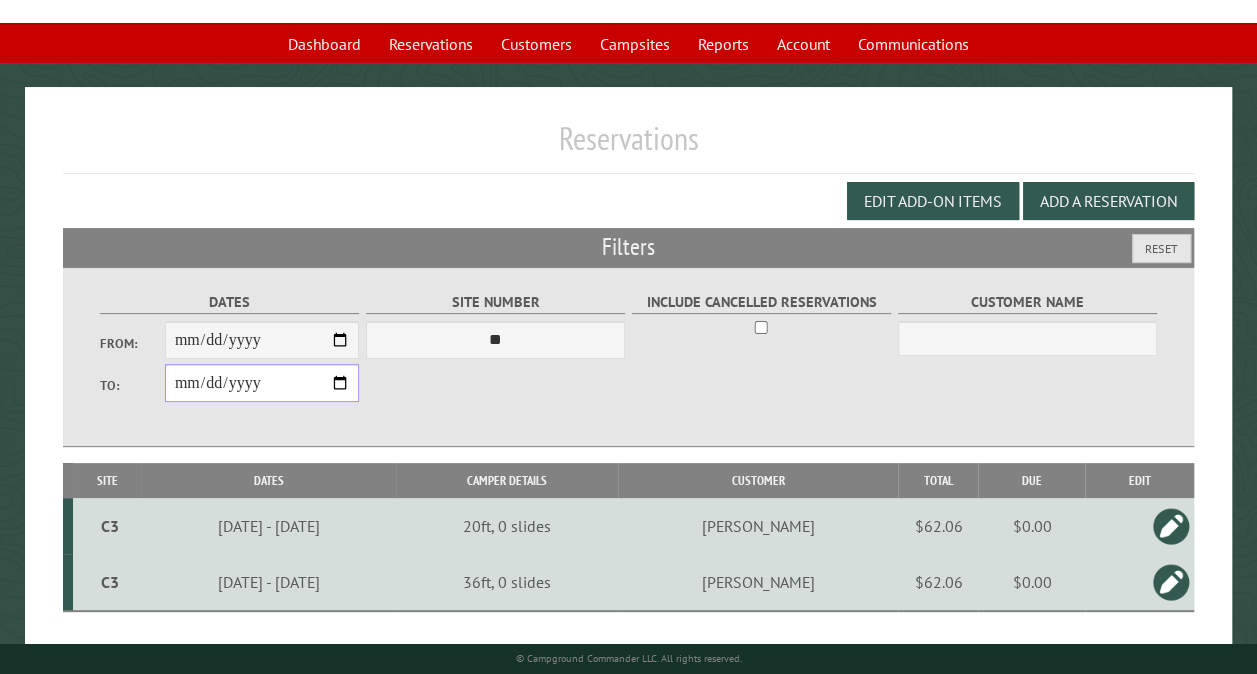 click on "**********" at bounding box center (262, 383) 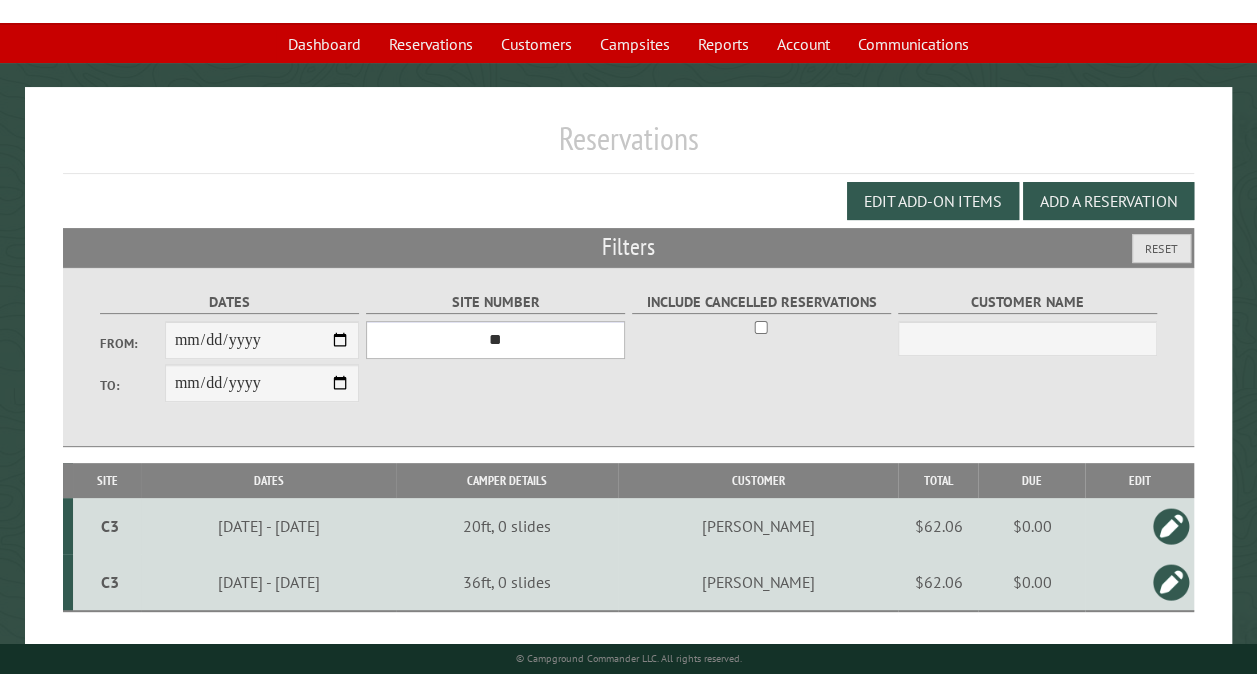 click on "*** ** ** ** ** ** ** ** ** ** *** *** *** *** ** ** ** ** ** ** ** ** ** *** *** ** ** ** ** ** ** ********* ** ** ** ** ** ** ** ** ** *** *** *** *** *** *** ** ** ** ** ** ** ** ** ** *** *** *** *** *** *** ** ** ** ** ** ** ** ** ** ** ** ** ** ** ** ** ** ** ** ** ** ** ** ** *** *** *** *** *** ***" at bounding box center [495, 340] 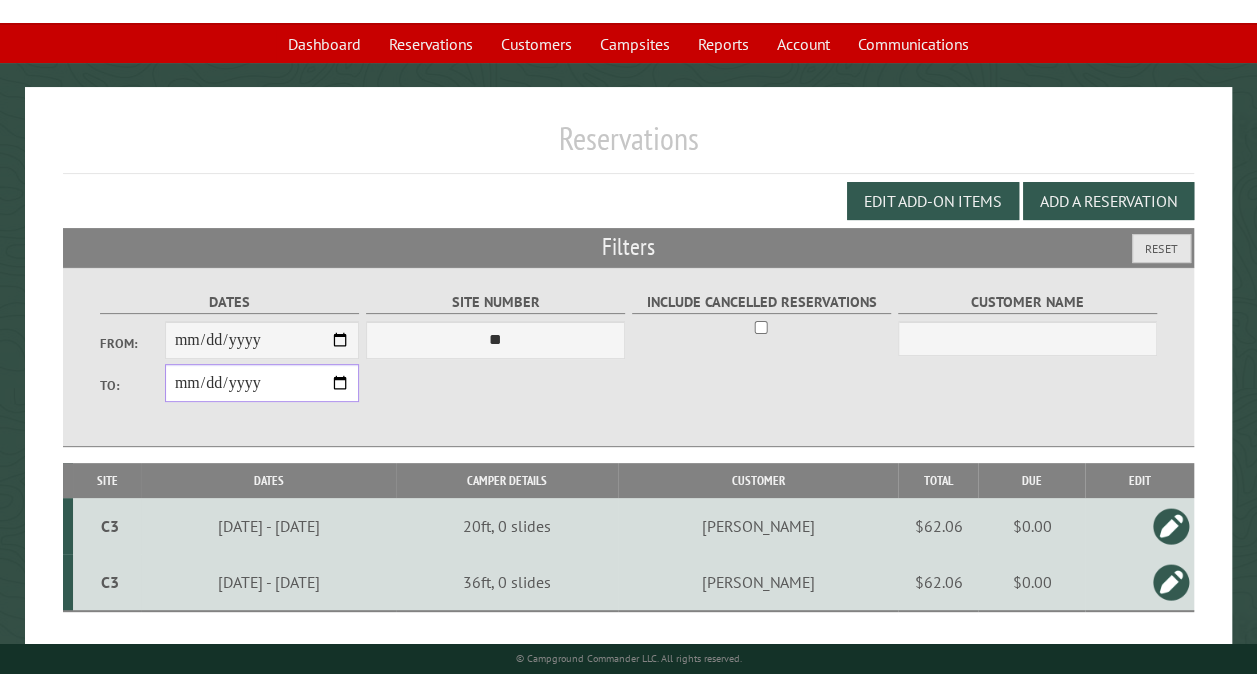 click on "**********" at bounding box center (262, 383) 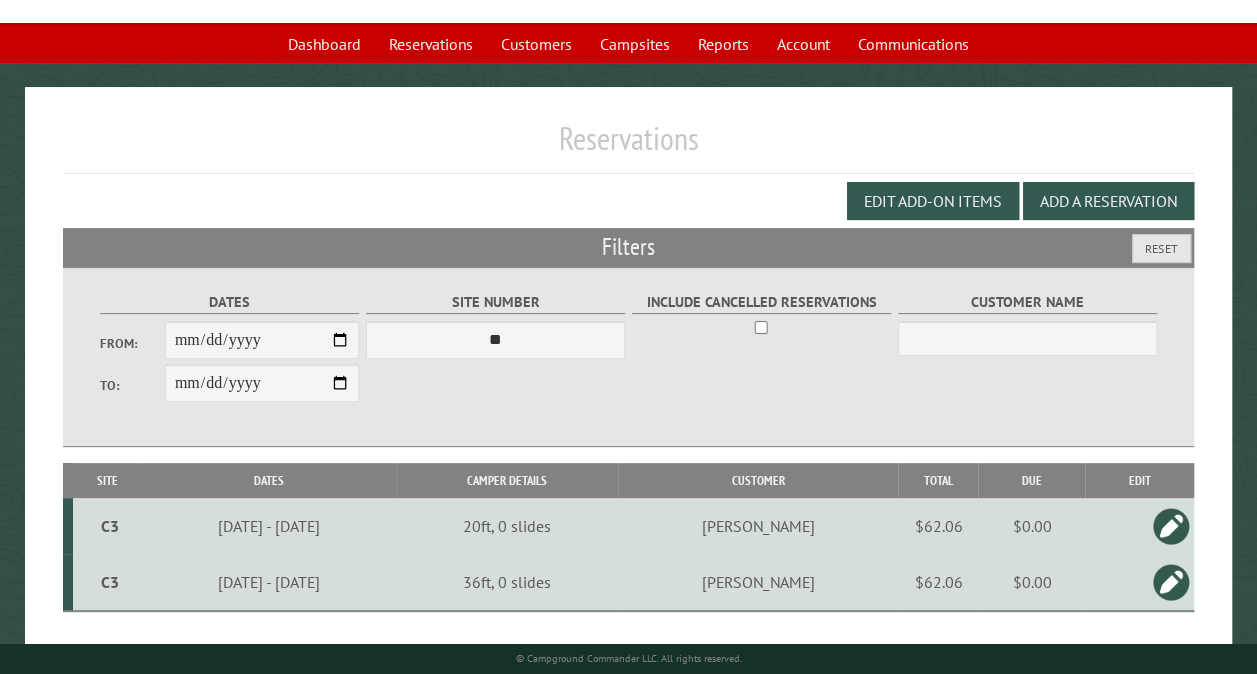 click on "**********" at bounding box center [628, 357] 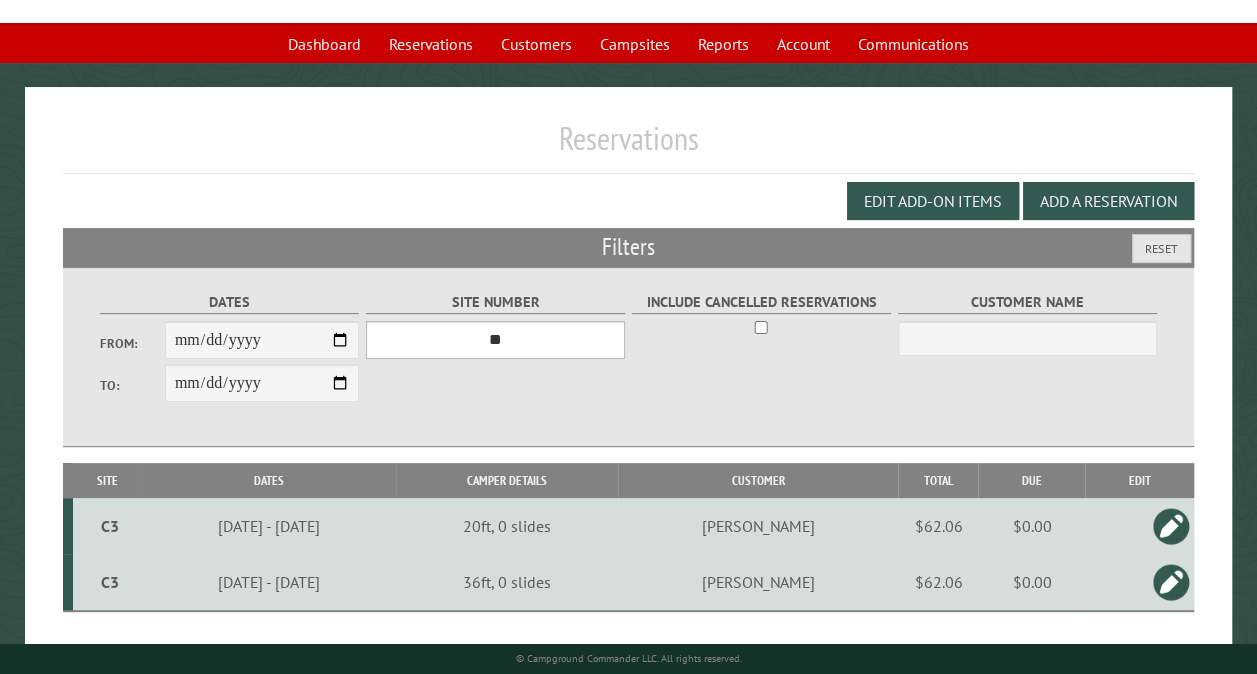 click on "*** ** ** ** ** ** ** ** ** ** *** *** *** *** ** ** ** ** ** ** ** ** ** *** *** ** ** ** ** ** ** ********* ** ** ** ** ** ** ** ** ** *** *** *** *** *** *** ** ** ** ** ** ** ** ** ** *** *** *** *** *** *** ** ** ** ** ** ** ** ** ** ** ** ** ** ** ** ** ** ** ** ** ** ** ** ** *** *** *** *** *** ***" at bounding box center (495, 340) 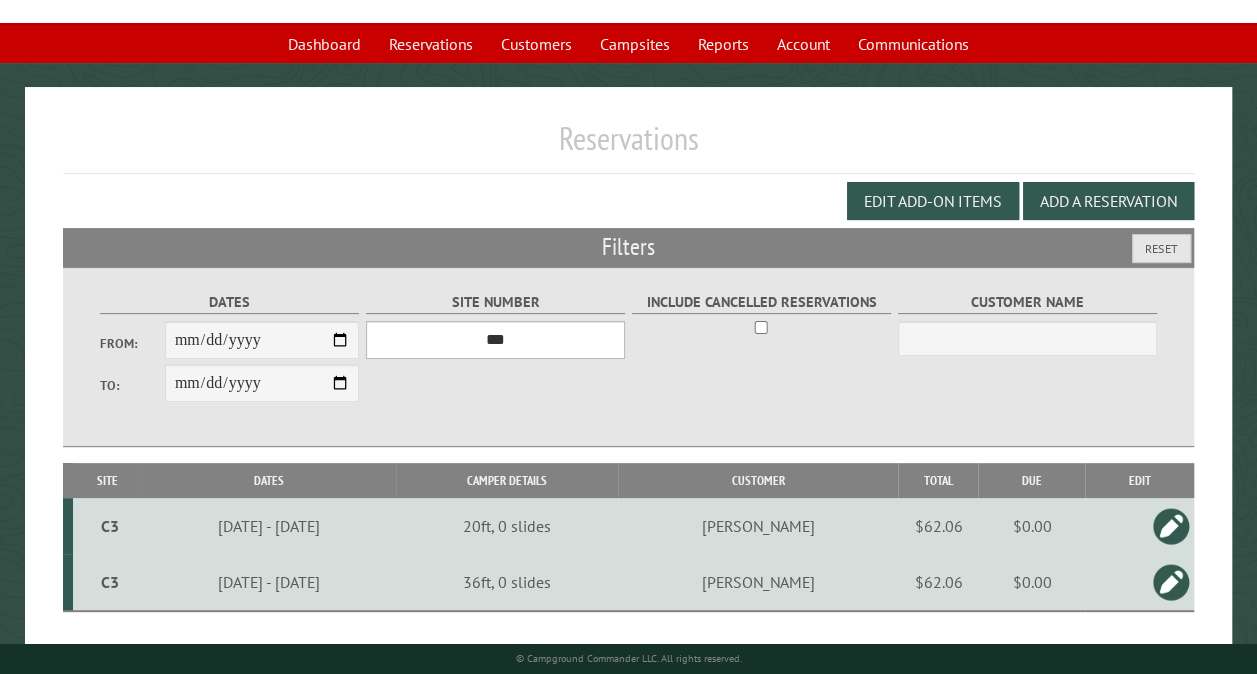 click on "*** ** ** ** ** ** ** ** ** ** *** *** *** *** ** ** ** ** ** ** ** ** ** *** *** ** ** ** ** ** ** ********* ** ** ** ** ** ** ** ** ** *** *** *** *** *** *** ** ** ** ** ** ** ** ** ** *** *** *** *** *** *** ** ** ** ** ** ** ** ** ** ** ** ** ** ** ** ** ** ** ** ** ** ** ** ** *** *** *** *** *** ***" at bounding box center [495, 340] 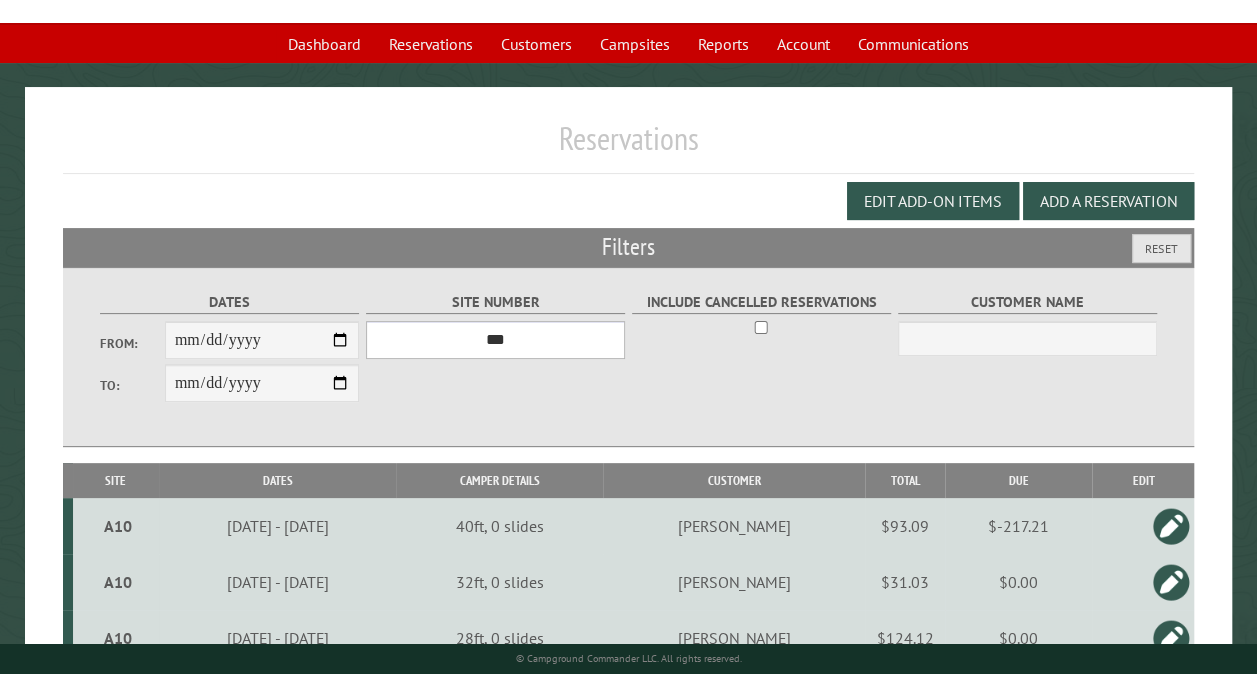 scroll, scrollTop: 379, scrollLeft: 0, axis: vertical 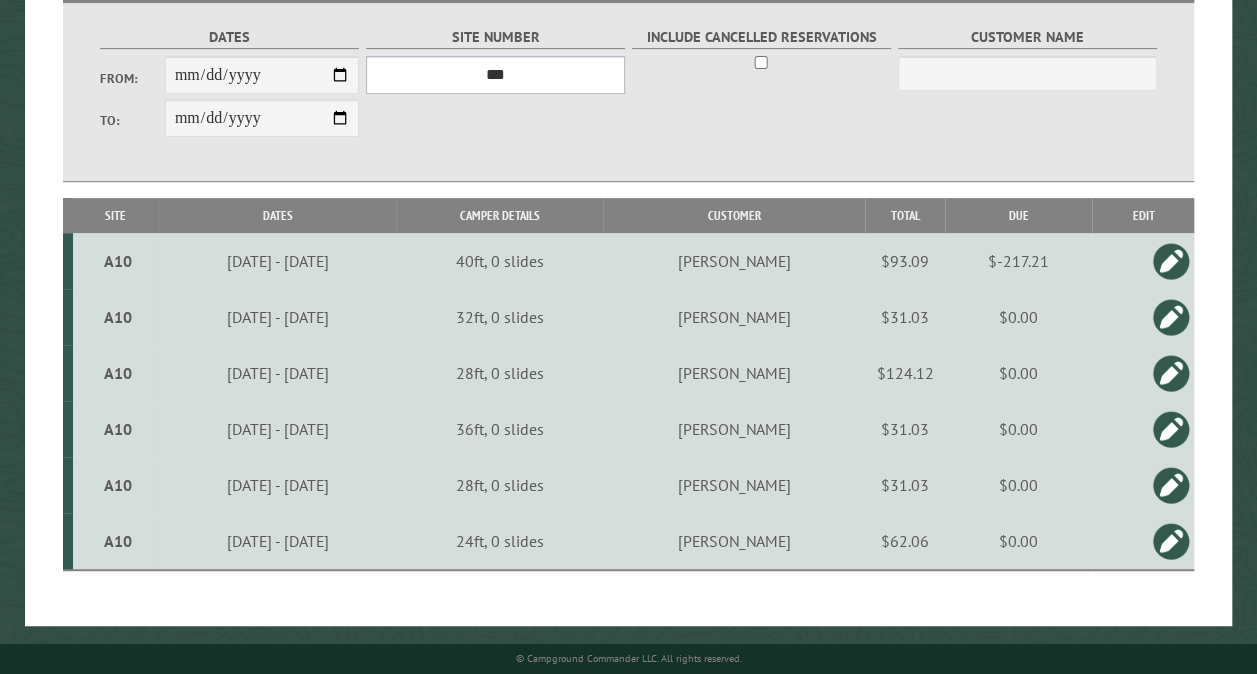 click on "*** ** ** ** ** ** ** ** ** ** *** *** *** *** ** ** ** ** ** ** ** ** ** *** *** ** ** ** ** ** ** ********* ** ** ** ** ** ** ** ** ** *** *** *** *** *** *** ** ** ** ** ** ** ** ** ** *** *** *** *** *** *** ** ** ** ** ** ** ** ** ** ** ** ** ** ** ** ** ** ** ** ** ** ** ** ** *** *** *** *** *** ***" at bounding box center [495, 75] 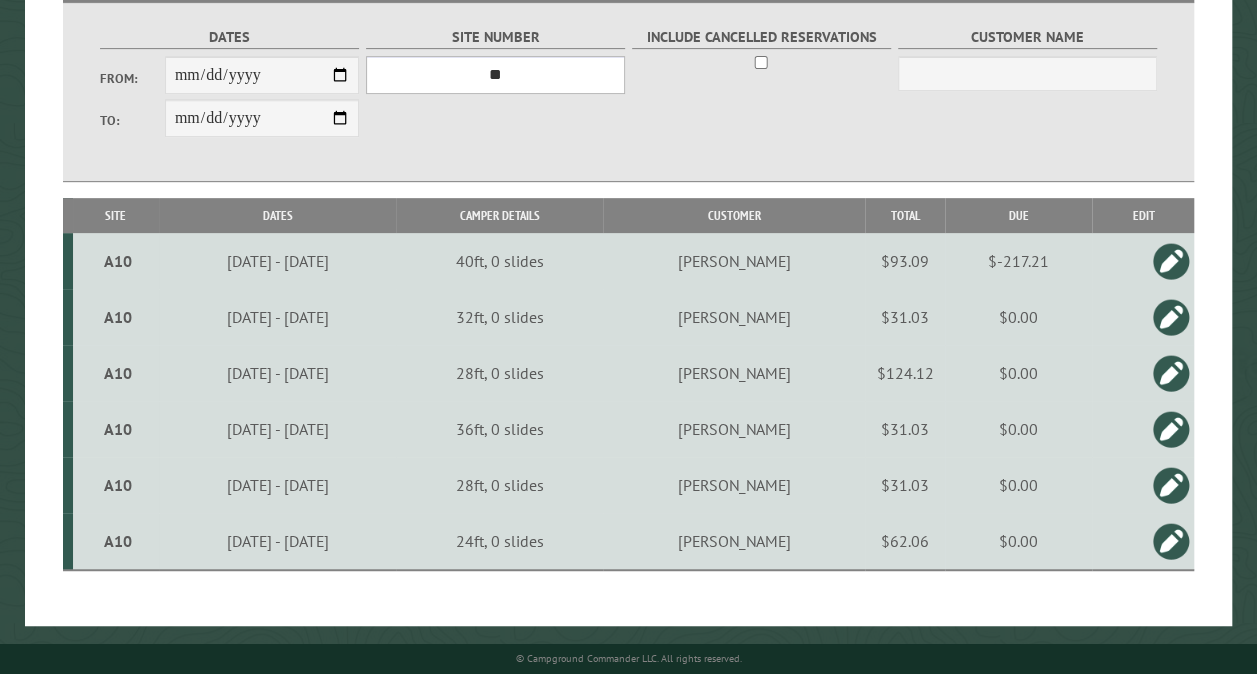 click on "*** ** ** ** ** ** ** ** ** ** *** *** *** *** ** ** ** ** ** ** ** ** ** *** *** ** ** ** ** ** ** ********* ** ** ** ** ** ** ** ** ** *** *** *** *** *** *** ** ** ** ** ** ** ** ** ** *** *** *** *** *** *** ** ** ** ** ** ** ** ** ** ** ** ** ** ** ** ** ** ** ** ** ** ** ** ** *** *** *** *** *** ***" at bounding box center [495, 75] 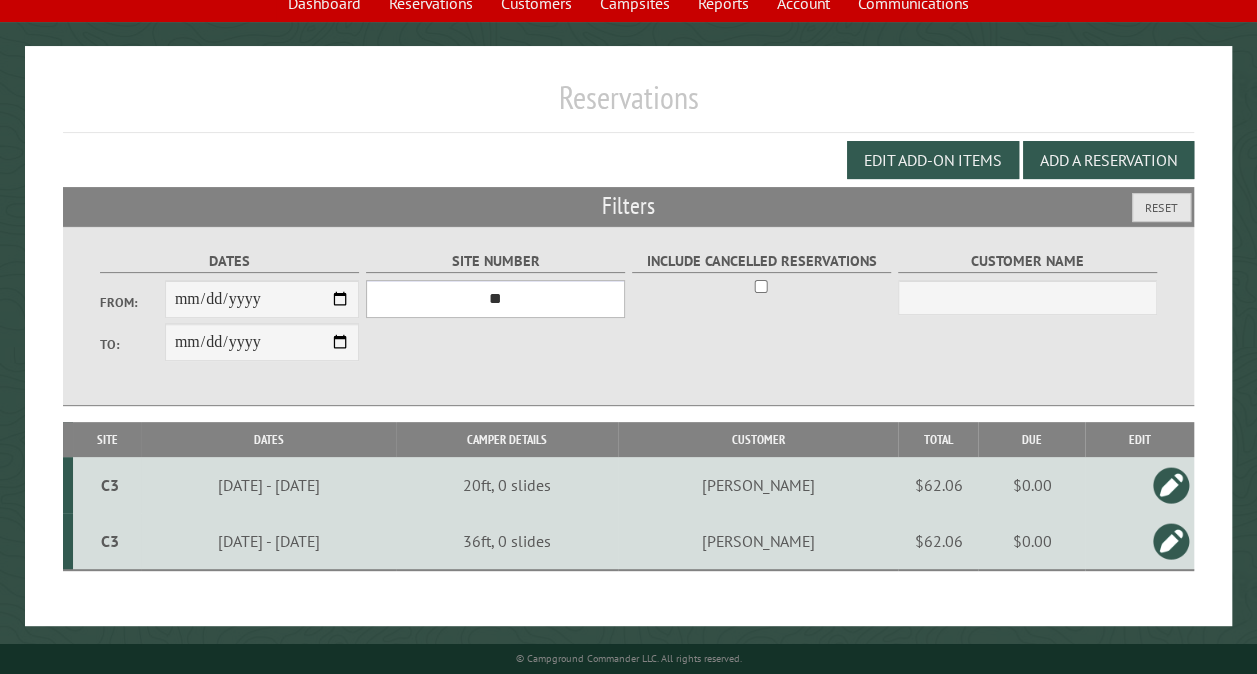 click on "*** ** ** ** ** ** ** ** ** ** *** *** *** *** ** ** ** ** ** ** ** ** ** *** *** ** ** ** ** ** ** ********* ** ** ** ** ** ** ** ** ** *** *** *** *** *** *** ** ** ** ** ** ** ** ** ** *** *** *** *** *** *** ** ** ** ** ** ** ** ** ** ** ** ** ** ** ** ** ** ** ** ** ** ** ** ** *** *** *** *** *** ***" at bounding box center [495, 299] 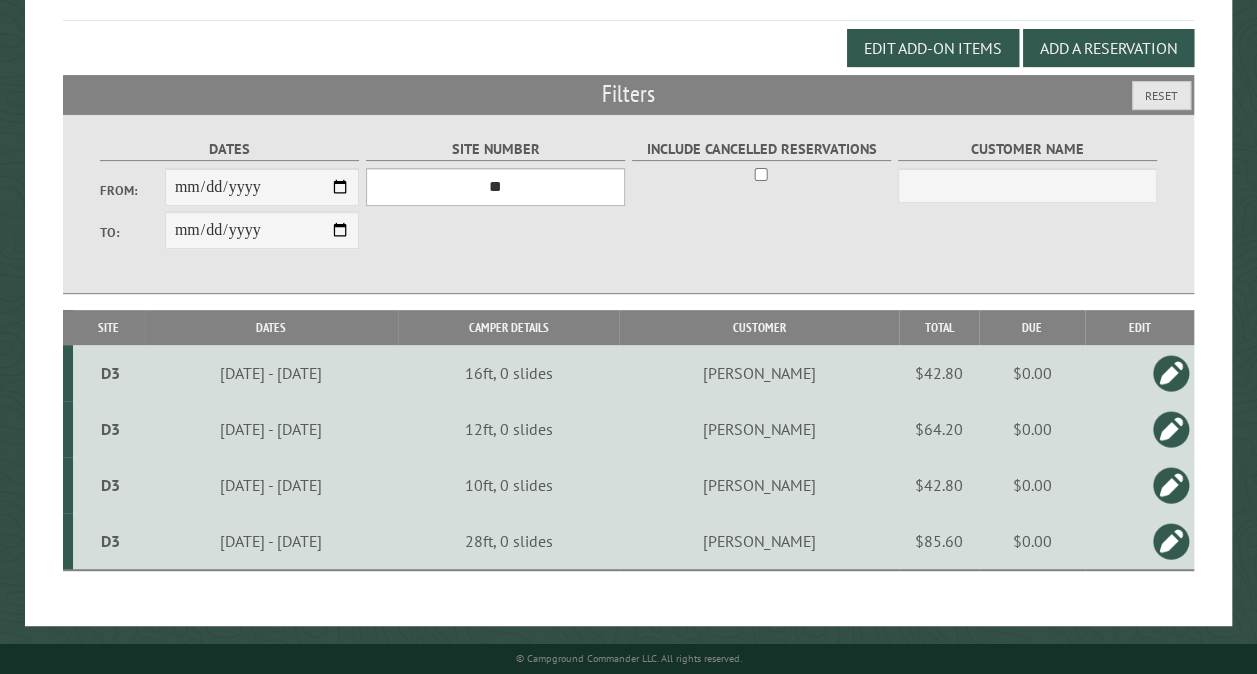 click on "*** ** ** ** ** ** ** ** ** ** *** *** *** *** ** ** ** ** ** ** ** ** ** *** *** ** ** ** ** ** ** ********* ** ** ** ** ** ** ** ** ** *** *** *** *** *** *** ** ** ** ** ** ** ** ** ** *** *** *** *** *** *** ** ** ** ** ** ** ** ** ** ** ** ** ** ** ** ** ** ** ** ** ** ** ** ** *** *** *** *** *** ***" at bounding box center [495, 187] 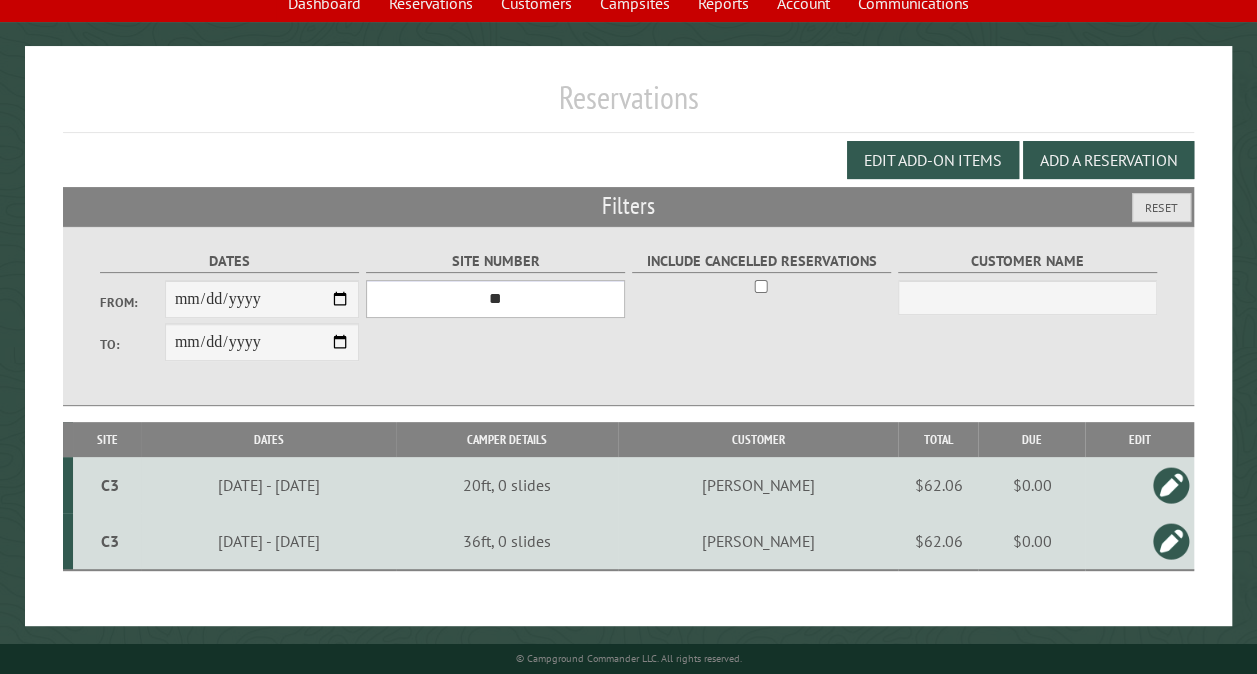 scroll, scrollTop: 44, scrollLeft: 0, axis: vertical 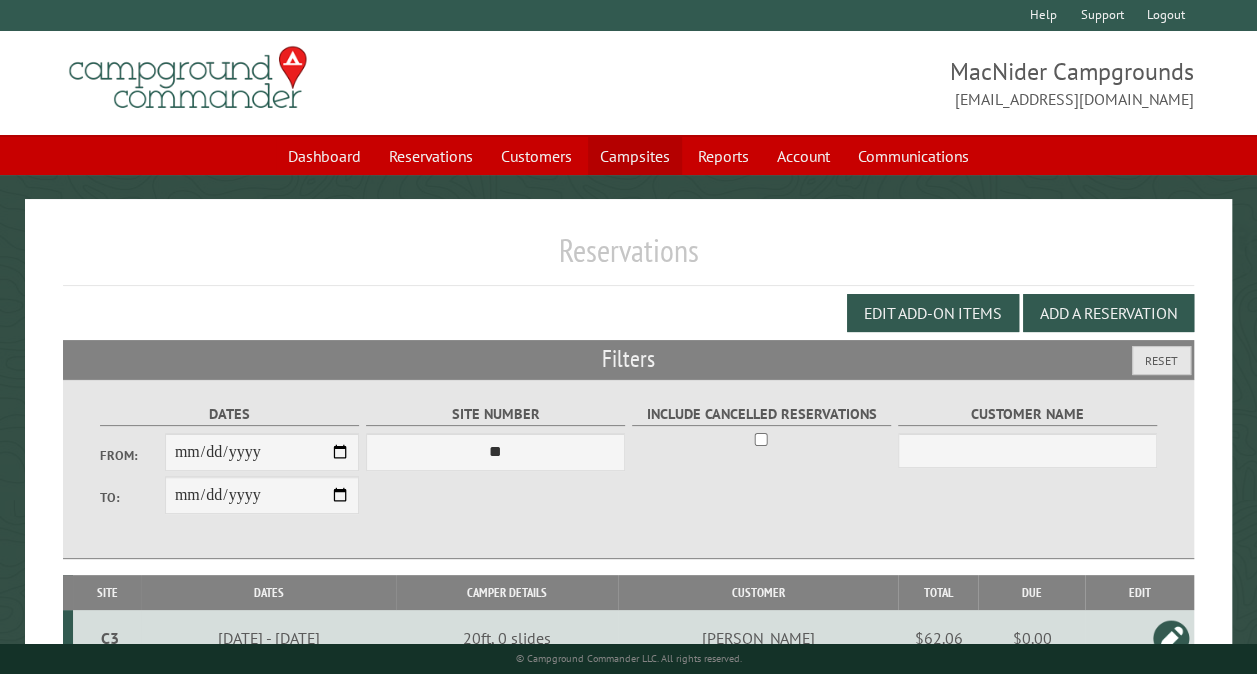 click on "Campsites" at bounding box center (635, 156) 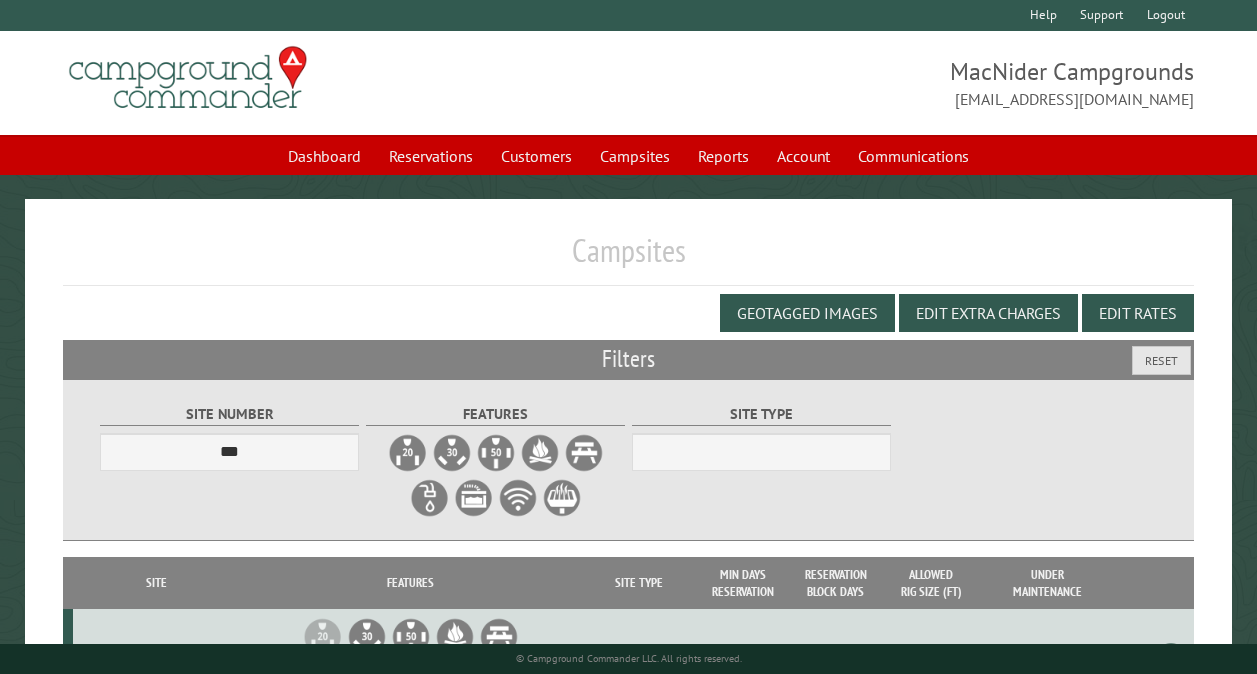 scroll, scrollTop: 0, scrollLeft: 0, axis: both 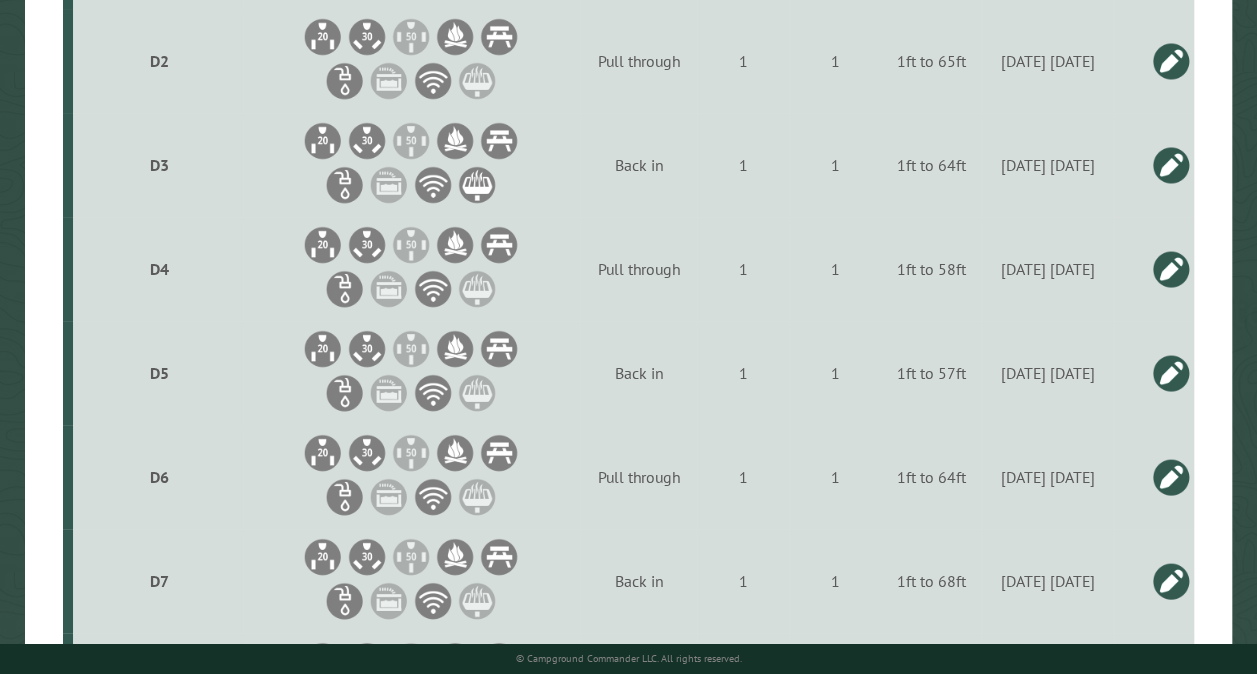 click at bounding box center (1171, 165) 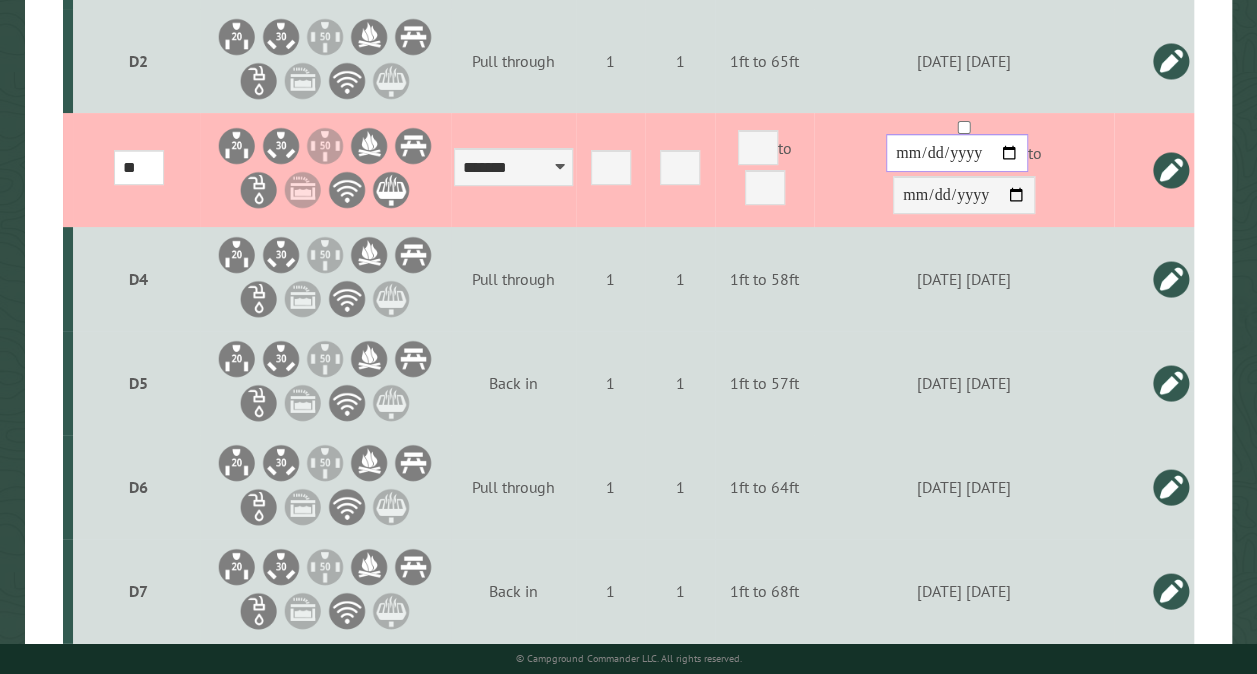 click on "**********" at bounding box center [957, 153] 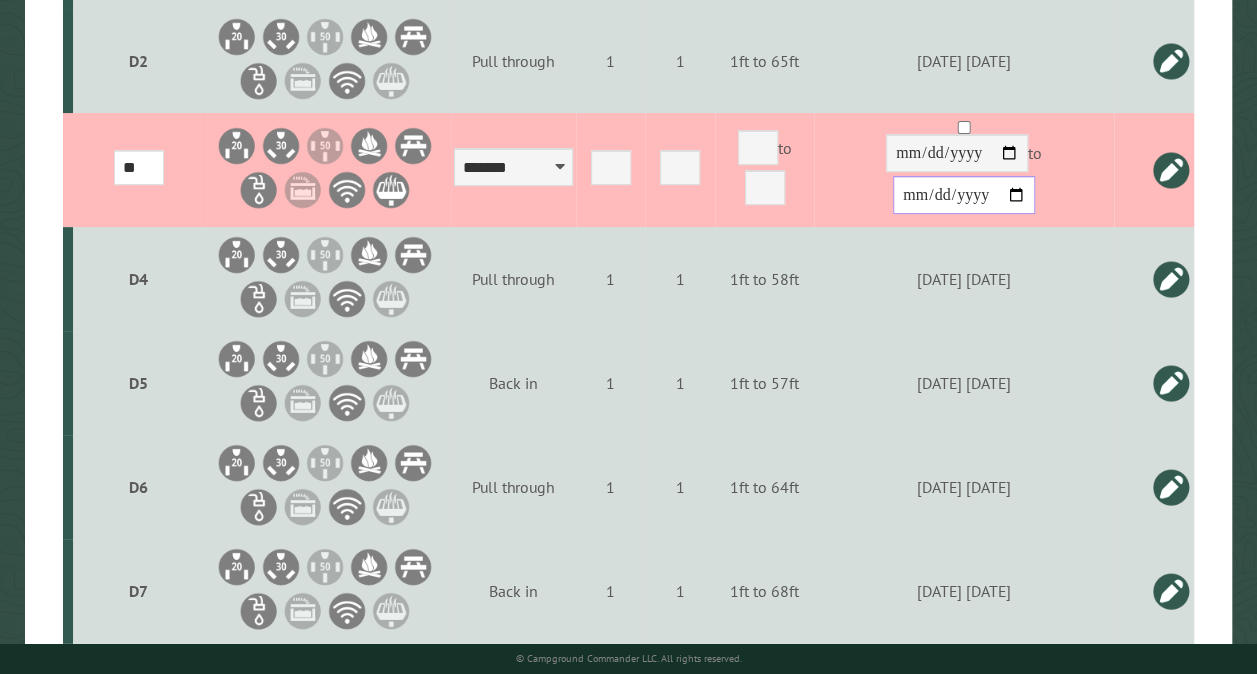 click on "**********" at bounding box center (964, 195) 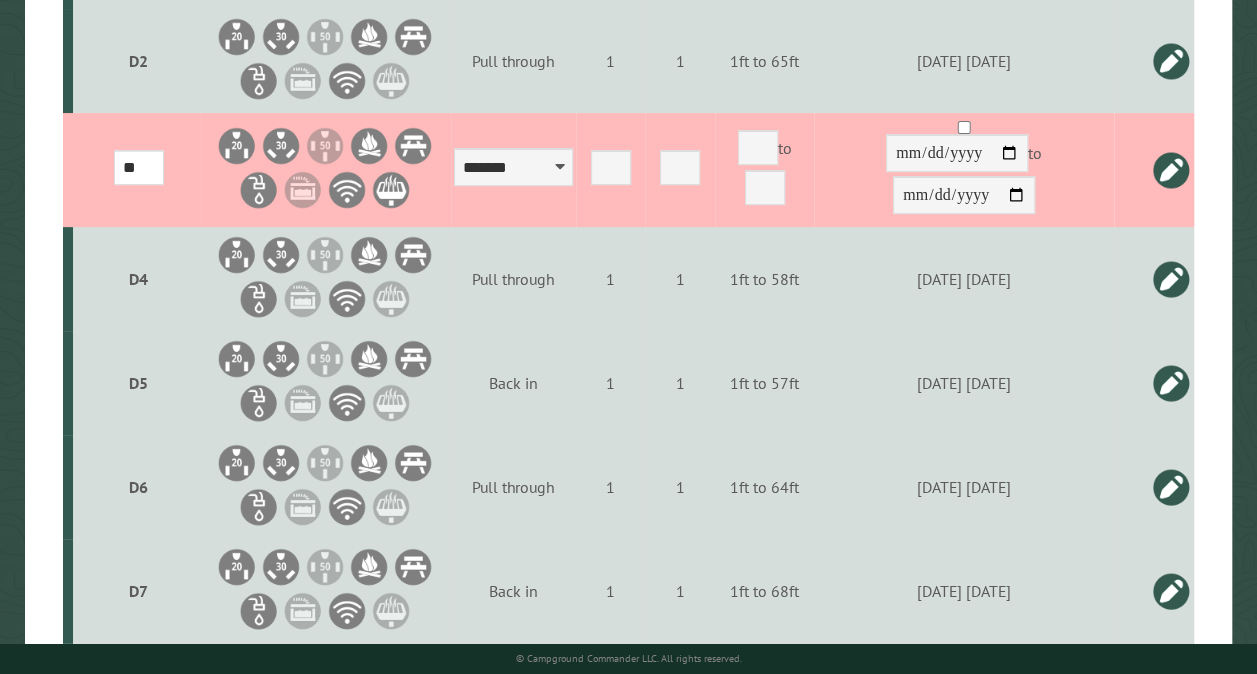 click at bounding box center [1171, 170] 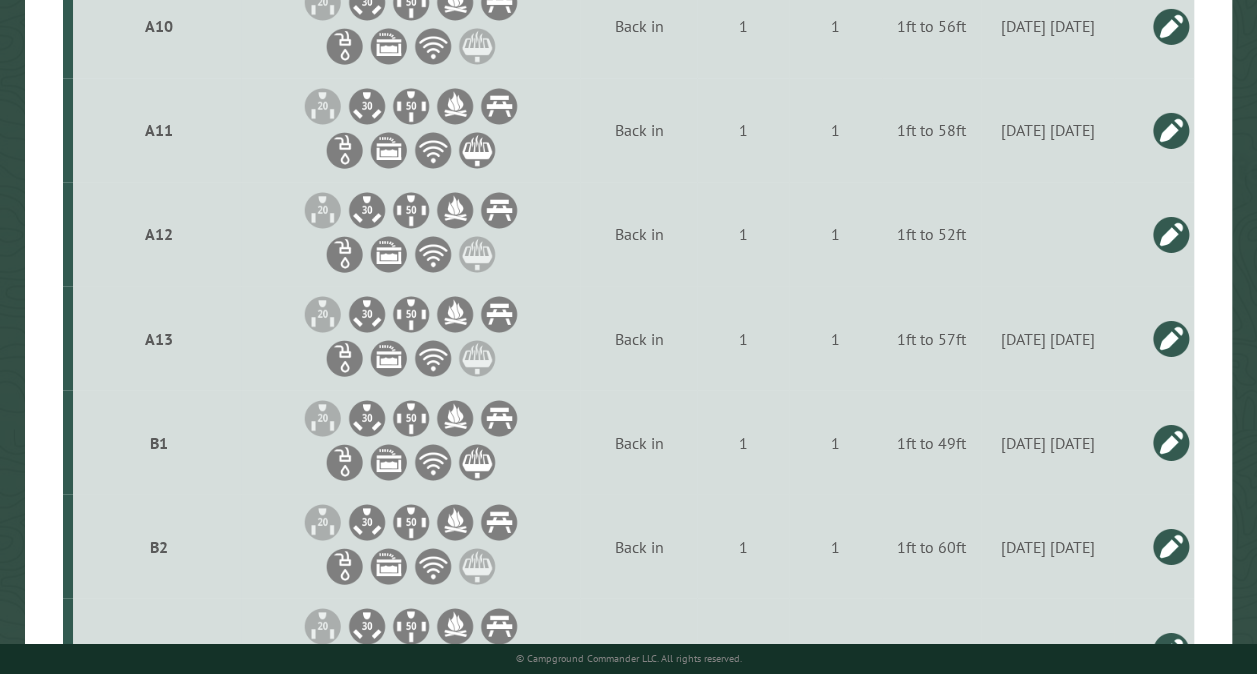 scroll, scrollTop: 982, scrollLeft: 0, axis: vertical 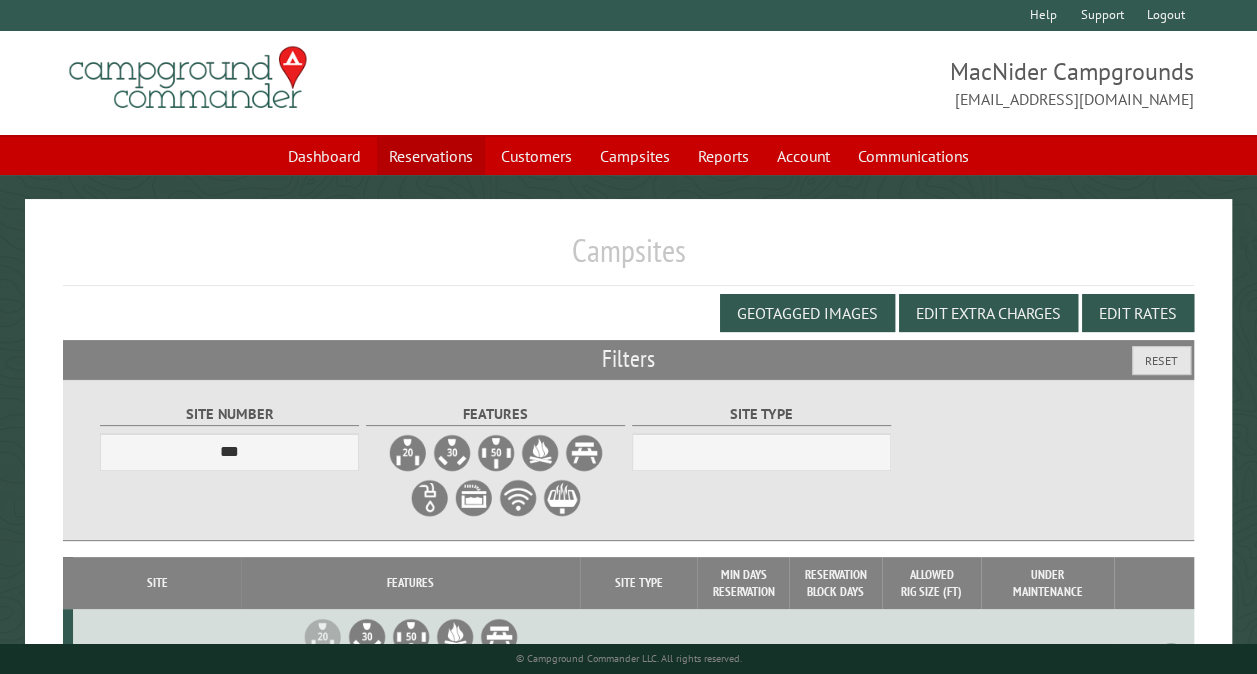 click on "Reservations" at bounding box center (431, 156) 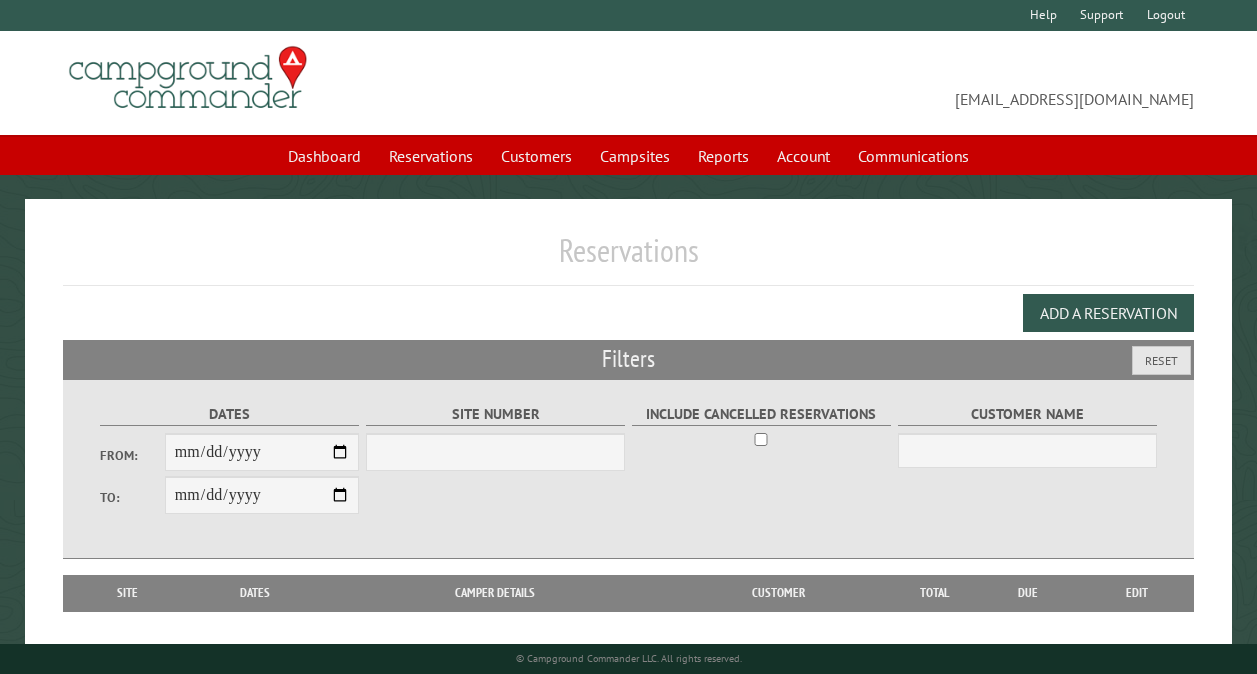 scroll, scrollTop: 0, scrollLeft: 0, axis: both 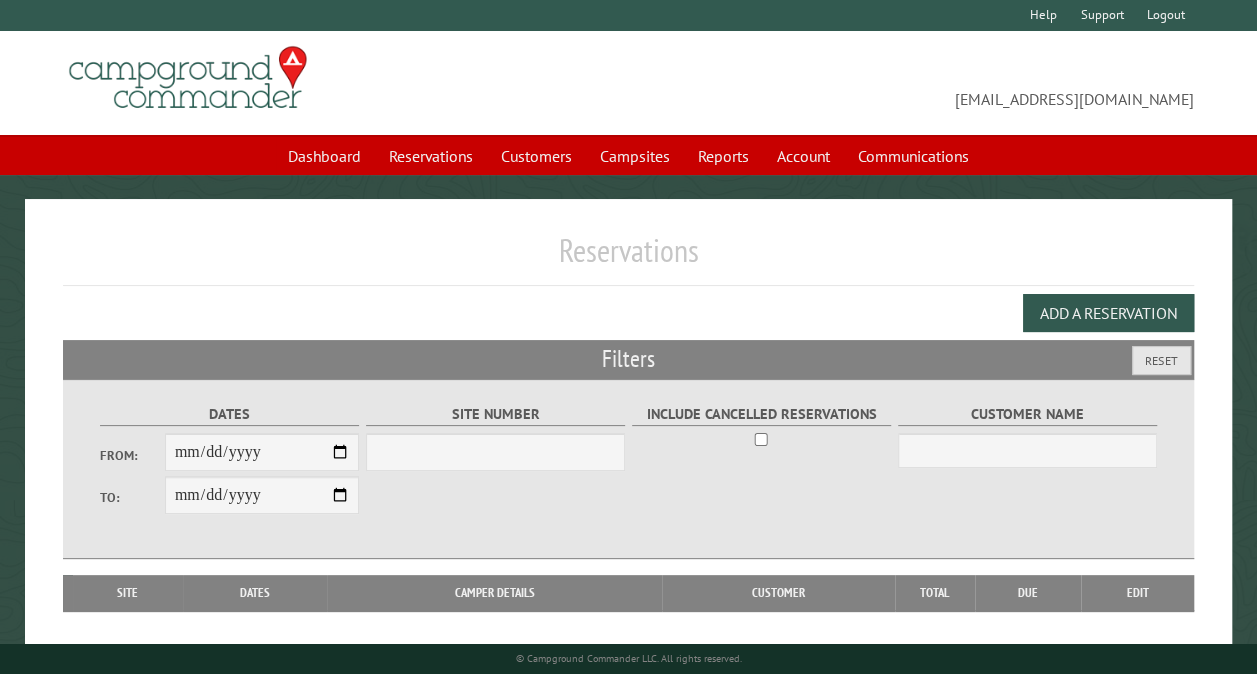 select on "***" 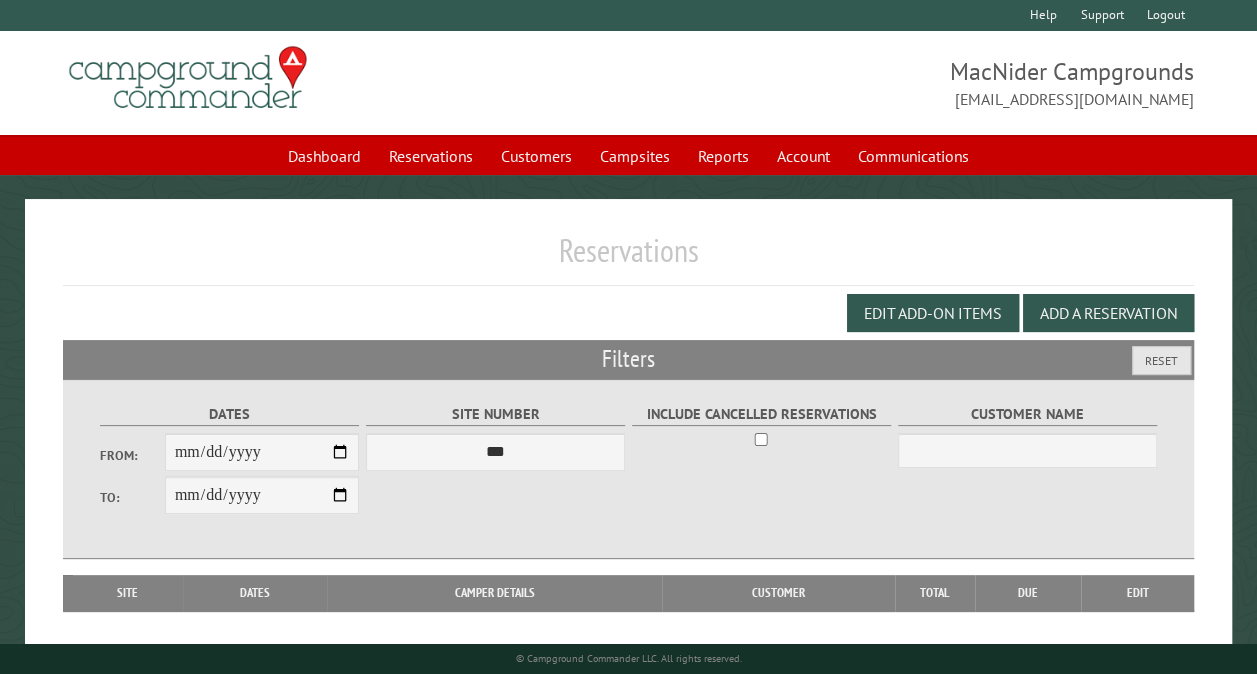 click on "From:" at bounding box center (262, 452) 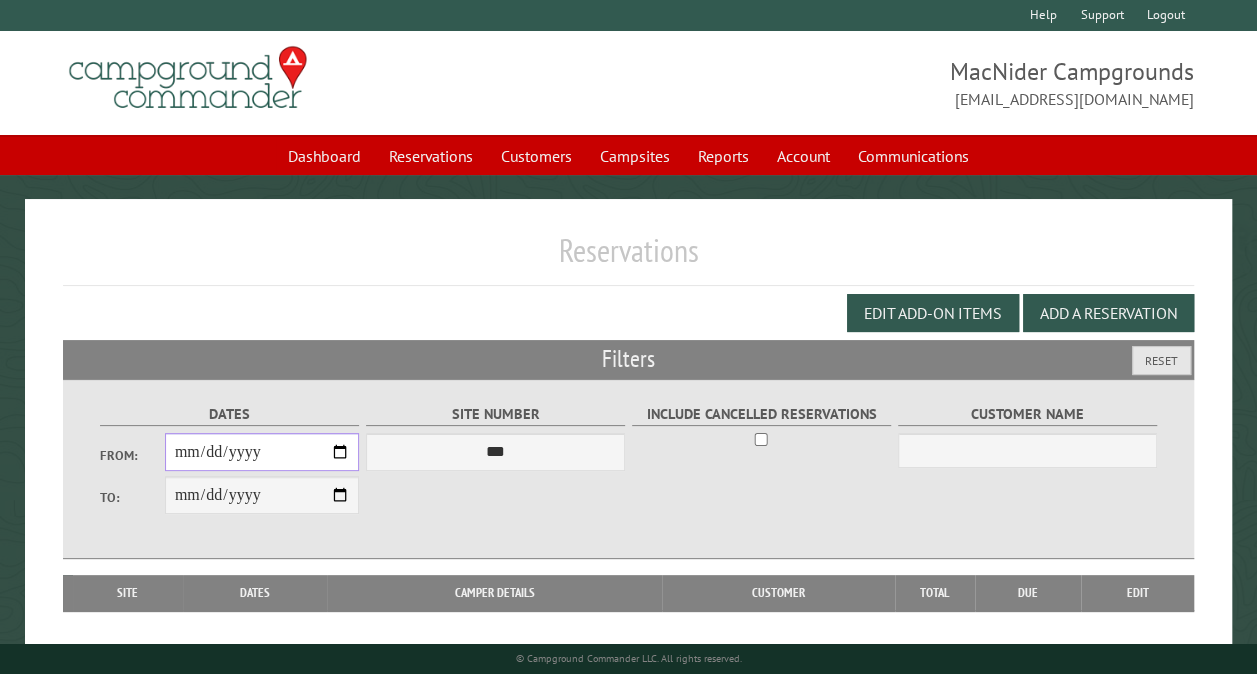 type on "**********" 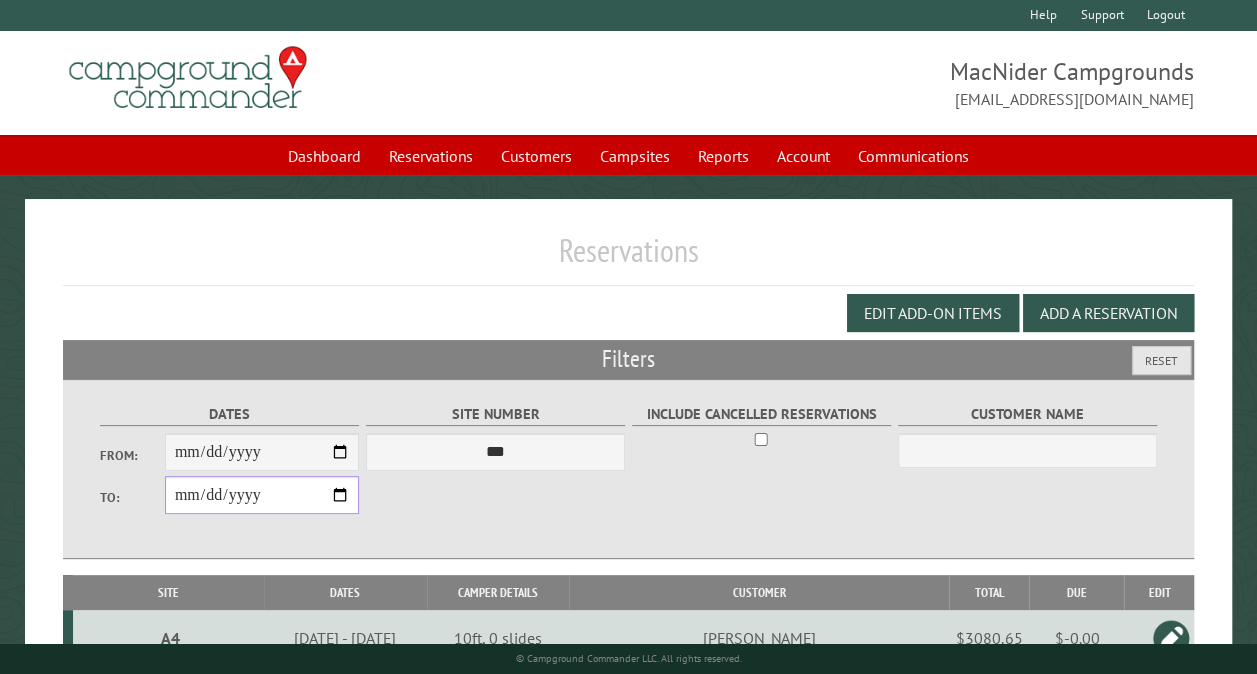 click on "**********" at bounding box center (262, 495) 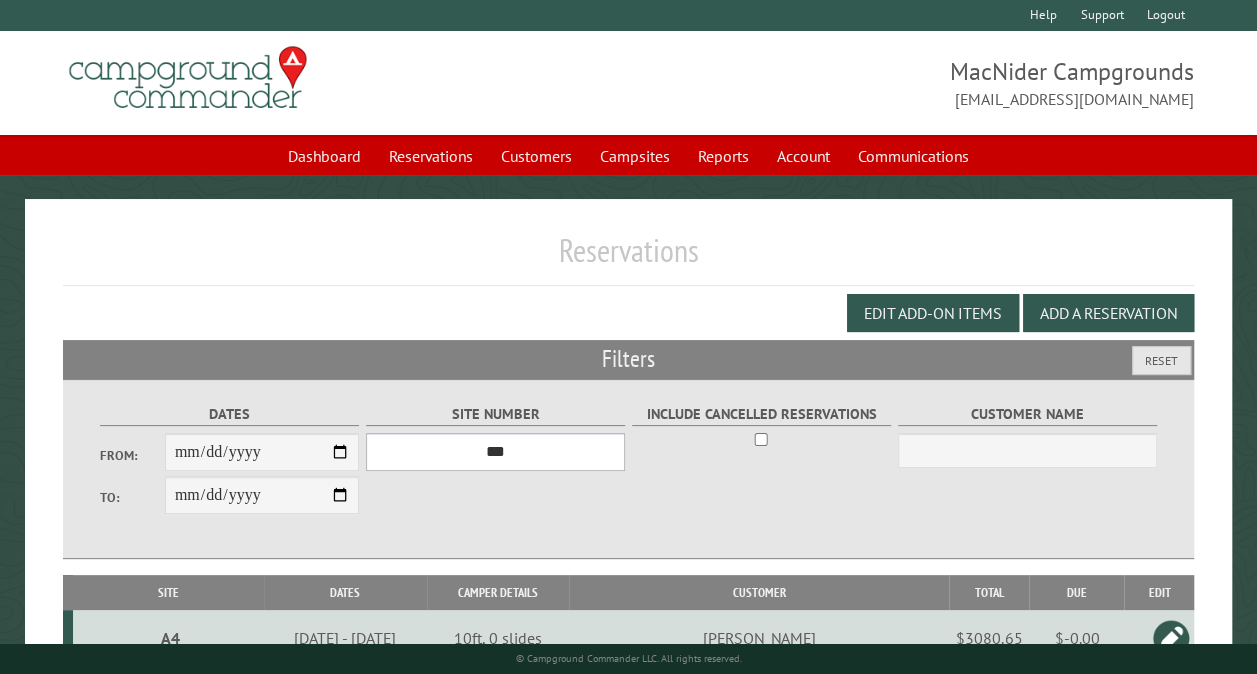 click on "*** ** ** ** ** ** ** ** ** ** *** *** *** *** ** ** ** ** ** ** ** ** ** *** *** ** ** ** ** ** ** ********* ** ** ** ** ** ** ** ** ** *** *** *** *** *** *** ** ** ** ** ** ** ** ** ** *** *** *** *** *** *** ** ** ** ** ** ** ** ** ** ** ** ** ** ** ** ** ** ** ** ** ** ** ** ** *** *** *** *** *** ***" at bounding box center [495, 452] 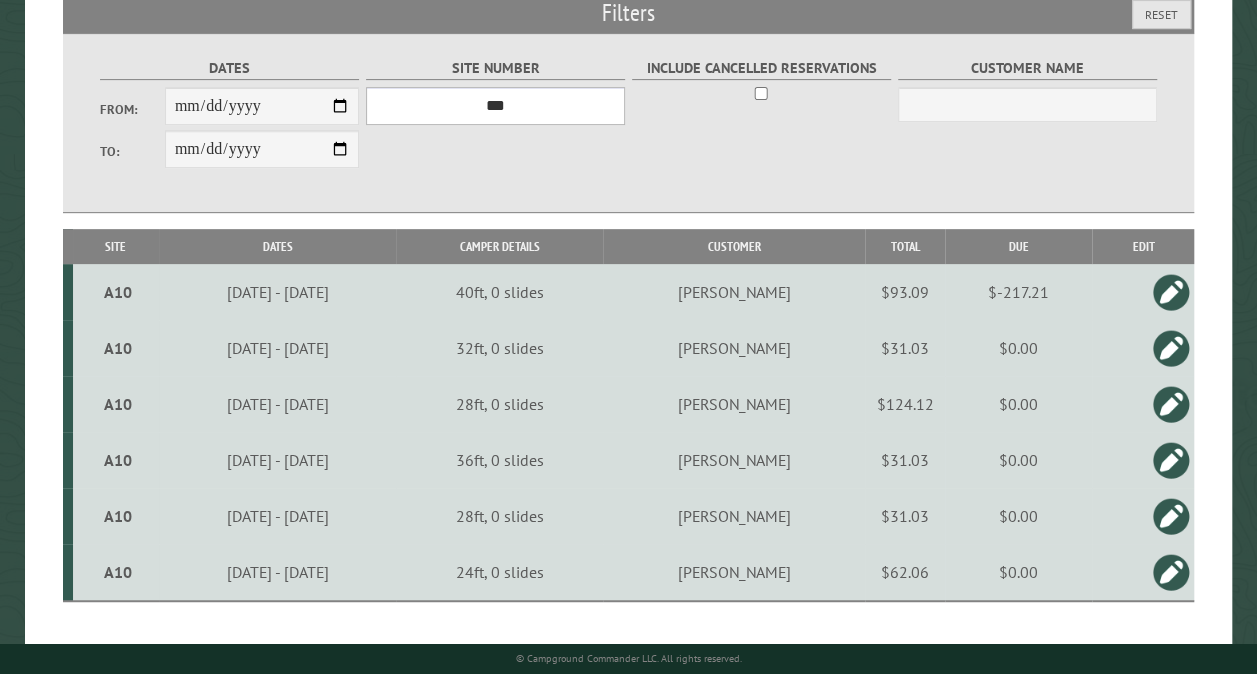 scroll, scrollTop: 379, scrollLeft: 0, axis: vertical 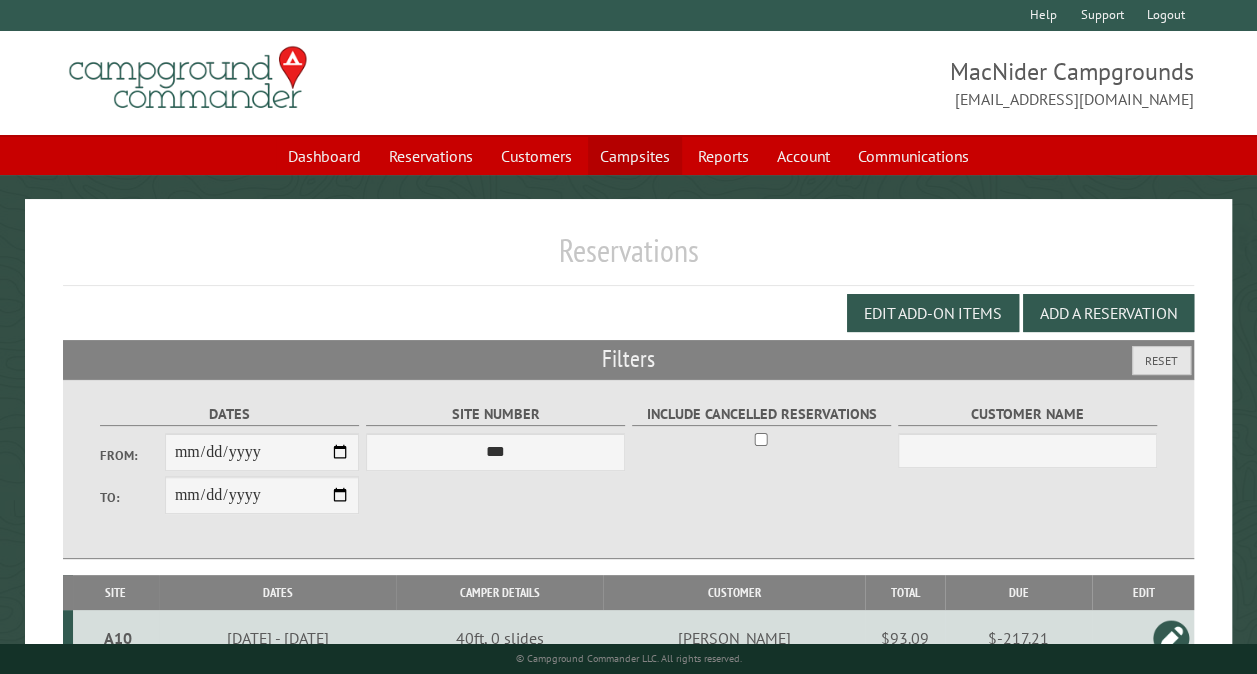 click on "Campsites" at bounding box center [635, 156] 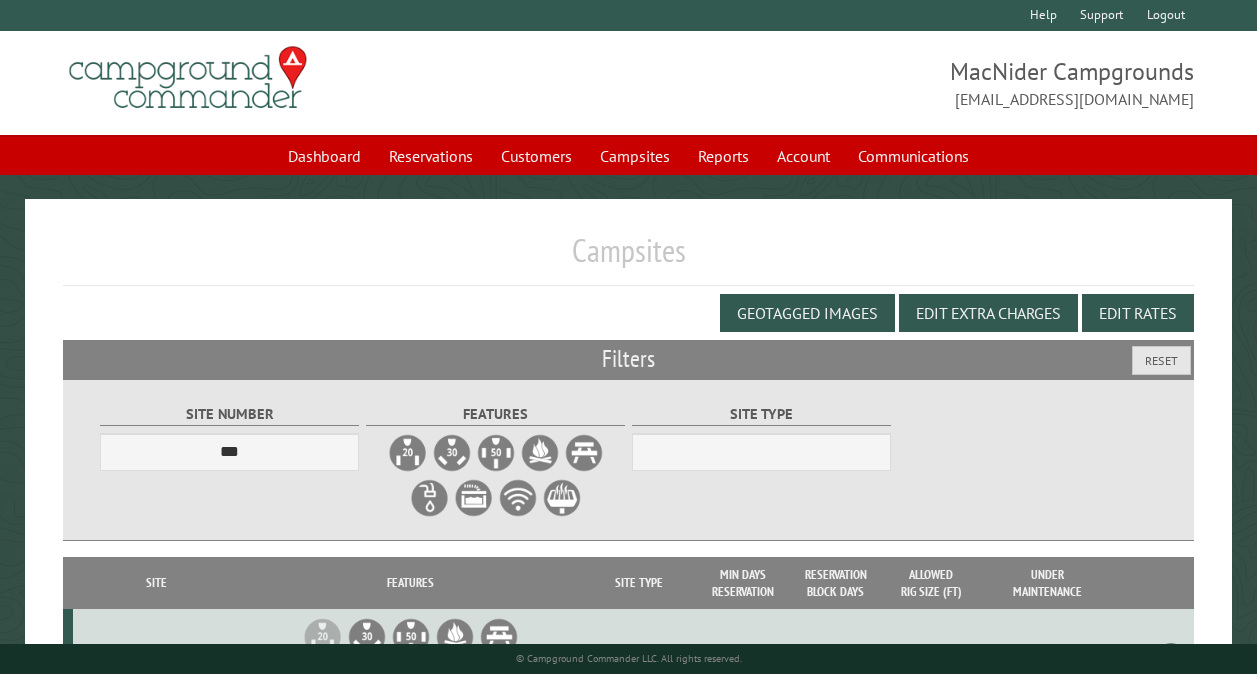 scroll, scrollTop: 0, scrollLeft: 0, axis: both 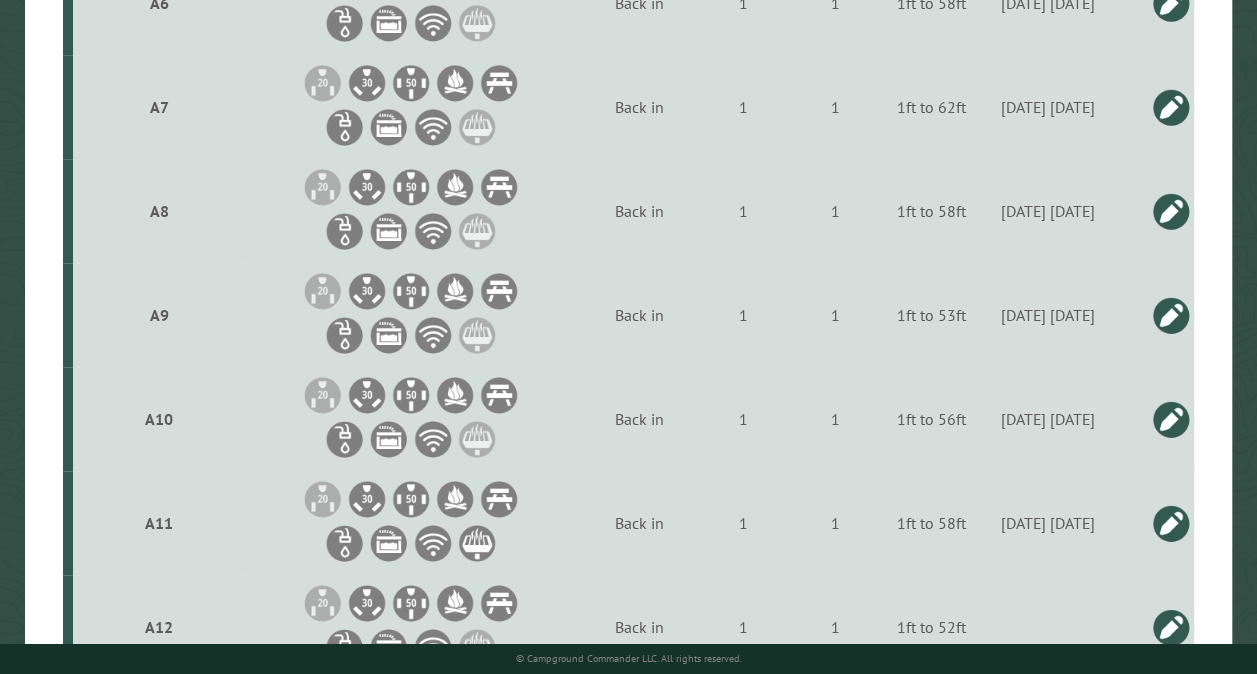 click at bounding box center [1171, 419] 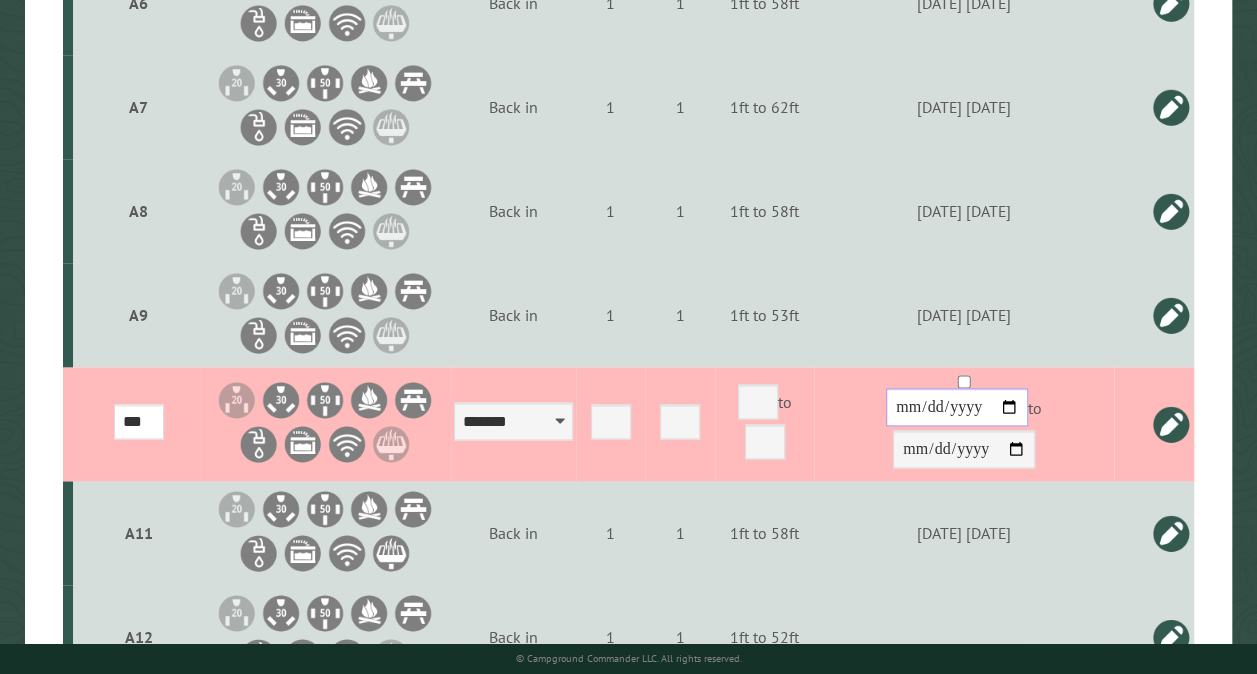 click on "**********" at bounding box center (957, 407) 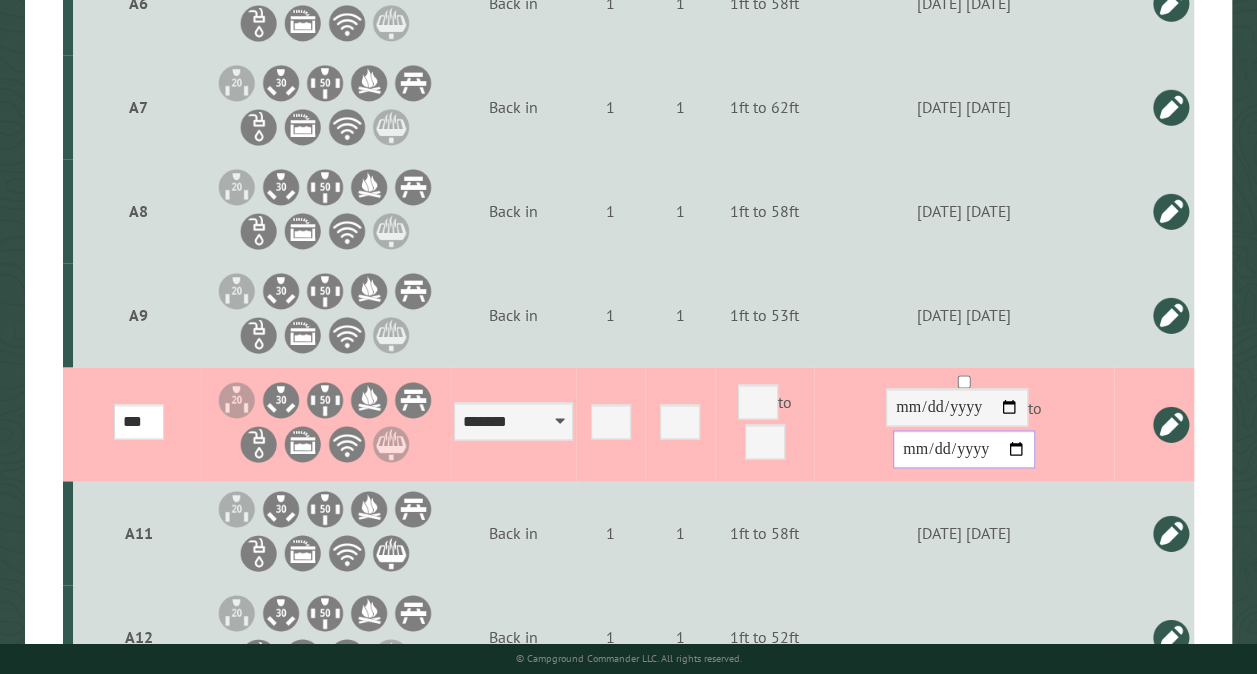 click on "**********" at bounding box center (964, 449) 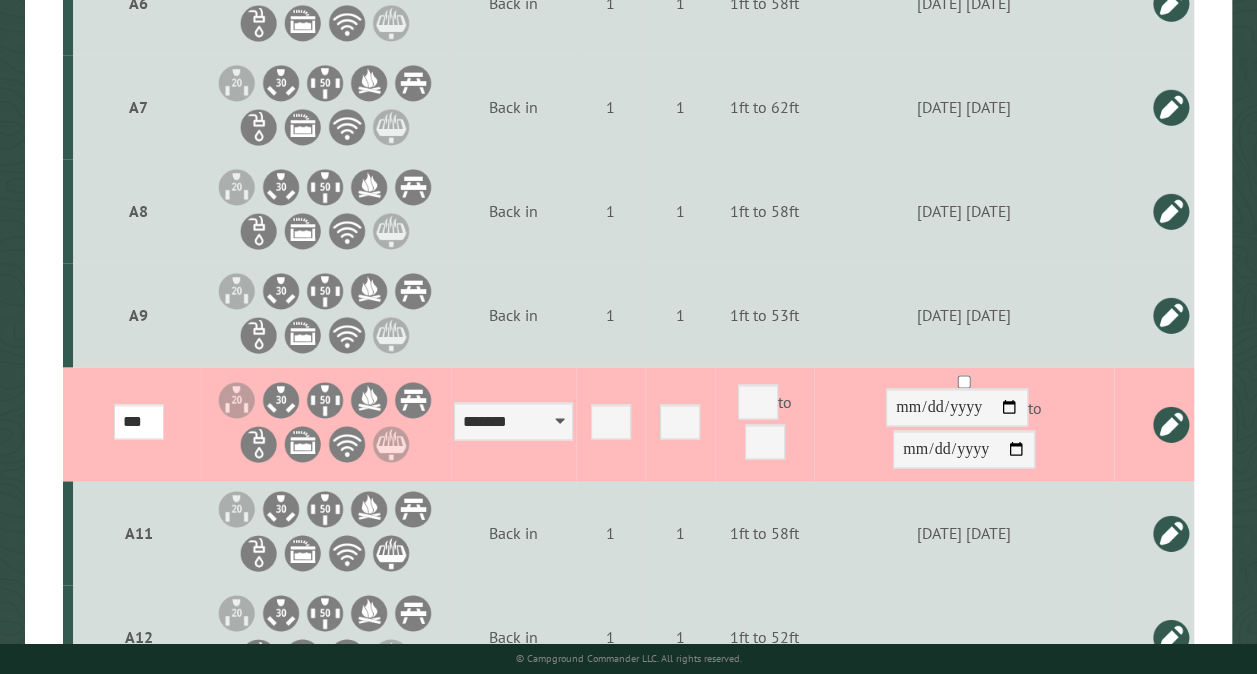 click at bounding box center (1171, 424) 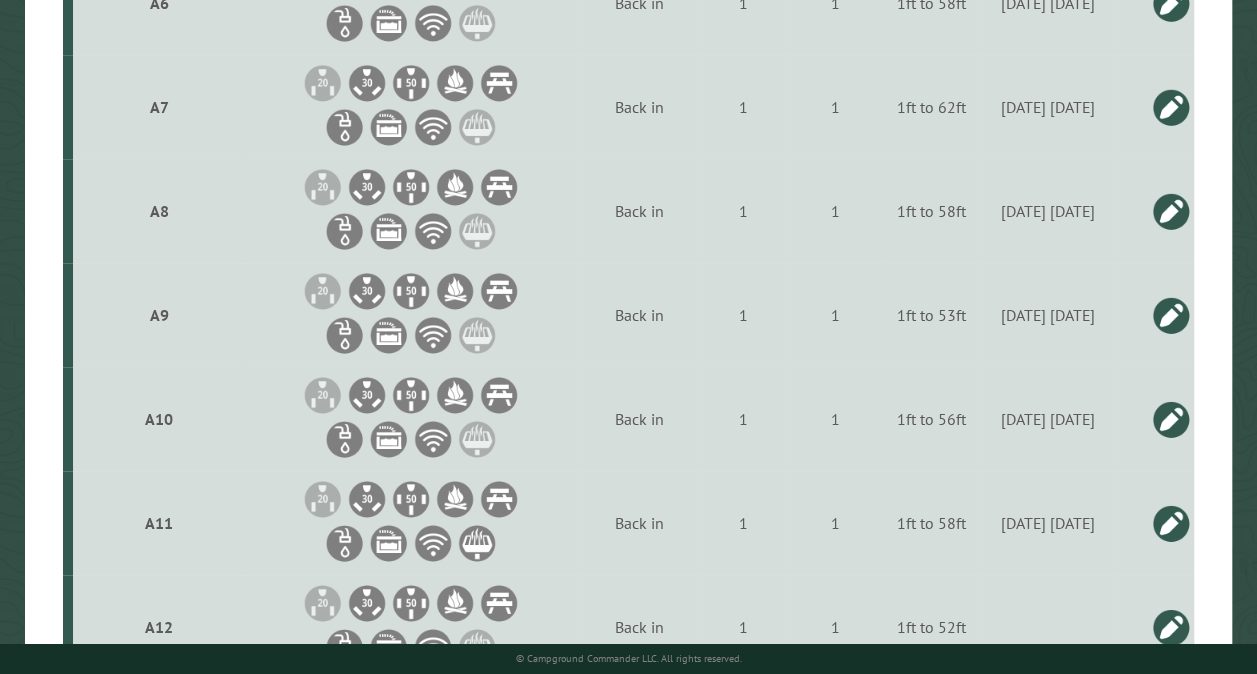 scroll, scrollTop: 589, scrollLeft: 0, axis: vertical 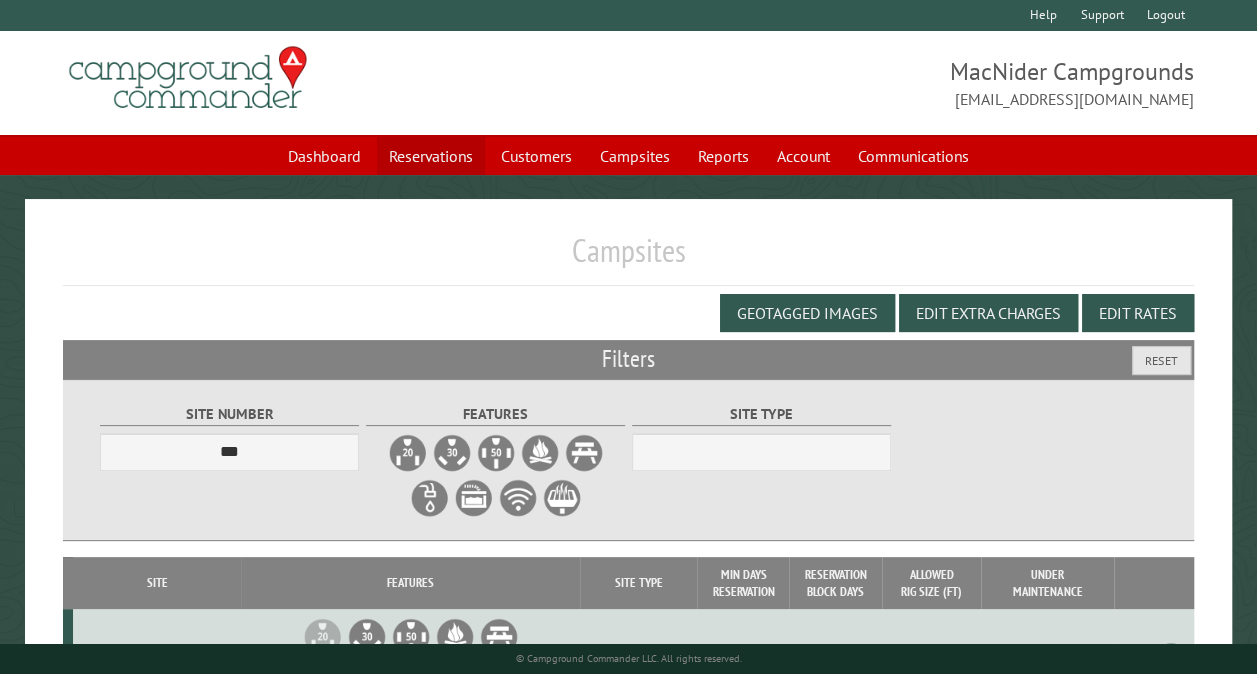 click on "Reservations" at bounding box center (431, 156) 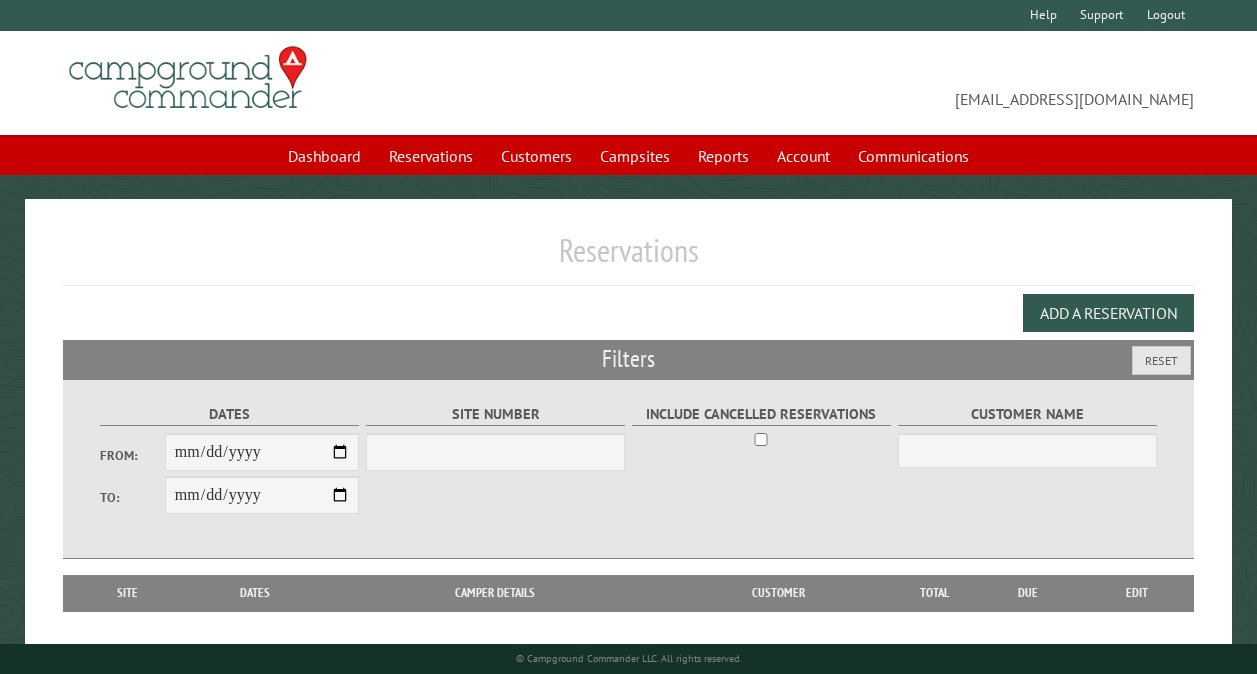 scroll, scrollTop: 0, scrollLeft: 0, axis: both 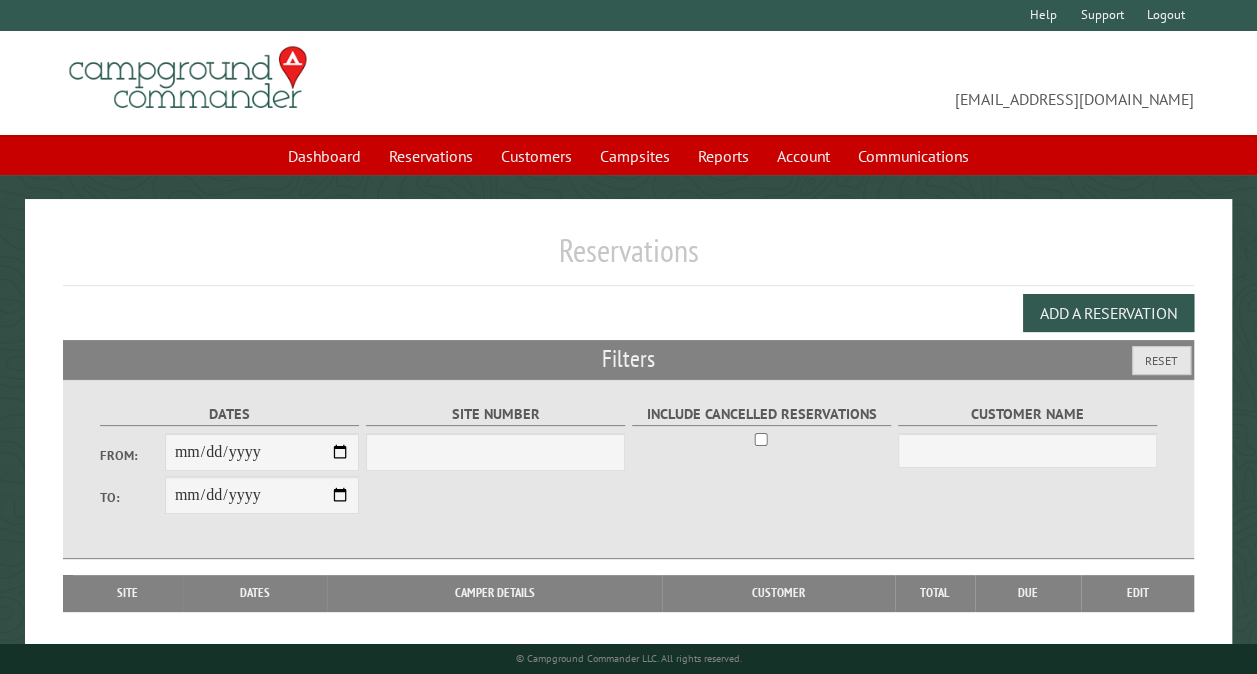 select on "***" 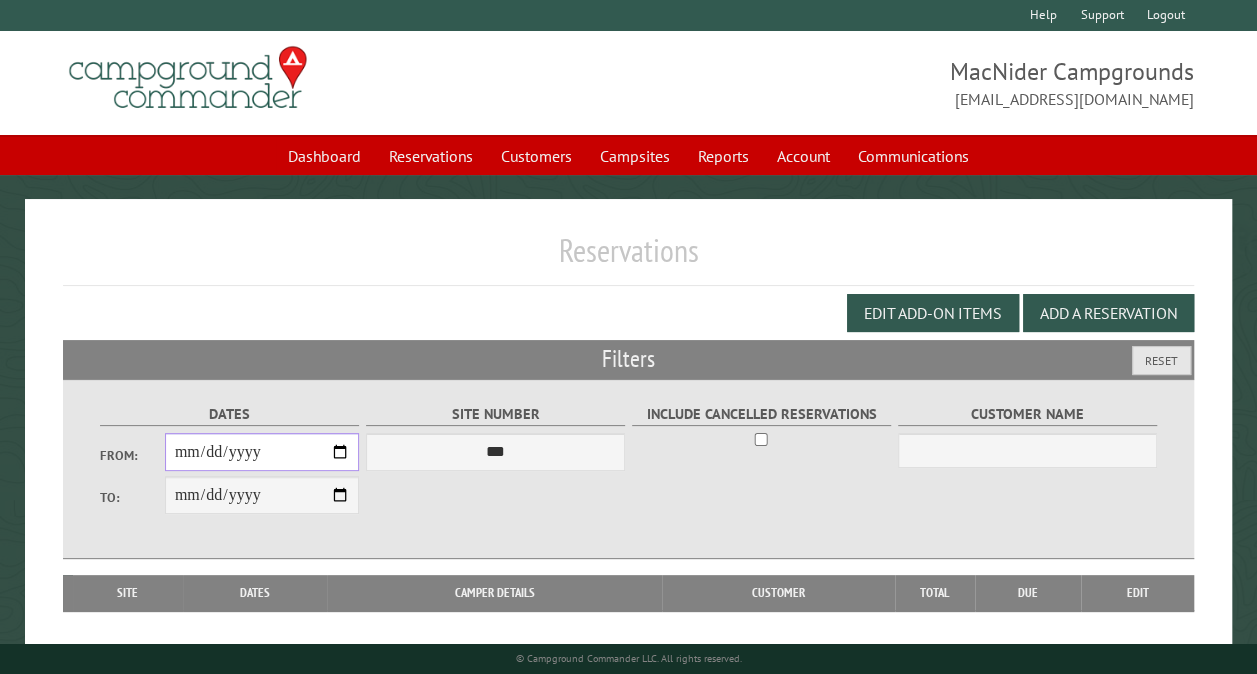 click on "From:" at bounding box center (262, 452) 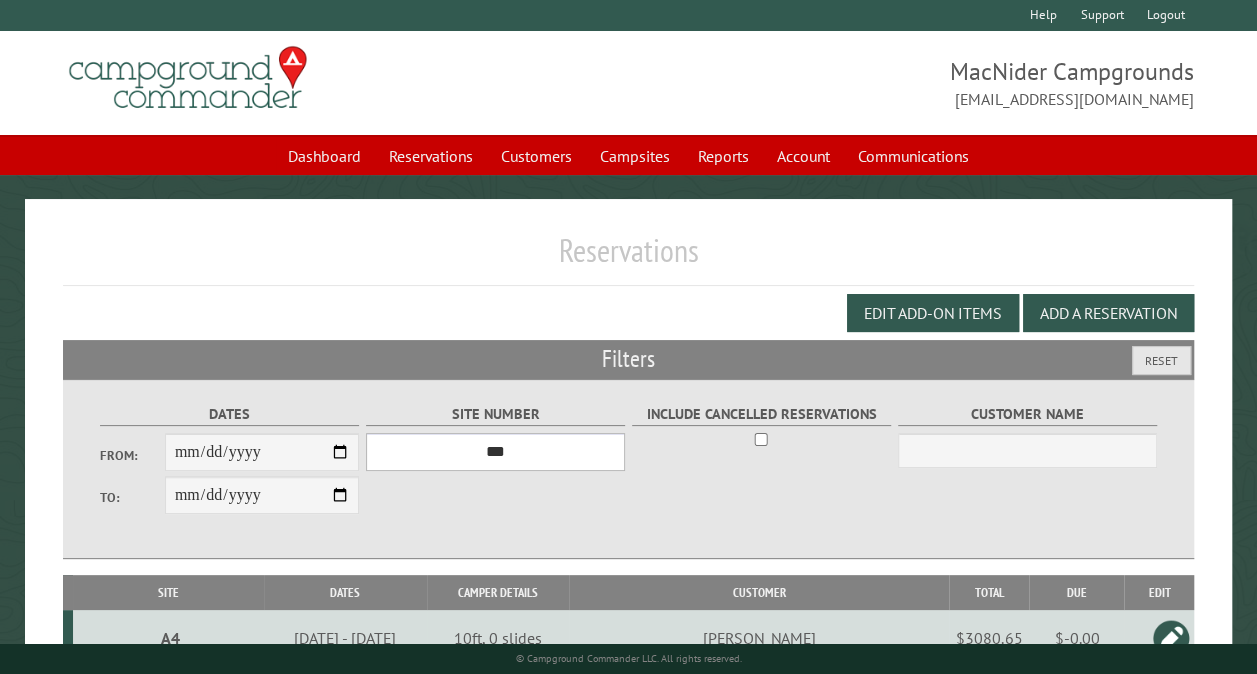 click on "*** ** ** ** ** ** ** ** ** ** *** *** *** *** ** ** ** ** ** ** ** ** ** *** *** ** ** ** ** ** ** ********* ** ** ** ** ** ** ** ** ** *** *** *** *** *** *** ** ** ** ** ** ** ** ** ** *** *** *** *** *** *** ** ** ** ** ** ** ** ** ** ** ** ** ** ** ** ** ** ** ** ** ** ** ** ** *** *** *** *** *** ***" at bounding box center [495, 452] 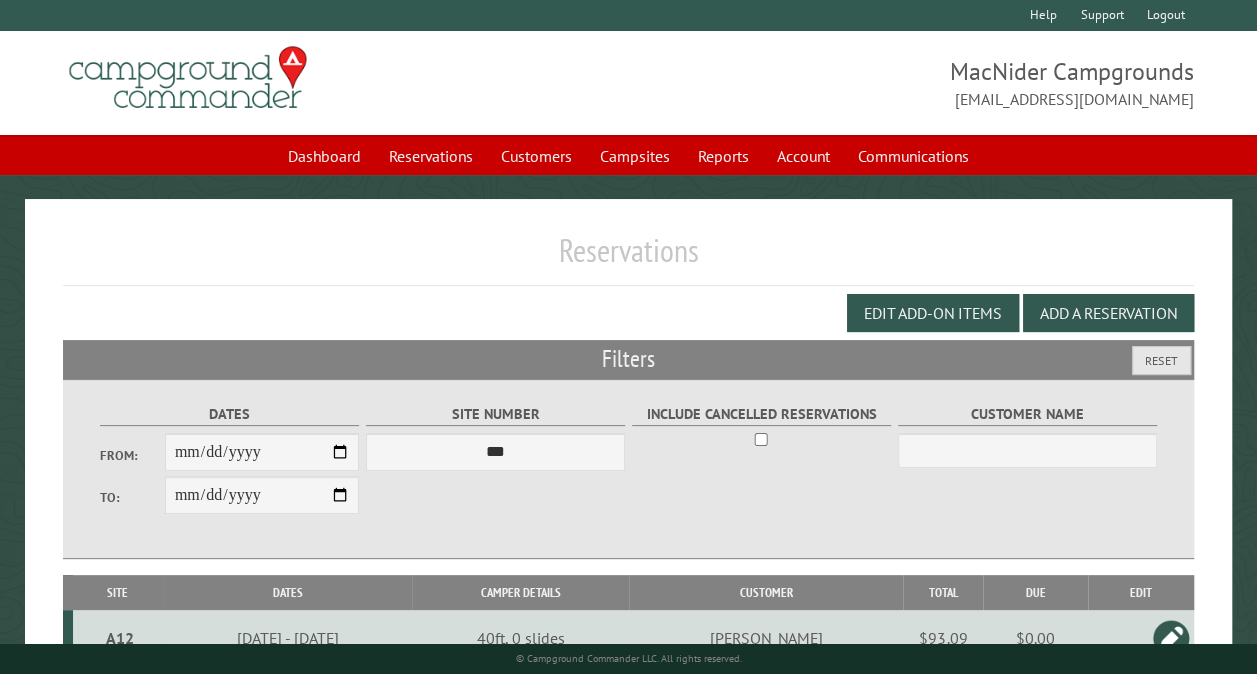 click on "**********" at bounding box center (262, 495) 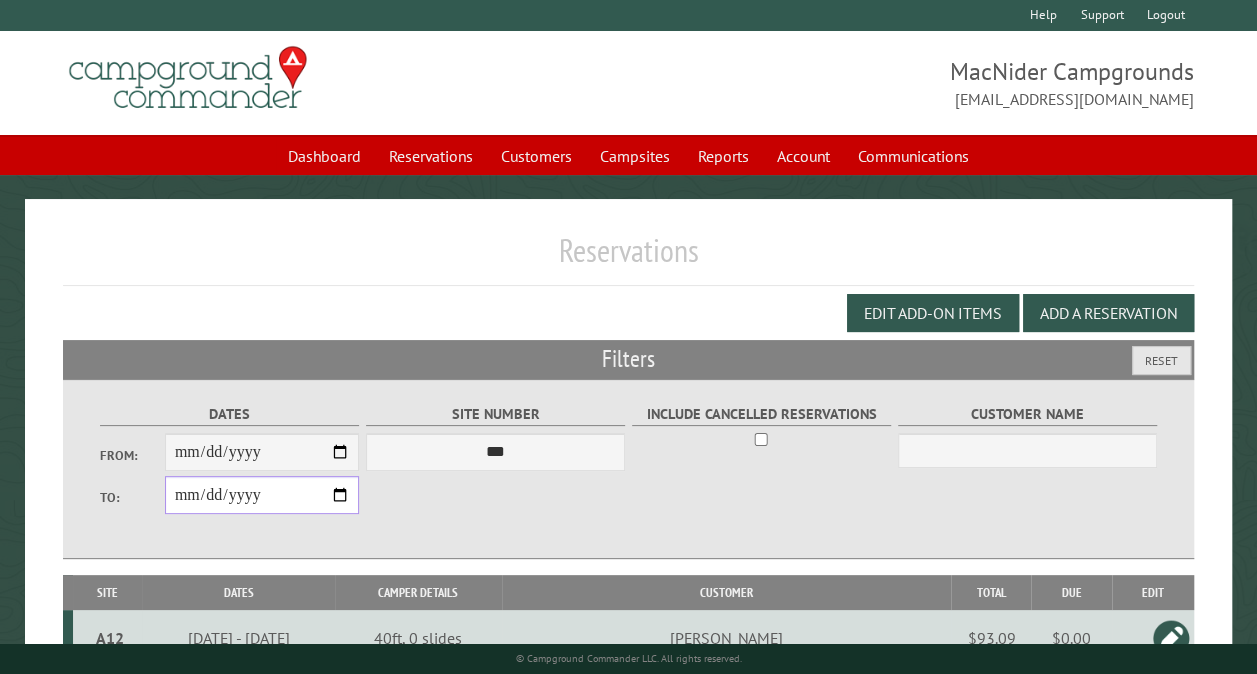 click on "**********" at bounding box center (262, 495) 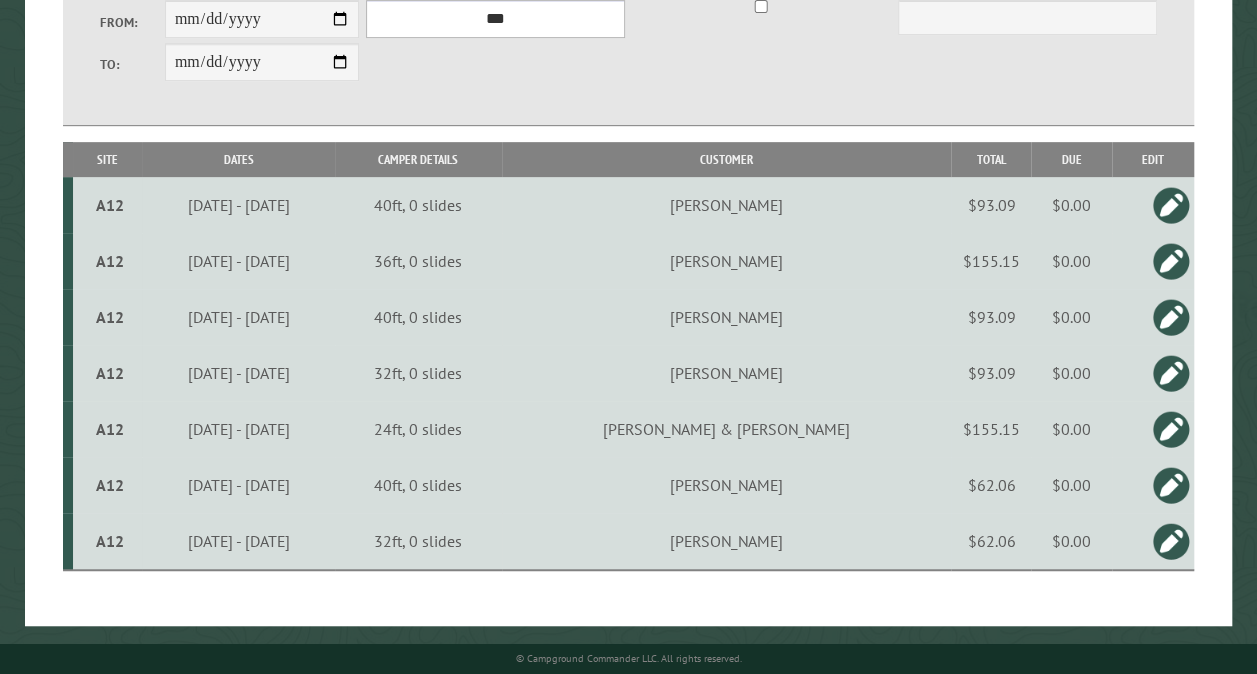 scroll, scrollTop: 432, scrollLeft: 0, axis: vertical 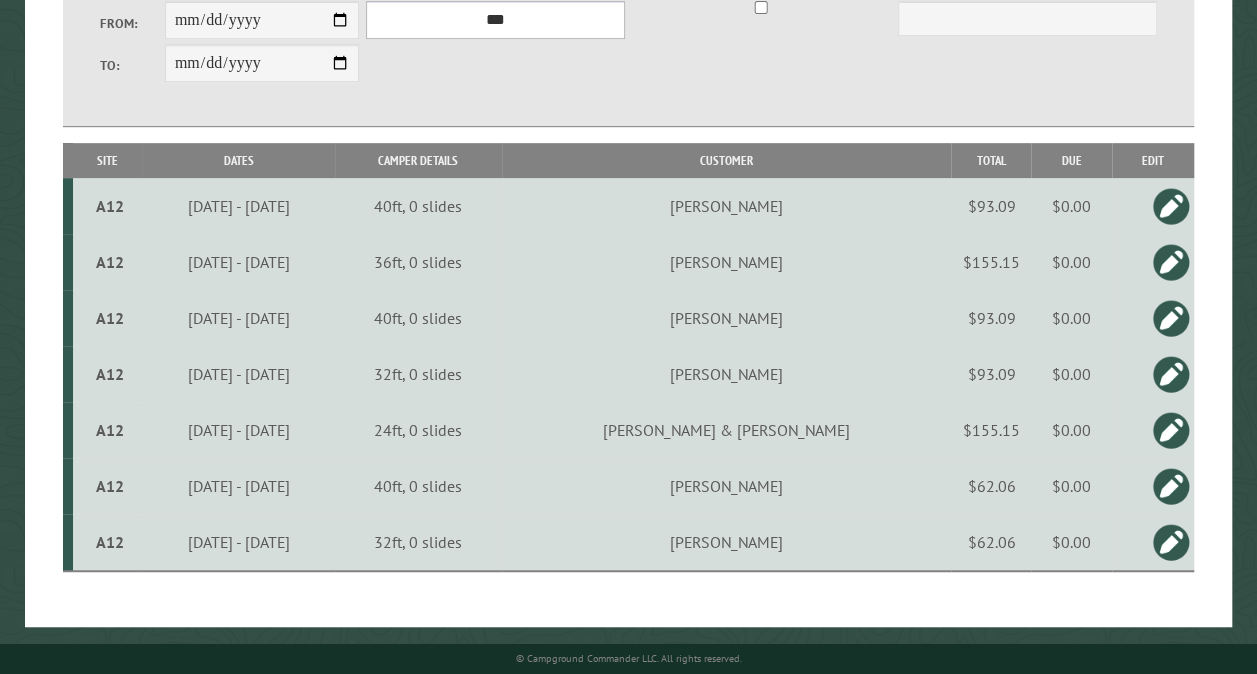 click on "*** ** ** ** ** ** ** ** ** ** *** *** *** *** ** ** ** ** ** ** ** ** ** *** *** ** ** ** ** ** ** ********* ** ** ** ** ** ** ** ** ** *** *** *** *** *** *** ** ** ** ** ** ** ** ** ** *** *** *** *** *** *** ** ** ** ** ** ** ** ** ** ** ** ** ** ** ** ** ** ** ** ** ** ** ** ** *** *** *** *** *** ***" at bounding box center (495, 20) 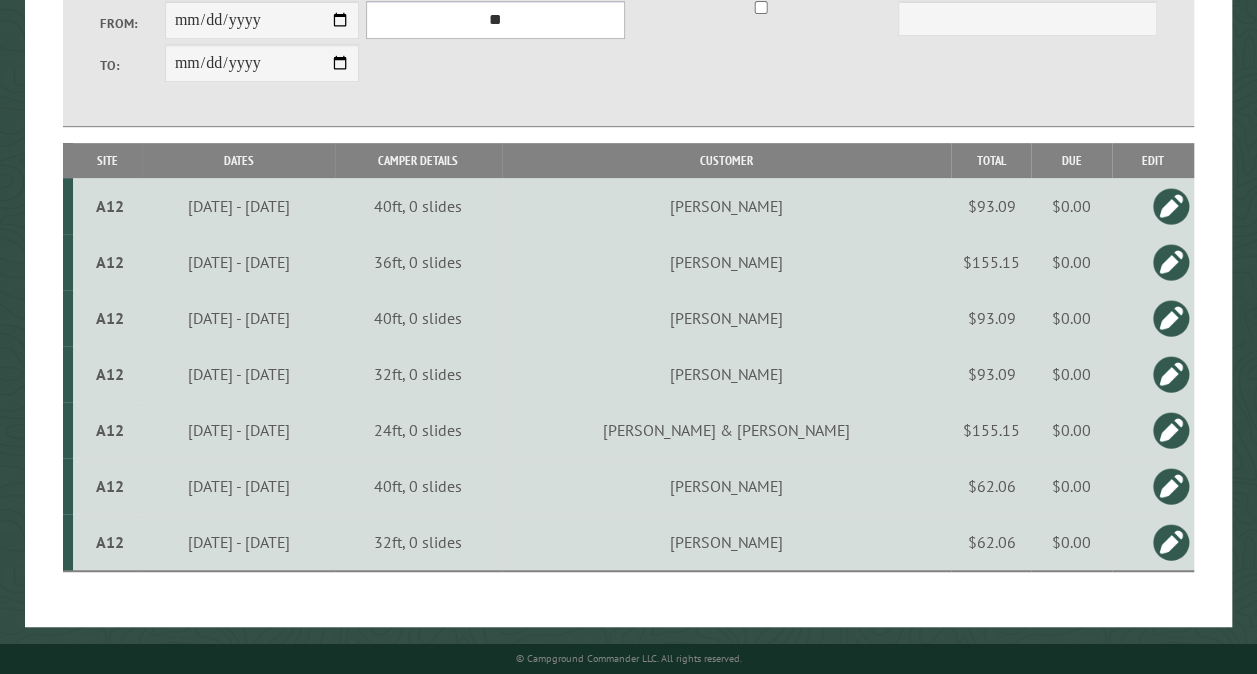 click on "*** ** ** ** ** ** ** ** ** ** *** *** *** *** ** ** ** ** ** ** ** ** ** *** *** ** ** ** ** ** ** ********* ** ** ** ** ** ** ** ** ** *** *** *** *** *** *** ** ** ** ** ** ** ** ** ** *** *** *** *** *** *** ** ** ** ** ** ** ** ** ** ** ** ** ** ** ** ** ** ** ** ** ** ** ** ** *** *** *** *** *** ***" at bounding box center [495, 20] 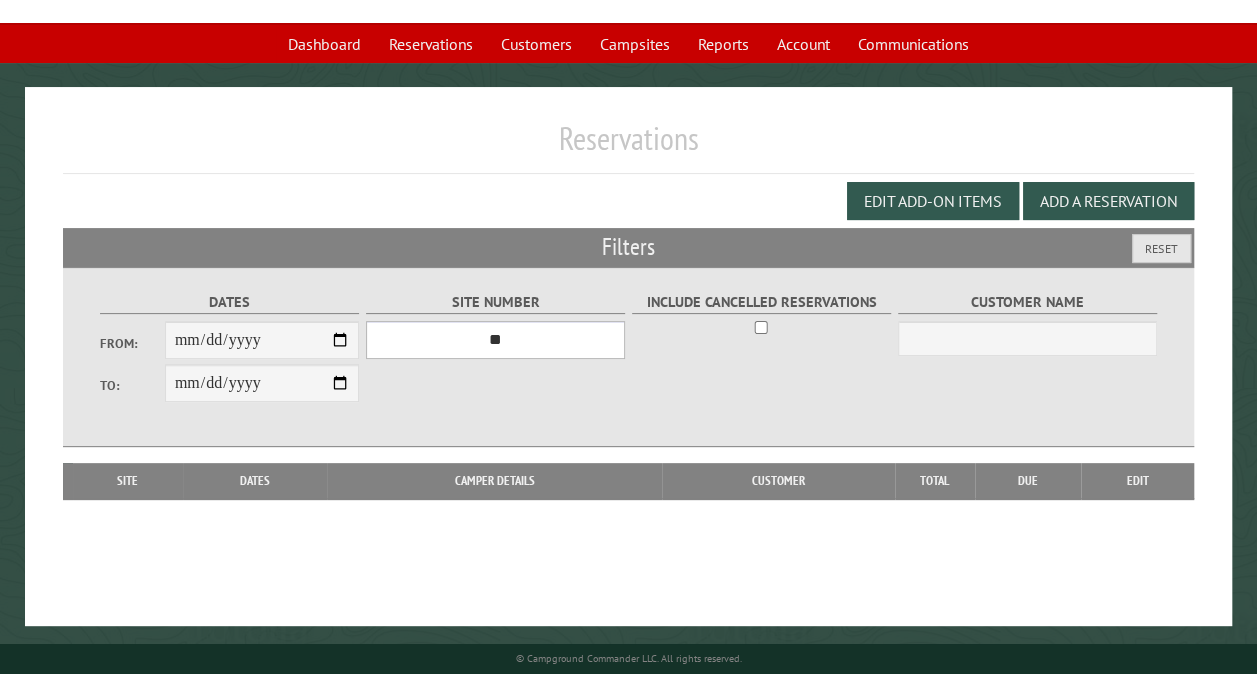 click on "*** ** ** ** ** ** ** ** ** ** *** *** *** *** ** ** ** ** ** ** ** ** ** *** *** ** ** ** ** ** ** ********* ** ** ** ** ** ** ** ** ** *** *** *** *** *** *** ** ** ** ** ** ** ** ** ** *** *** *** *** *** *** ** ** ** ** ** ** ** ** ** ** ** ** ** ** ** ** ** ** ** ** ** ** ** ** *** *** *** *** *** ***" at bounding box center [495, 340] 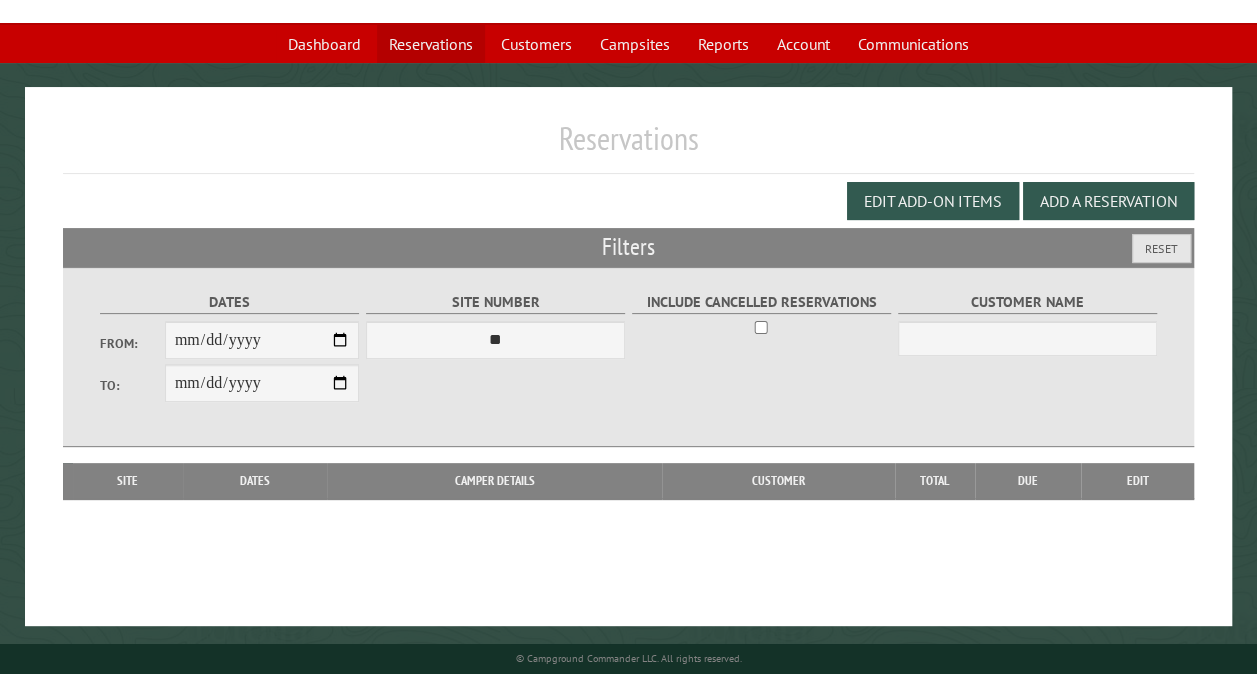 click on "Reservations" at bounding box center (431, 44) 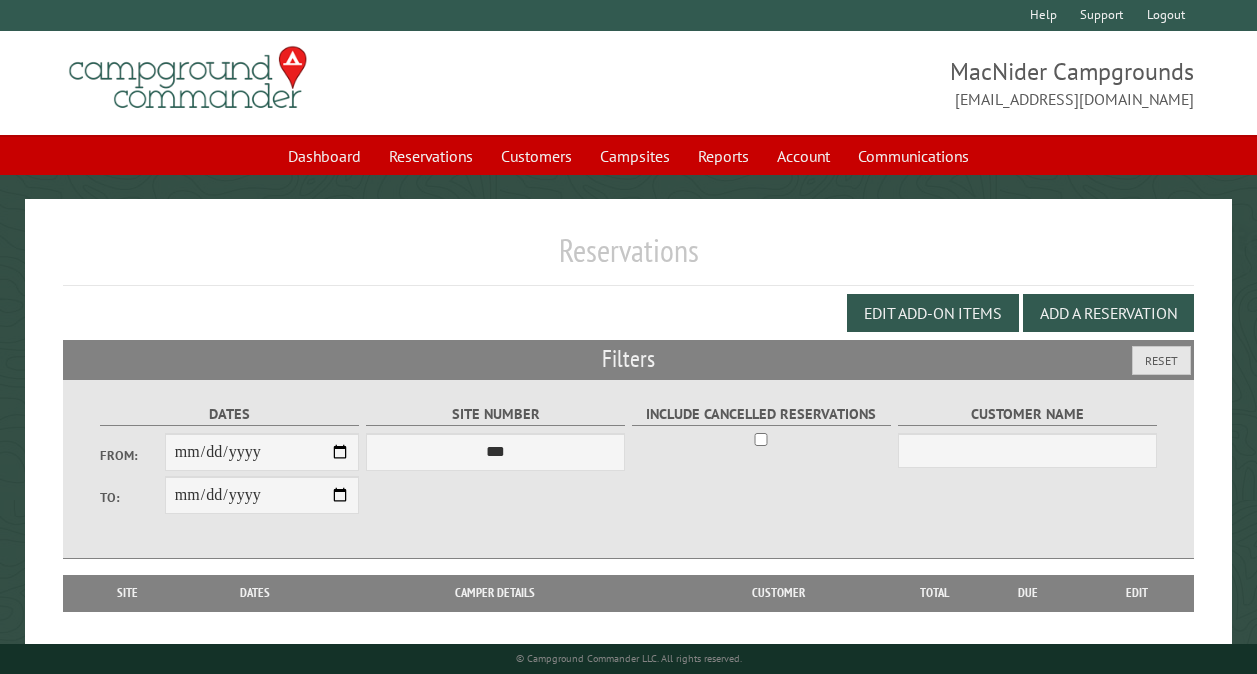 scroll, scrollTop: 0, scrollLeft: 0, axis: both 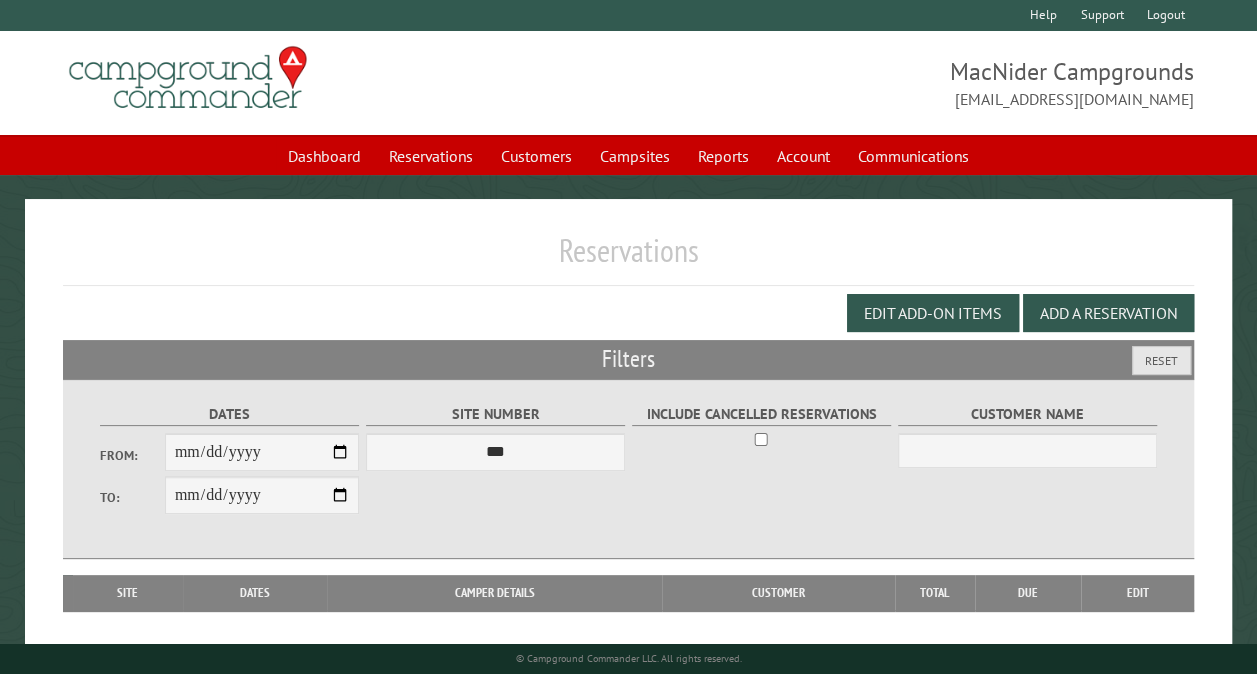 click on "Filters  Reset" at bounding box center [628, 359] 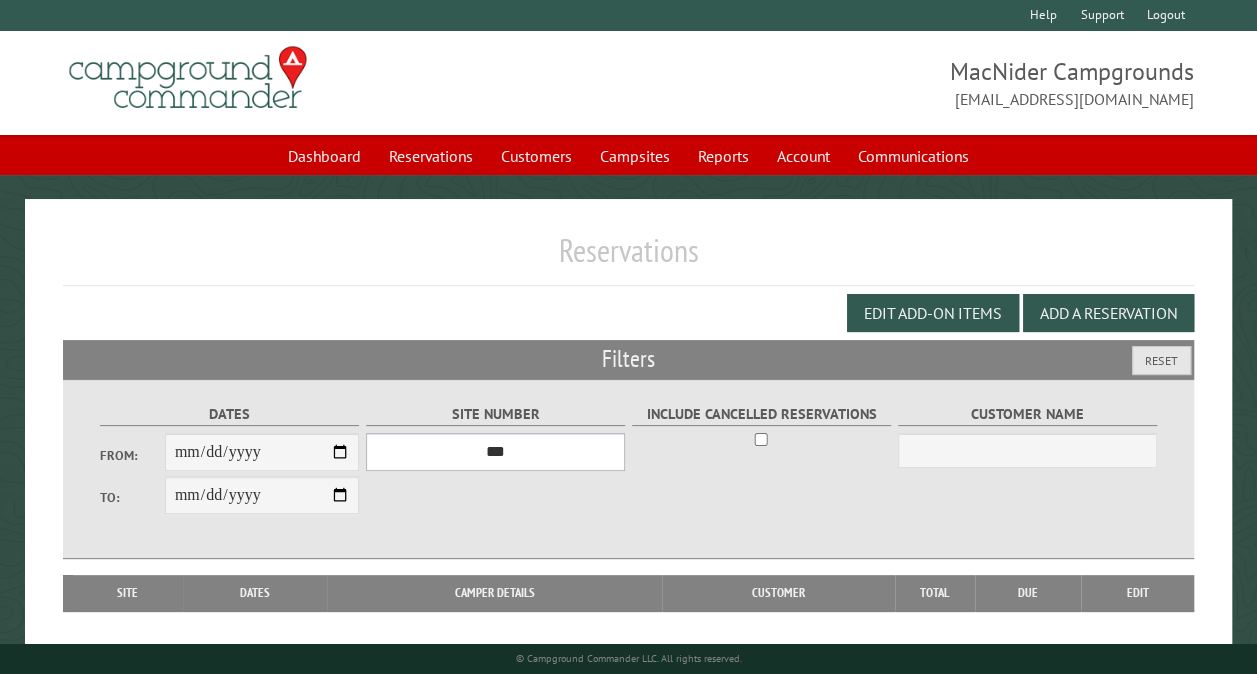 click on "*** ** ** ** ** ** ** ** ** ** *** *** *** *** ** ** ** ** ** ** ** ** ** *** *** ** ** ** ** ** ** ********* ** ** ** ** ** ** ** ** ** *** *** *** *** *** *** ** ** ** ** ** ** ** ** ** *** *** *** *** *** *** ** ** ** ** ** ** ** ** ** ** ** ** ** ** ** ** ** ** ** ** ** ** ** ** *** *** *** *** *** ***" at bounding box center (495, 452) 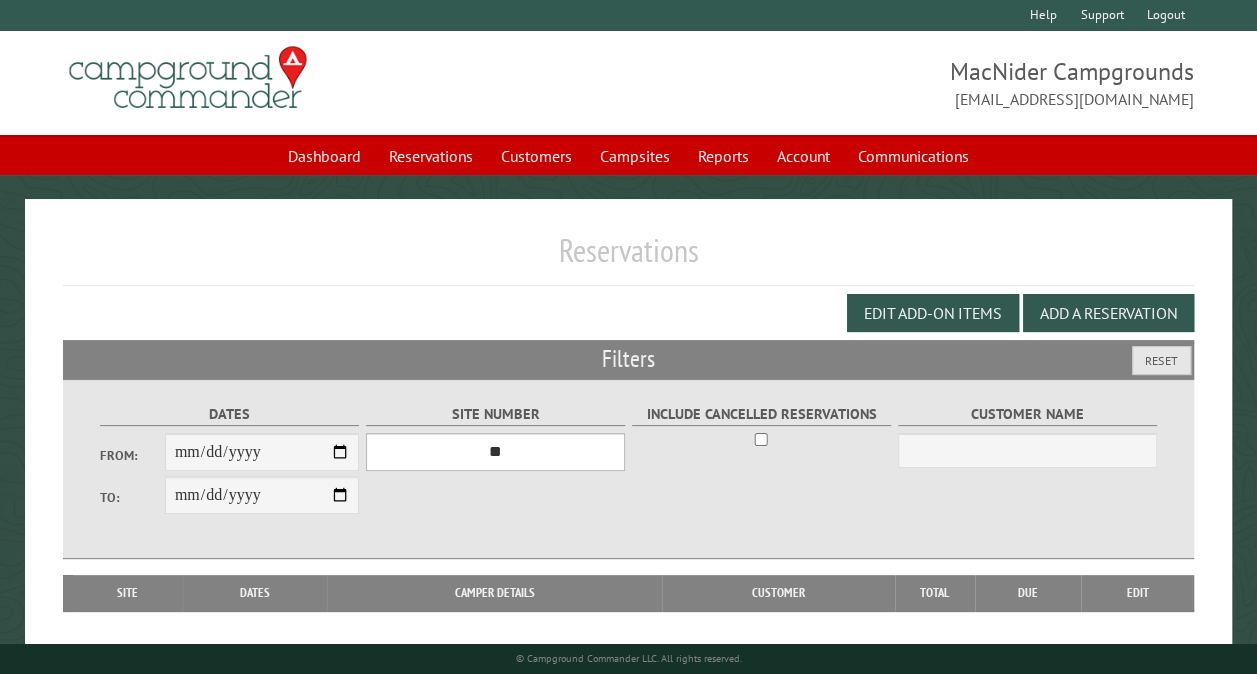 click on "*** ** ** ** ** ** ** ** ** ** *** *** *** *** ** ** ** ** ** ** ** ** ** *** *** ** ** ** ** ** ** ********* ** ** ** ** ** ** ** ** ** *** *** *** *** *** *** ** ** ** ** ** ** ** ** ** *** *** *** *** *** *** ** ** ** ** ** ** ** ** ** ** ** ** ** ** ** ** ** ** ** ** ** ** ** ** *** *** *** *** *** ***" at bounding box center [495, 452] 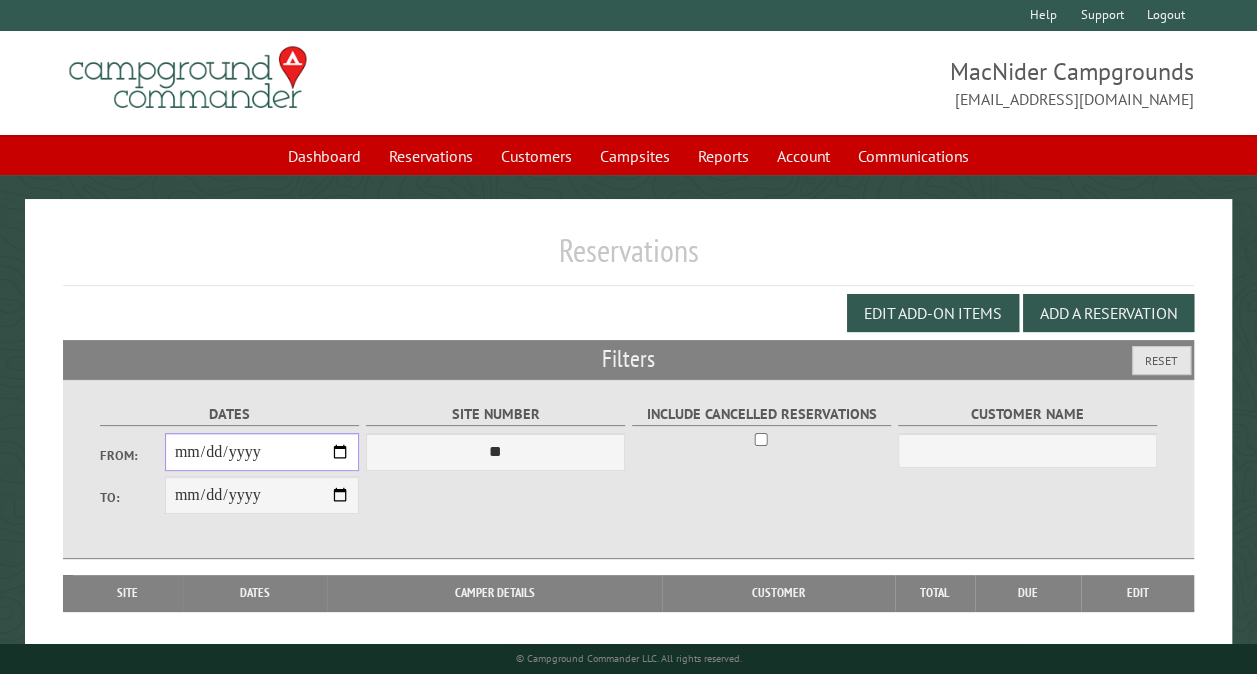click on "From:" at bounding box center [262, 452] 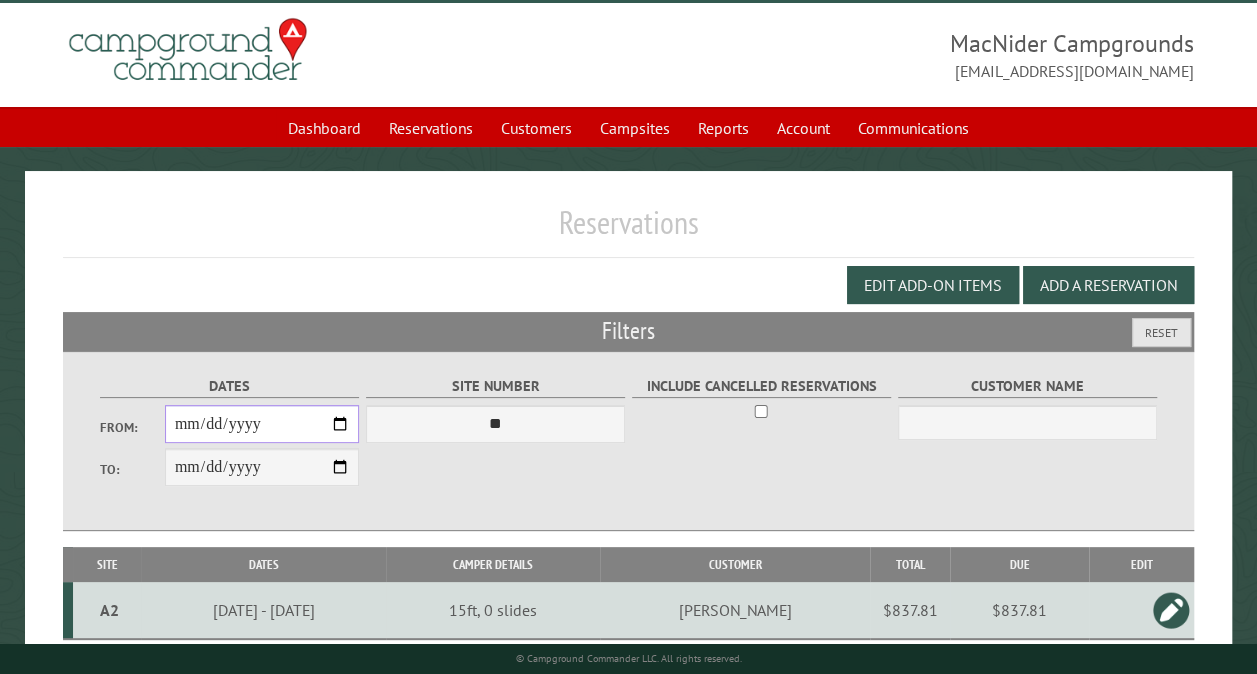 scroll, scrollTop: 112, scrollLeft: 0, axis: vertical 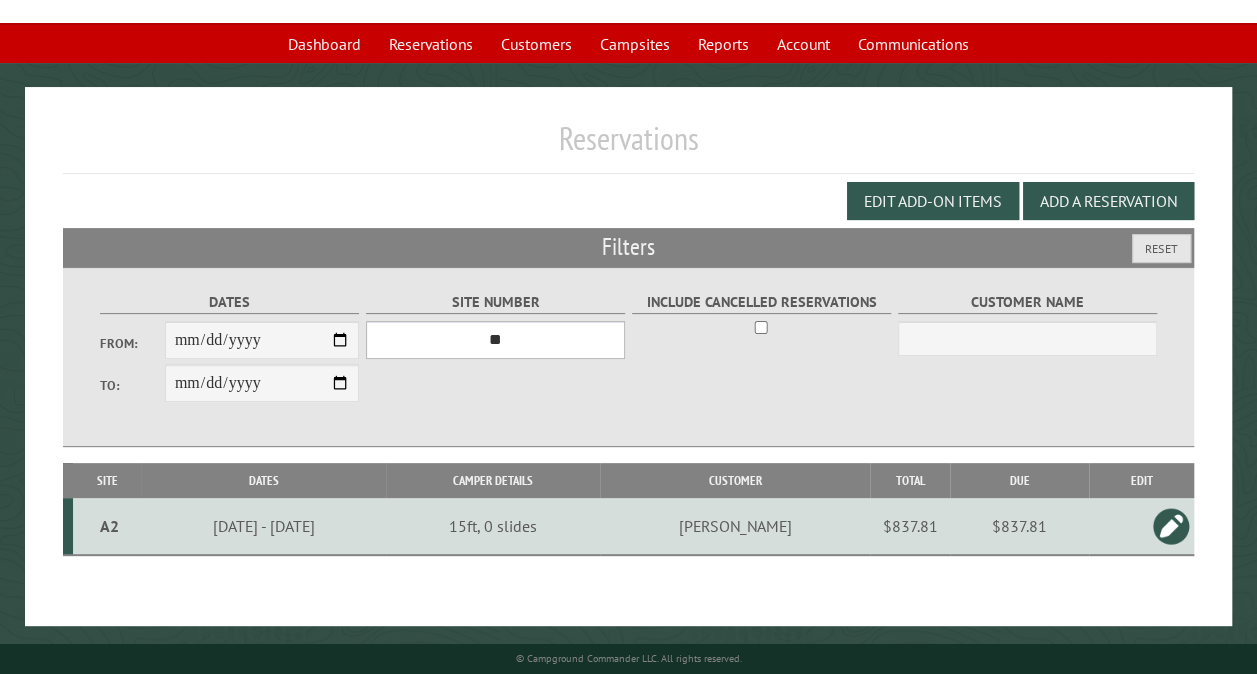click on "*** ** ** ** ** ** ** ** ** ** *** *** *** *** ** ** ** ** ** ** ** ** ** *** *** ** ** ** ** ** ** ********* ** ** ** ** ** ** ** ** ** *** *** *** *** *** *** ** ** ** ** ** ** ** ** ** *** *** *** *** *** *** ** ** ** ** ** ** ** ** ** ** ** ** ** ** ** ** ** ** ** ** ** ** ** ** *** *** *** *** *** ***" at bounding box center [495, 340] 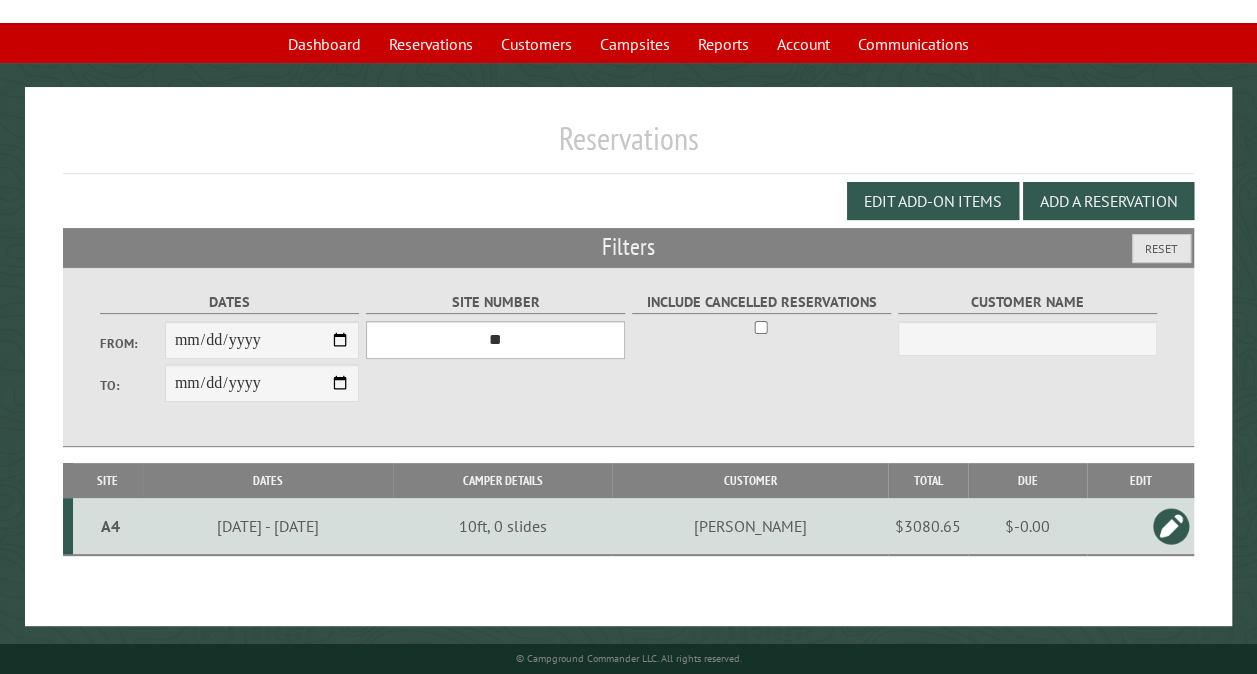 click on "*** ** ** ** ** ** ** ** ** ** *** *** *** *** ** ** ** ** ** ** ** ** ** *** *** ** ** ** ** ** ** ********* ** ** ** ** ** ** ** ** ** *** *** *** *** *** *** ** ** ** ** ** ** ** ** ** *** *** *** *** *** *** ** ** ** ** ** ** ** ** ** ** ** ** ** ** ** ** ** ** ** ** ** ** ** ** *** *** *** *** *** ***" at bounding box center (495, 340) 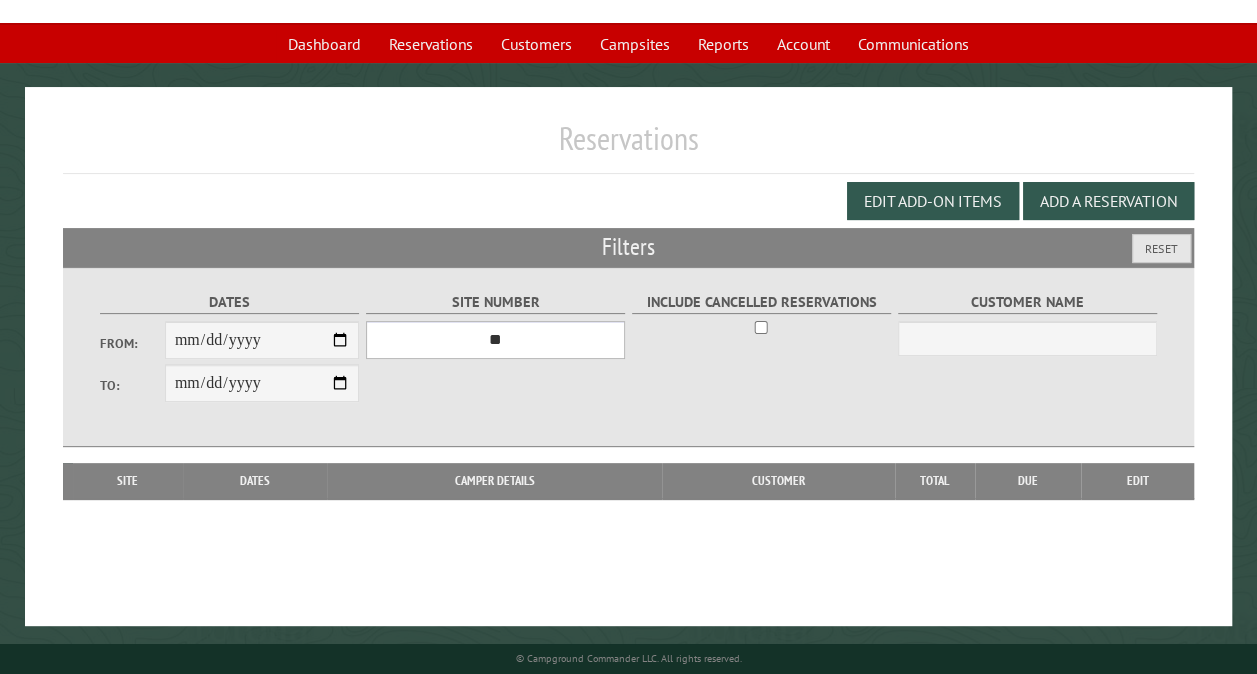 click on "*** ** ** ** ** ** ** ** ** ** *** *** *** *** ** ** ** ** ** ** ** ** ** *** *** ** ** ** ** ** ** ********* ** ** ** ** ** ** ** ** ** *** *** *** *** *** *** ** ** ** ** ** ** ** ** ** *** *** *** *** *** *** ** ** ** ** ** ** ** ** ** ** ** ** ** ** ** ** ** ** ** ** ** ** ** ** *** *** *** *** *** ***" at bounding box center [495, 340] 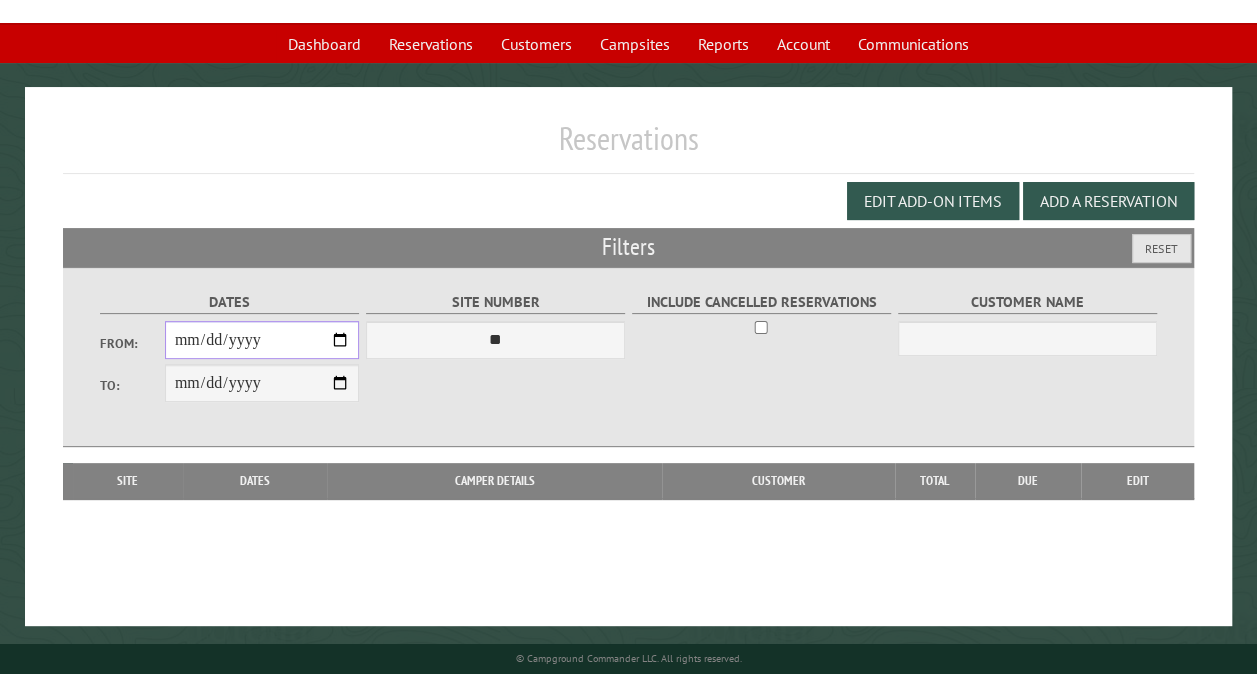 click on "**********" at bounding box center (262, 340) 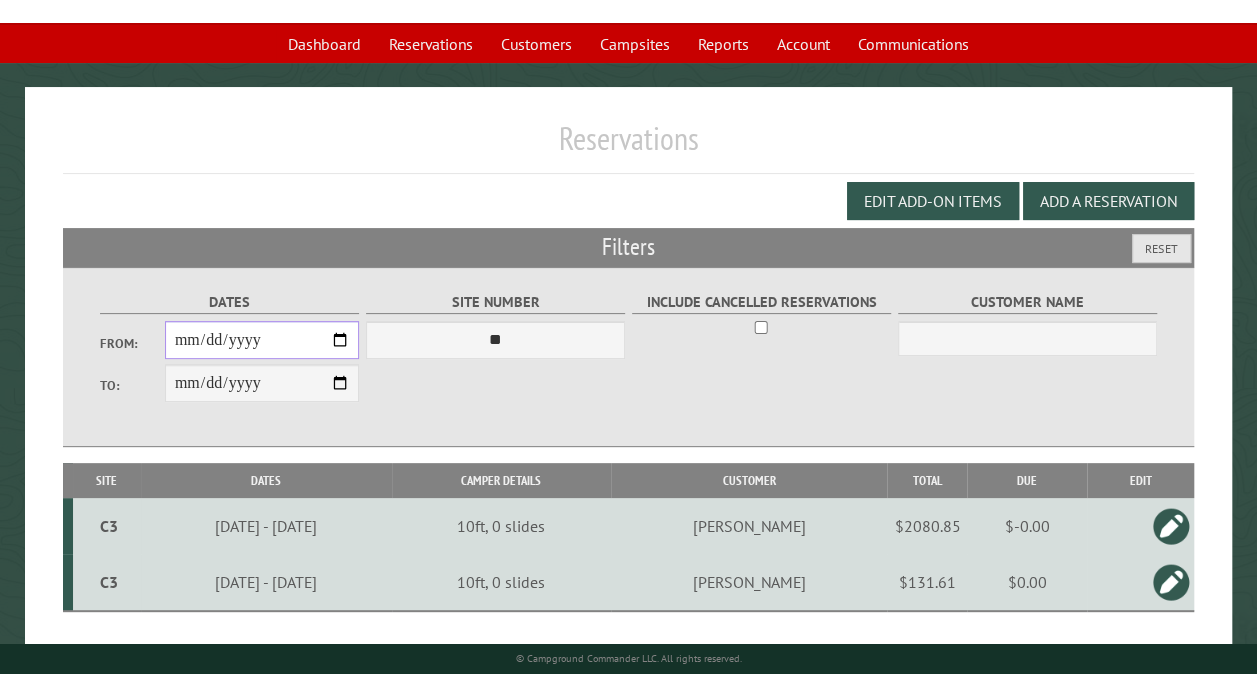 click on "**********" at bounding box center [262, 340] 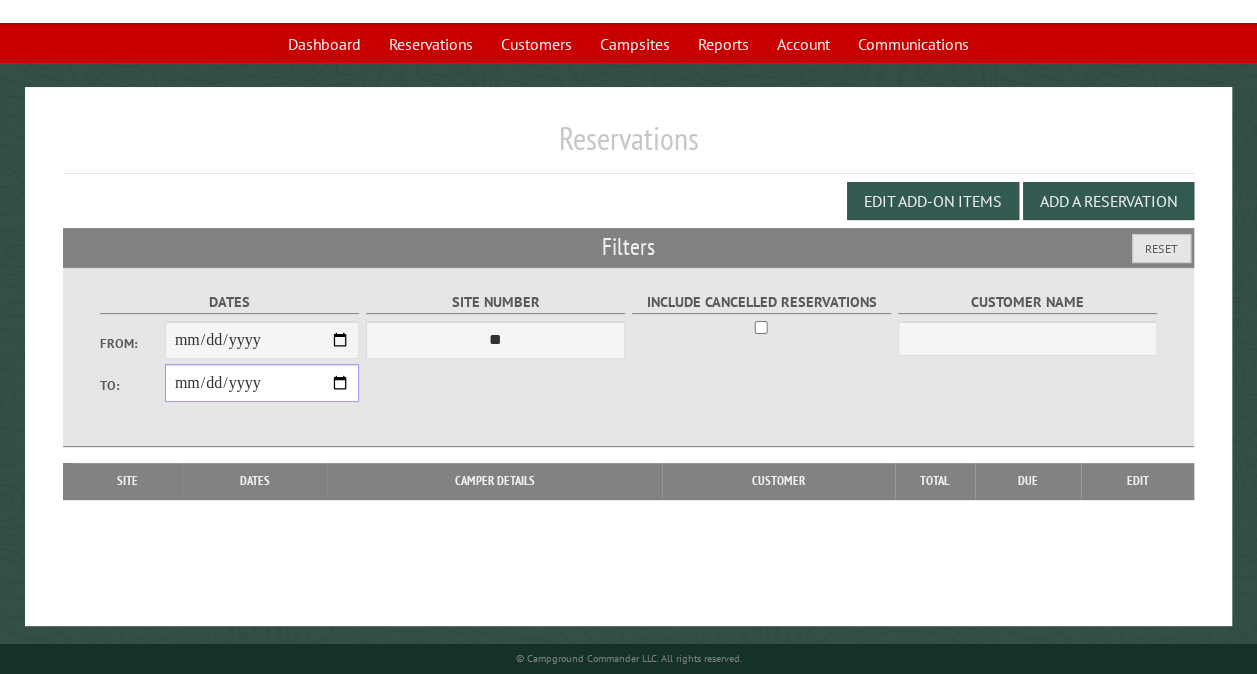 click on "**********" at bounding box center (262, 383) 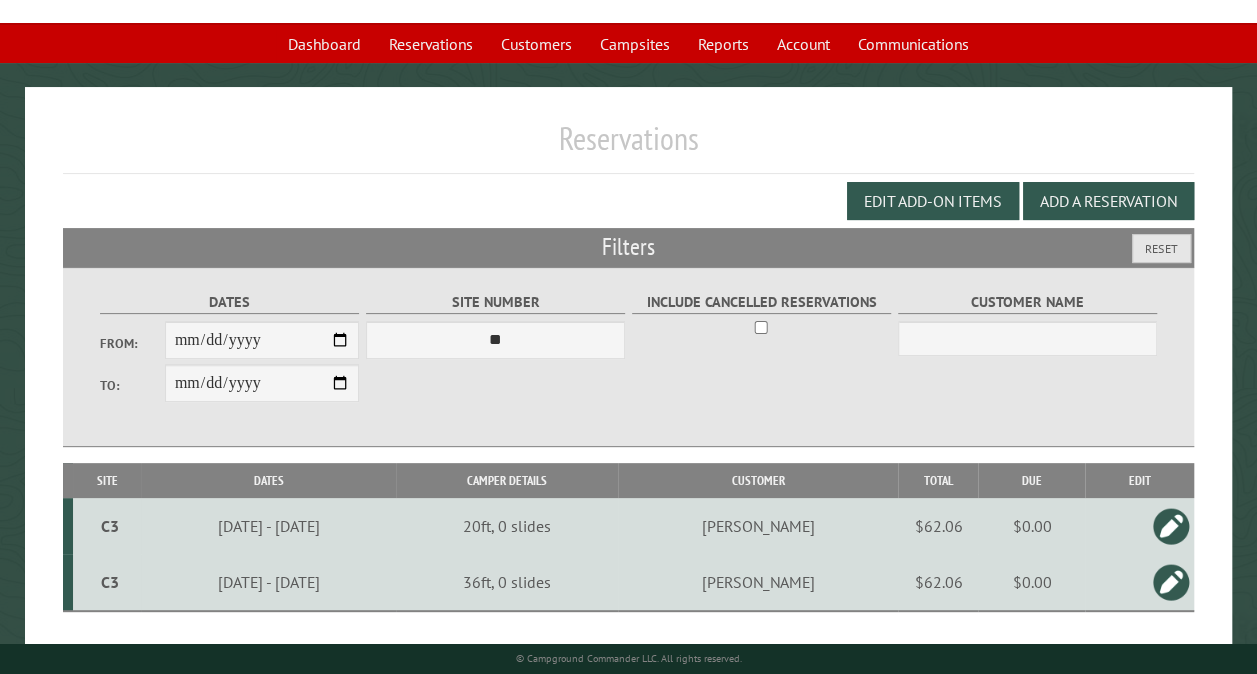 click on "Reservations" at bounding box center (628, 146) 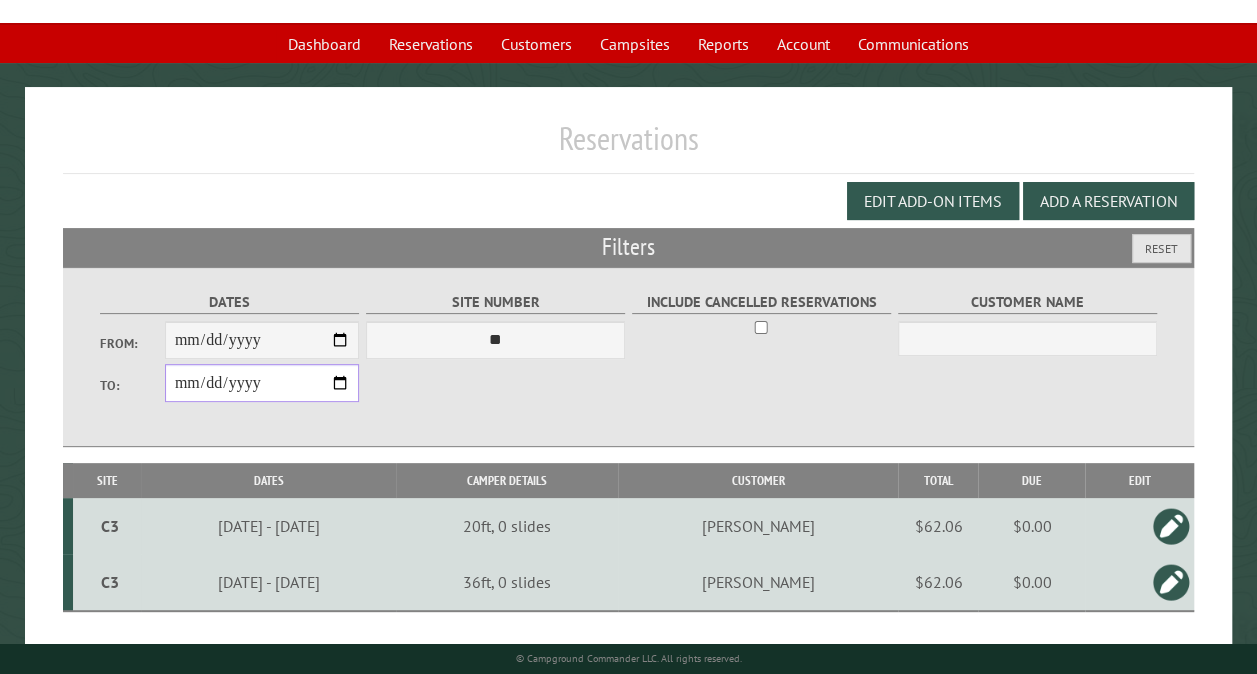 click on "**********" at bounding box center [262, 383] 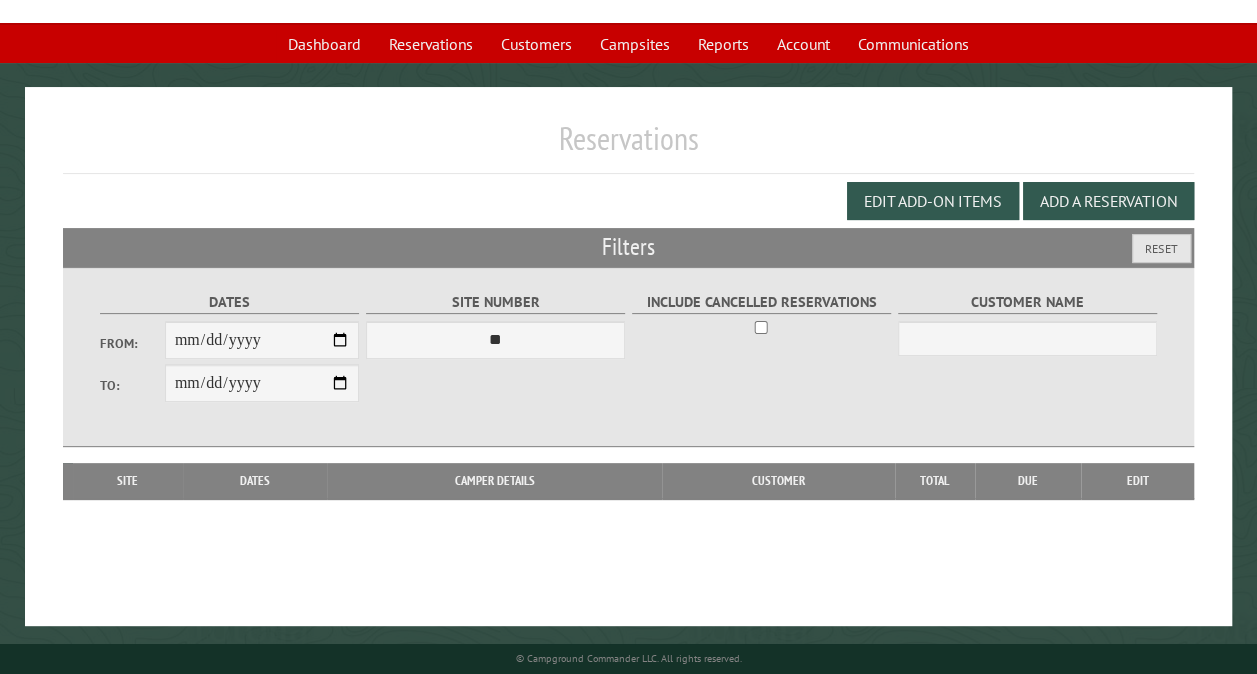 type on "**********" 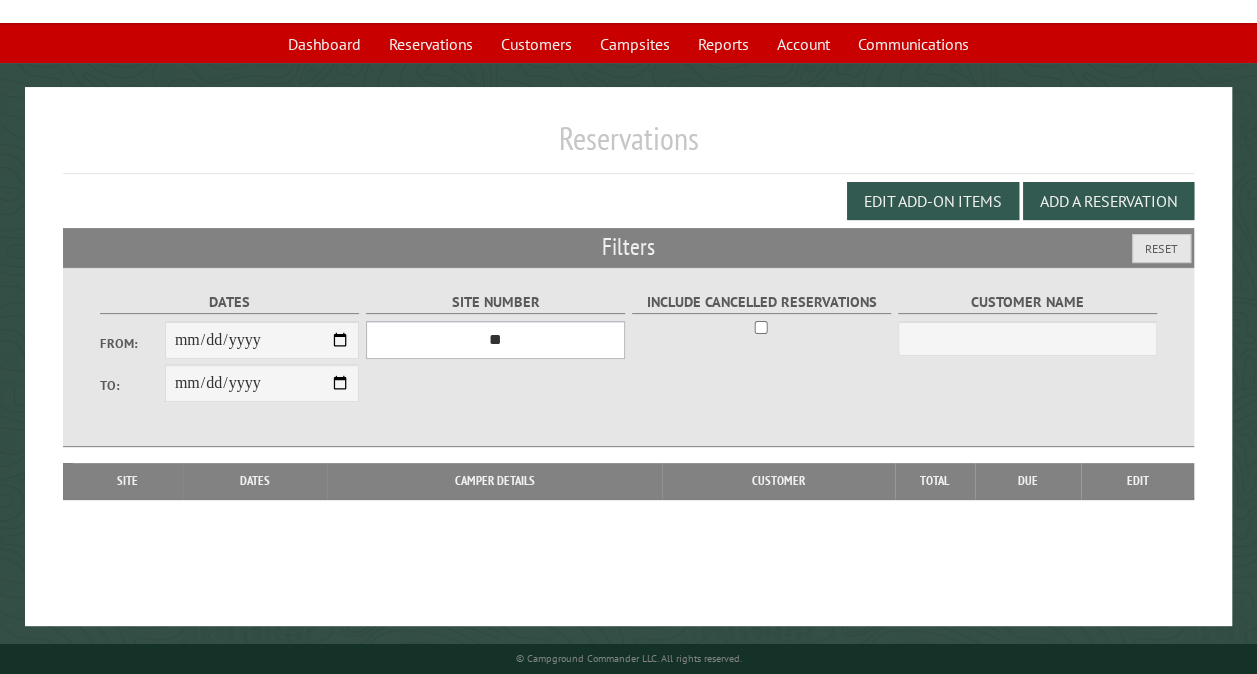 click on "*** ** ** ** ** ** ** ** ** ** *** *** *** *** ** ** ** ** ** ** ** ** ** *** *** ** ** ** ** ** ** ********* ** ** ** ** ** ** ** ** ** *** *** *** *** *** *** ** ** ** ** ** ** ** ** ** *** *** *** *** *** *** ** ** ** ** ** ** ** ** ** ** ** ** ** ** ** ** ** ** ** ** ** ** ** ** *** *** *** *** *** ***" at bounding box center [495, 340] 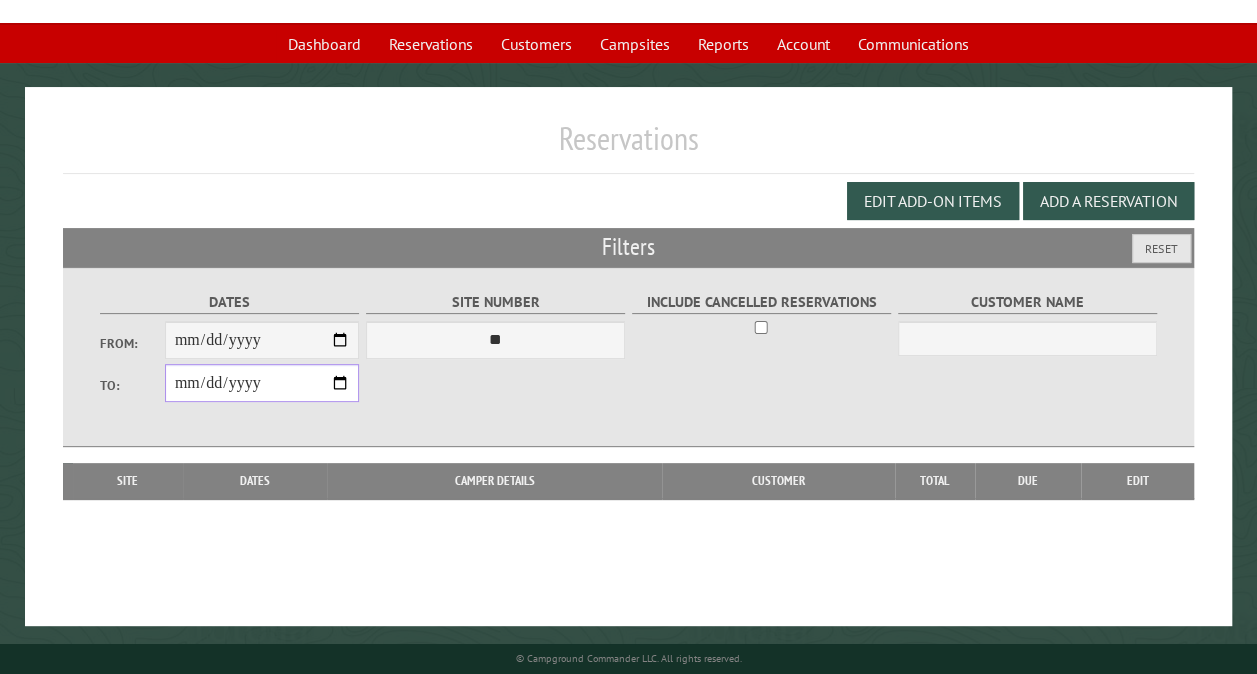 click on "**********" at bounding box center [262, 383] 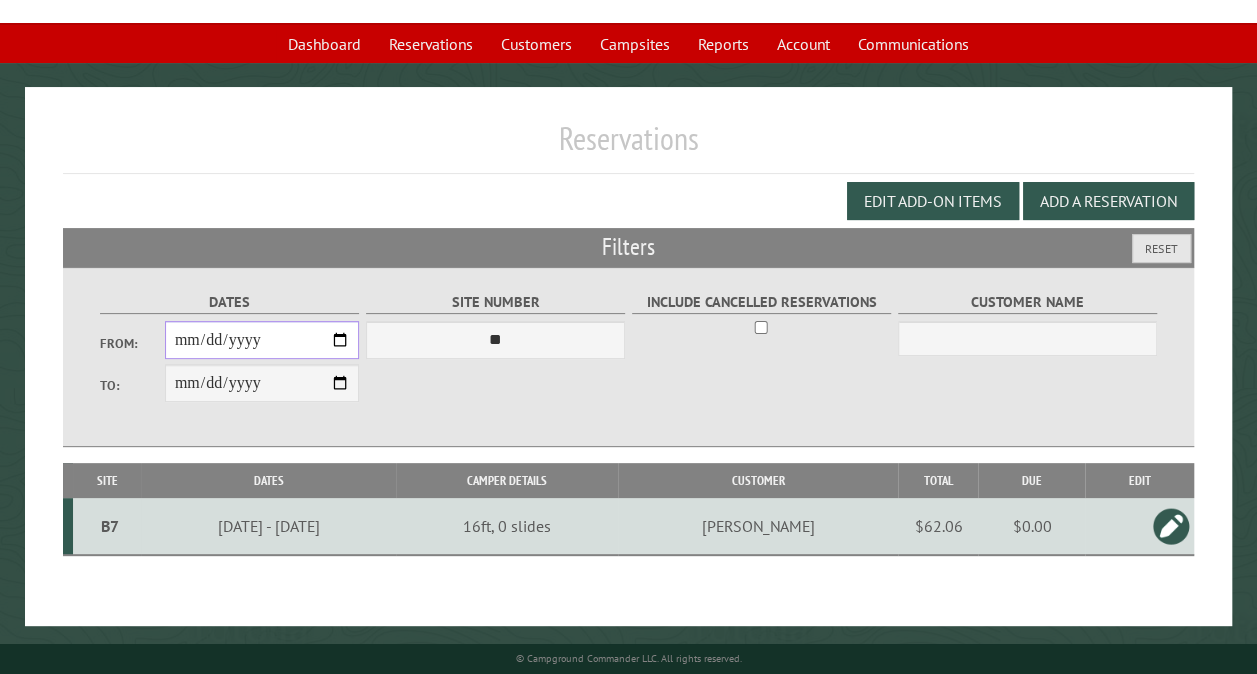 click on "**********" at bounding box center [262, 340] 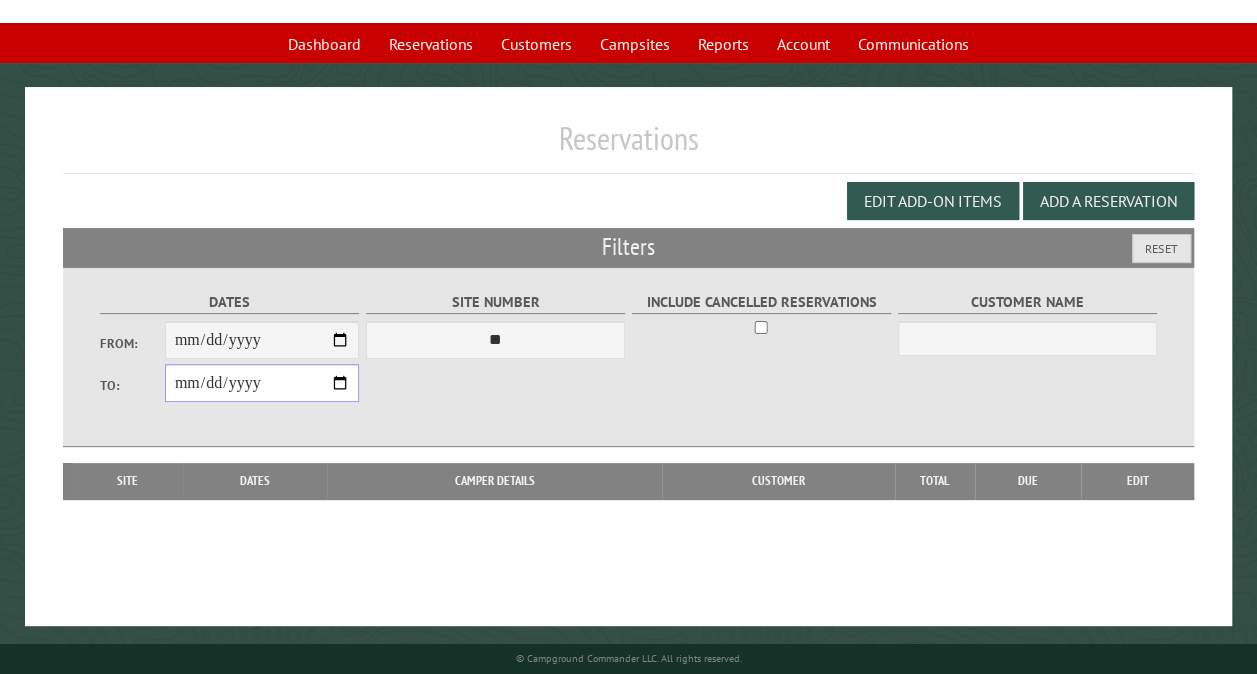 click on "**********" at bounding box center [262, 383] 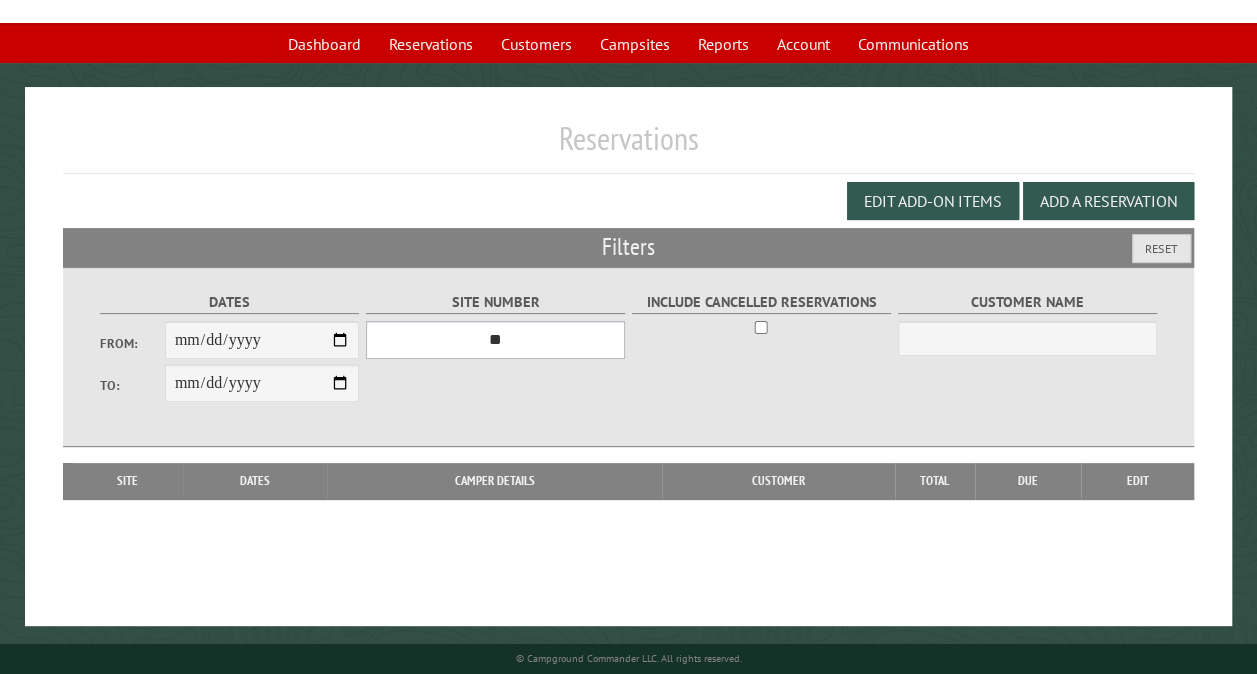 click on "*** ** ** ** ** ** ** ** ** ** *** *** *** *** ** ** ** ** ** ** ** ** ** *** *** ** ** ** ** ** ** ********* ** ** ** ** ** ** ** ** ** *** *** *** *** *** *** ** ** ** ** ** ** ** ** ** *** *** *** *** *** *** ** ** ** ** ** ** ** ** ** ** ** ** ** ** ** ** ** ** ** ** ** ** ** ** *** *** *** *** *** ***" at bounding box center [495, 340] 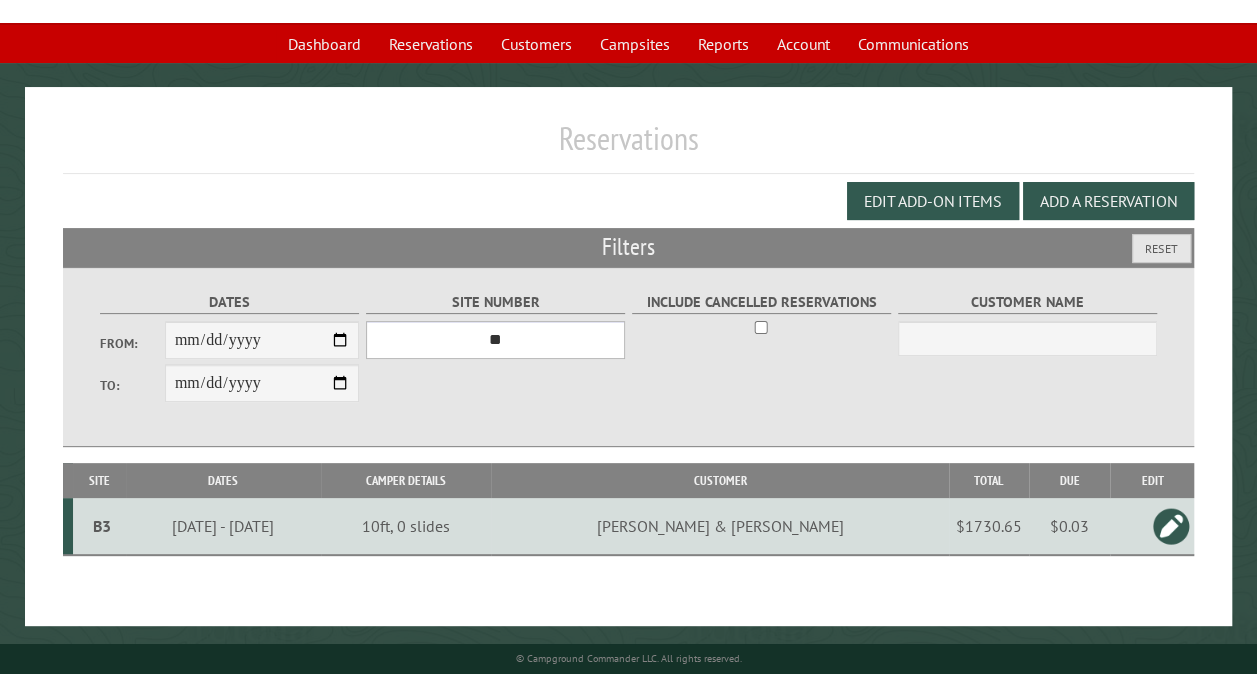 click on "*** ** ** ** ** ** ** ** ** ** *** *** *** *** ** ** ** ** ** ** ** ** ** *** *** ** ** ** ** ** ** ********* ** ** ** ** ** ** ** ** ** *** *** *** *** *** *** ** ** ** ** ** ** ** ** ** *** *** *** *** *** *** ** ** ** ** ** ** ** ** ** ** ** ** ** ** ** ** ** ** ** ** ** ** ** ** *** *** *** *** *** ***" at bounding box center (495, 340) 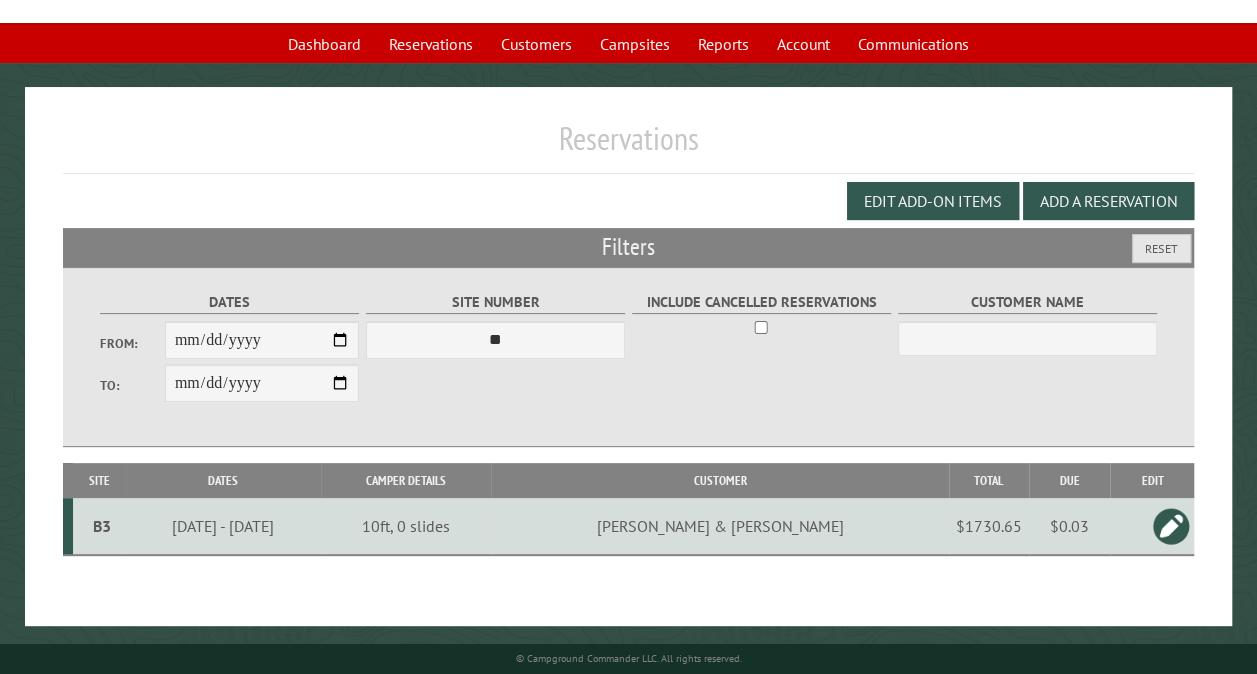 click on "**********" at bounding box center (628, 357) 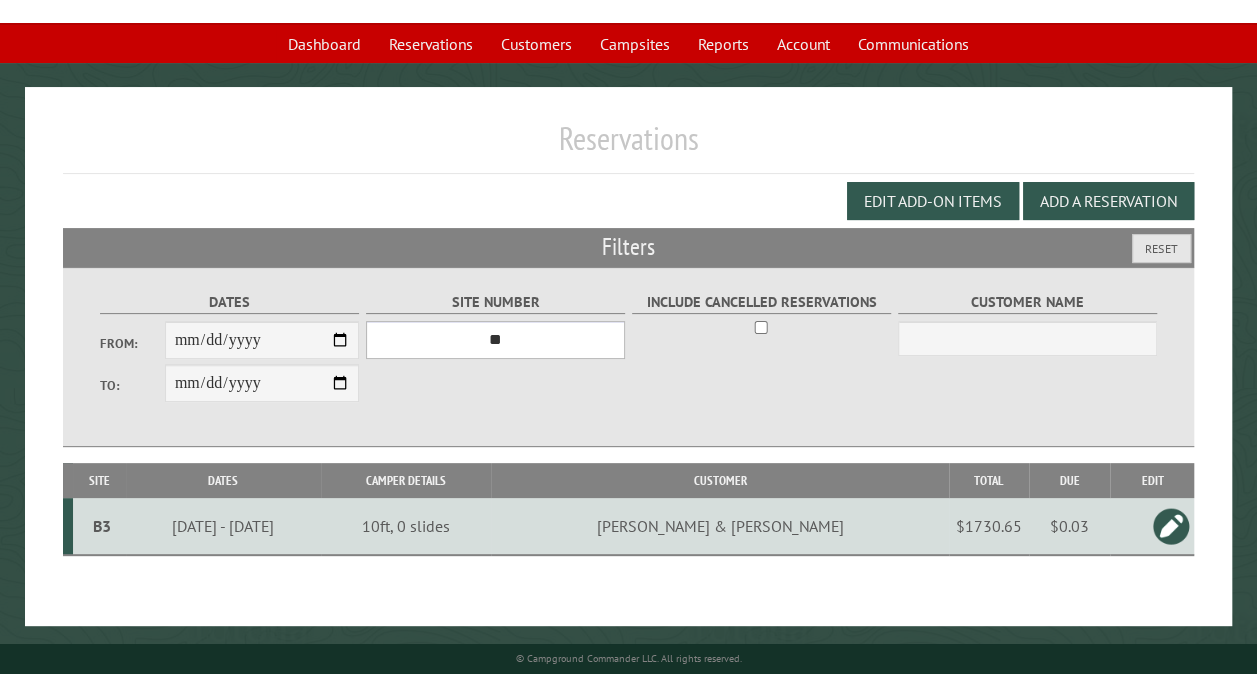 click on "*** ** ** ** ** ** ** ** ** ** *** *** *** *** ** ** ** ** ** ** ** ** ** *** *** ** ** ** ** ** ** ********* ** ** ** ** ** ** ** ** ** *** *** *** *** *** *** ** ** ** ** ** ** ** ** ** *** *** *** *** *** *** ** ** ** ** ** ** ** ** ** ** ** ** ** ** ** ** ** ** ** ** ** ** ** ** *** *** *** *** *** ***" at bounding box center (495, 340) 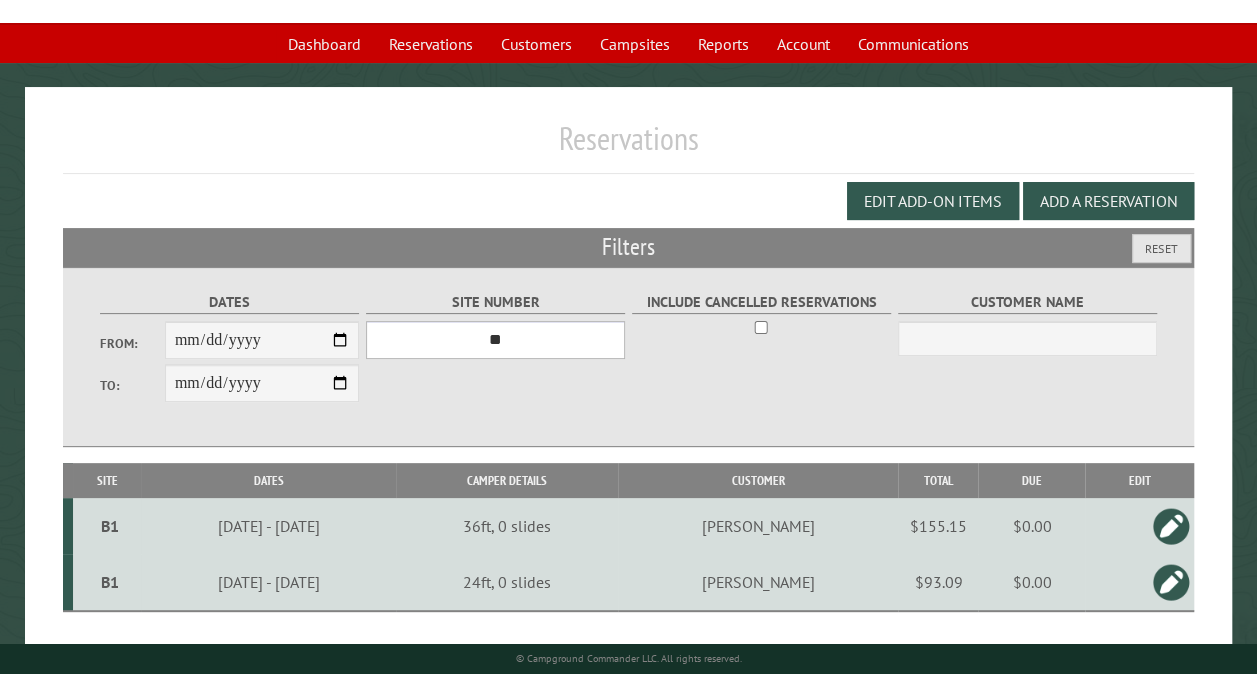 click on "*** ** ** ** ** ** ** ** ** ** *** *** *** *** ** ** ** ** ** ** ** ** ** *** *** ** ** ** ** ** ** ********* ** ** ** ** ** ** ** ** ** *** *** *** *** *** *** ** ** ** ** ** ** ** ** ** *** *** *** *** *** *** ** ** ** ** ** ** ** ** ** ** ** ** ** ** ** ** ** ** ** ** ** ** ** ** *** *** *** *** *** ***" at bounding box center [495, 340] 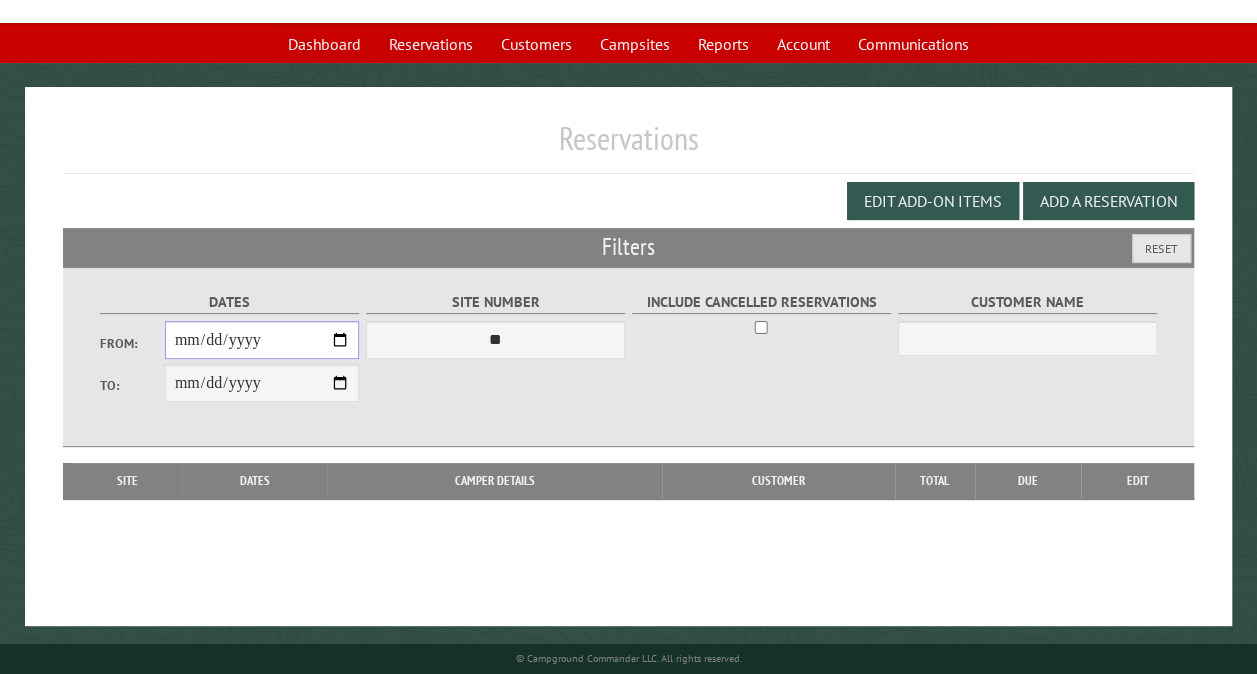 click on "**********" at bounding box center [262, 340] 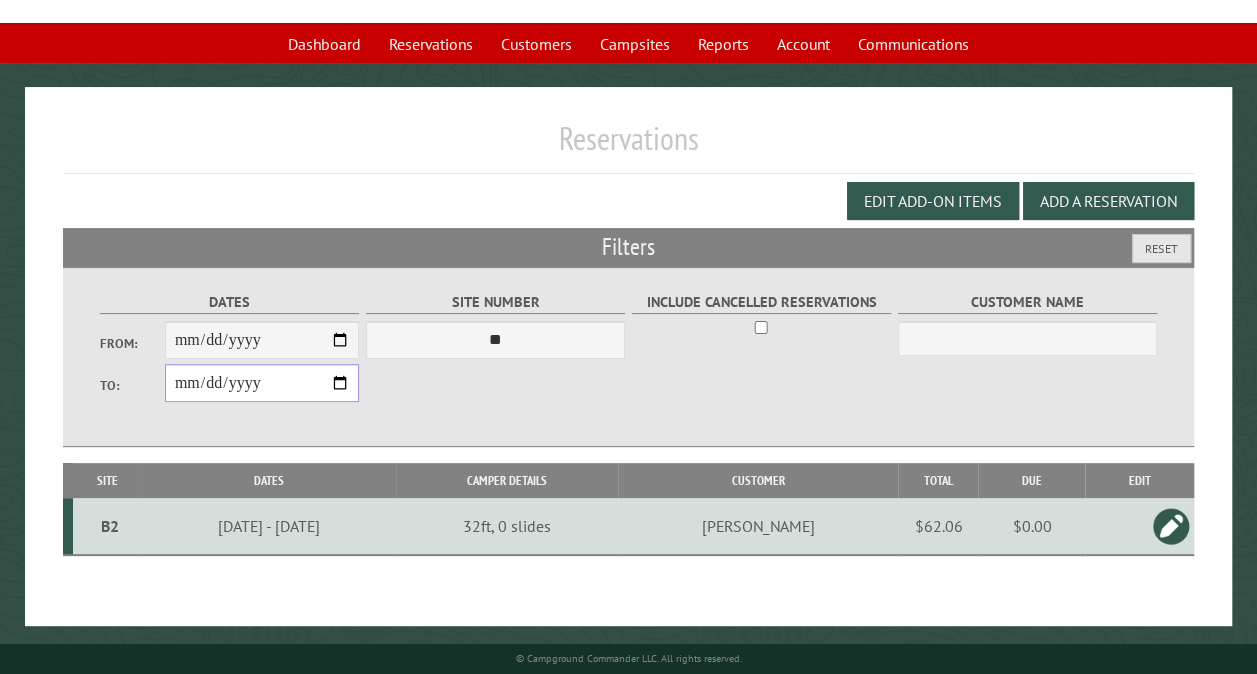 click on "**********" at bounding box center (262, 383) 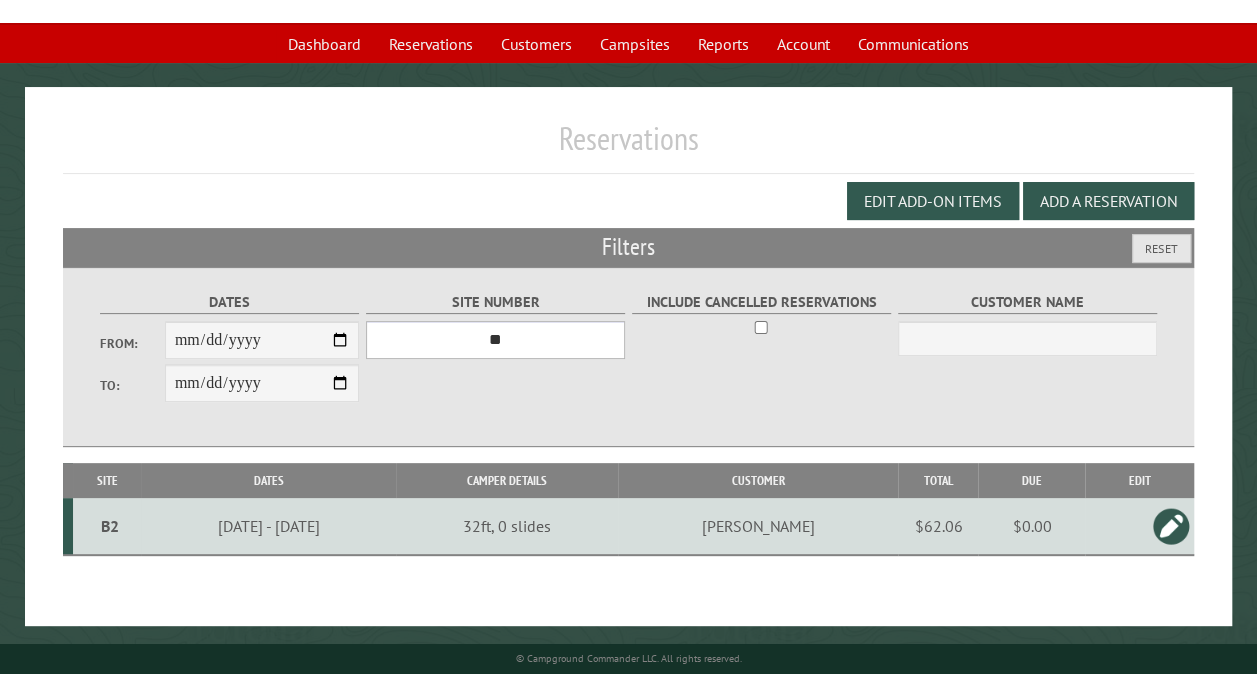 click on "*** ** ** ** ** ** ** ** ** ** *** *** *** *** ** ** ** ** ** ** ** ** ** *** *** ** ** ** ** ** ** ********* ** ** ** ** ** ** ** ** ** *** *** *** *** *** *** ** ** ** ** ** ** ** ** ** *** *** *** *** *** *** ** ** ** ** ** ** ** ** ** ** ** ** ** ** ** ** ** ** ** ** ** ** ** ** *** *** *** *** *** ***" at bounding box center (495, 340) 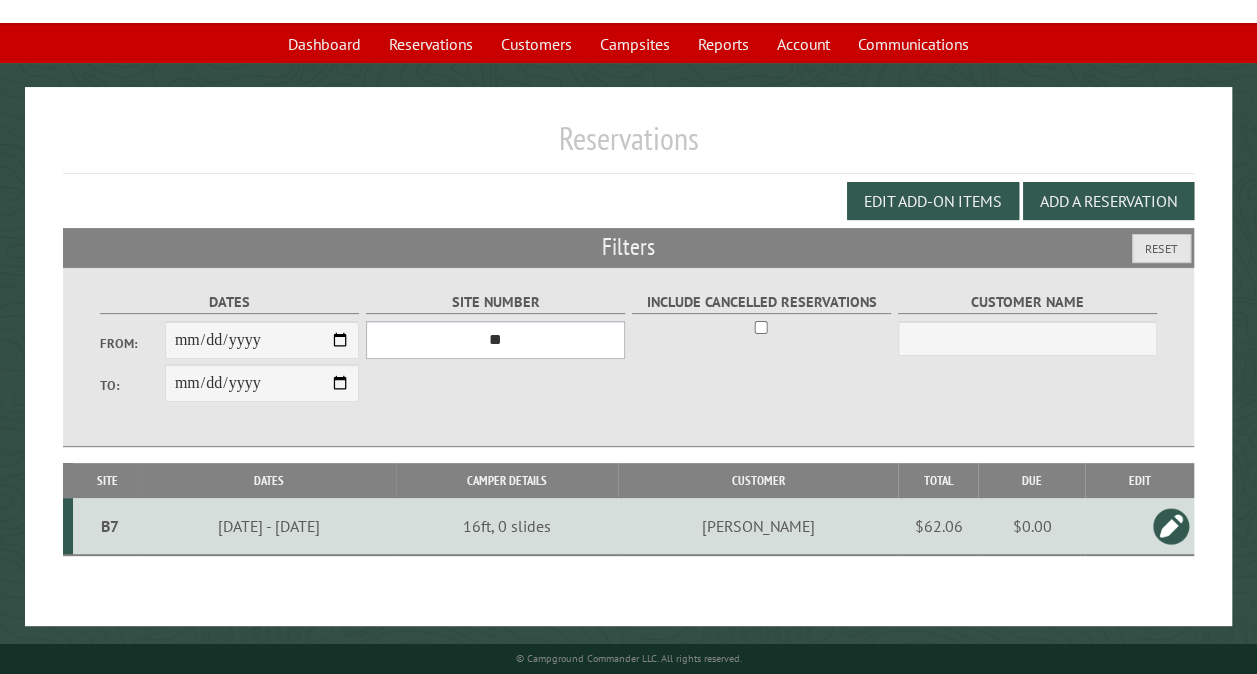 click on "*** ** ** ** ** ** ** ** ** ** *** *** *** *** ** ** ** ** ** ** ** ** ** *** *** ** ** ** ** ** ** ********* ** ** ** ** ** ** ** ** ** *** *** *** *** *** *** ** ** ** ** ** ** ** ** ** *** *** *** *** *** *** ** ** ** ** ** ** ** ** ** ** ** ** ** ** ** ** ** ** ** ** ** ** ** ** *** *** *** *** *** ***" at bounding box center (495, 340) 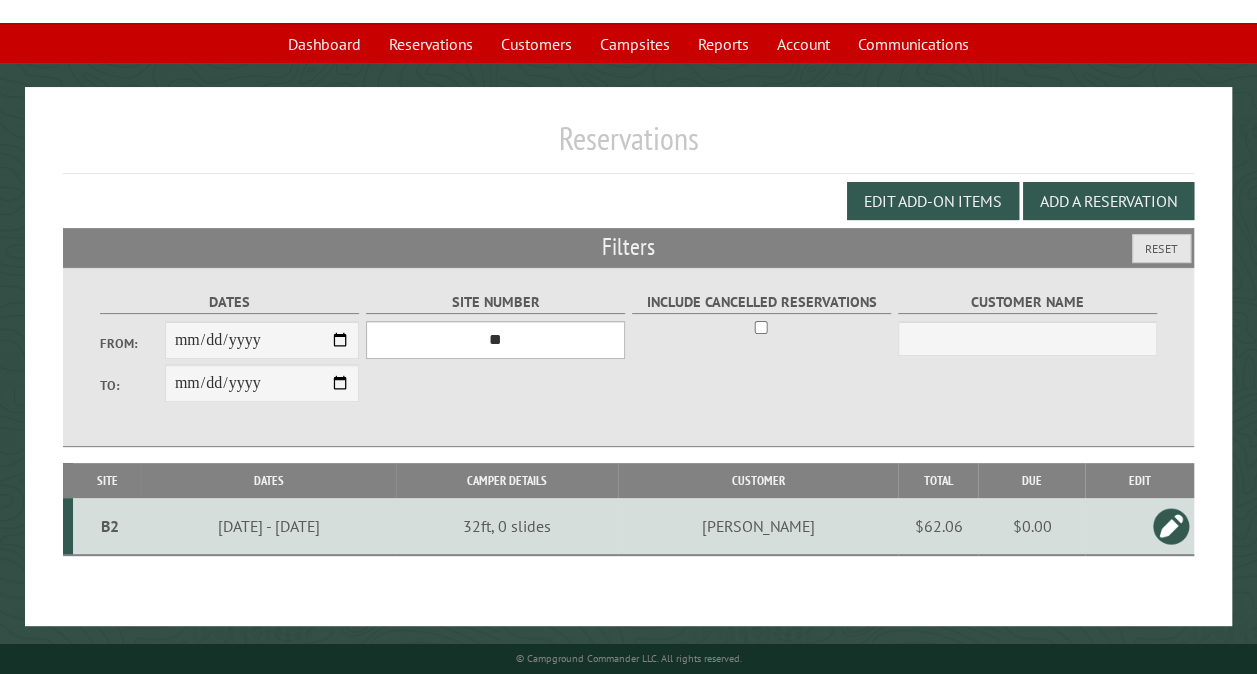 click on "*** ** ** ** ** ** ** ** ** ** *** *** *** *** ** ** ** ** ** ** ** ** ** *** *** ** ** ** ** ** ** ********* ** ** ** ** ** ** ** ** ** *** *** *** *** *** *** ** ** ** ** ** ** ** ** ** *** *** *** *** *** *** ** ** ** ** ** ** ** ** ** ** ** ** ** ** ** ** ** ** ** ** ** ** ** ** *** *** *** *** *** ***" at bounding box center (495, 340) 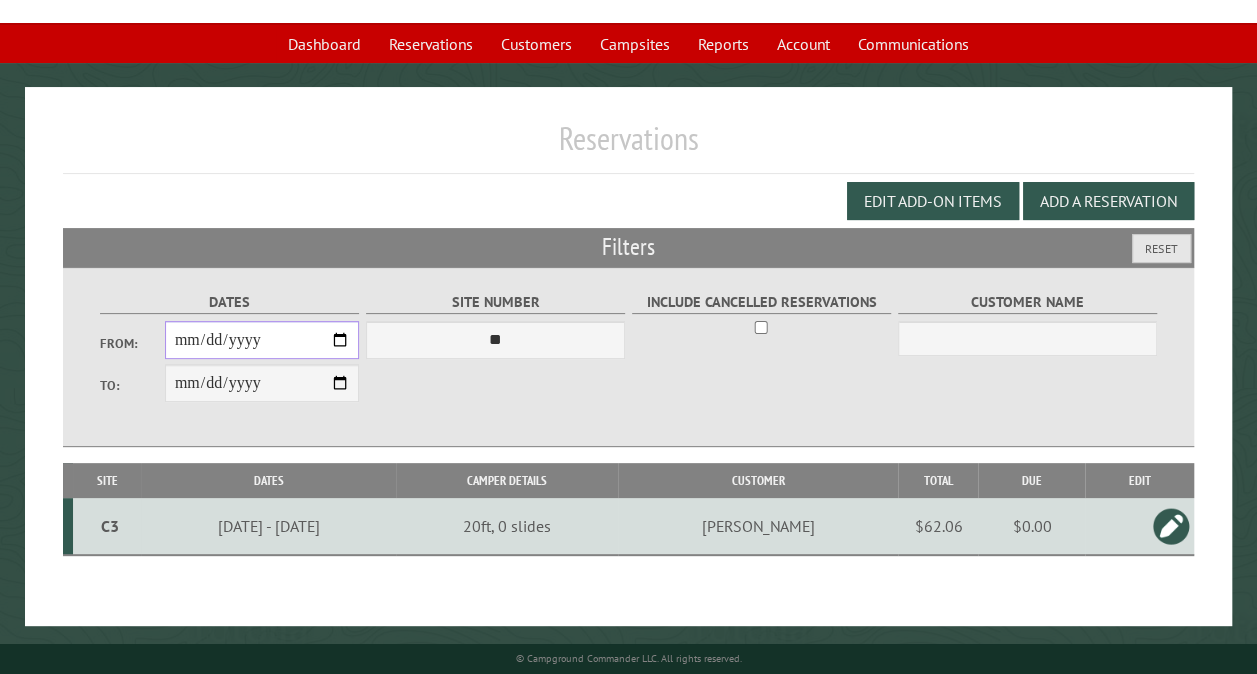 click on "**********" at bounding box center [262, 340] 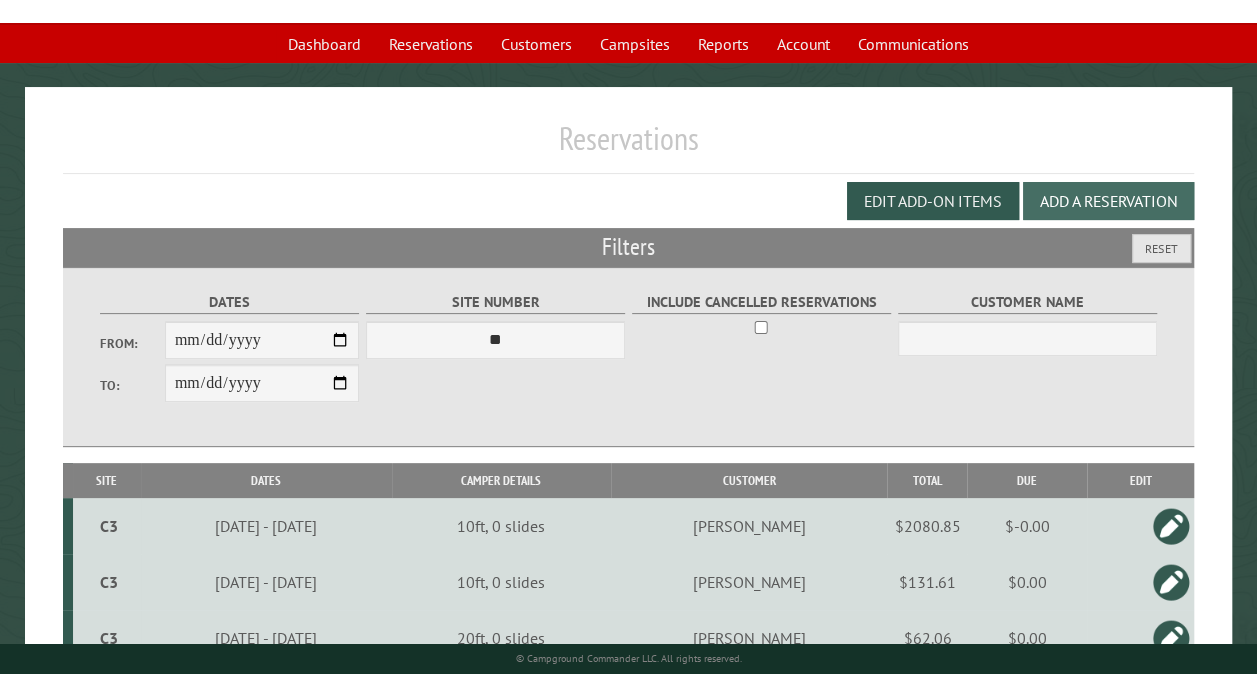 click on "Add a Reservation" at bounding box center (1108, 201) 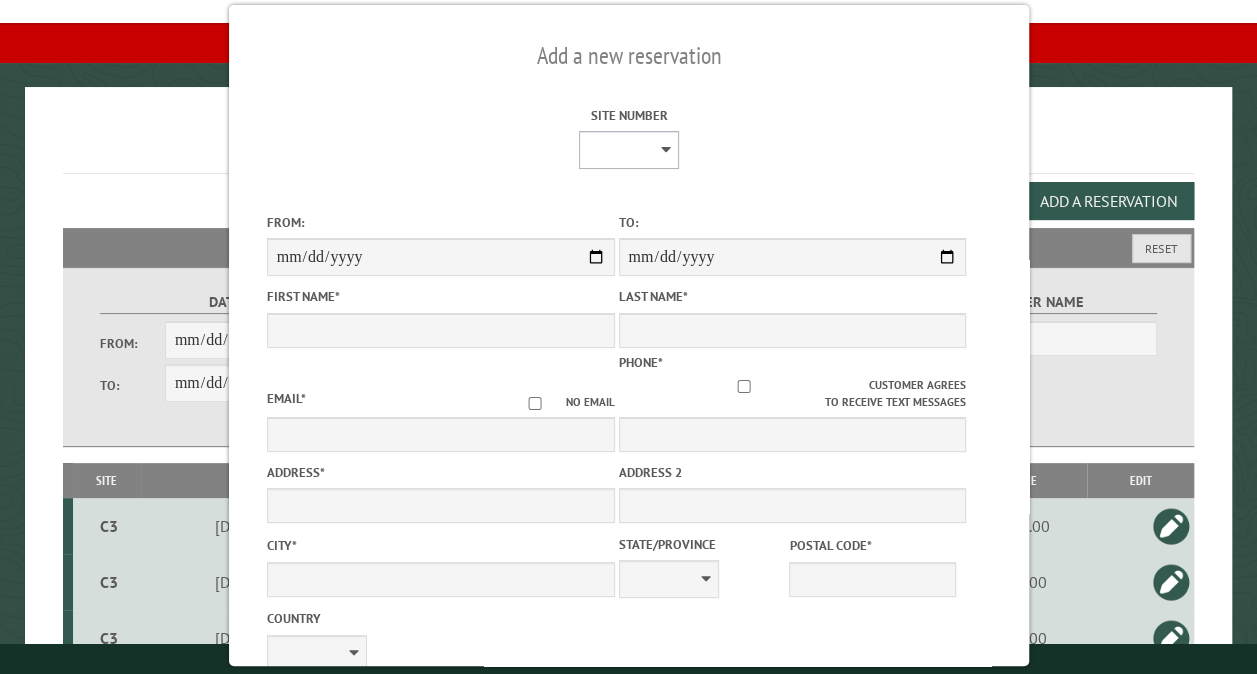 click on "** ** ** ** ** ** ** ** ** *** *** *** *** ** ** ** ** ** ** ** ** ** *** *** ** ** ** ** ** ** ********* ** ** ** ** ** ** ** ** ** *** *** *** *** *** *** ** ** ** ** ** ** ** ** ** *** *** *** *** *** *** ** ** ** ** ** ** ** ** ** ** ** ** ** ** ** ** ** ** ** ** ** ** ** ** *** *** *** *** *** ***" at bounding box center (628, 150) 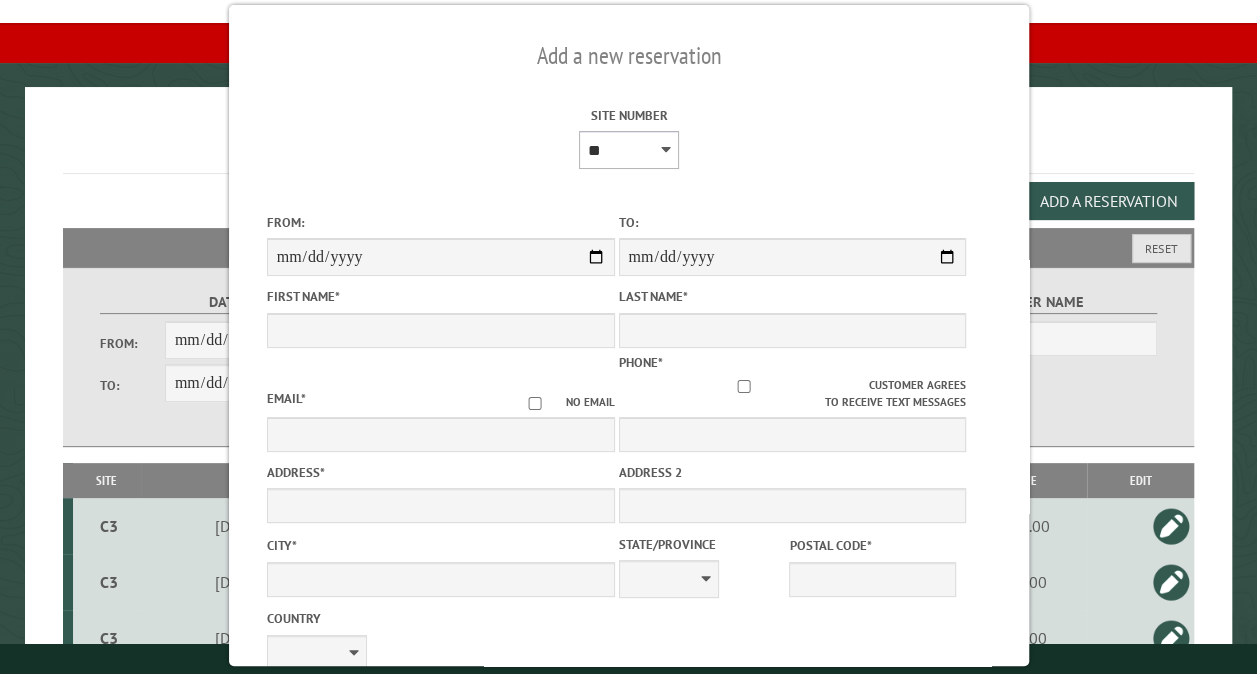 click on "** ** ** ** ** ** ** ** ** *** *** *** *** ** ** ** ** ** ** ** ** ** *** *** ** ** ** ** ** ** ********* ** ** ** ** ** ** ** ** ** *** *** *** *** *** *** ** ** ** ** ** ** ** ** ** *** *** *** *** *** *** ** ** ** ** ** ** ** ** ** ** ** ** ** ** ** ** ** ** ** ** ** ** ** ** *** *** *** *** *** ***" at bounding box center (628, 150) 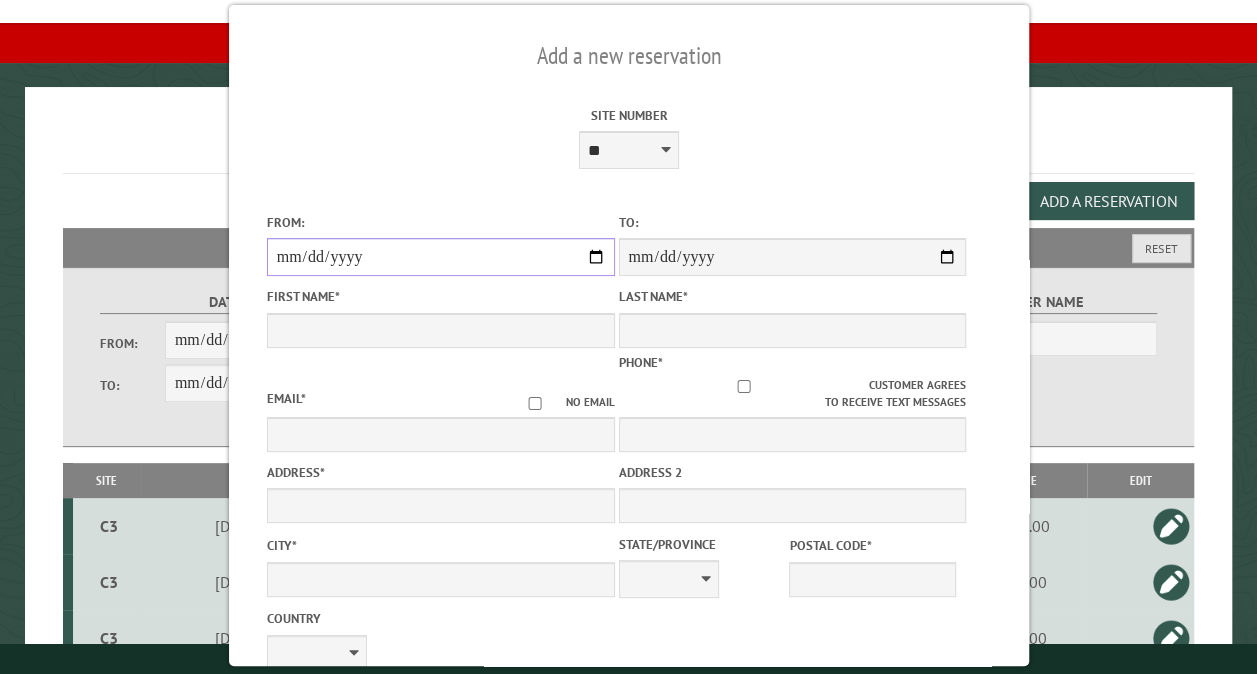click on "From:" at bounding box center [440, 257] 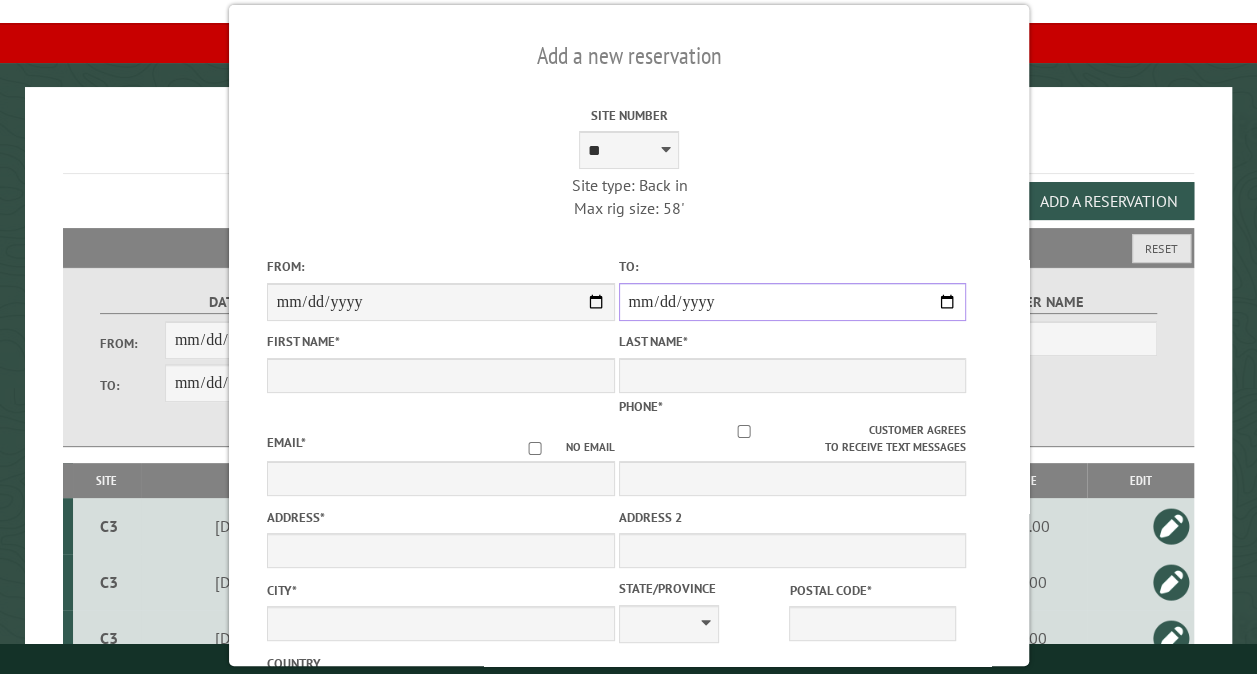 click on "**********" at bounding box center [792, 302] 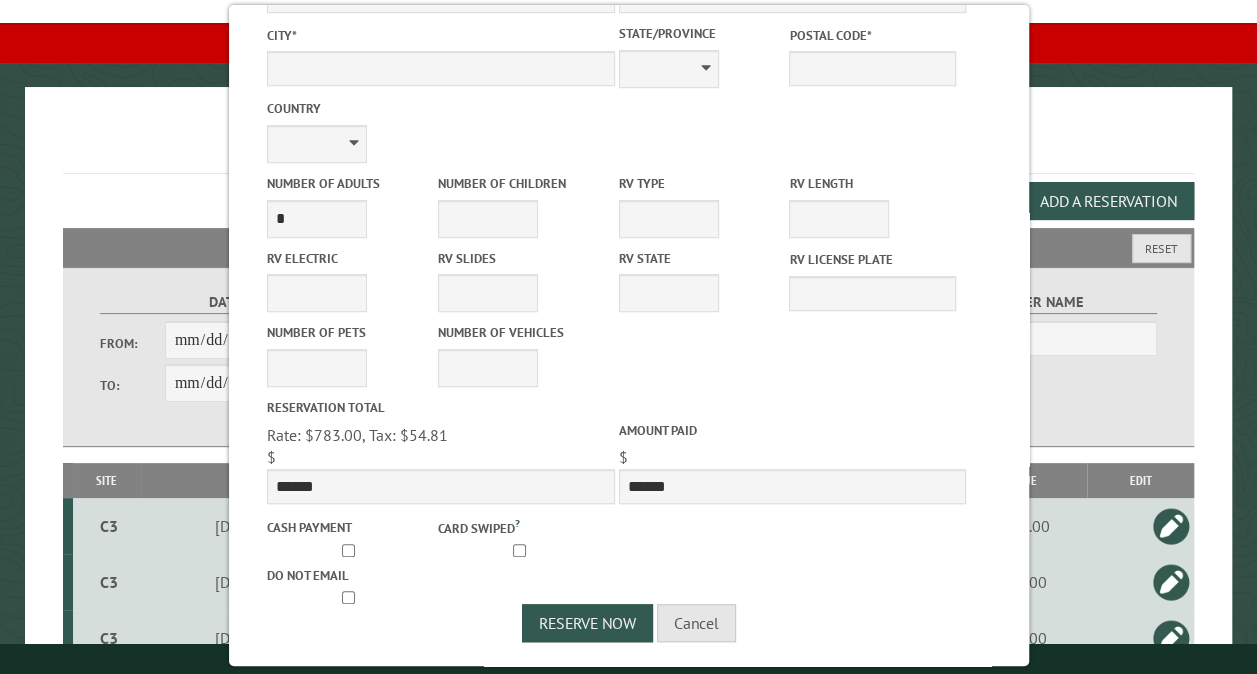 scroll, scrollTop: 0, scrollLeft: 0, axis: both 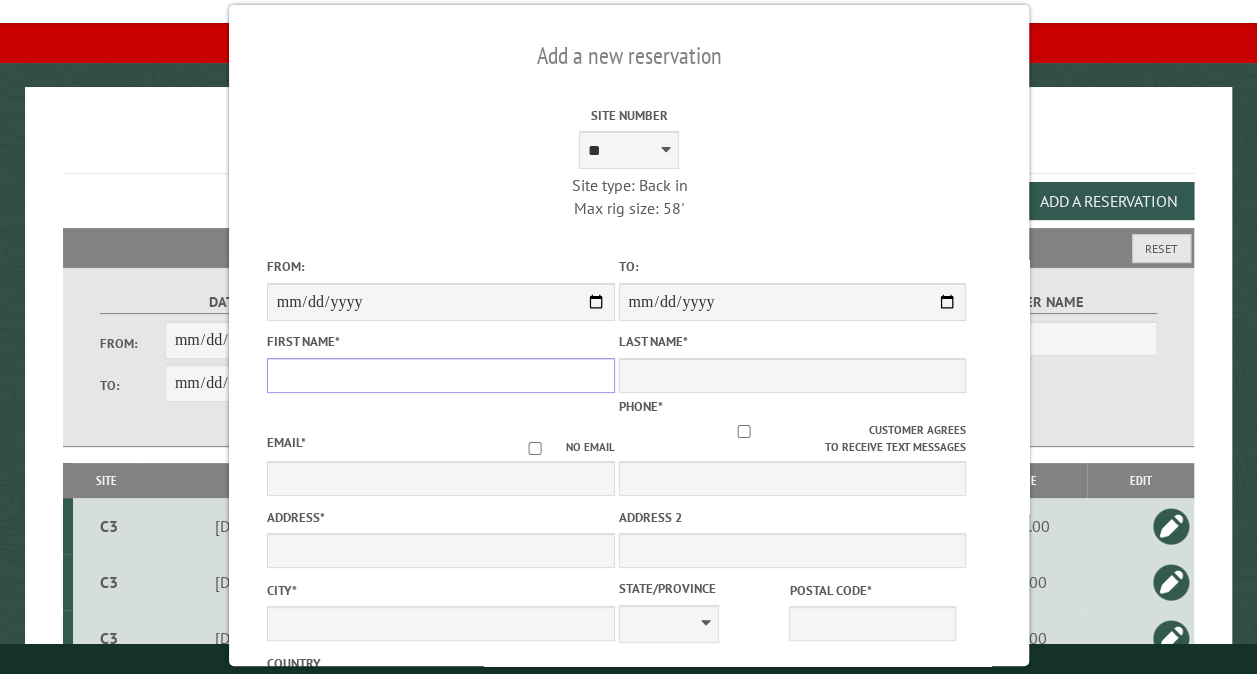 click on "First Name *" at bounding box center [440, 375] 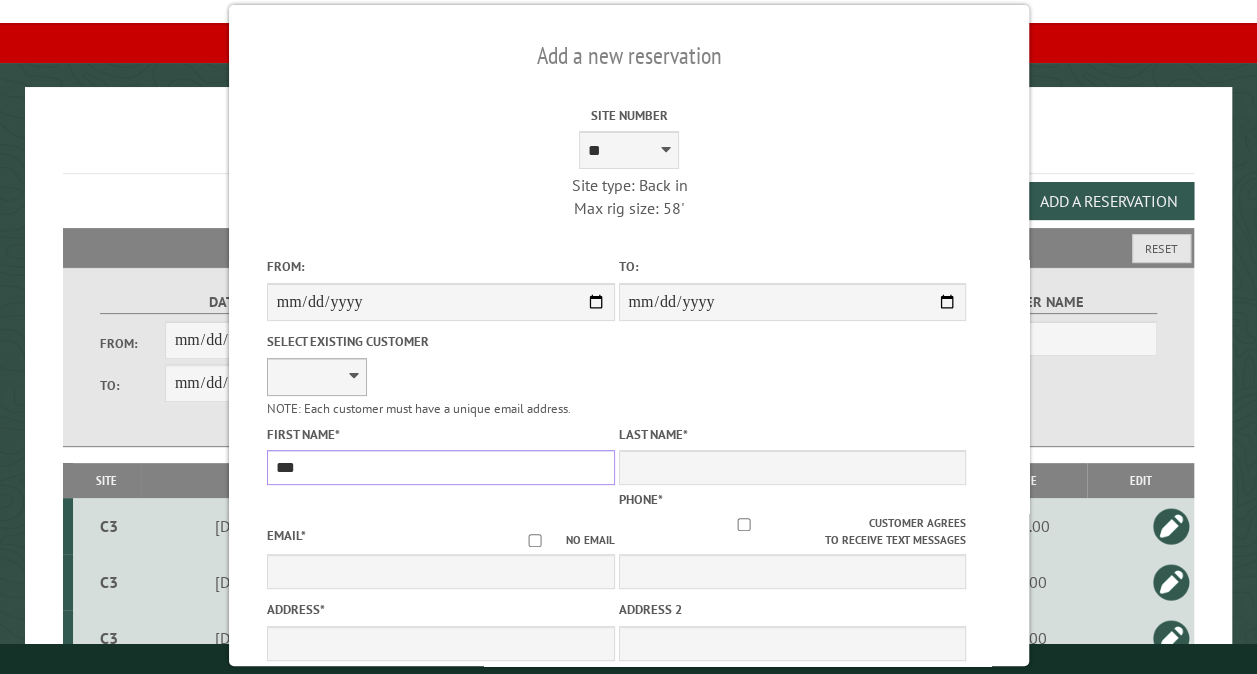 type on "*********" 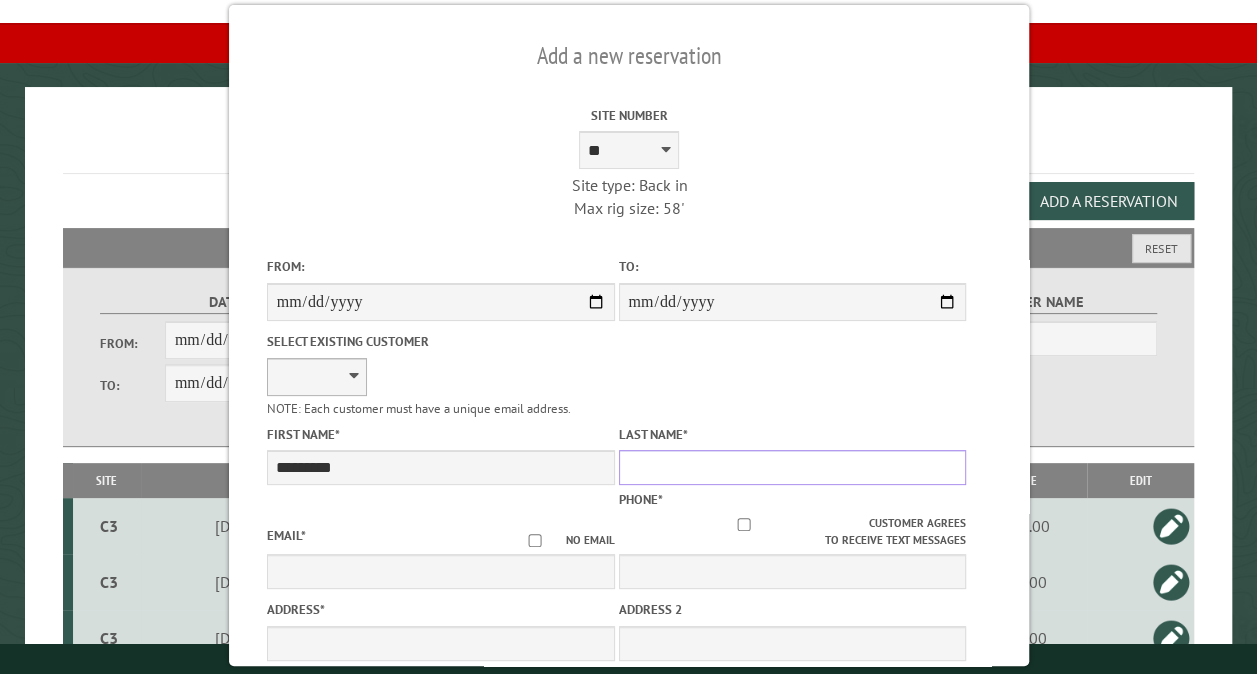 type on "******" 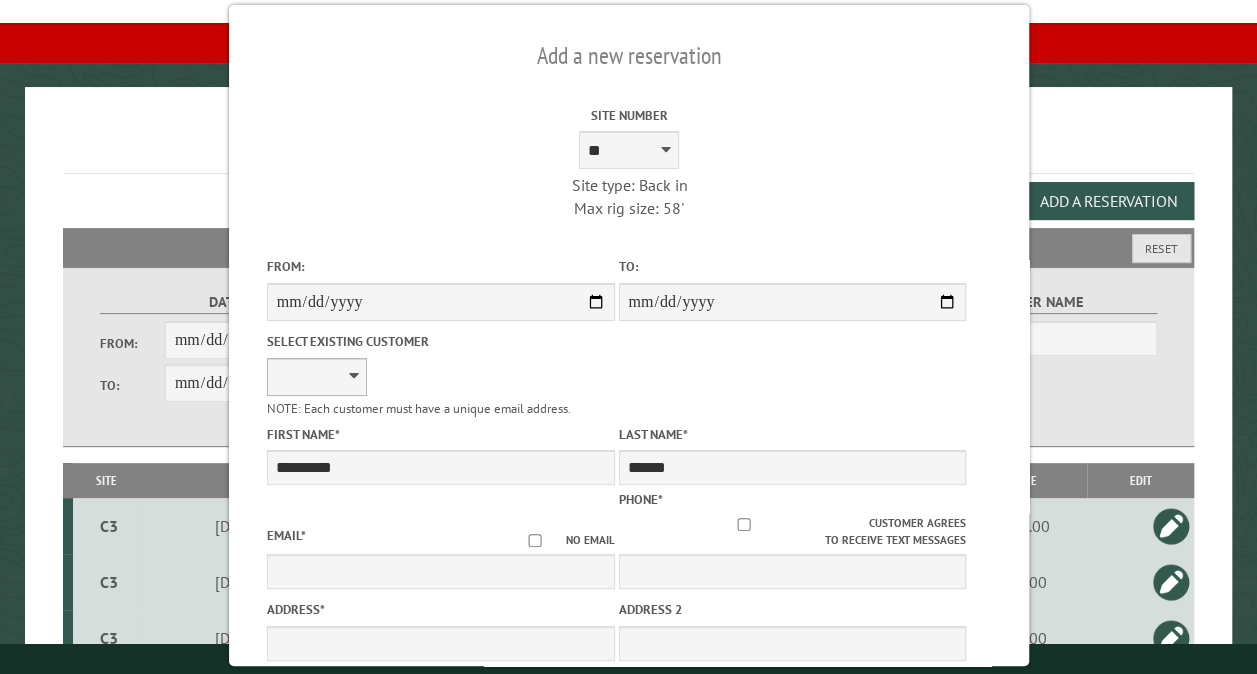 type on "**********" 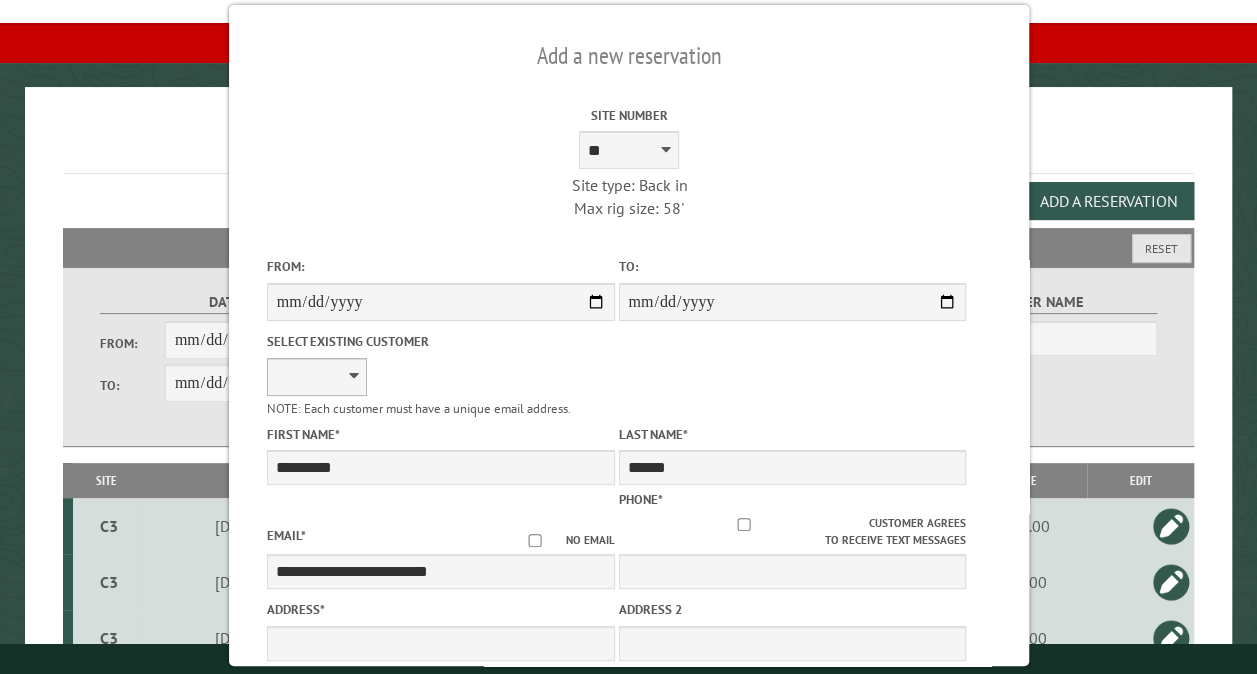 type on "**********" 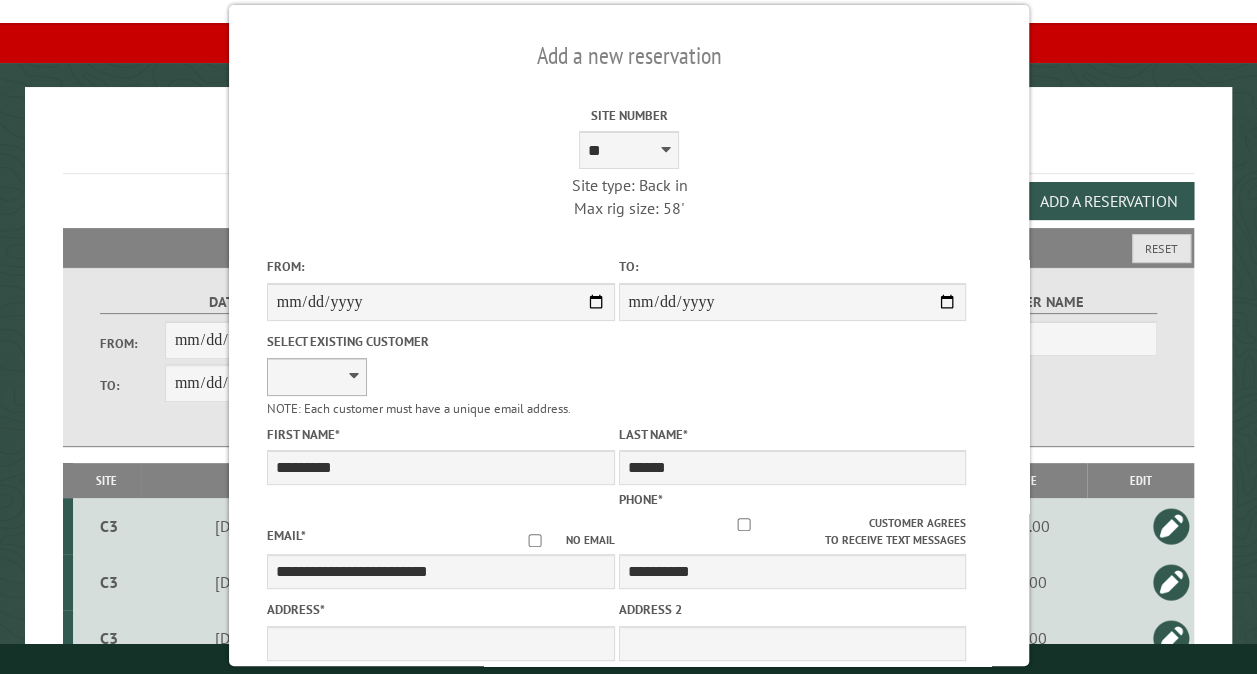 type on "**********" 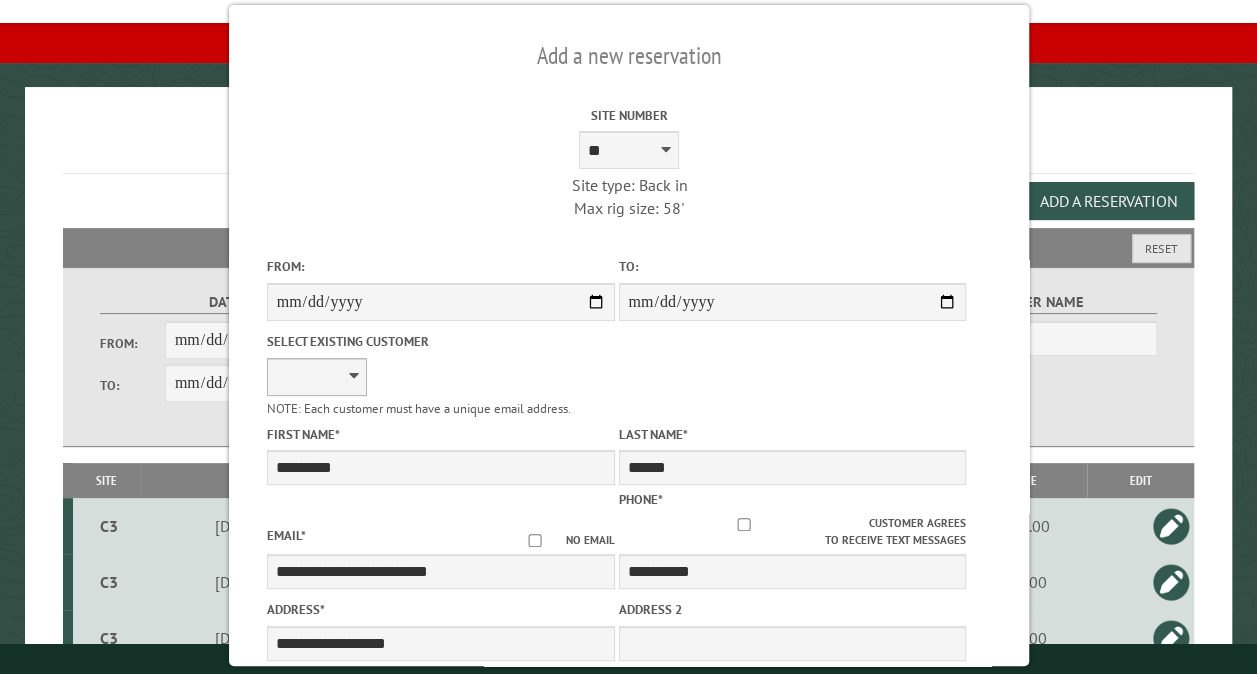 type on "*********" 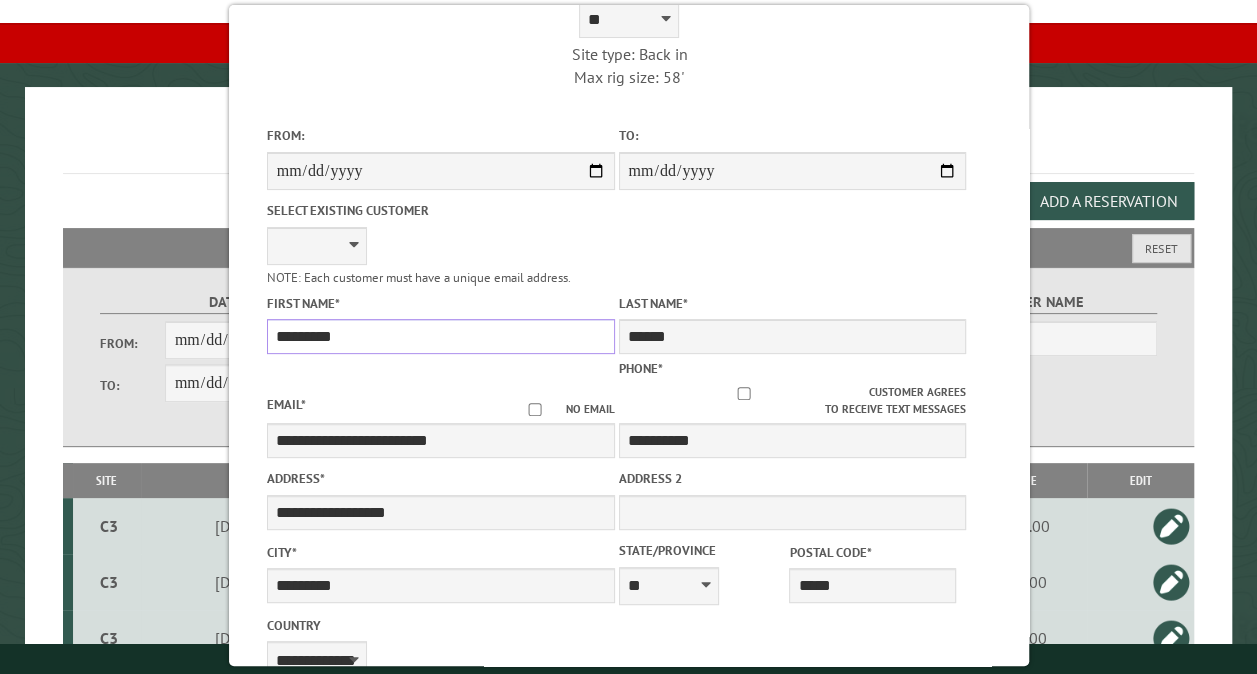 scroll, scrollTop: 160, scrollLeft: 0, axis: vertical 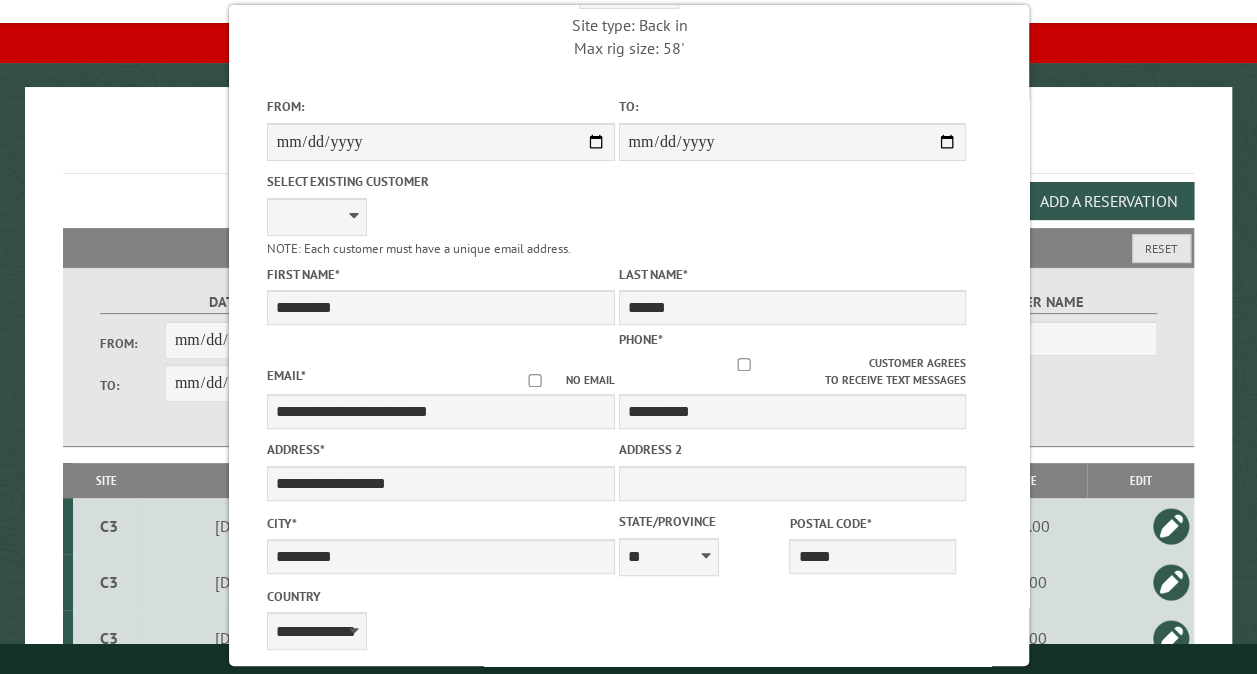 click on "**********" at bounding box center (628, 456) 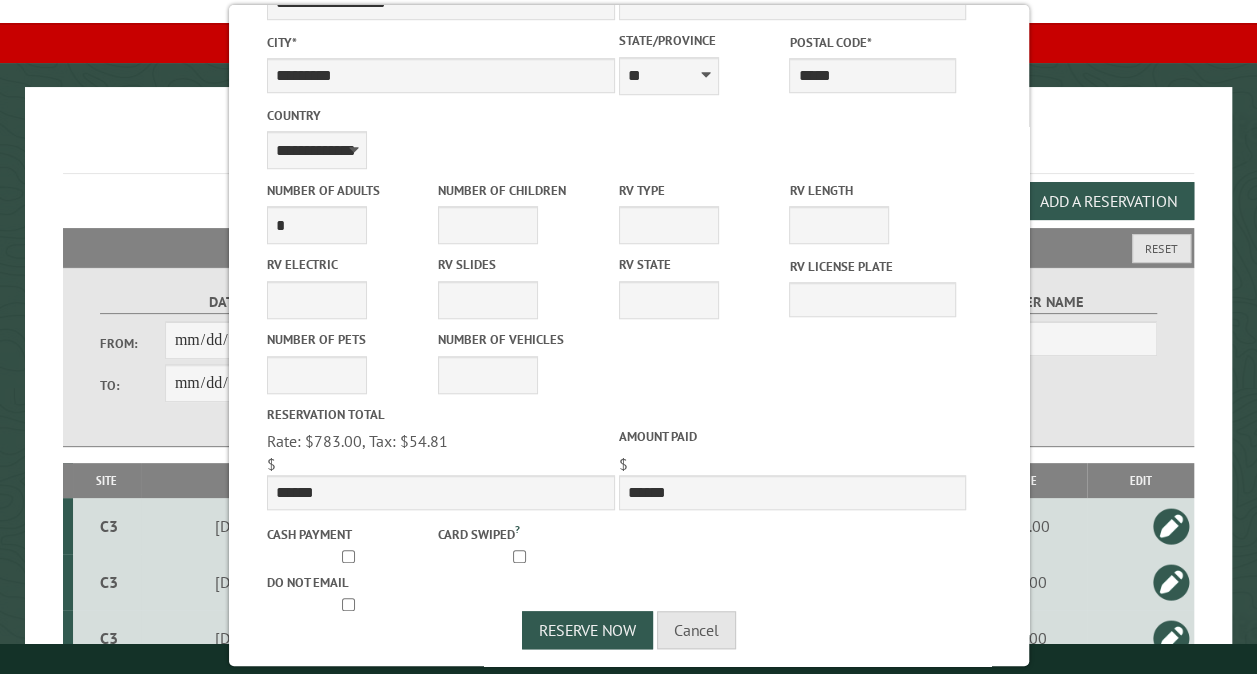 scroll, scrollTop: 648, scrollLeft: 0, axis: vertical 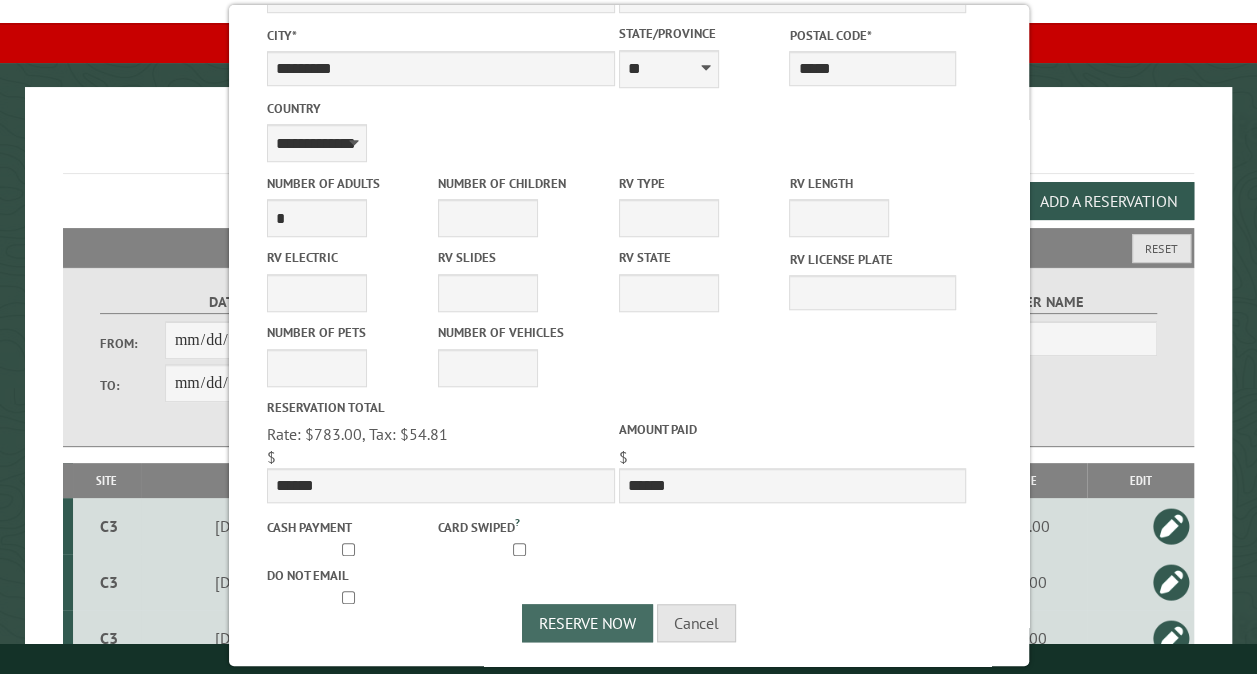 click on "Reserve Now" at bounding box center [587, 623] 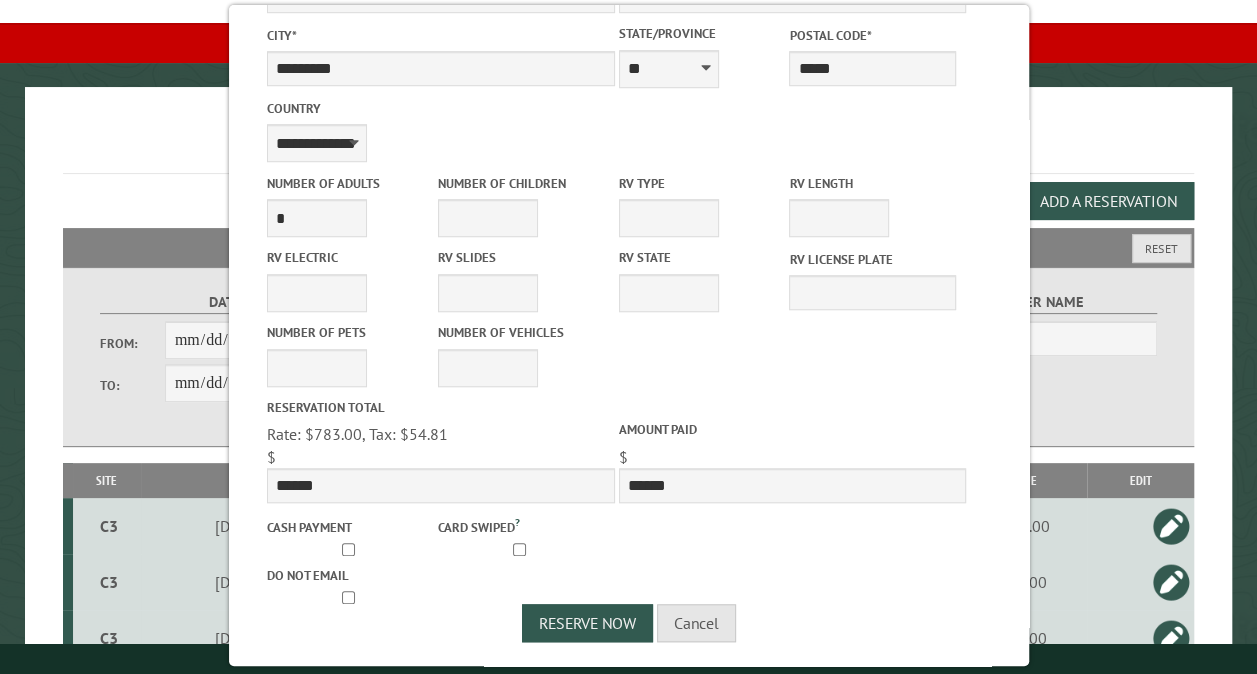 click on "Reservations" at bounding box center [628, 146] 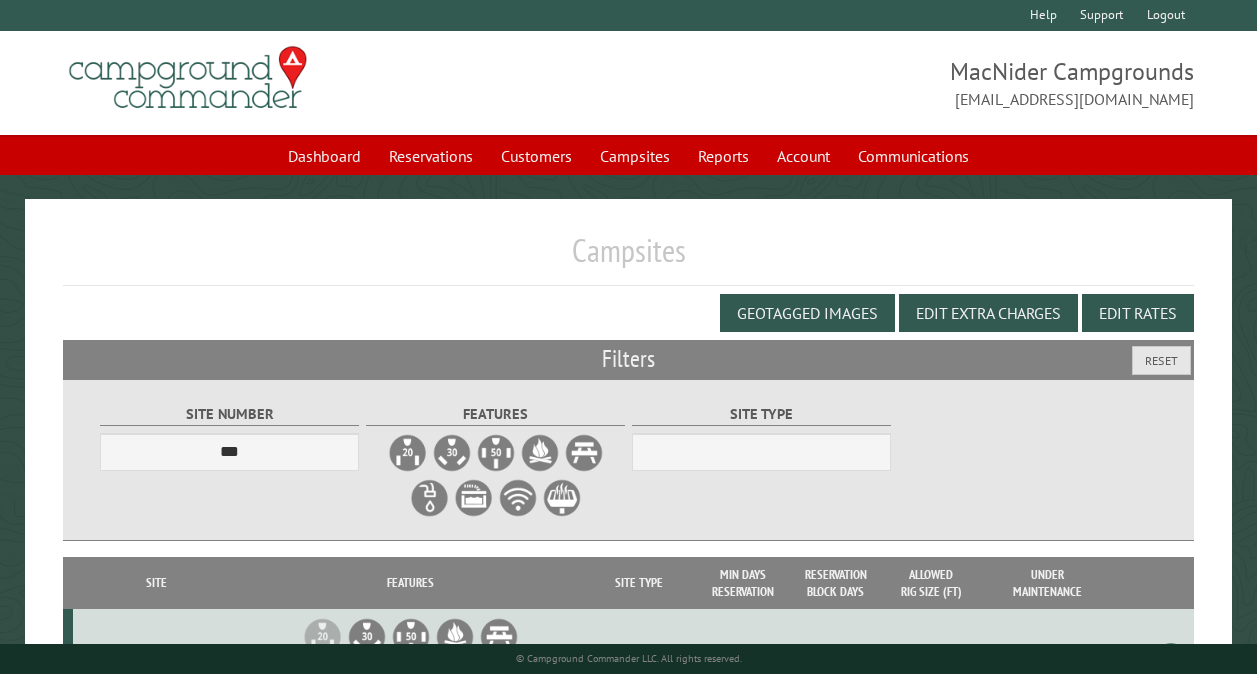 scroll, scrollTop: 0, scrollLeft: 0, axis: both 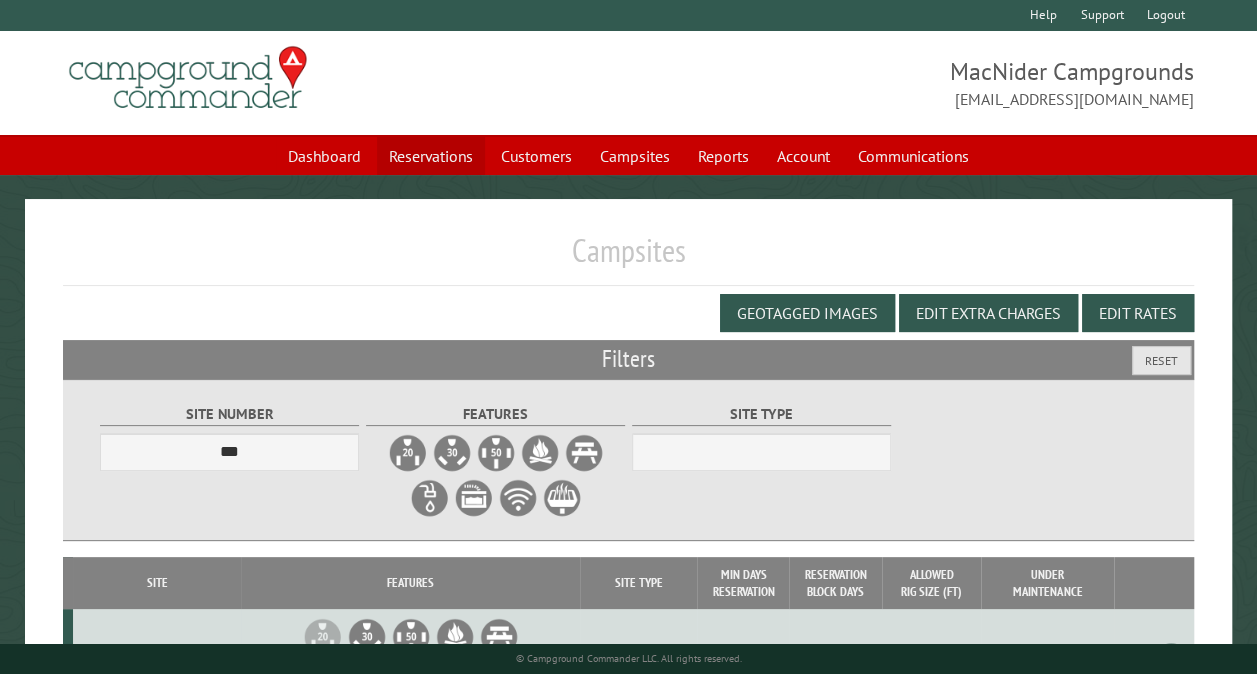 click on "Reservations" at bounding box center [431, 156] 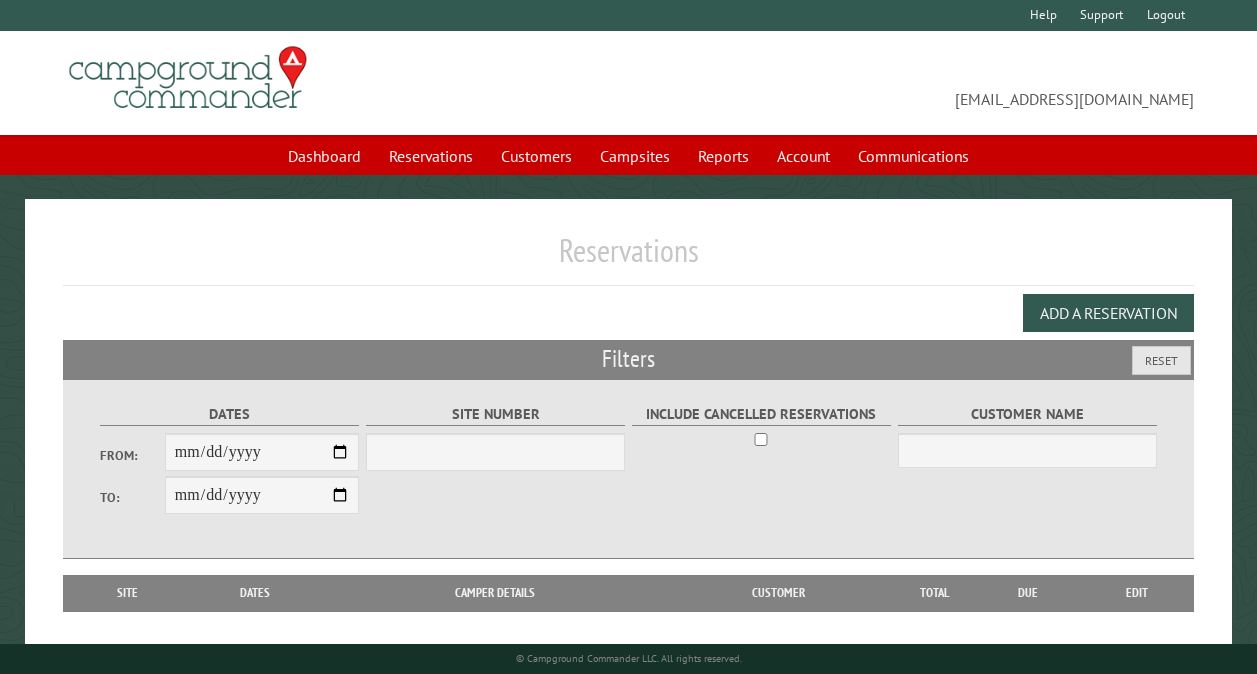 scroll, scrollTop: 0, scrollLeft: 0, axis: both 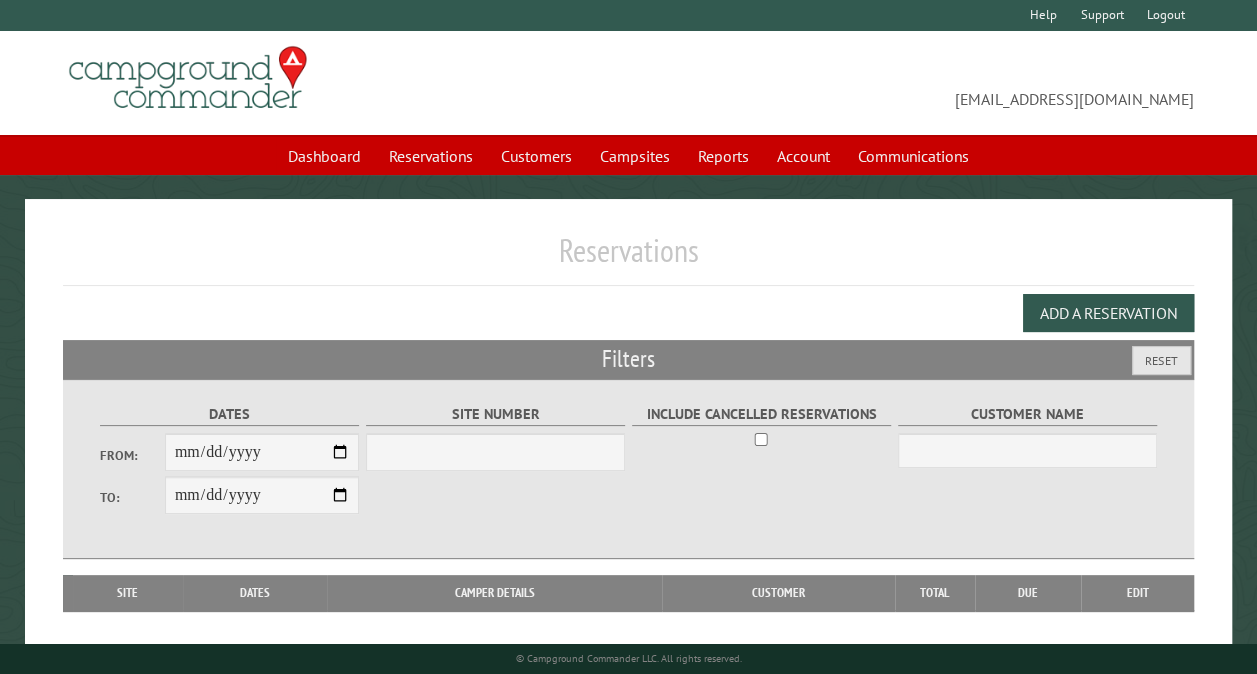 select on "***" 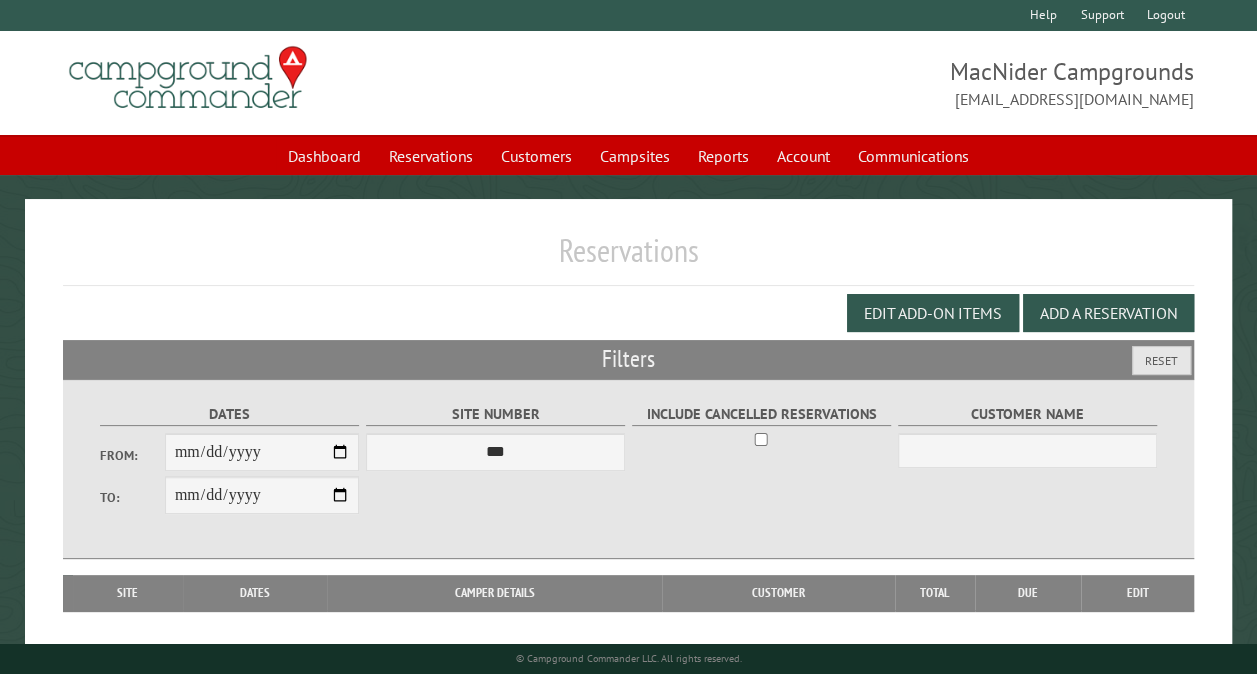 click on "From:" at bounding box center (262, 452) 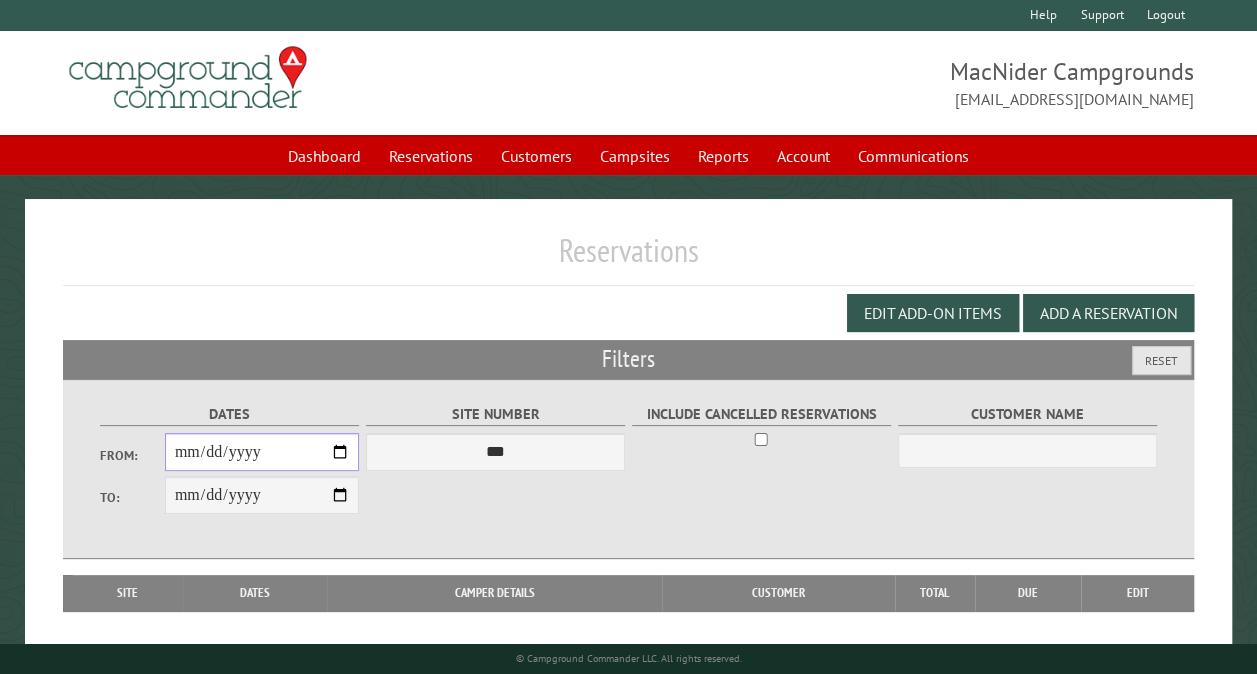 type on "**********" 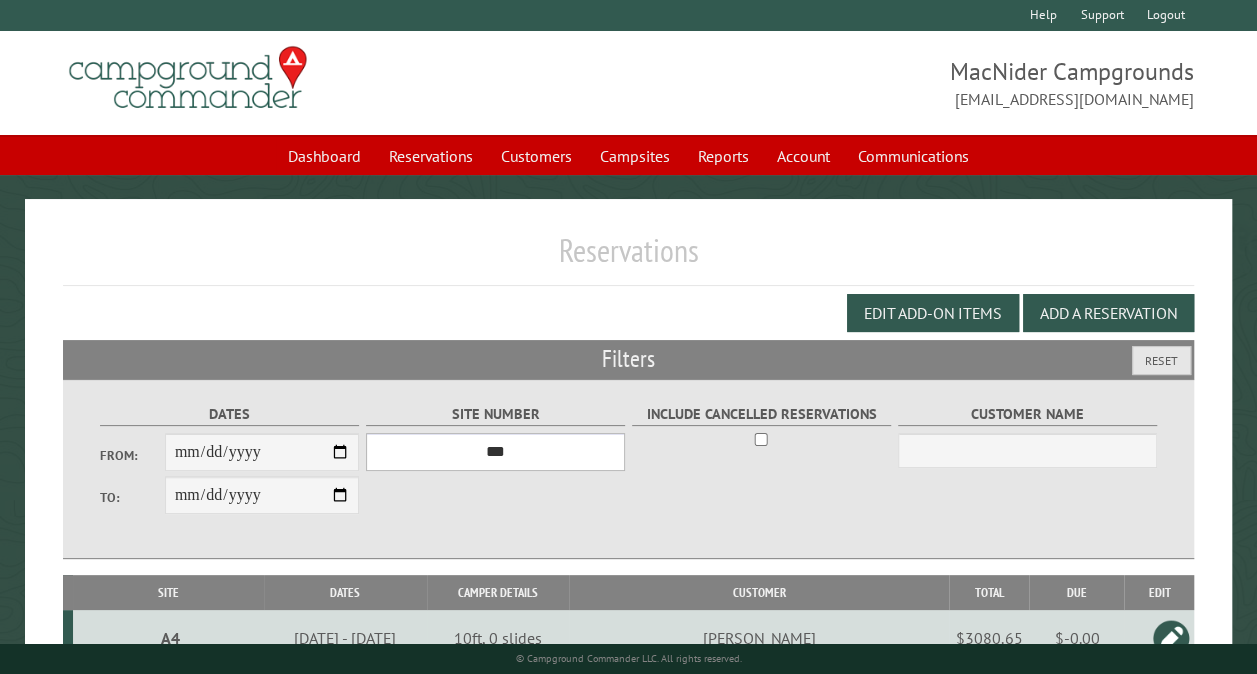 click on "*** ** ** ** ** ** ** ** ** ** *** *** *** *** ** ** ** ** ** ** ** ** ** *** *** ** ** ** ** ** ** ********* ** ** ** ** ** ** ** ** ** *** *** *** *** *** *** ** ** ** ** ** ** ** ** ** *** *** *** *** *** *** ** ** ** ** ** ** ** ** ** ** ** ** ** ** ** ** ** ** ** ** ** ** ** ** *** *** *** *** *** ***" at bounding box center (495, 452) 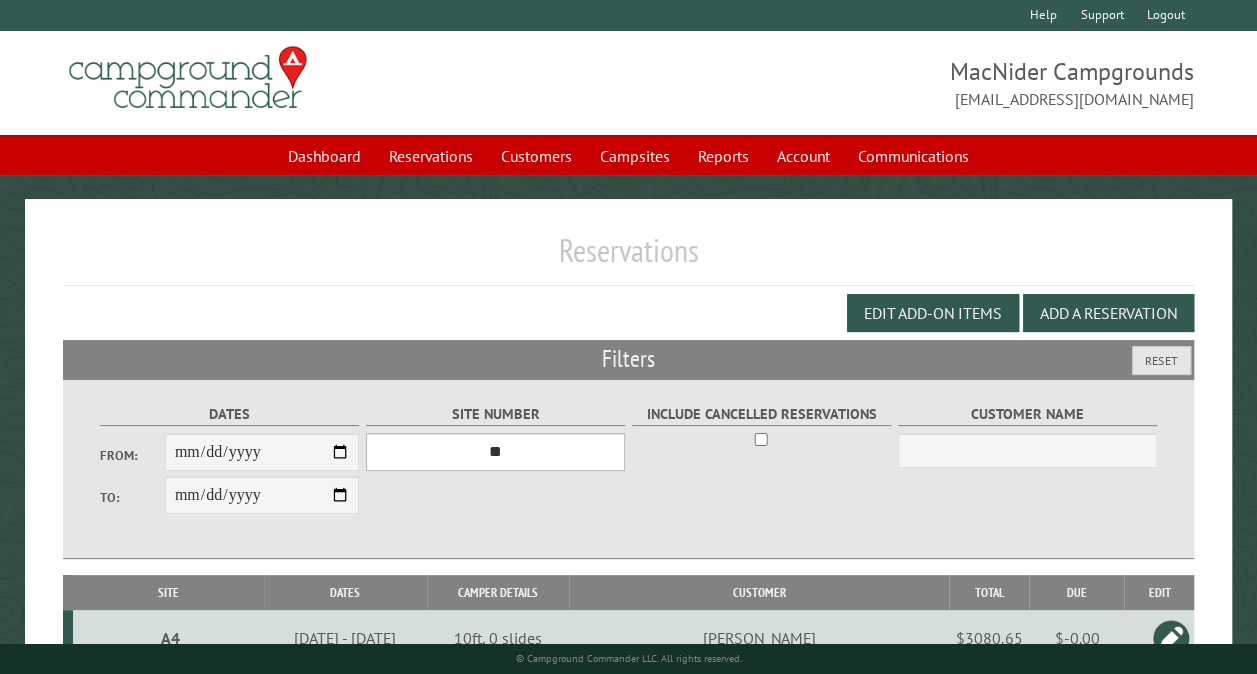 click on "*** ** ** ** ** ** ** ** ** ** *** *** *** *** ** ** ** ** ** ** ** ** ** *** *** ** ** ** ** ** ** ********* ** ** ** ** ** ** ** ** ** *** *** *** *** *** *** ** ** ** ** ** ** ** ** ** *** *** *** *** *** *** ** ** ** ** ** ** ** ** ** ** ** ** ** ** ** ** ** ** ** ** ** ** ** ** *** *** *** *** *** ***" at bounding box center [495, 452] 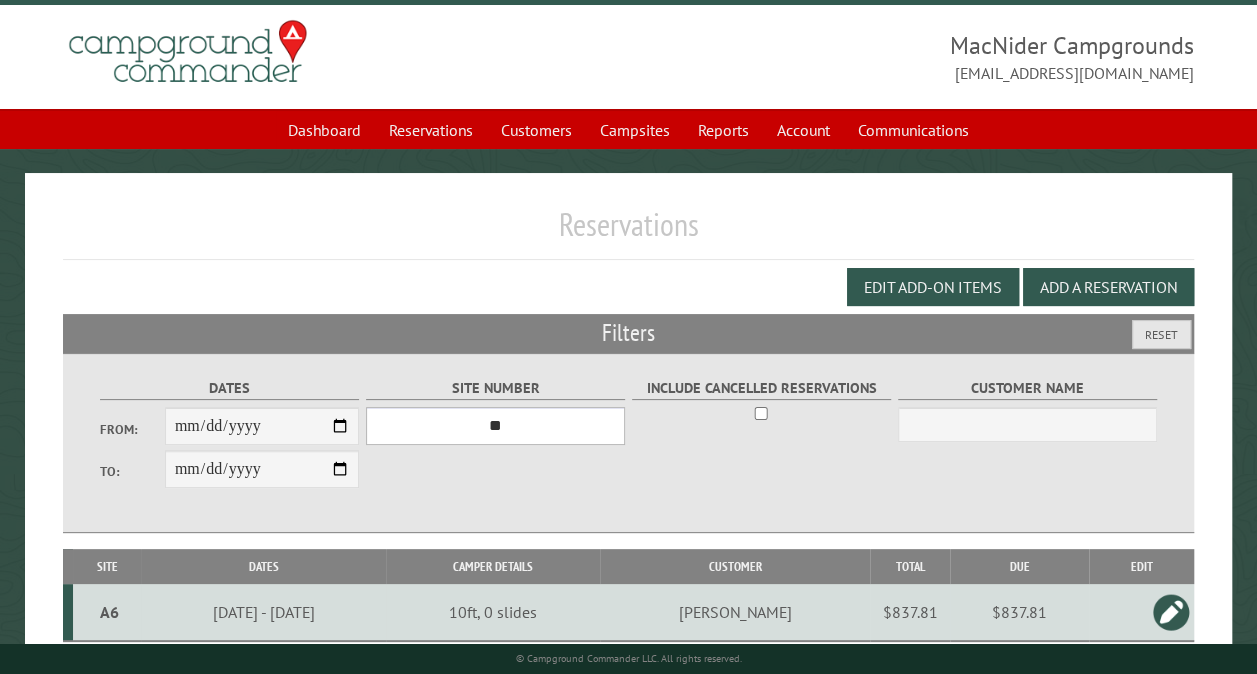 scroll, scrollTop: 112, scrollLeft: 0, axis: vertical 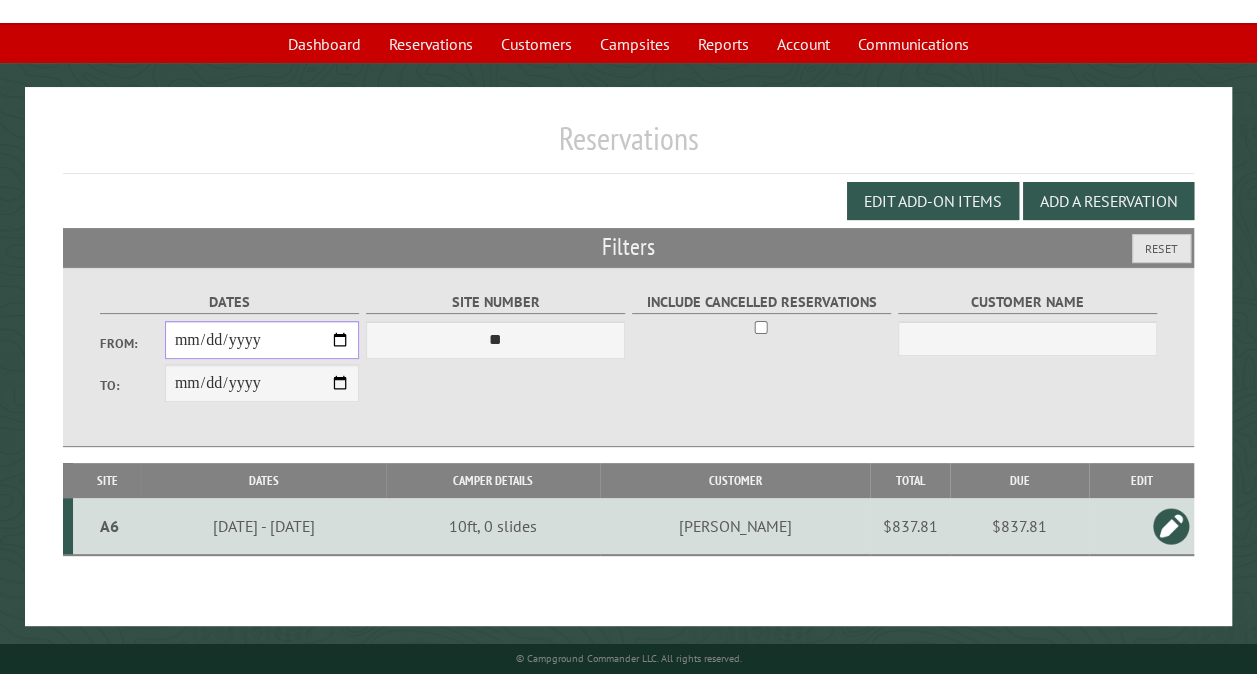 click on "**********" at bounding box center (262, 340) 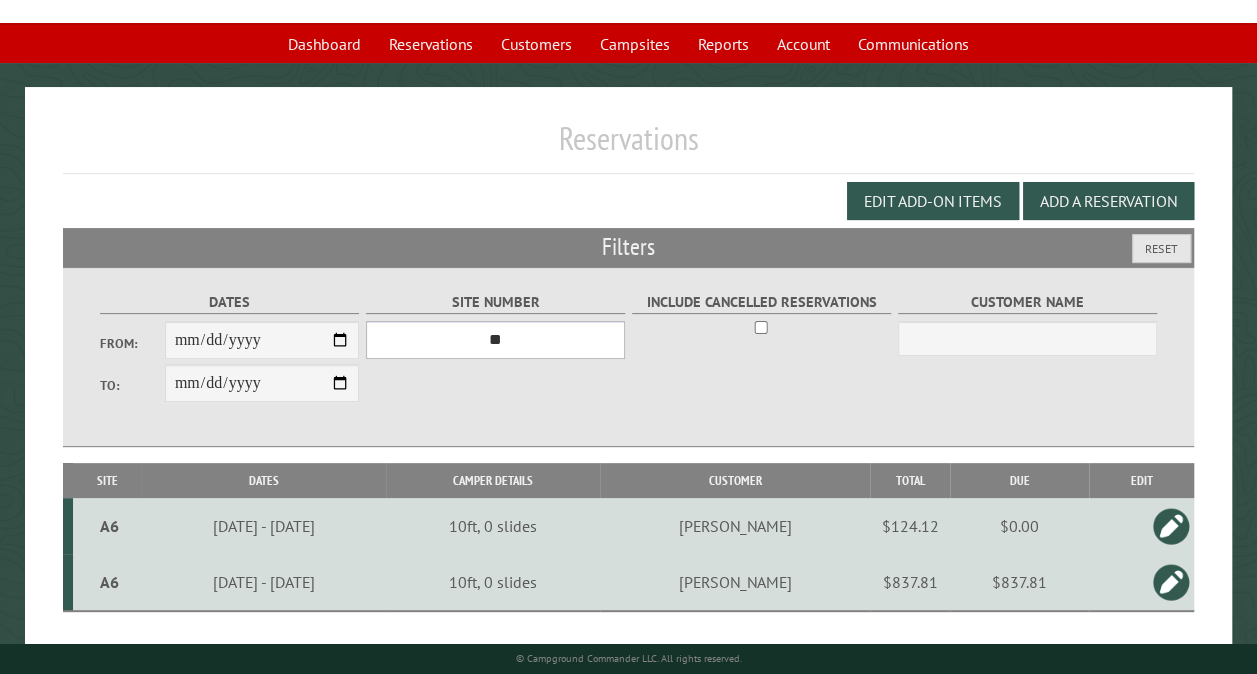 click on "*** ** ** ** ** ** ** ** ** ** *** *** *** *** ** ** ** ** ** ** ** ** ** *** *** ** ** ** ** ** ** ********* ** ** ** ** ** ** ** ** ** *** *** *** *** *** *** ** ** ** ** ** ** ** ** ** *** *** *** *** *** *** ** ** ** ** ** ** ** ** ** ** ** ** ** ** ** ** ** ** ** ** ** ** ** ** *** *** *** *** *** ***" at bounding box center [495, 340] 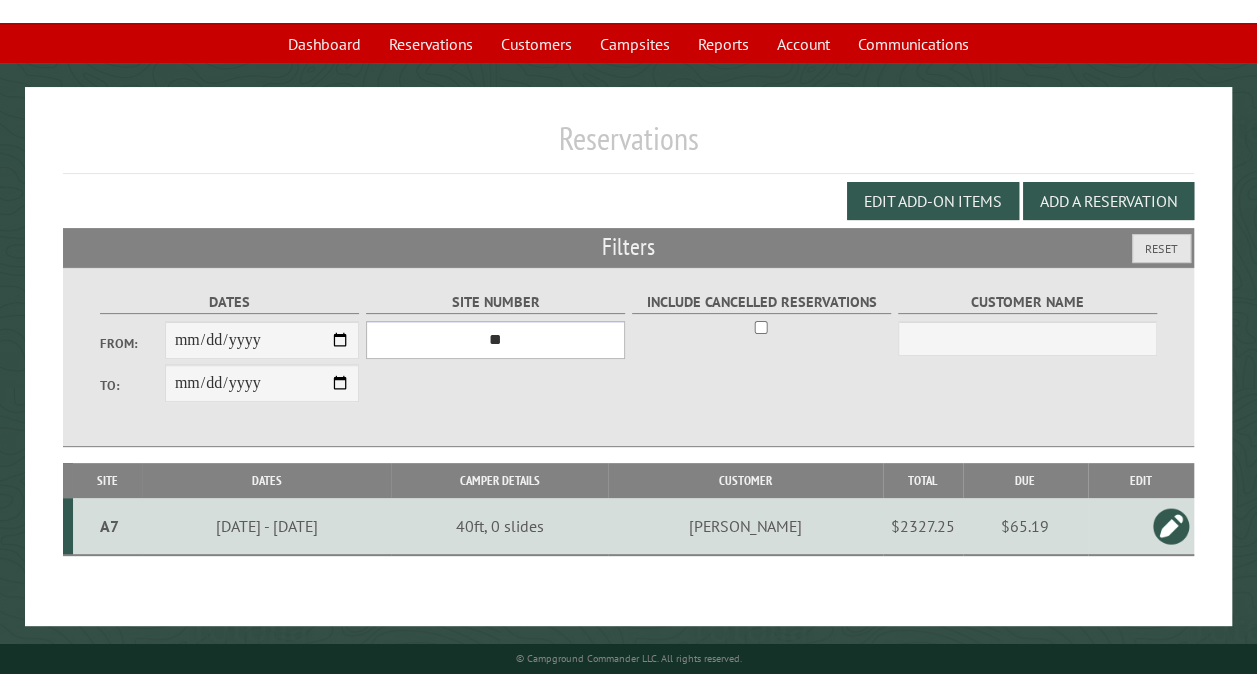 click on "*** ** ** ** ** ** ** ** ** ** *** *** *** *** ** ** ** ** ** ** ** ** ** *** *** ** ** ** ** ** ** ********* ** ** ** ** ** ** ** ** ** *** *** *** *** *** *** ** ** ** ** ** ** ** ** ** *** *** *** *** *** *** ** ** ** ** ** ** ** ** ** ** ** ** ** ** ** ** ** ** ** ** ** ** ** ** *** *** *** *** *** ***" at bounding box center (495, 340) 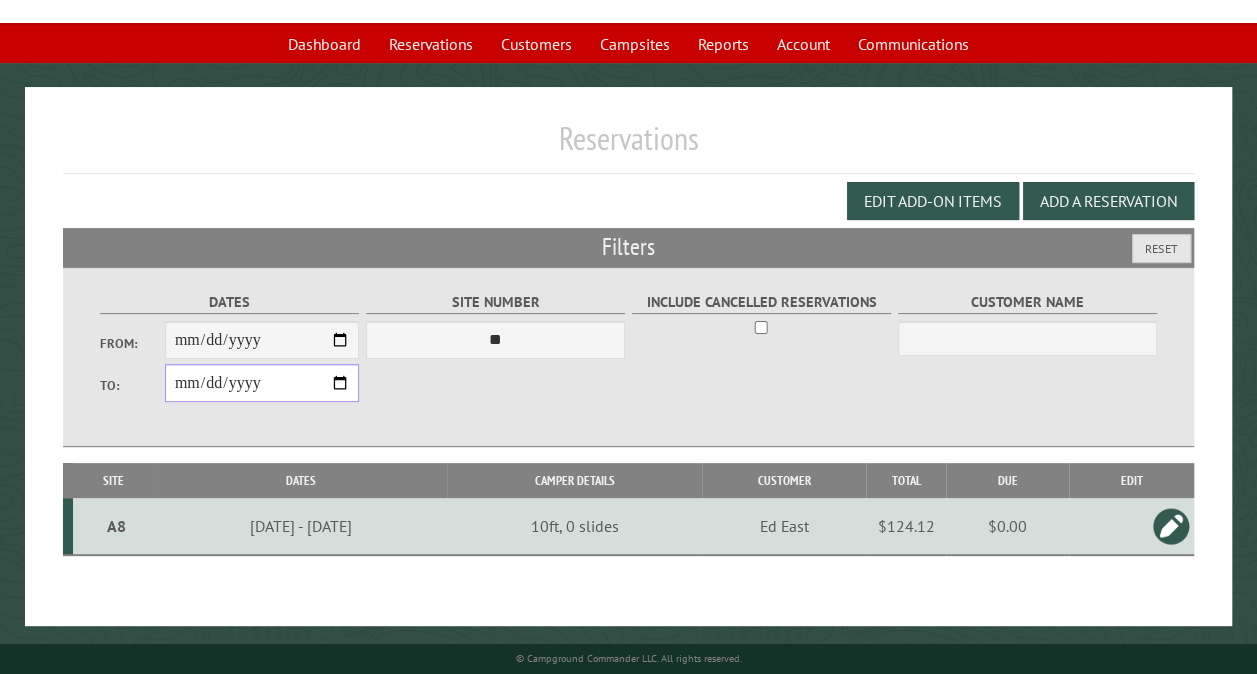 click on "**********" at bounding box center [262, 383] 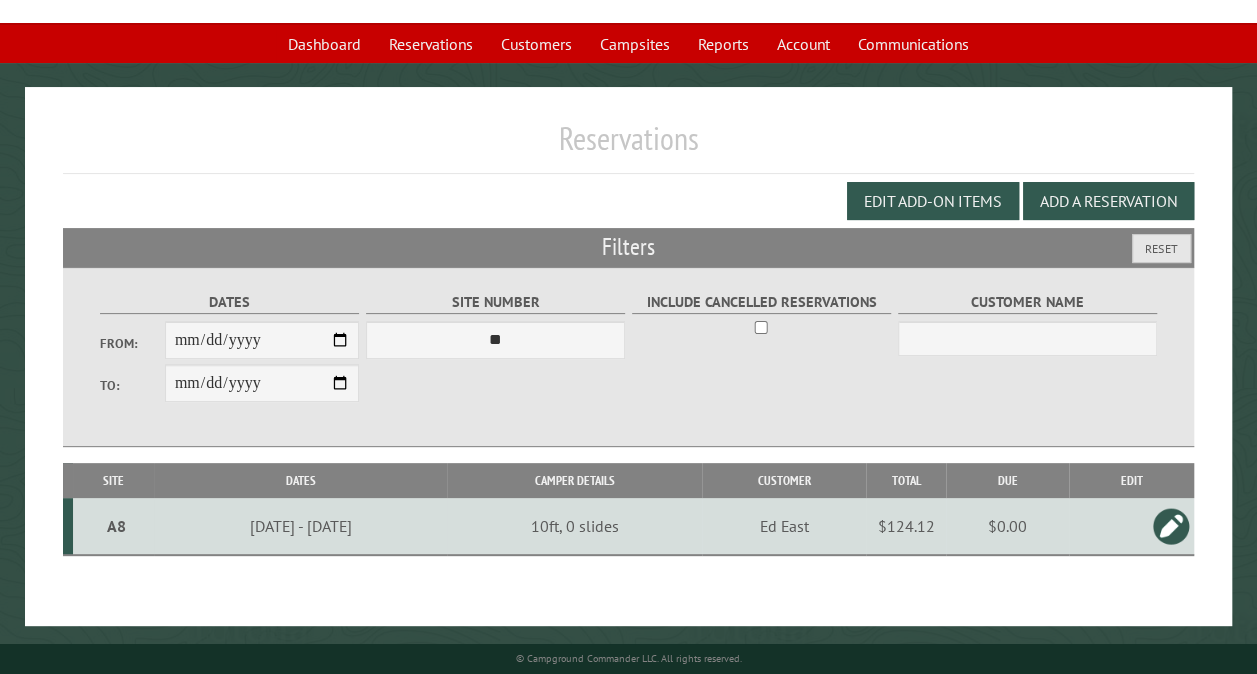 click on "Reservations" at bounding box center [628, 146] 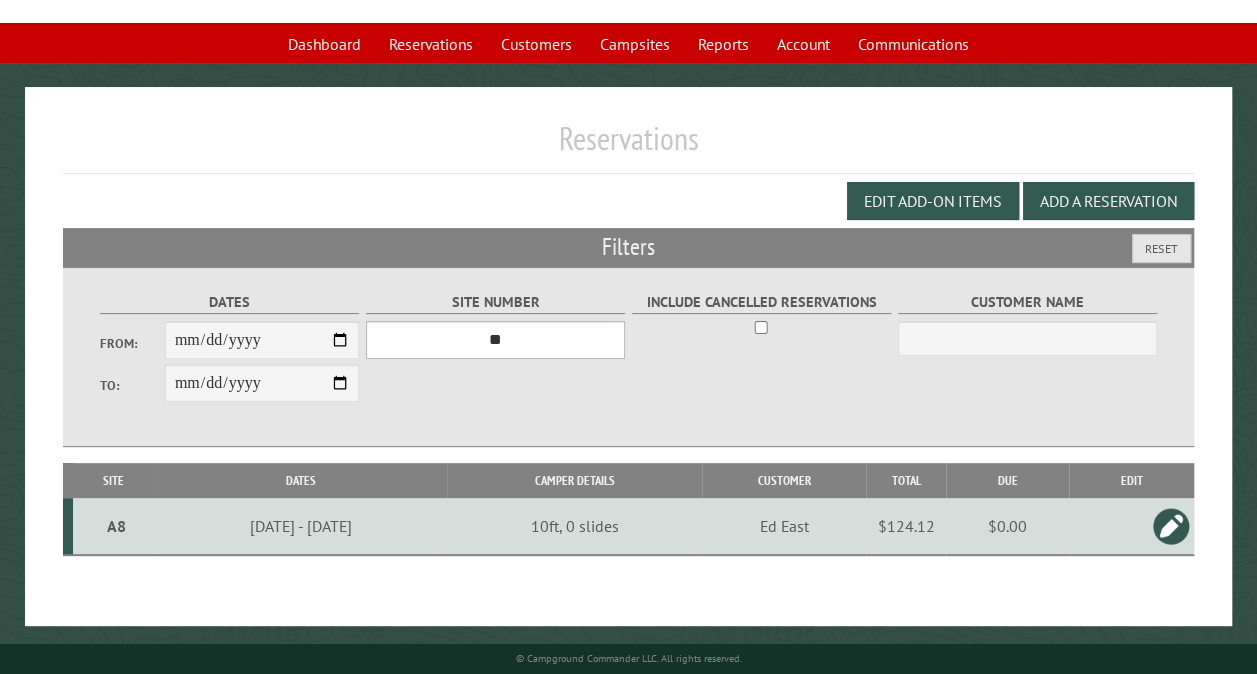 click on "*** ** ** ** ** ** ** ** ** ** *** *** *** *** ** ** ** ** ** ** ** ** ** *** *** ** ** ** ** ** ** ********* ** ** ** ** ** ** ** ** ** *** *** *** *** *** *** ** ** ** ** ** ** ** ** ** *** *** *** *** *** *** ** ** ** ** ** ** ** ** ** ** ** ** ** ** ** ** ** ** ** ** ** ** ** ** *** *** *** *** *** ***" at bounding box center (495, 340) 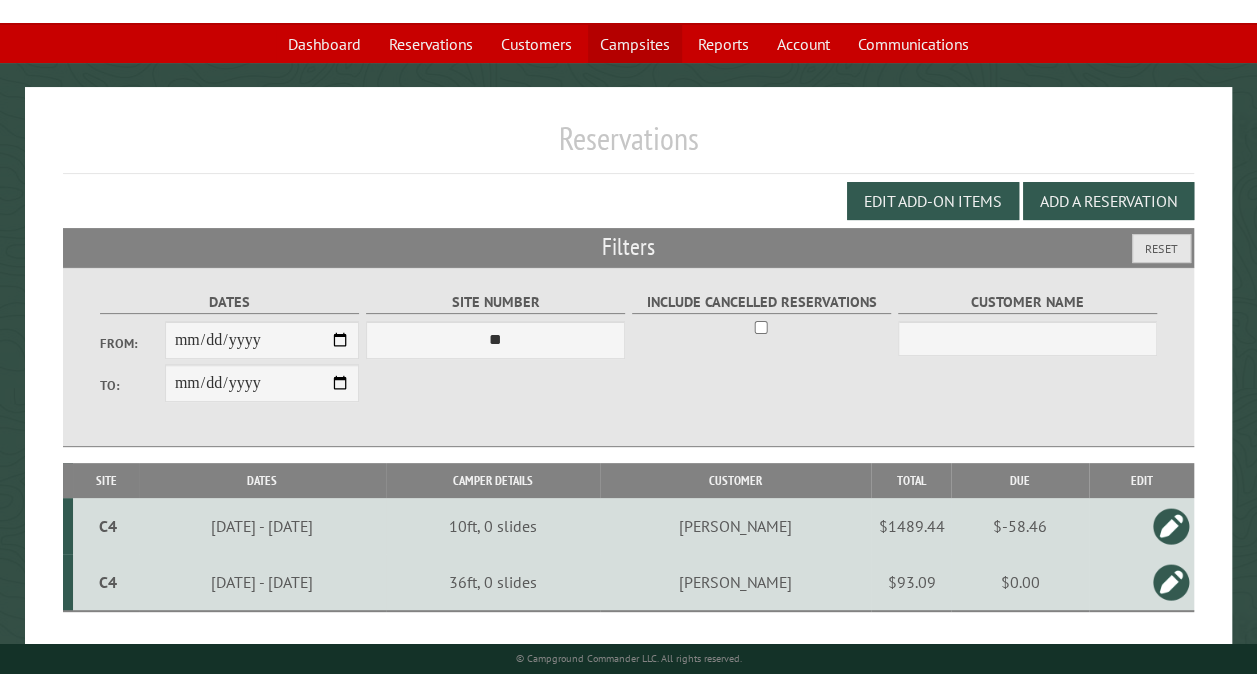 click on "Campsites" at bounding box center (635, 44) 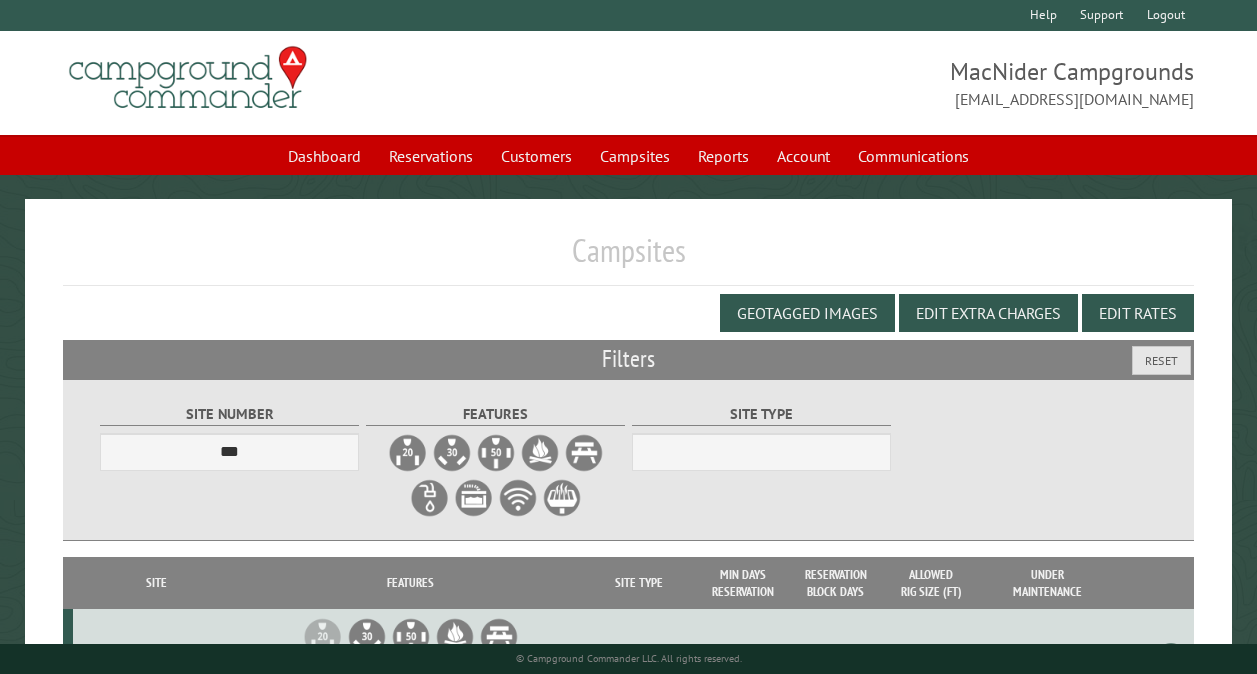 scroll, scrollTop: 112, scrollLeft: 0, axis: vertical 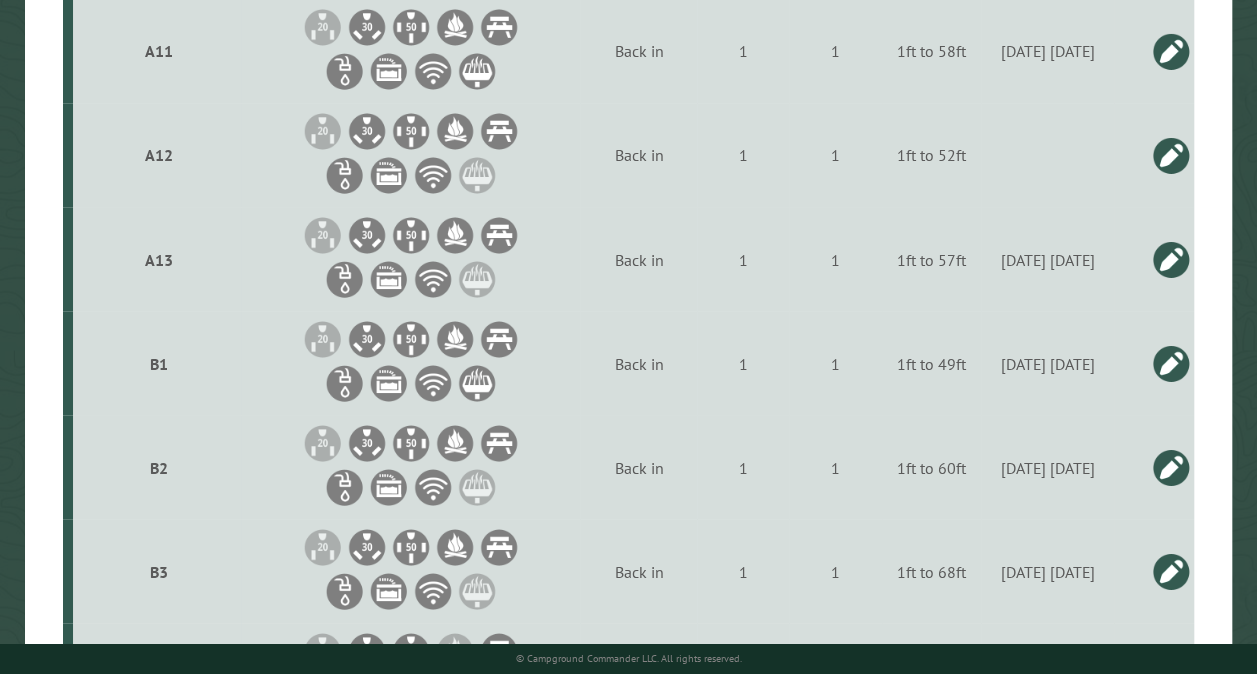 click at bounding box center [1171, 467] 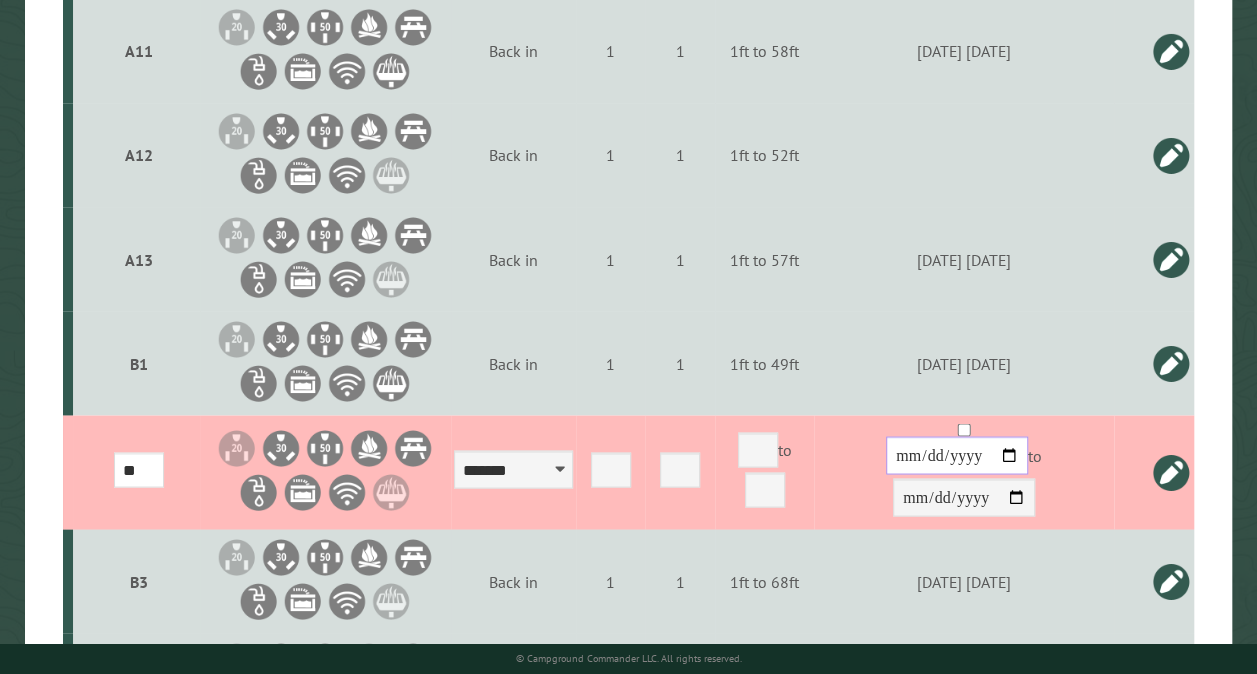 click on "**********" at bounding box center [957, 455] 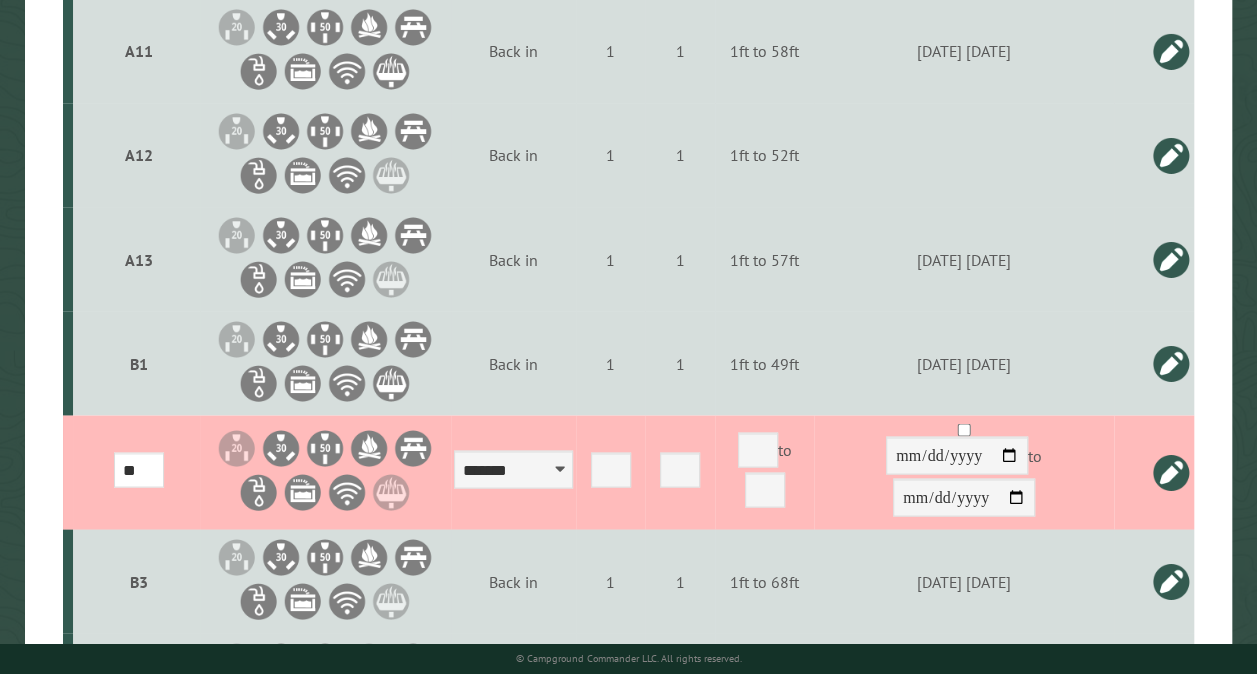 click at bounding box center [1171, 472] 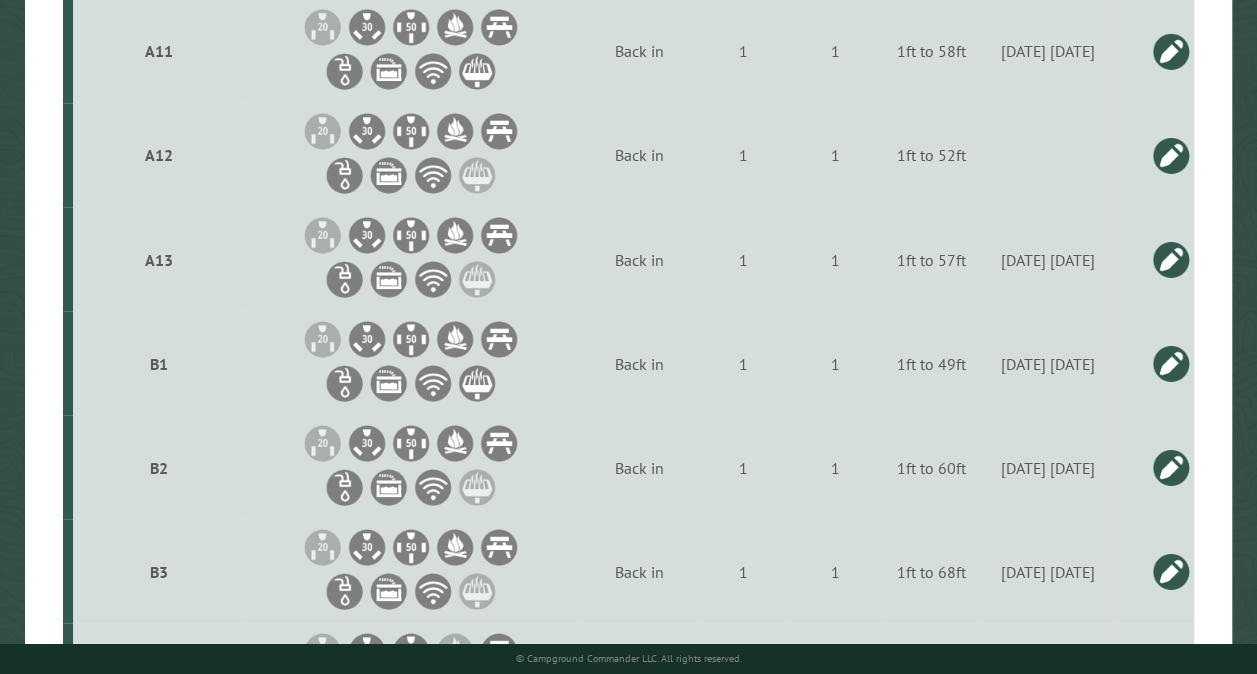 click at bounding box center [1171, 467] 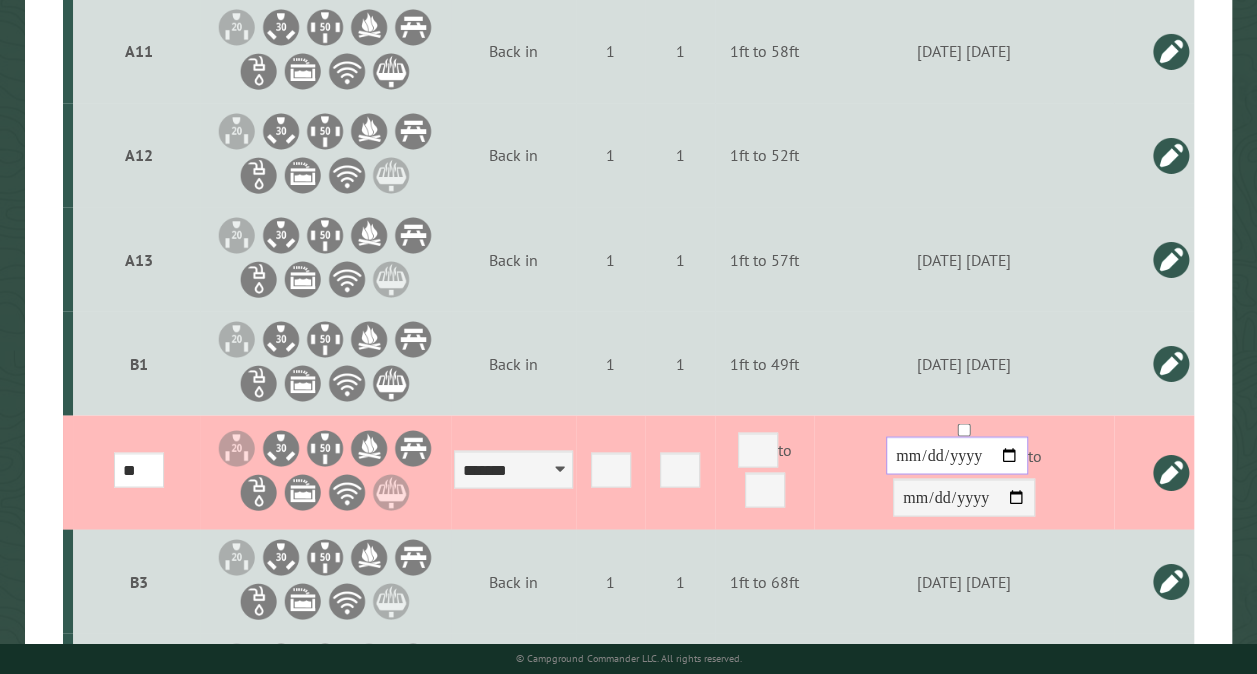 click on "**********" at bounding box center (957, 455) 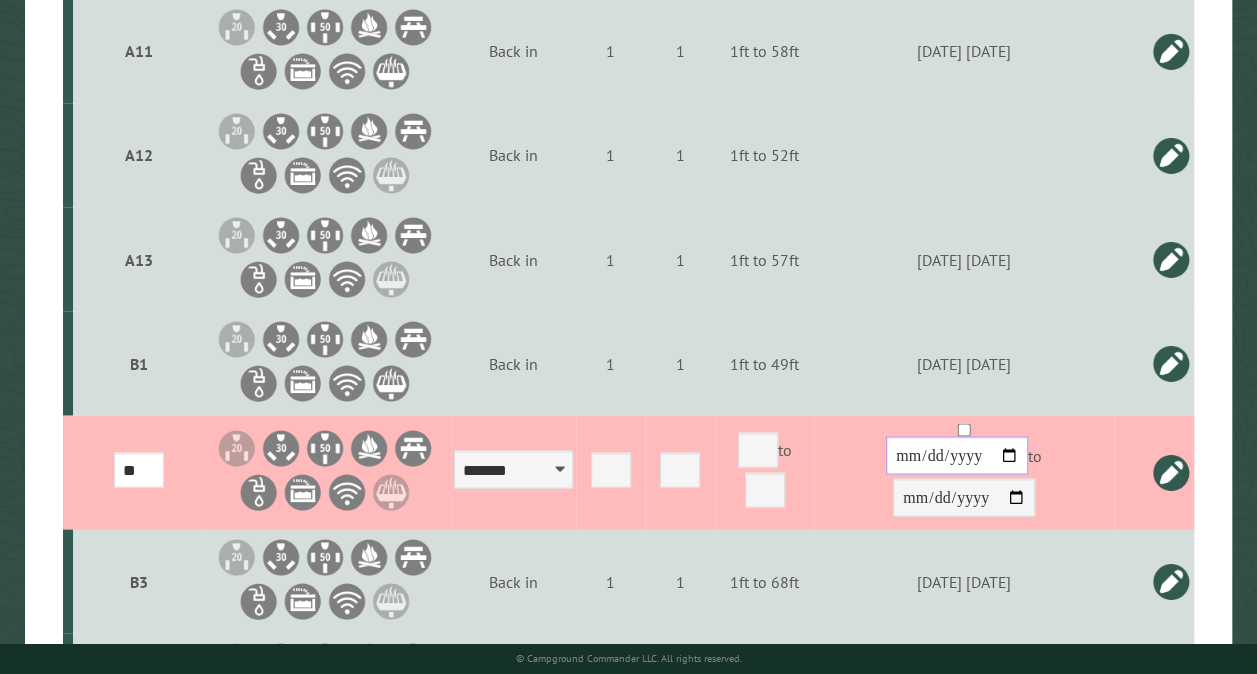 type on "**********" 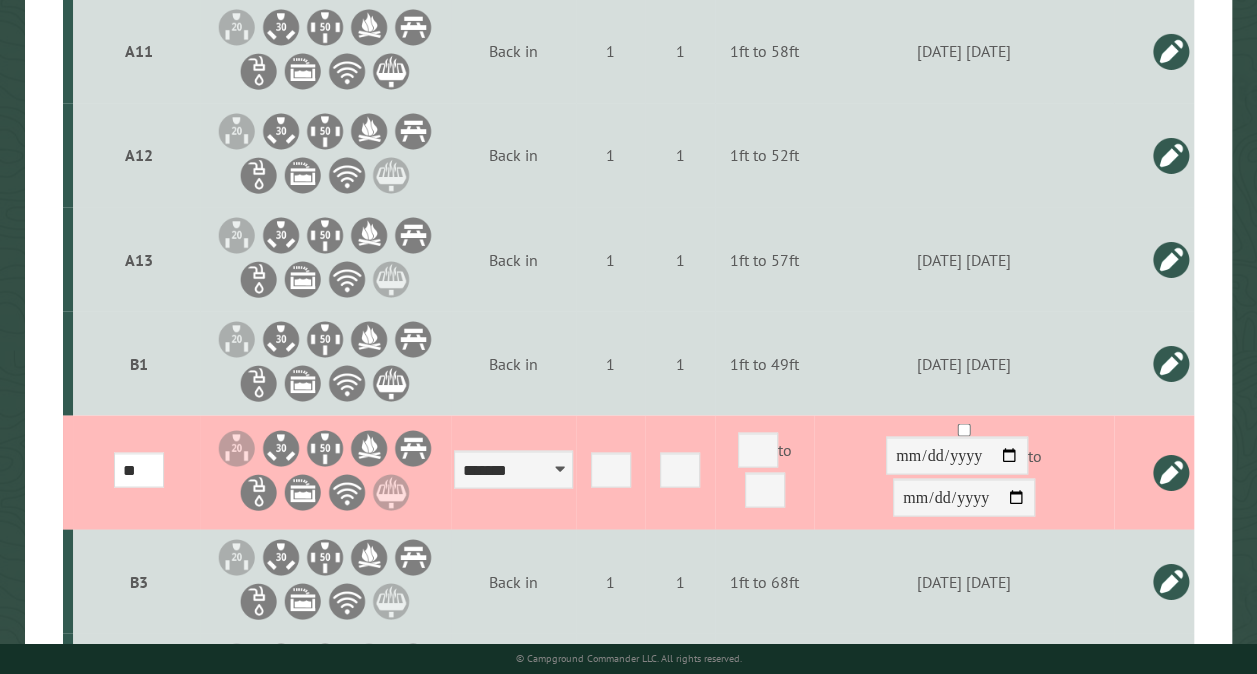click at bounding box center [1171, 472] 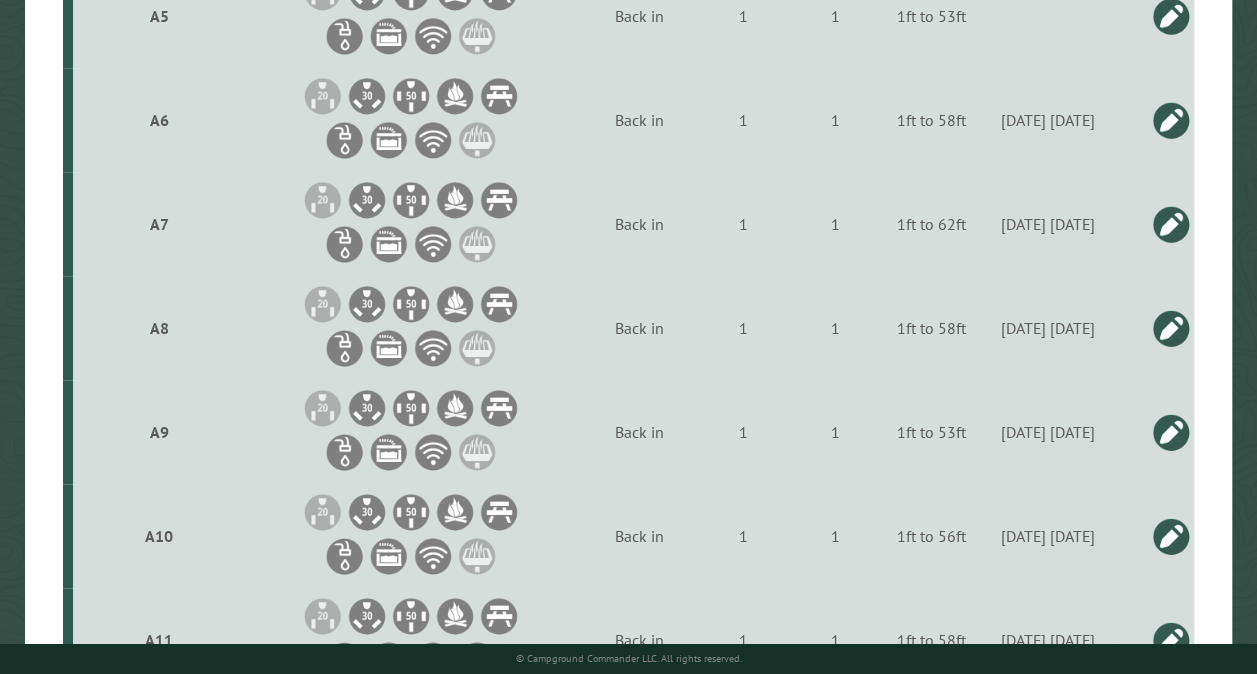 scroll, scrollTop: 472, scrollLeft: 0, axis: vertical 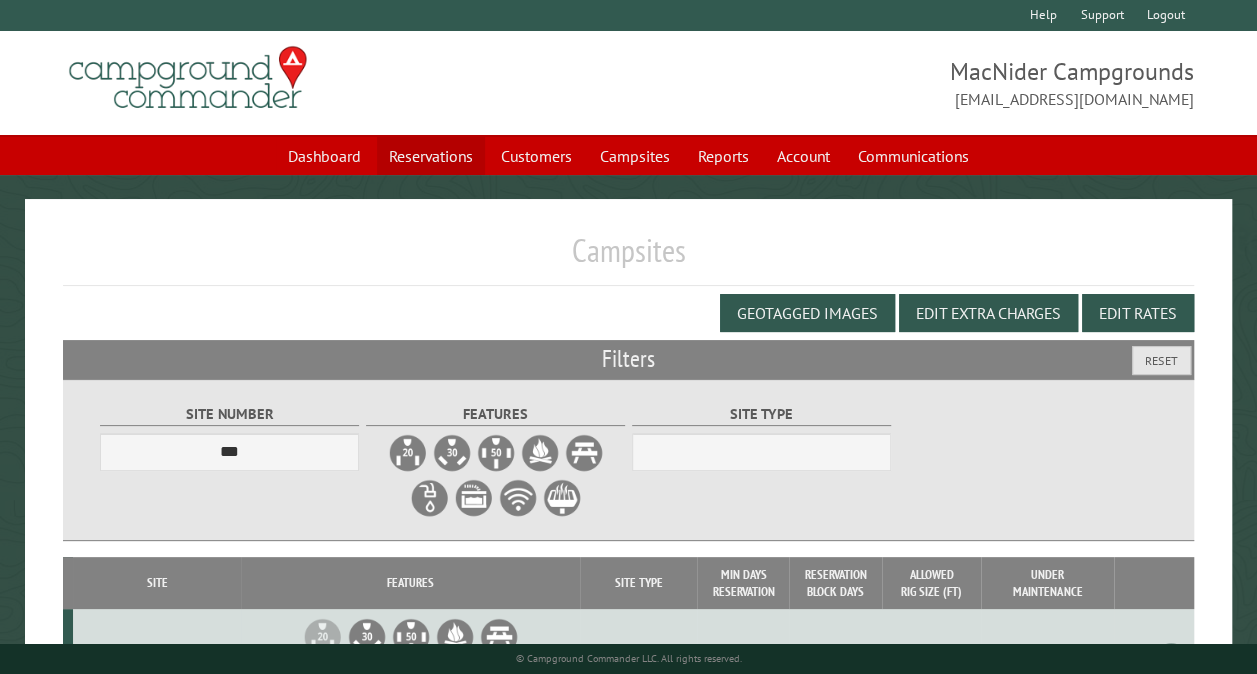click on "Reservations" at bounding box center (431, 156) 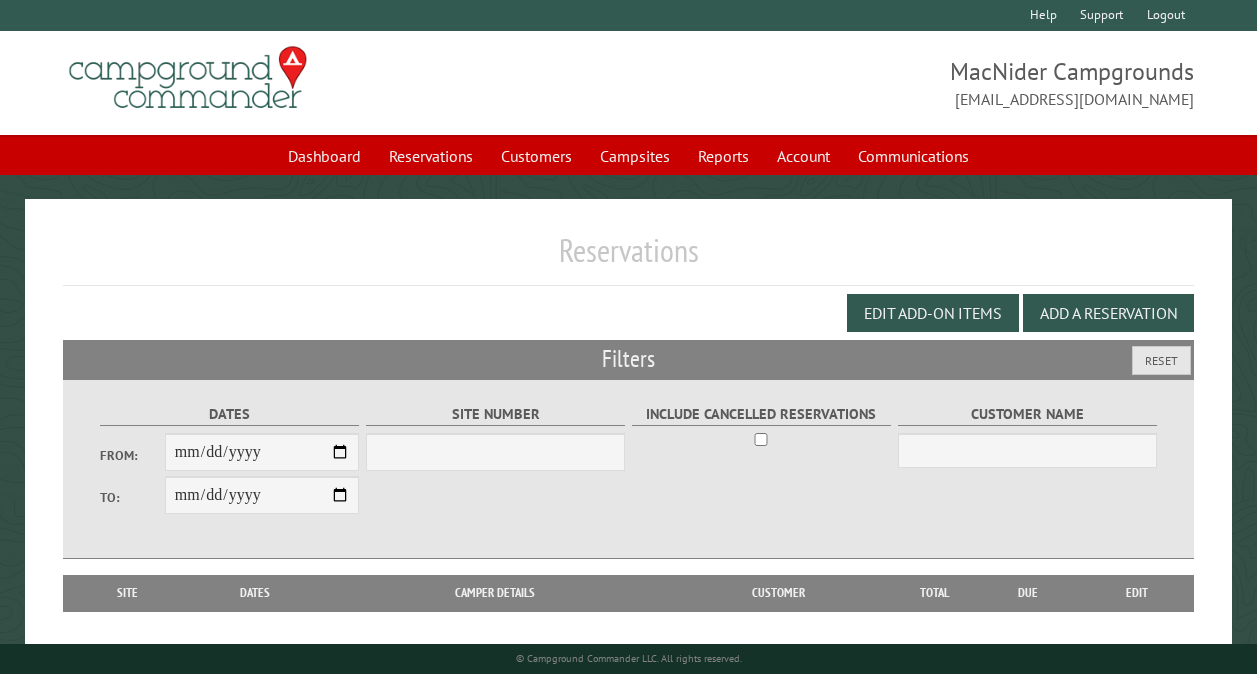 scroll, scrollTop: 0, scrollLeft: 0, axis: both 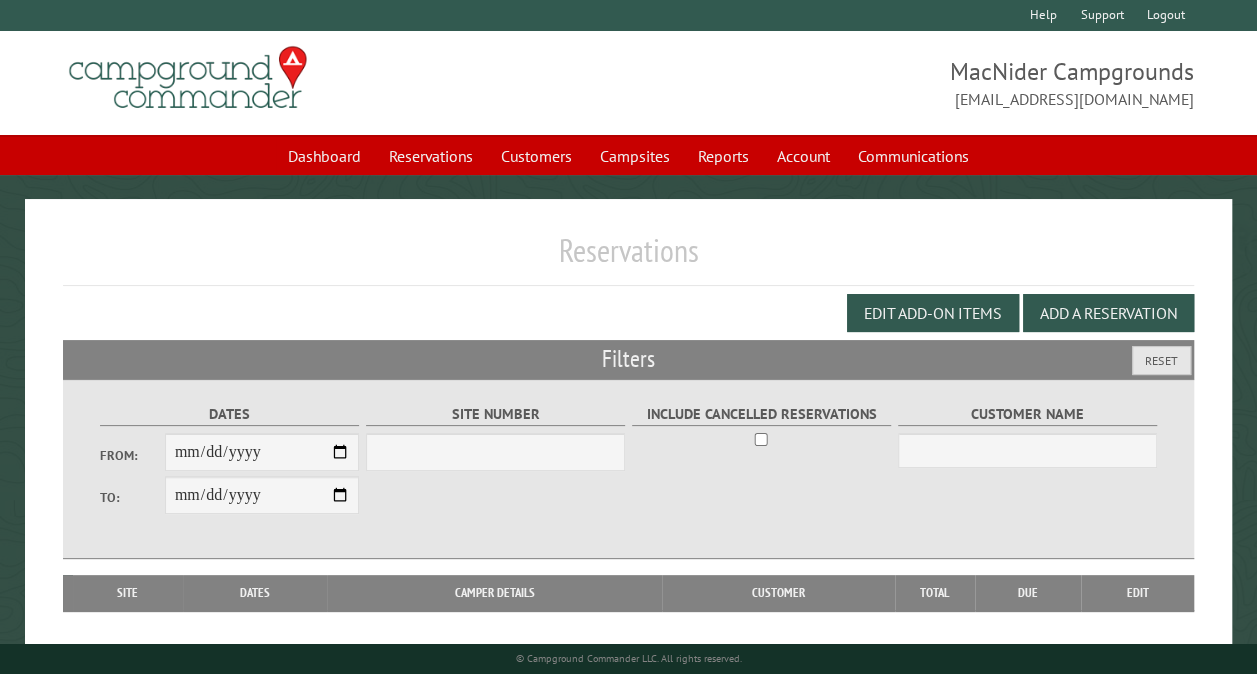 select on "***" 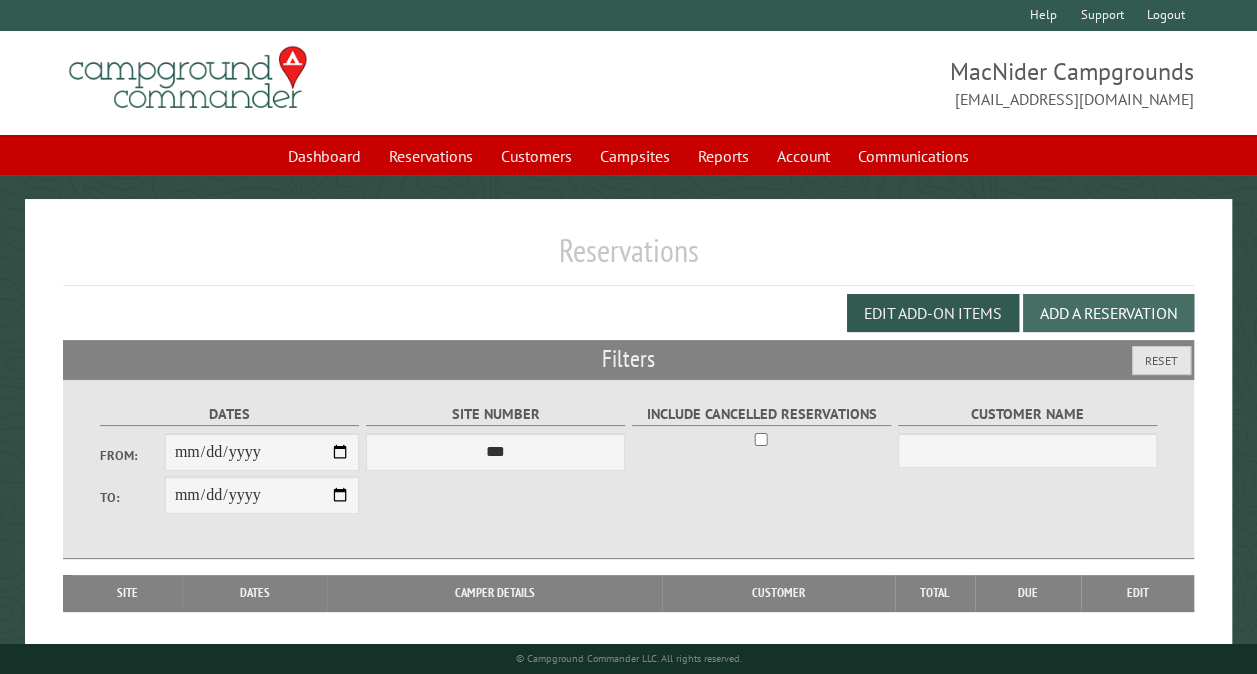 click on "Add a Reservation" at bounding box center (1108, 313) 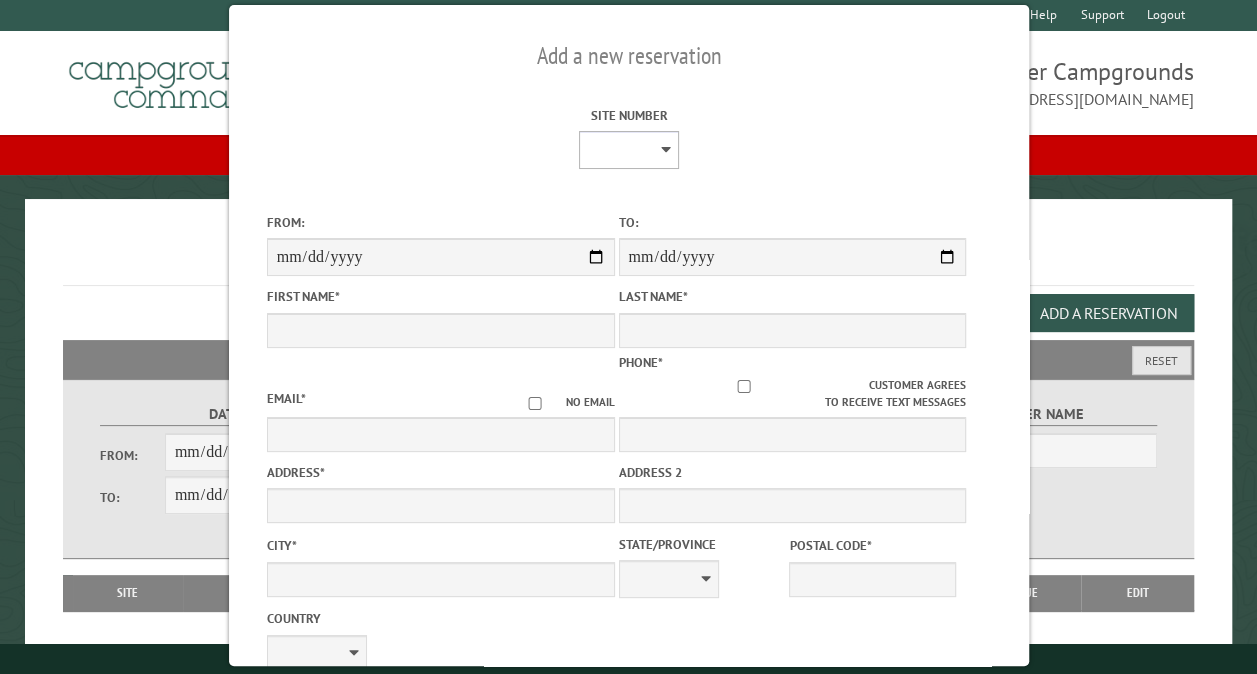click on "** ** ** ** ** ** ** ** ** *** *** *** *** ** ** ** ** ** ** ** ** ** *** *** ** ** ** ** ** ** ********* ** ** ** ** ** ** ** ** ** *** *** *** *** *** *** ** ** ** ** ** ** ** ** ** *** *** *** *** *** *** ** ** ** ** ** ** ** ** ** ** ** ** ** ** ** ** ** ** ** ** ** ** ** ** *** *** *** *** *** ***" at bounding box center (628, 150) 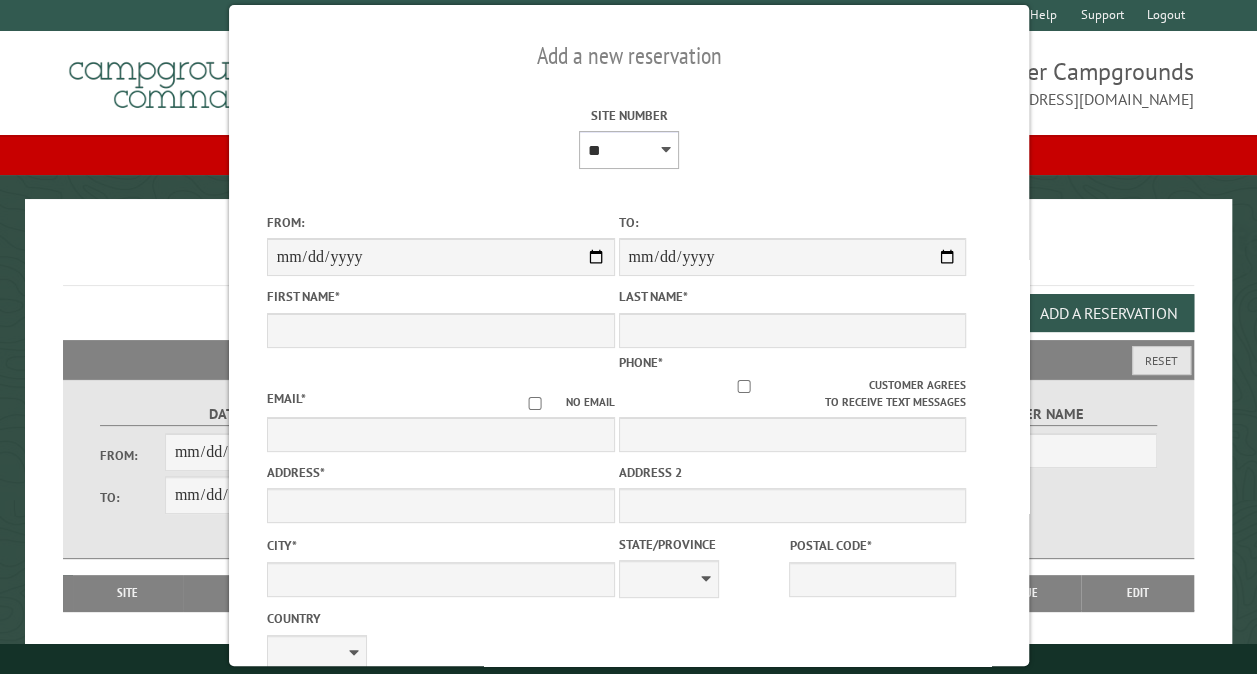 click on "** ** ** ** ** ** ** ** ** *** *** *** *** ** ** ** ** ** ** ** ** ** *** *** ** ** ** ** ** ** ********* ** ** ** ** ** ** ** ** ** *** *** *** *** *** *** ** ** ** ** ** ** ** ** ** *** *** *** *** *** *** ** ** ** ** ** ** ** ** ** ** ** ** ** ** ** ** ** ** ** ** ** ** ** ** *** *** *** *** *** ***" at bounding box center [628, 150] 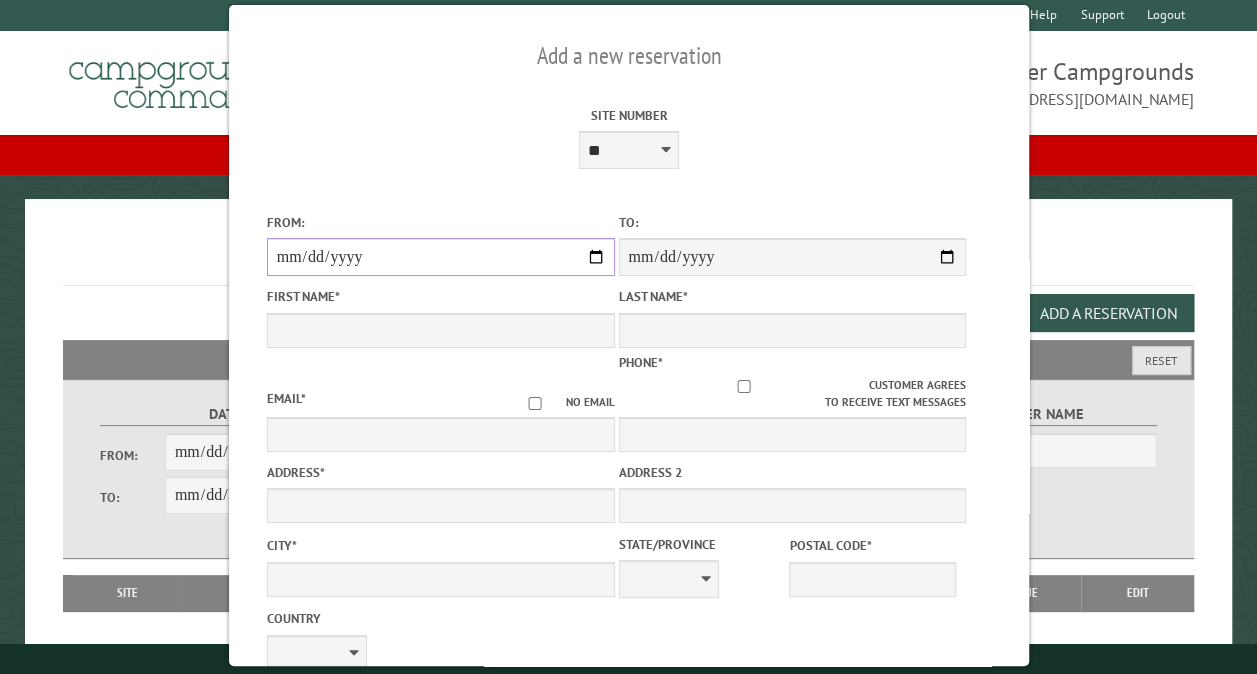 click on "From:" at bounding box center [440, 257] 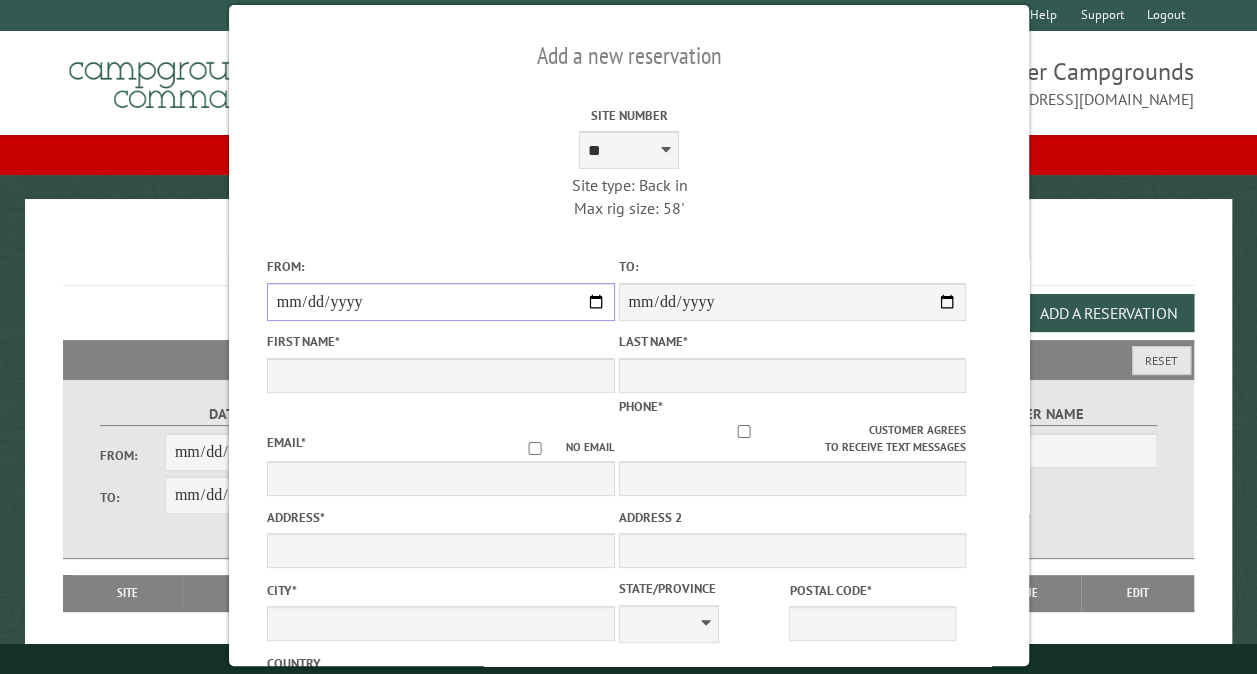 type on "*****" 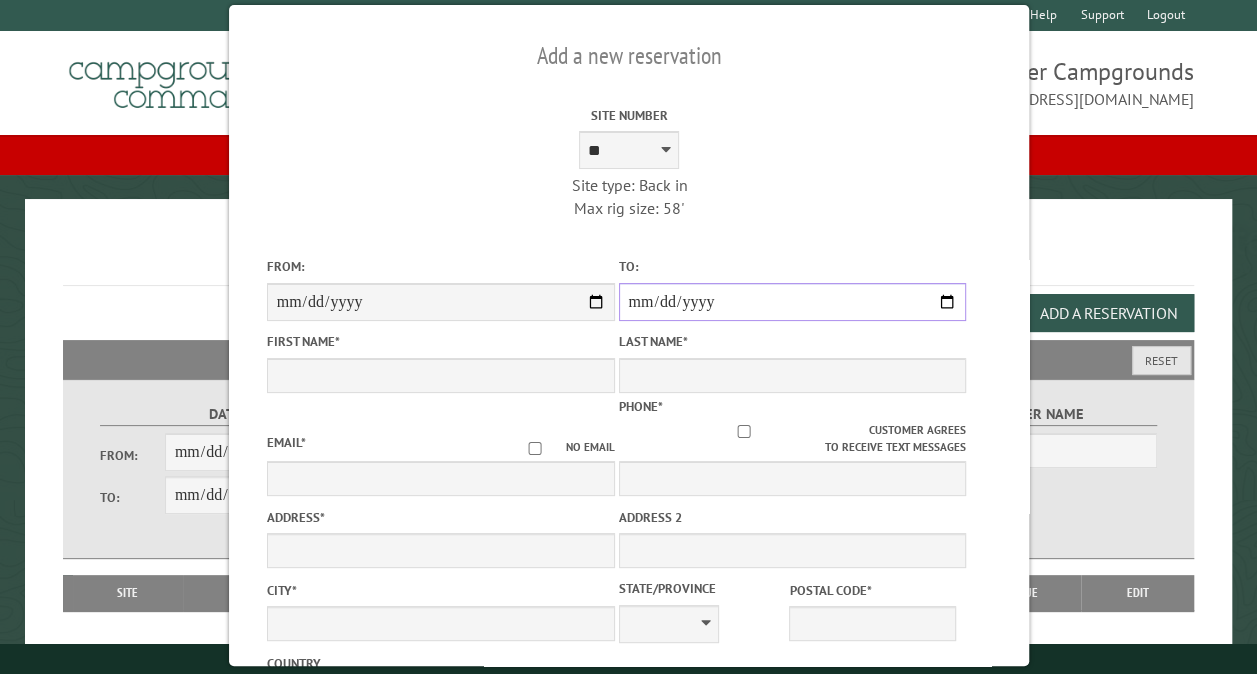 click on "**********" at bounding box center (792, 302) 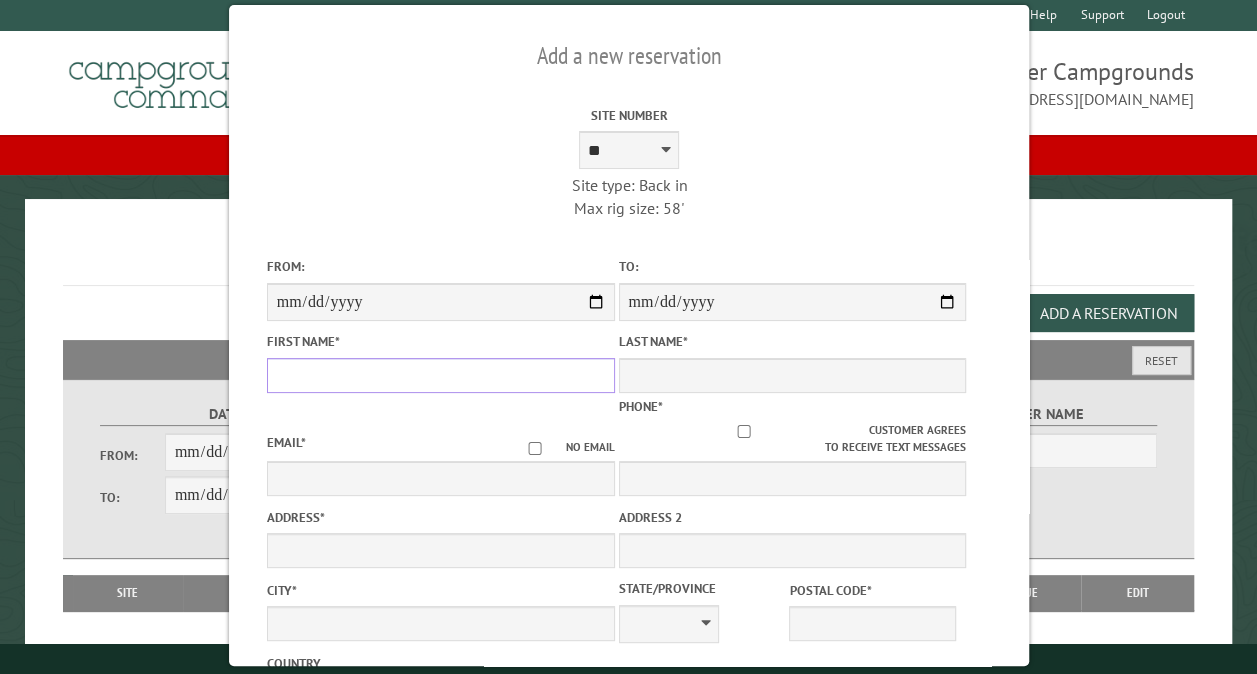 click on "First Name *" at bounding box center [440, 375] 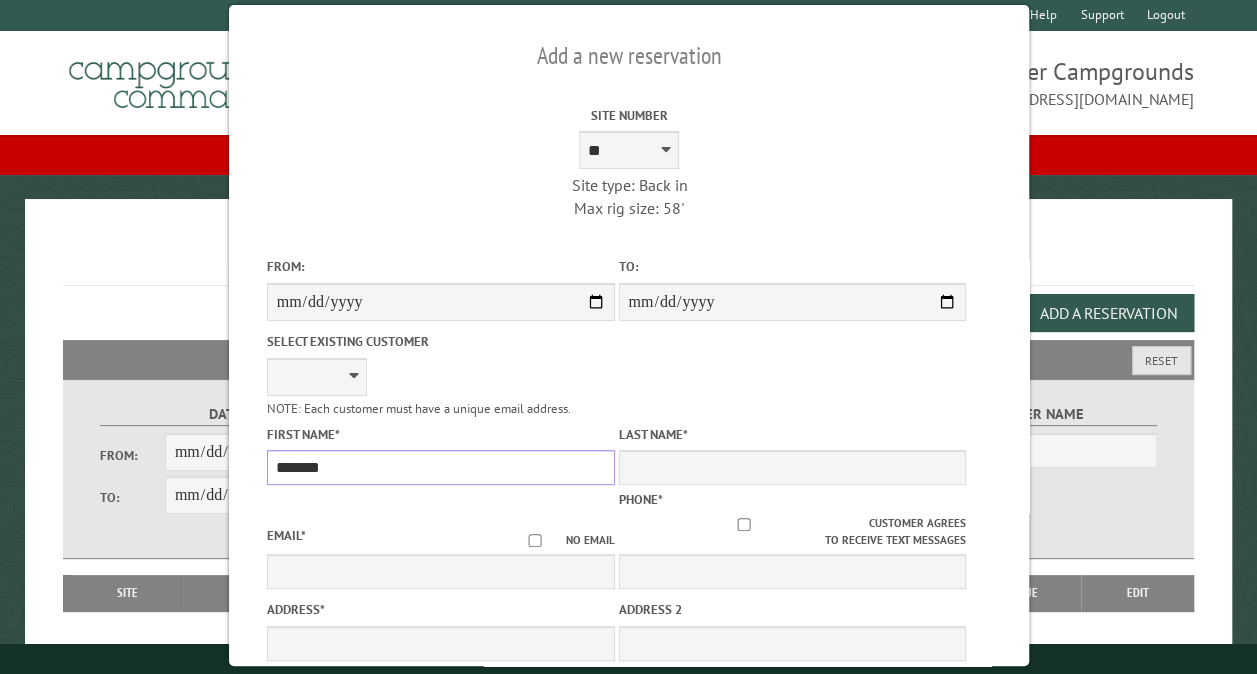 type on "********" 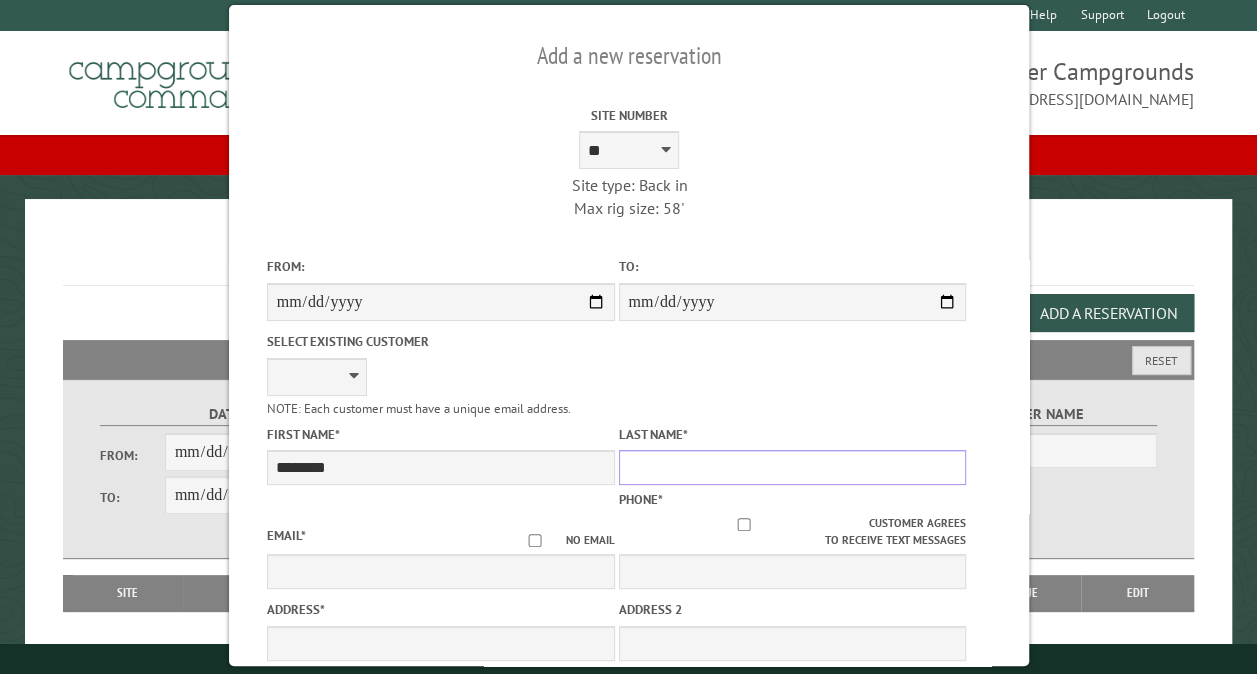 type on "*****" 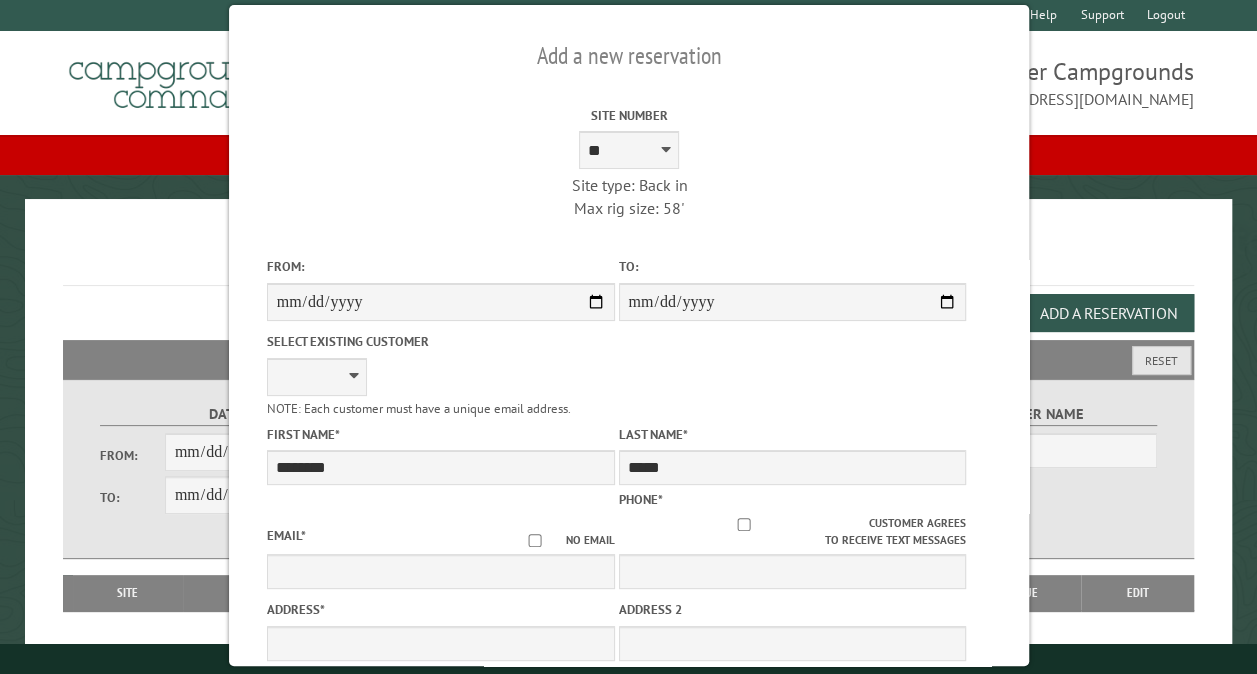 type on "**********" 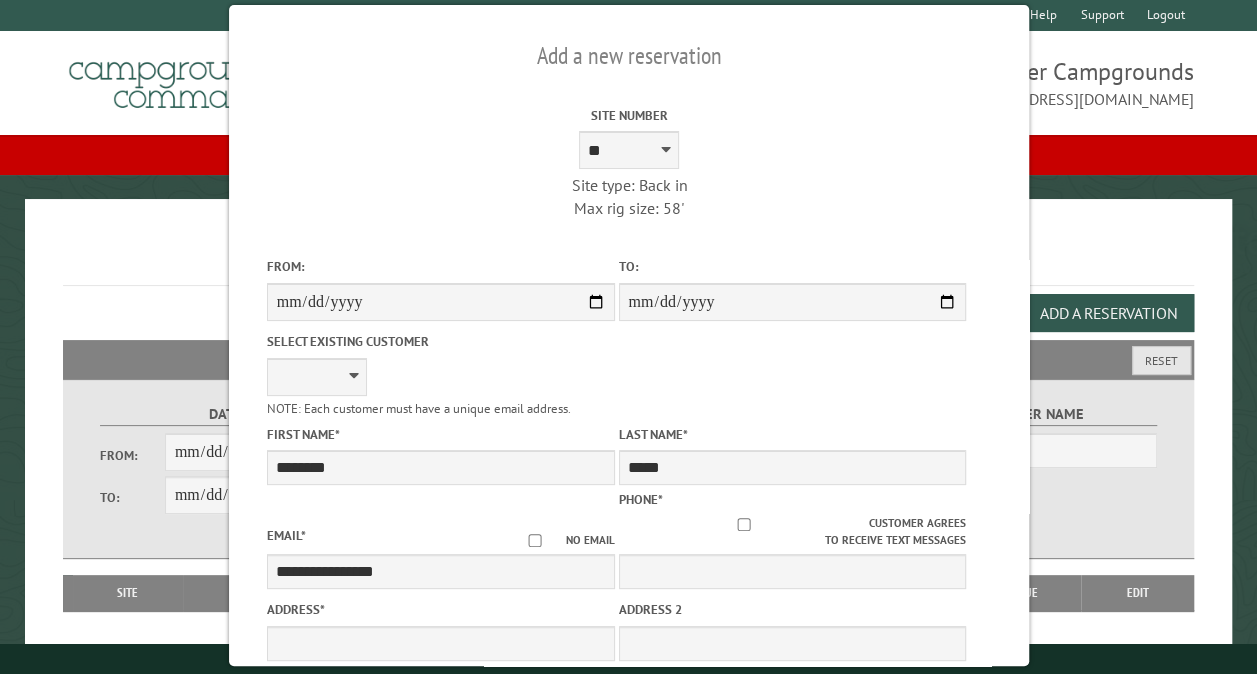 type on "**********" 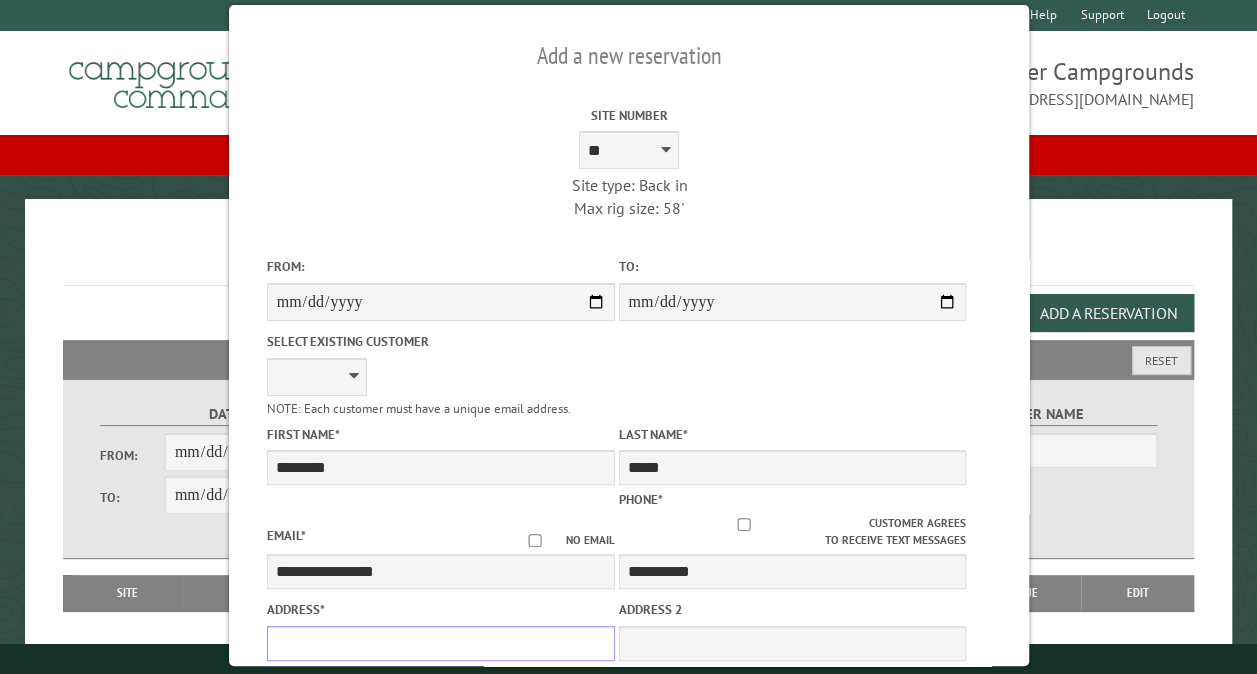 type on "**********" 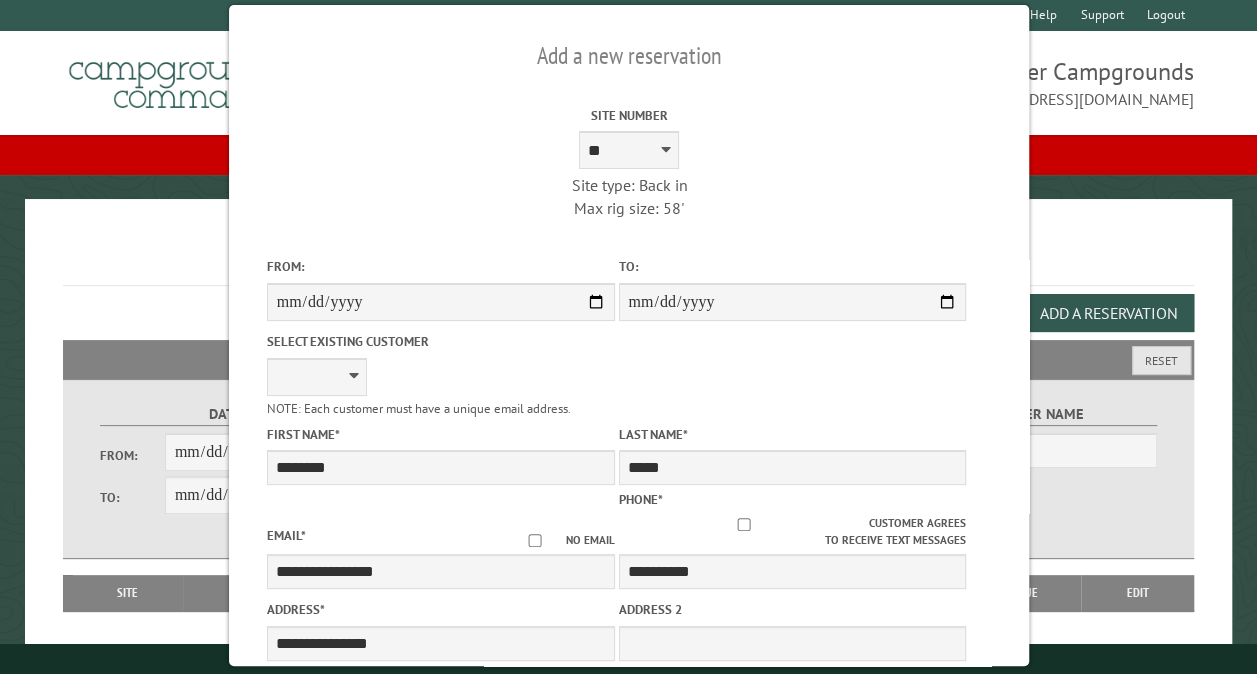select on "**" 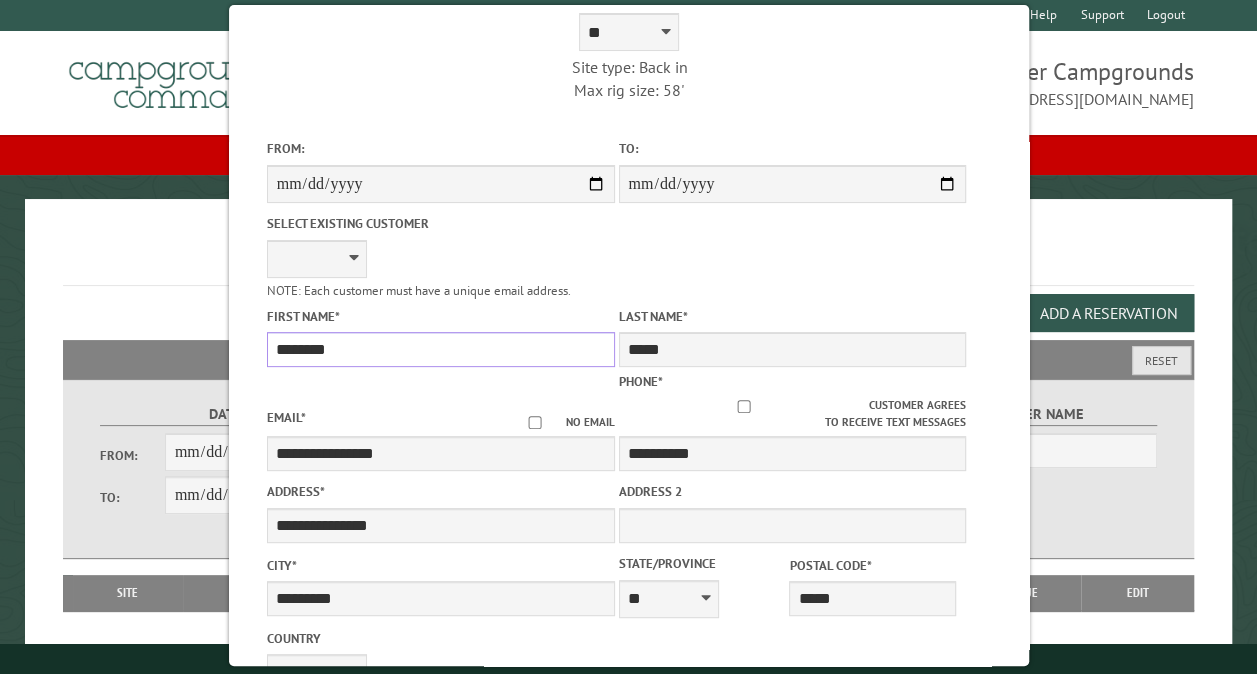 scroll, scrollTop: 120, scrollLeft: 0, axis: vertical 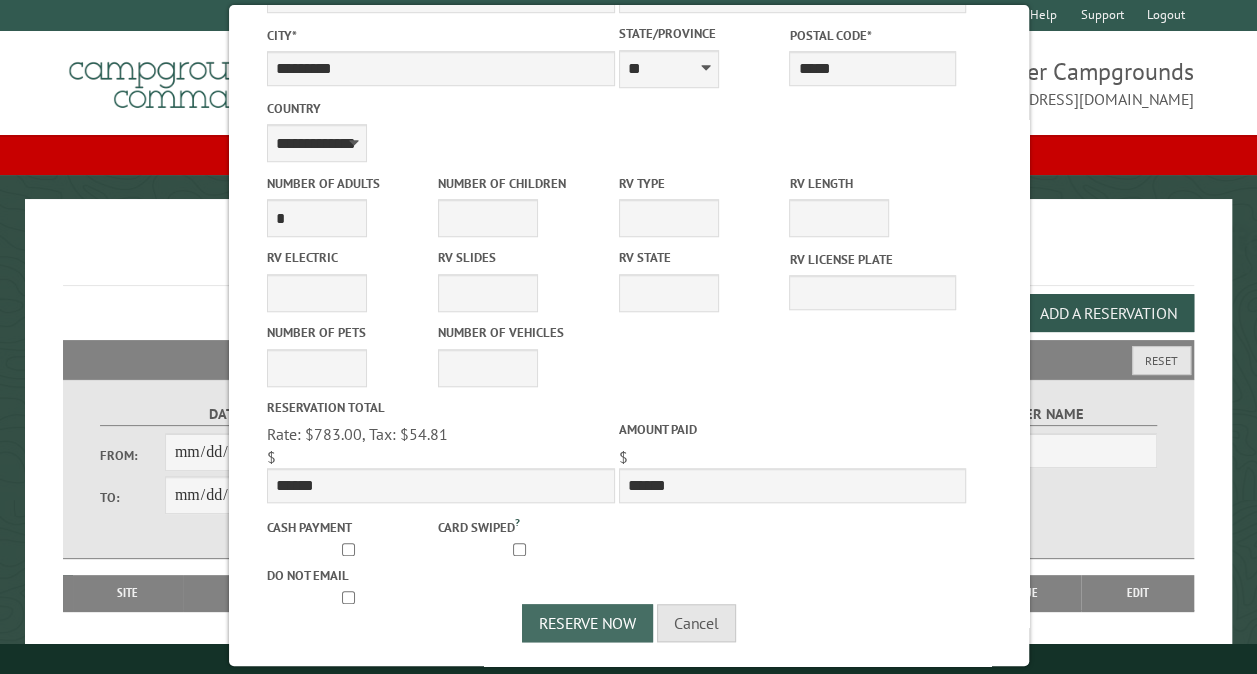 type on "********" 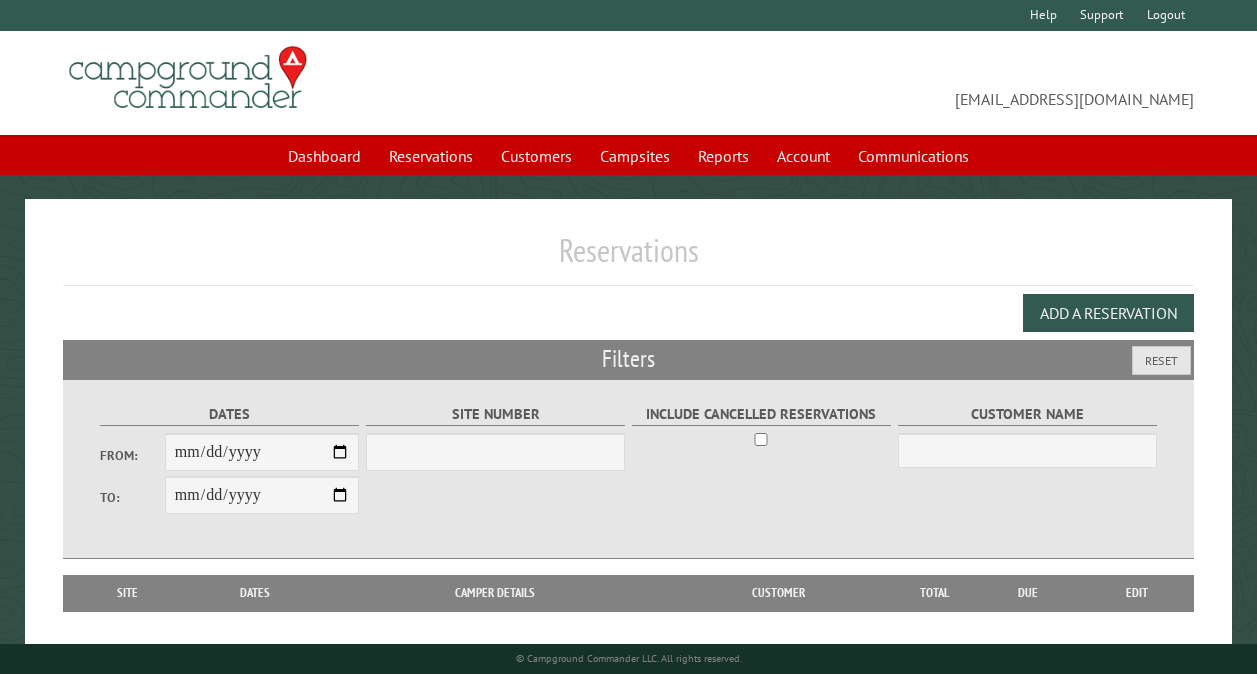 scroll, scrollTop: 0, scrollLeft: 0, axis: both 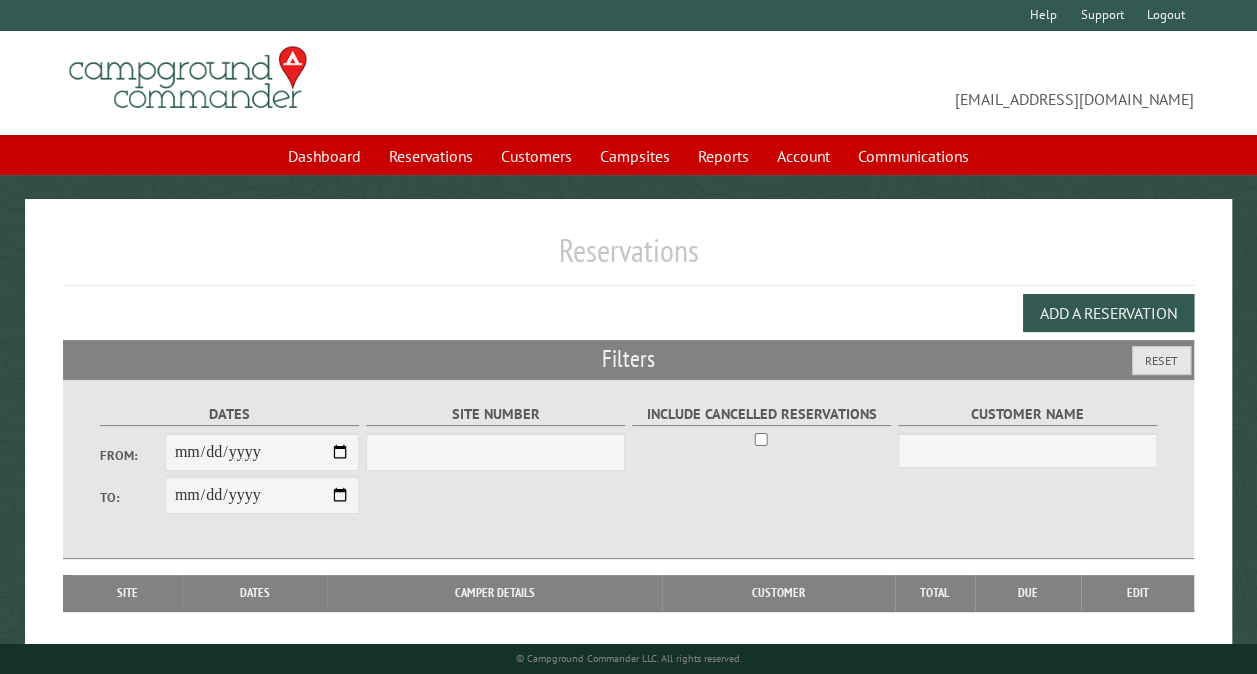 select on "***" 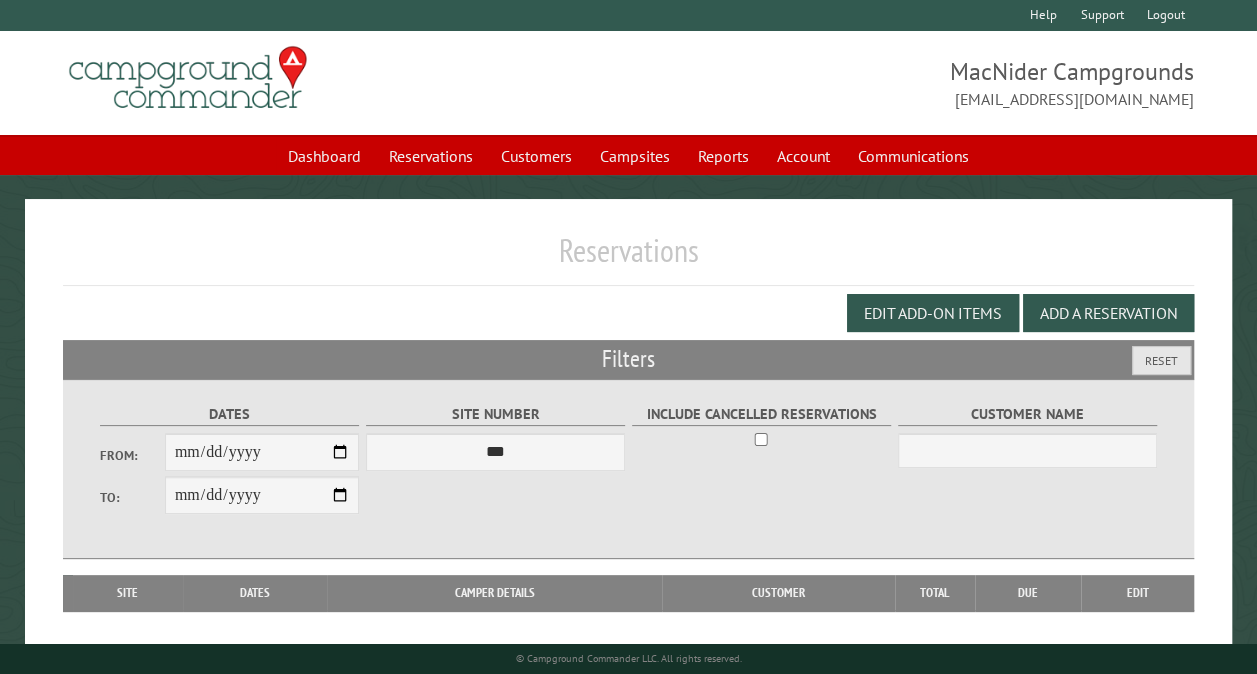 click on "From:" at bounding box center (262, 452) 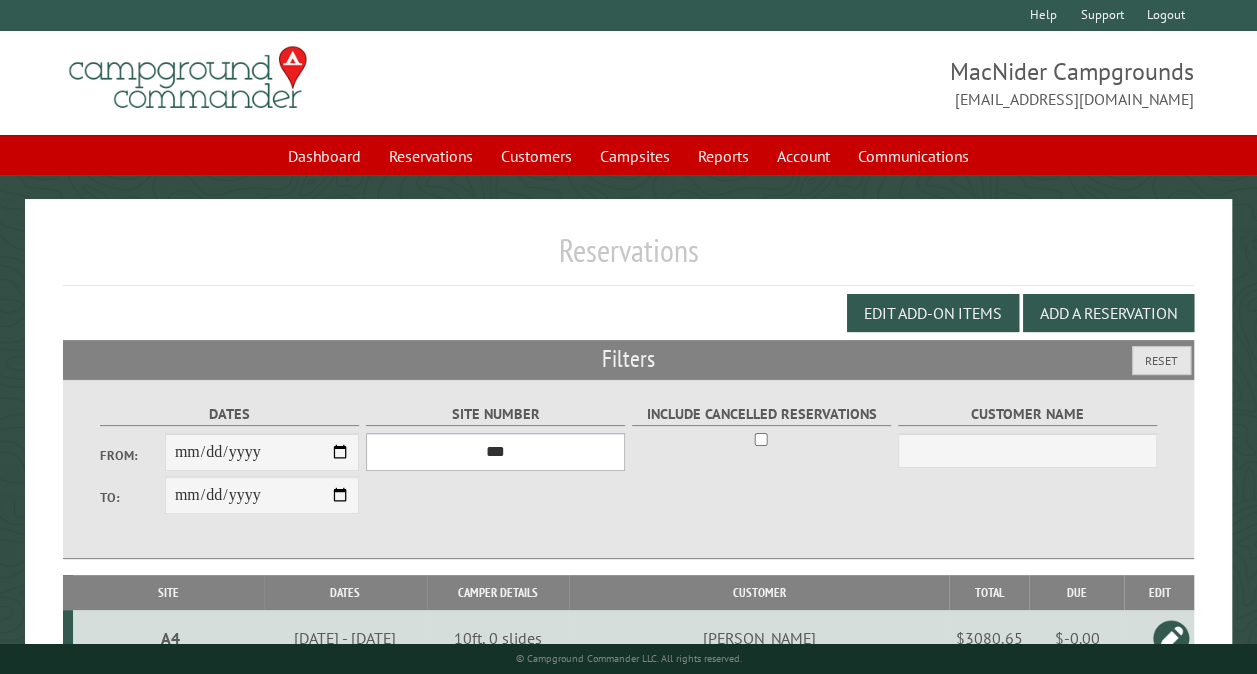 click on "*** ** ** ** ** ** ** ** ** ** *** *** *** *** ** ** ** ** ** ** ** ** ** *** *** ** ** ** ** ** ** ********* ** ** ** ** ** ** ** ** ** *** *** *** *** *** *** ** ** ** ** ** ** ** ** ** *** *** *** *** *** *** ** ** ** ** ** ** ** ** ** ** ** ** ** ** ** ** ** ** ** ** ** ** ** ** *** *** *** *** *** ***" at bounding box center (495, 452) 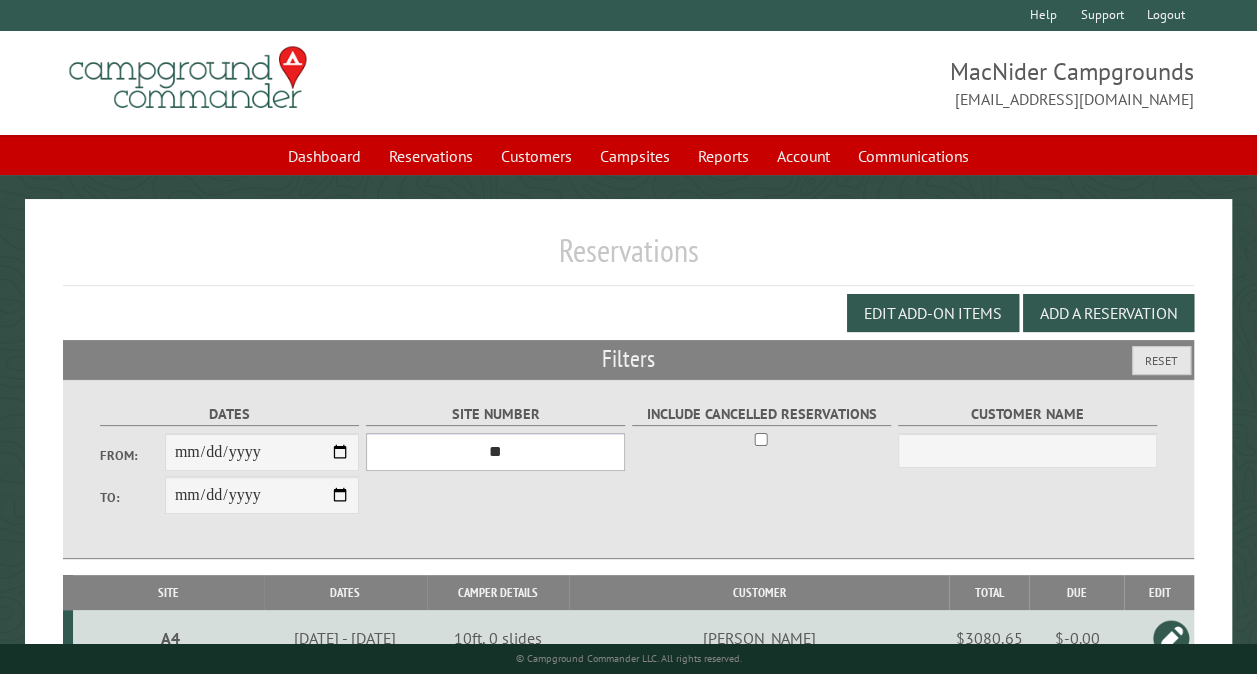 click on "*** ** ** ** ** ** ** ** ** ** *** *** *** *** ** ** ** ** ** ** ** ** ** *** *** ** ** ** ** ** ** ********* ** ** ** ** ** ** ** ** ** *** *** *** *** *** *** ** ** ** ** ** ** ** ** ** *** *** *** *** *** *** ** ** ** ** ** ** ** ** ** ** ** ** ** ** ** ** ** ** ** ** ** ** ** ** *** *** *** *** *** ***" at bounding box center (495, 452) 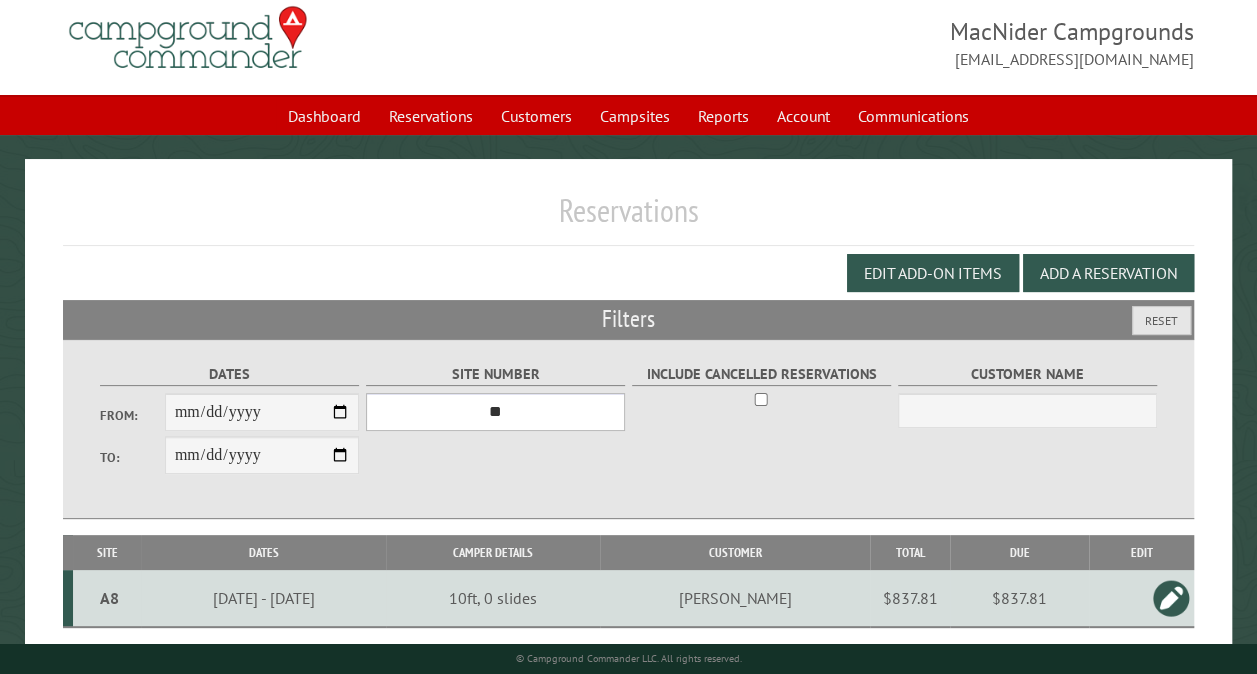 scroll, scrollTop: 112, scrollLeft: 0, axis: vertical 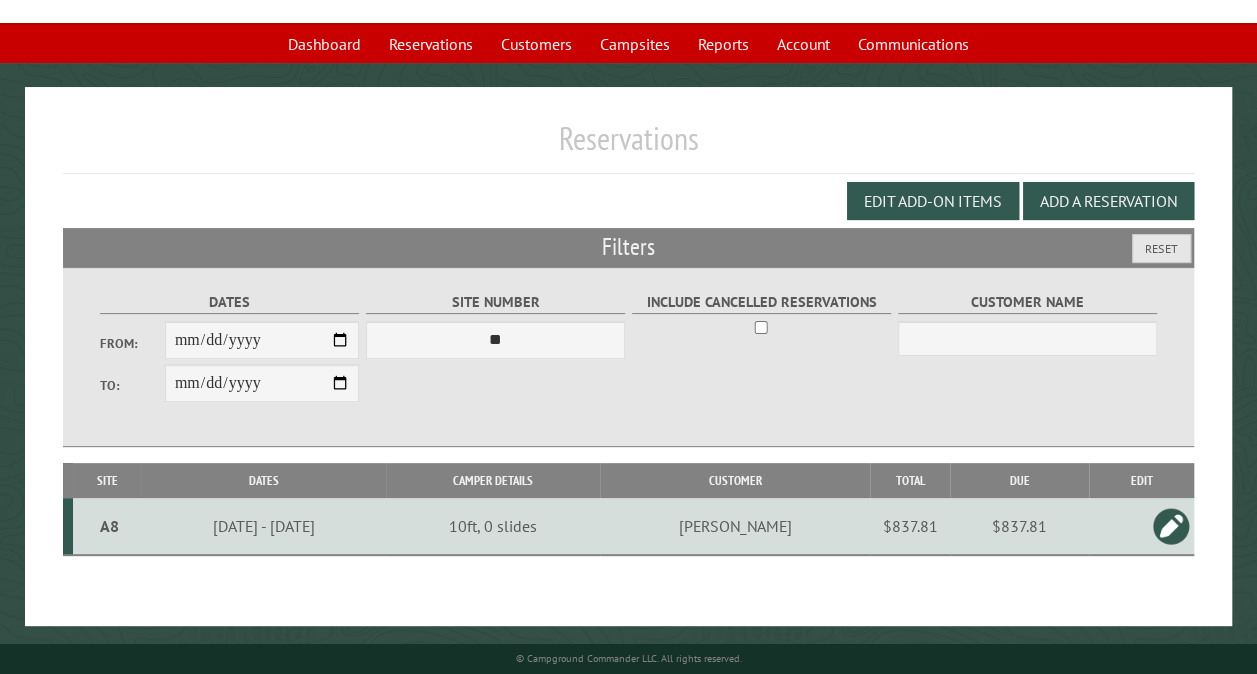 click on "Reservations" at bounding box center [628, 146] 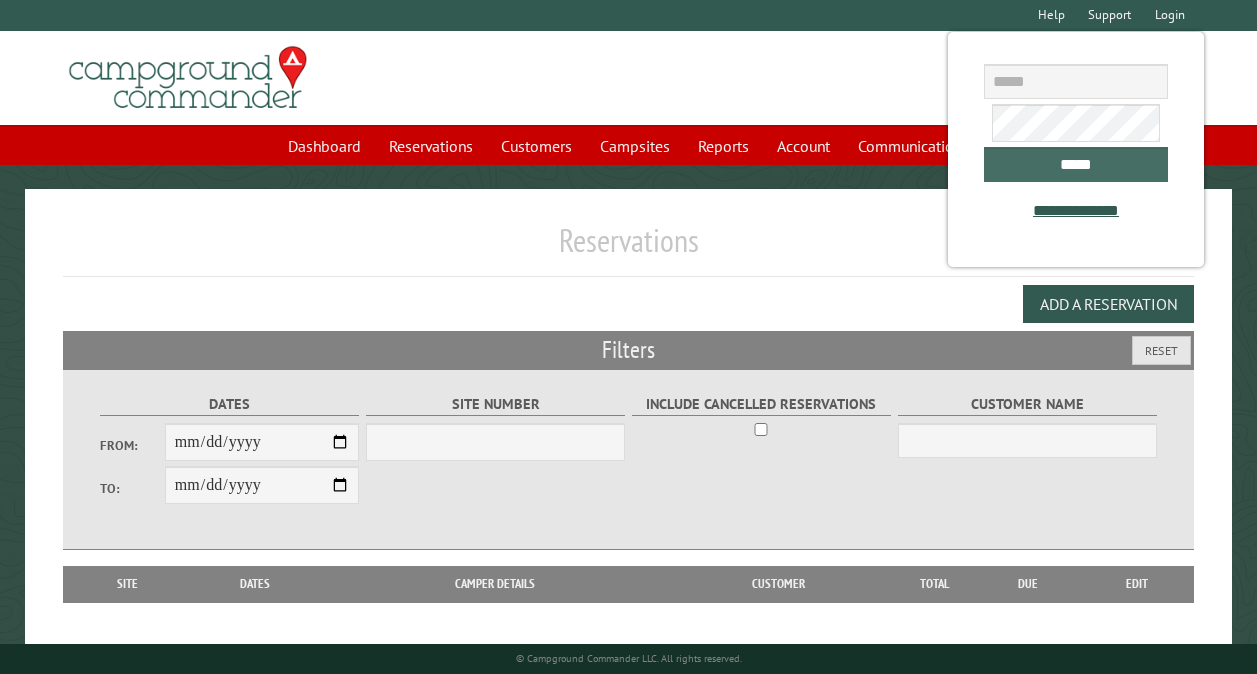 scroll, scrollTop: 0, scrollLeft: 0, axis: both 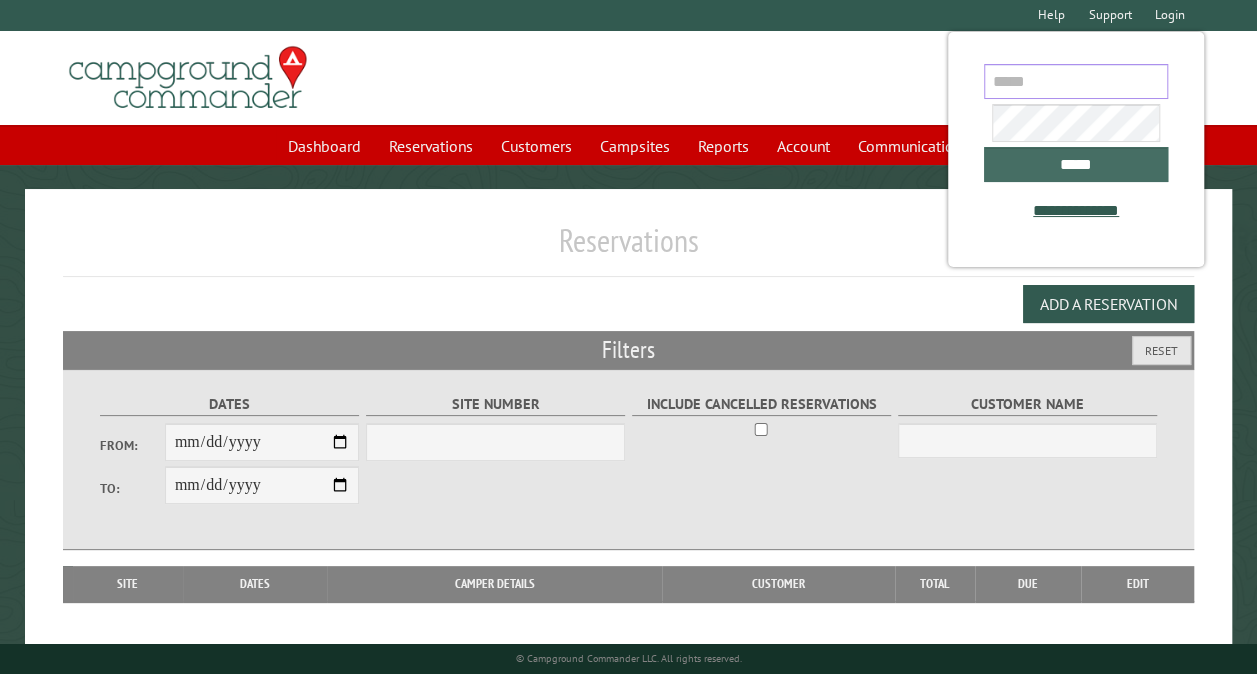 type on "**********" 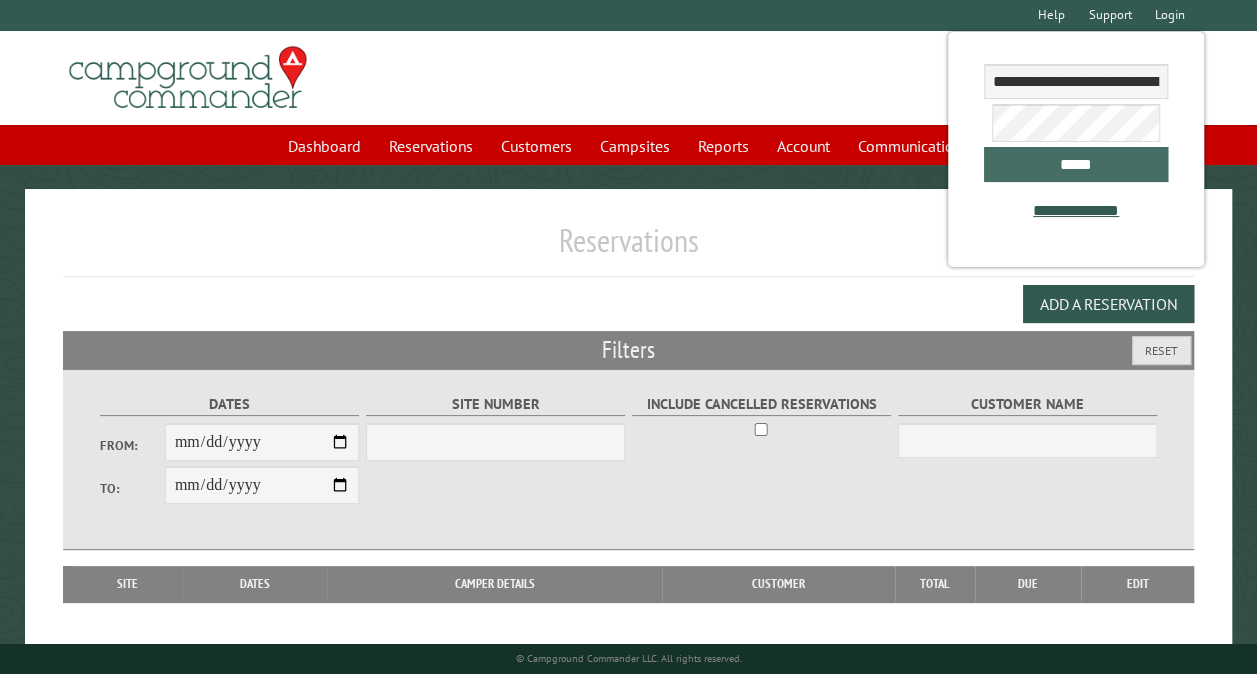 click on "*****" at bounding box center (1076, 164) 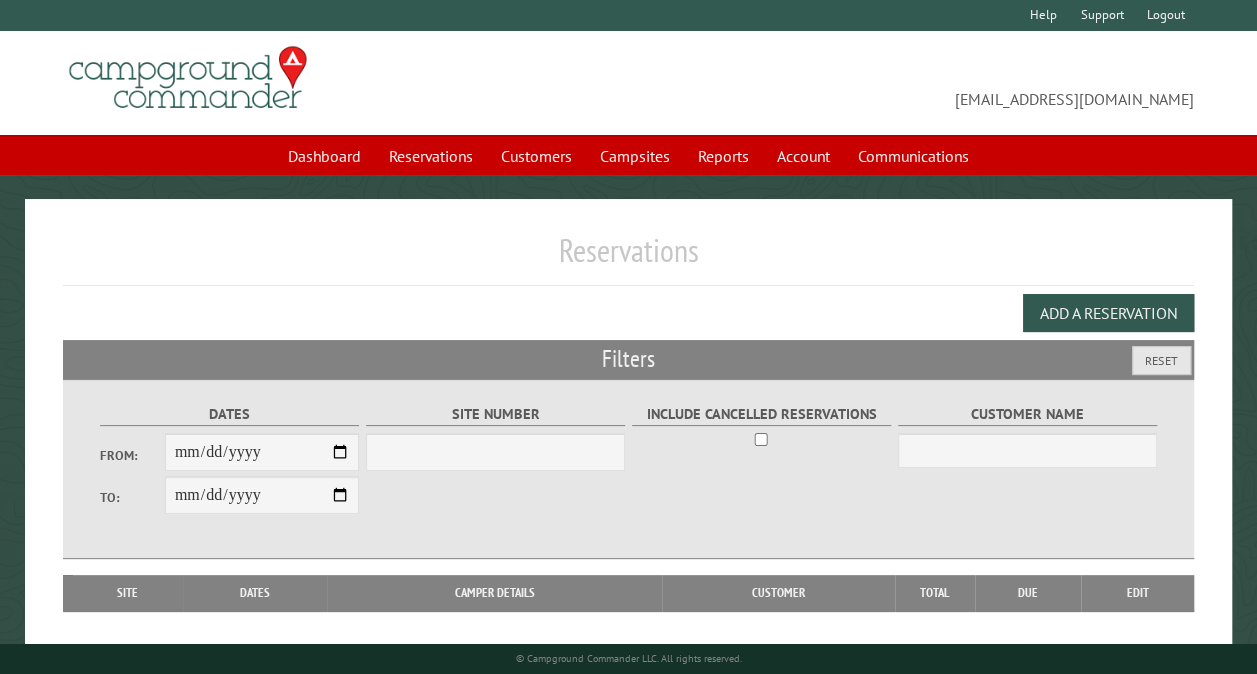 select on "***" 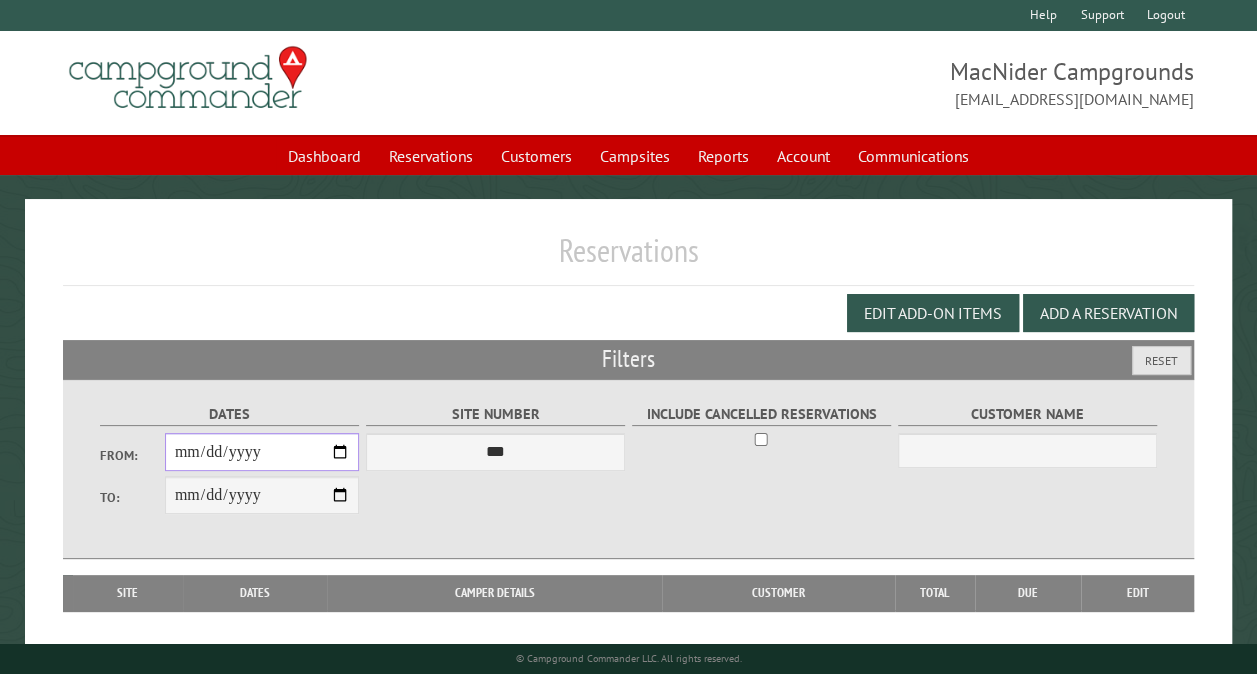 click on "From:" at bounding box center [262, 452] 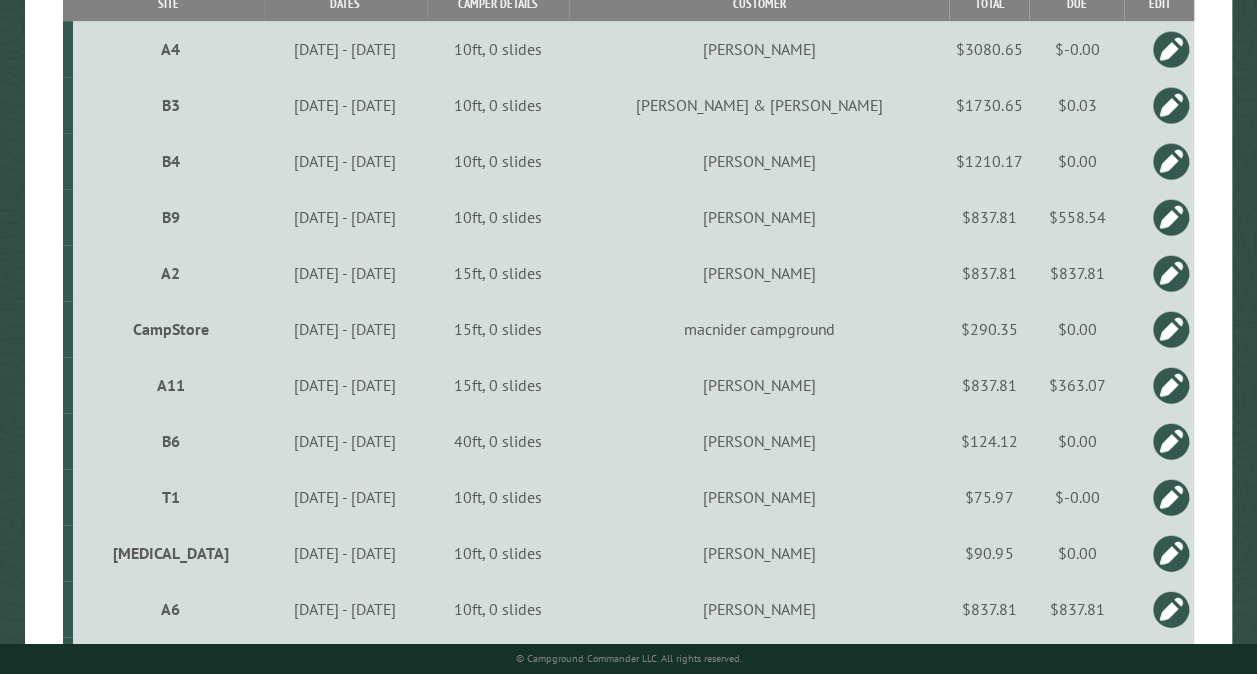 scroll, scrollTop: 1163, scrollLeft: 0, axis: vertical 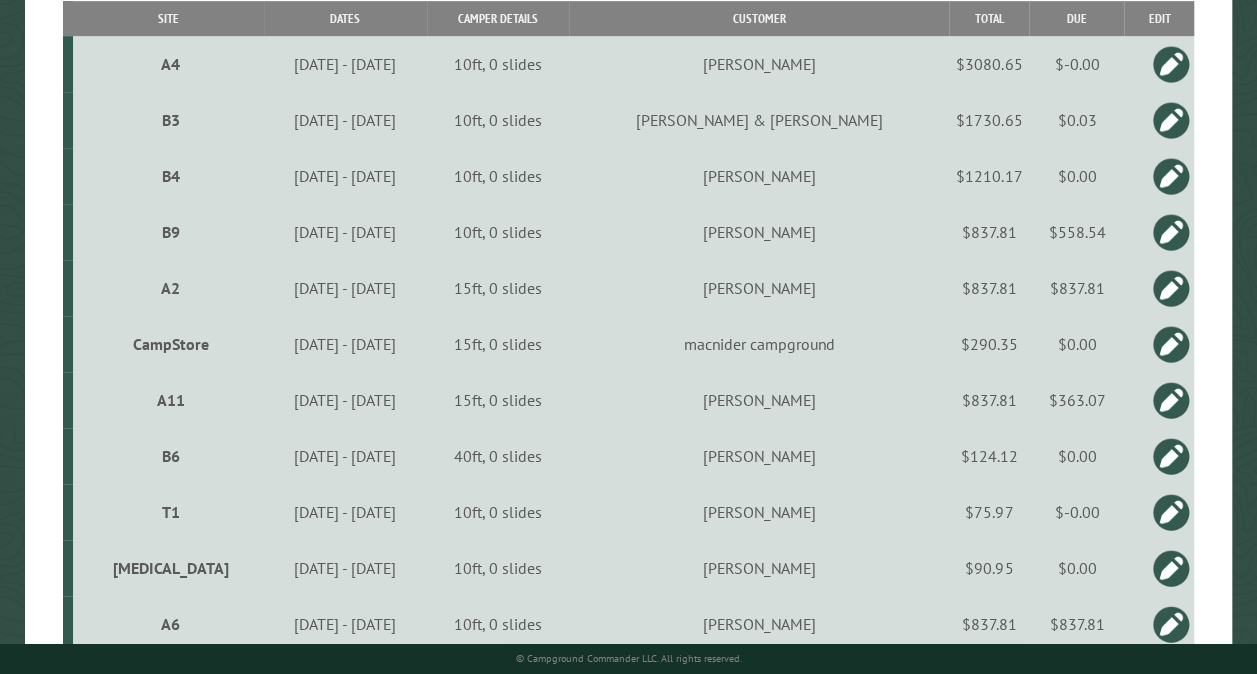 click on "CampStore" at bounding box center [171, 344] 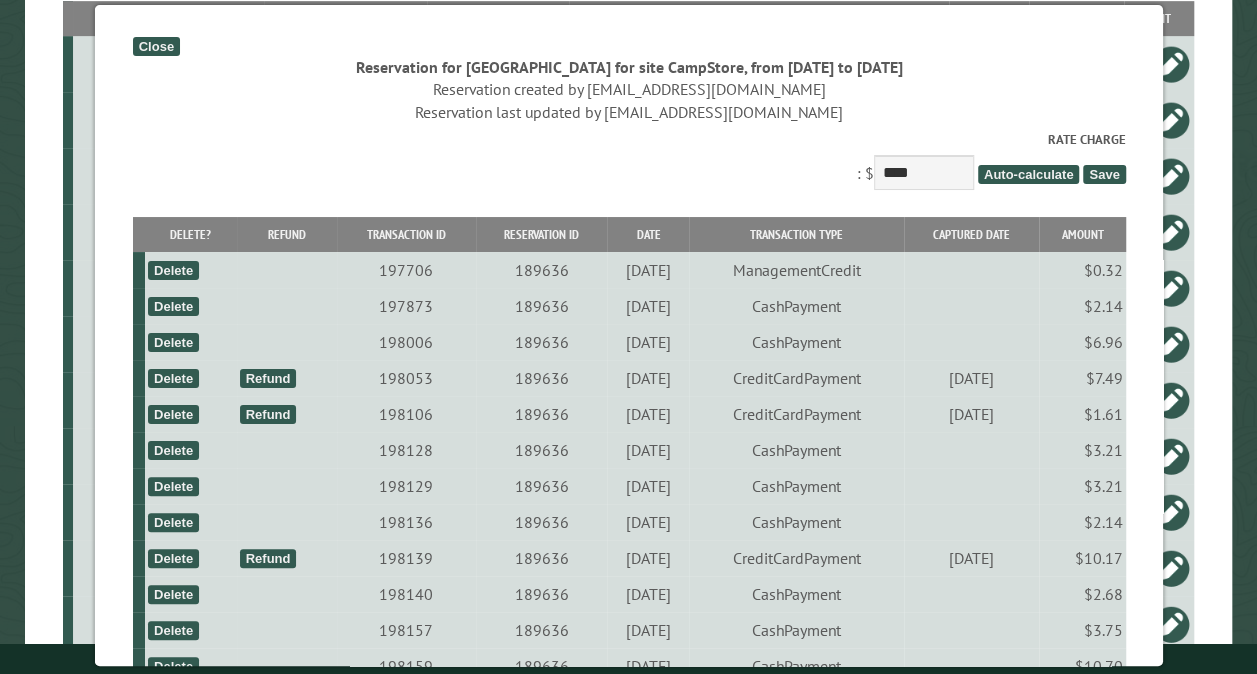 click at bounding box center [138, 342] 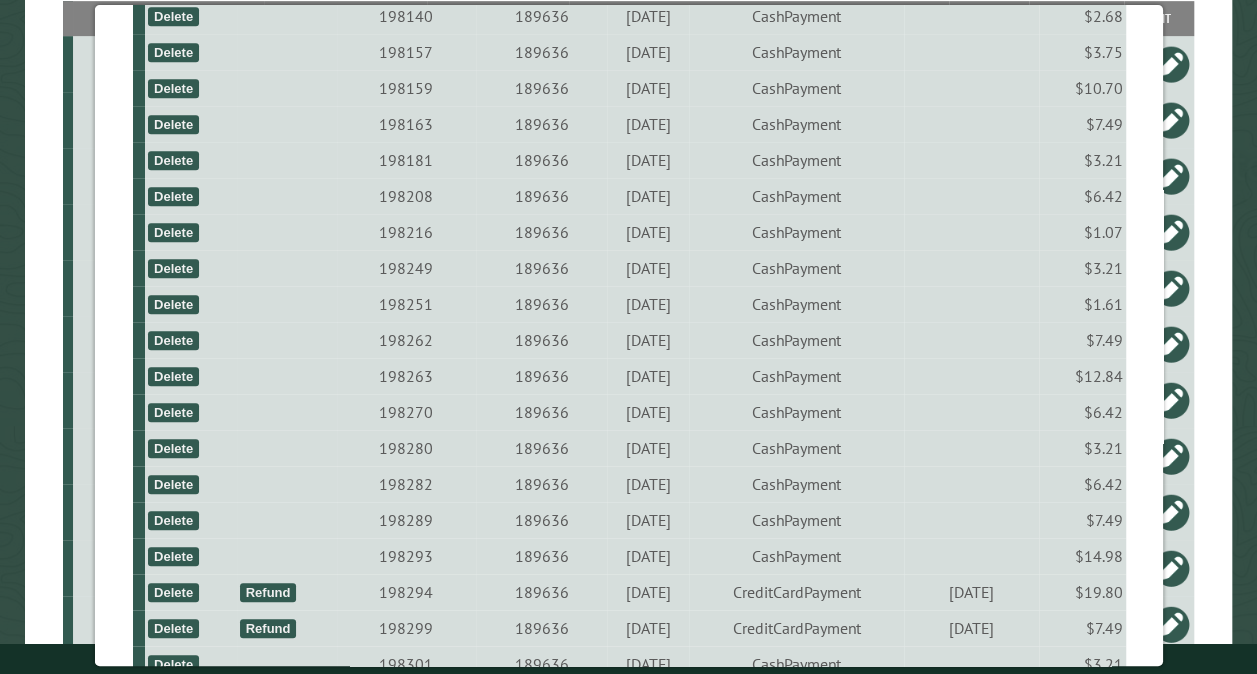 scroll, scrollTop: 1156, scrollLeft: 0, axis: vertical 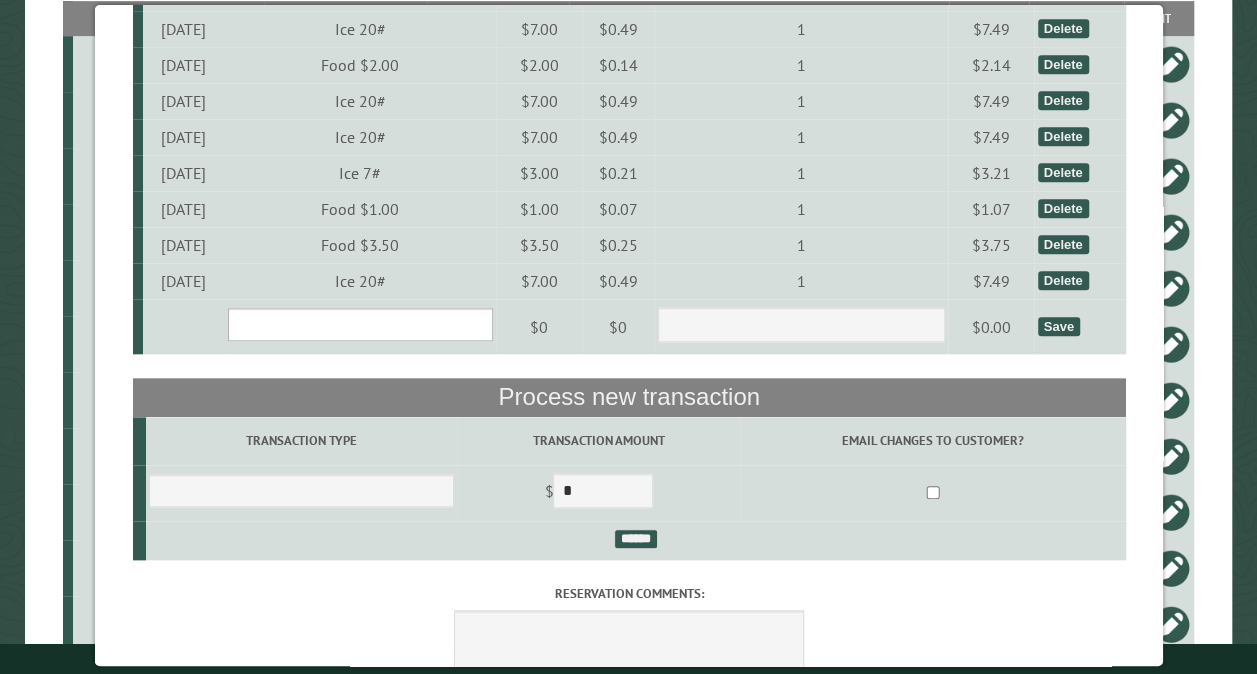 click on "**********" at bounding box center [359, 324] 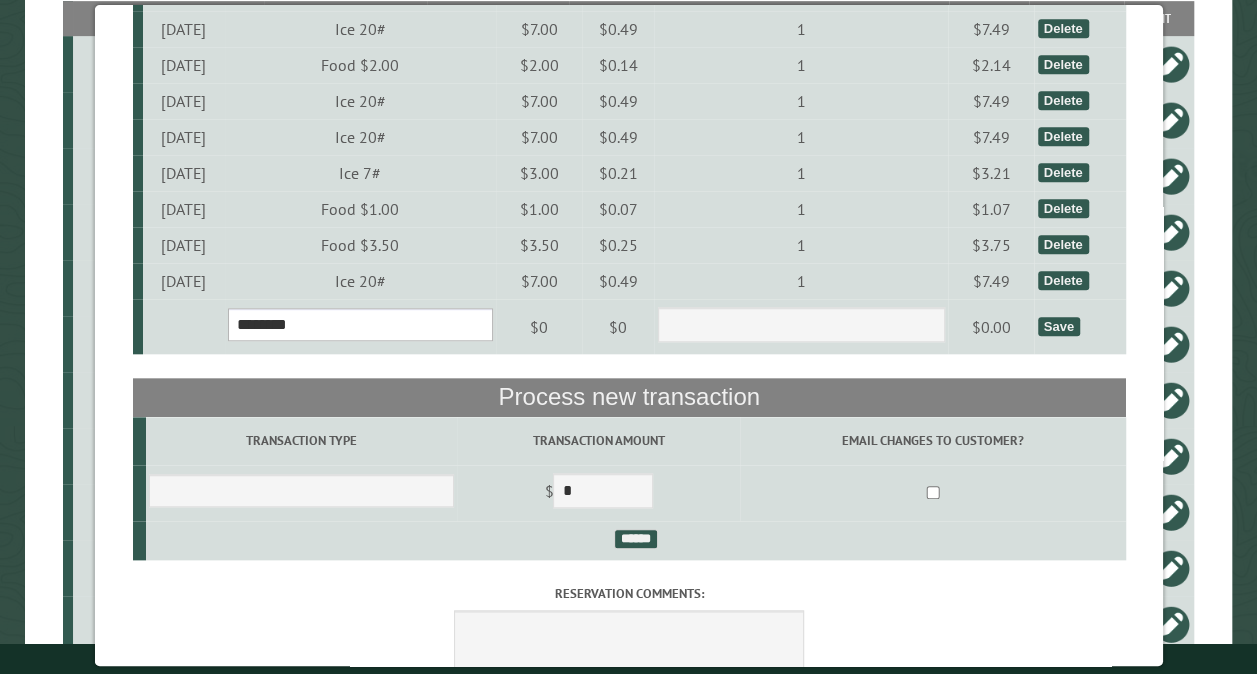 click on "**********" at bounding box center [359, 324] 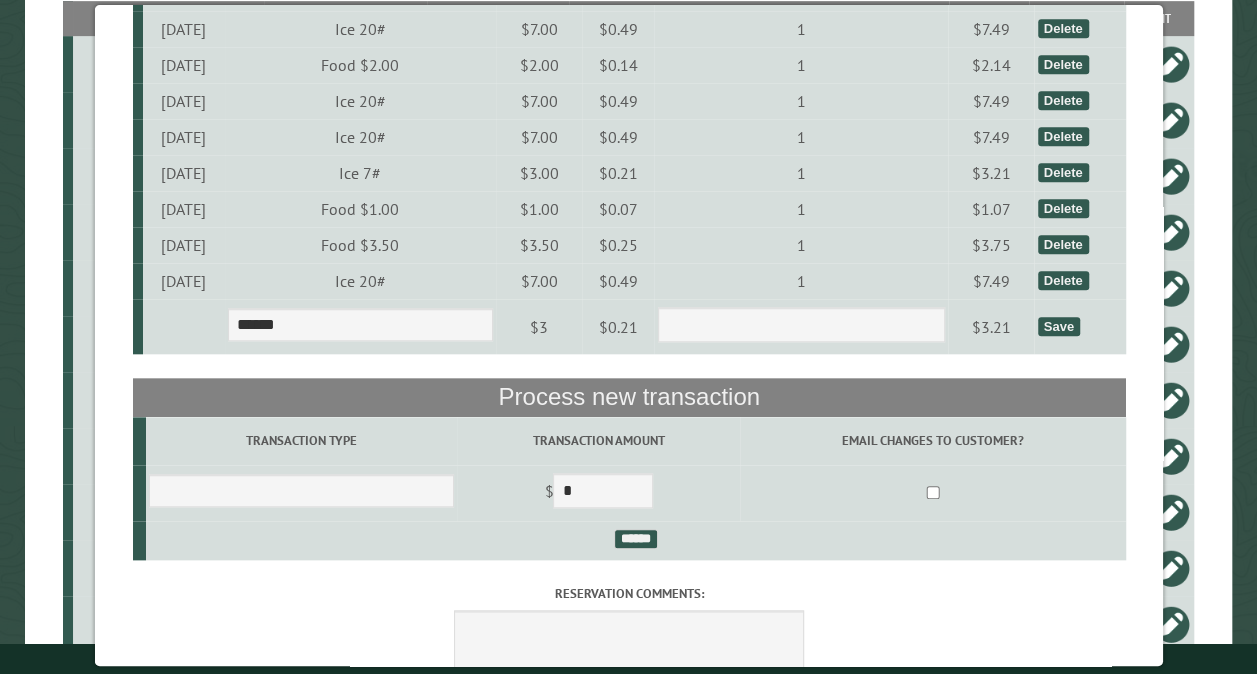 click on "Save" at bounding box center [1058, 326] 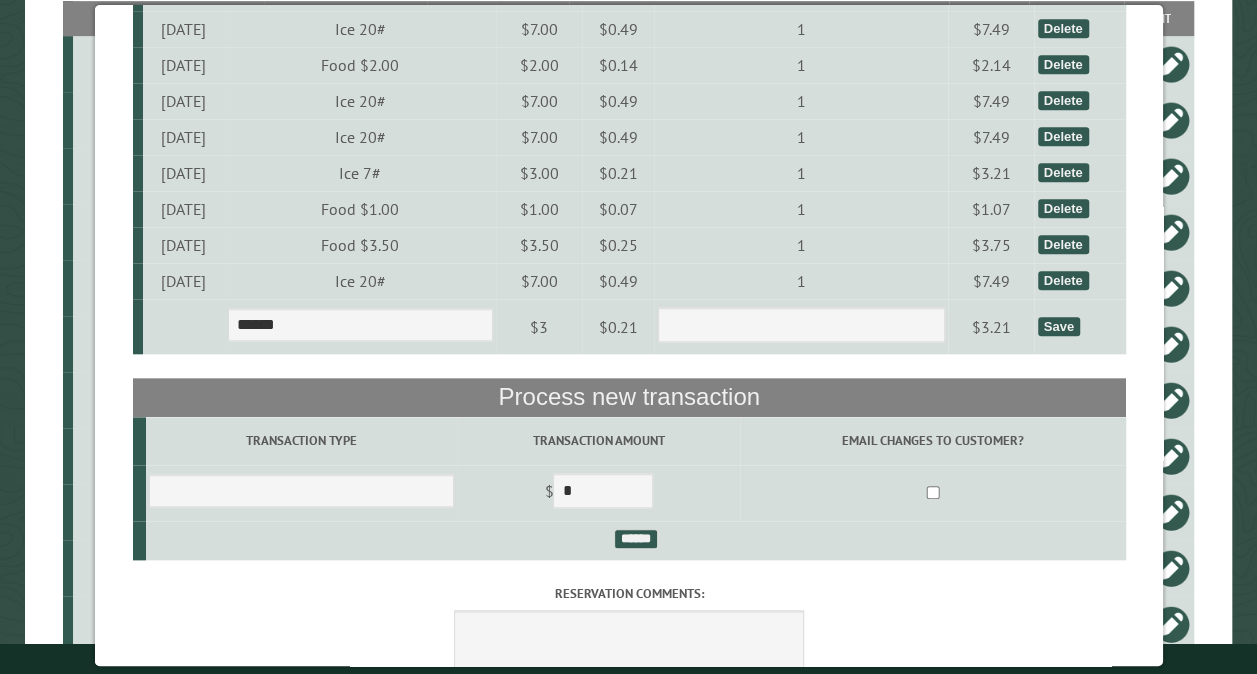 select on "*" 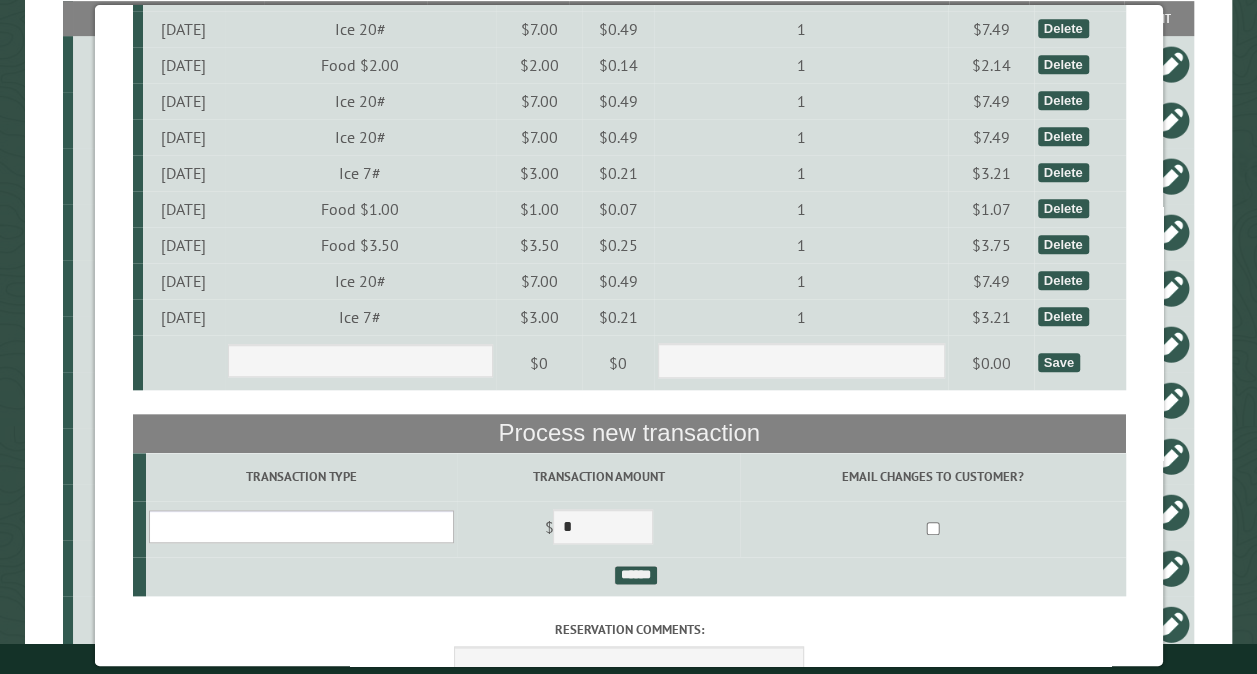 click on "**********" at bounding box center [300, 526] 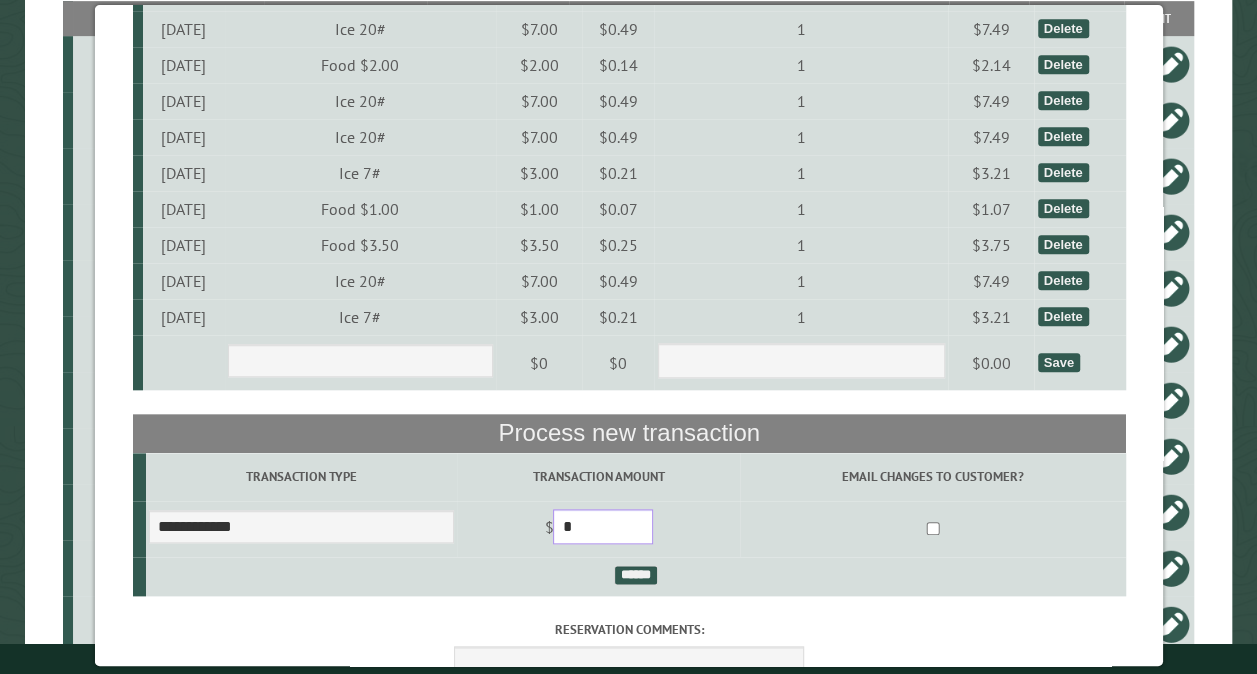 click on "*" at bounding box center (603, 526) 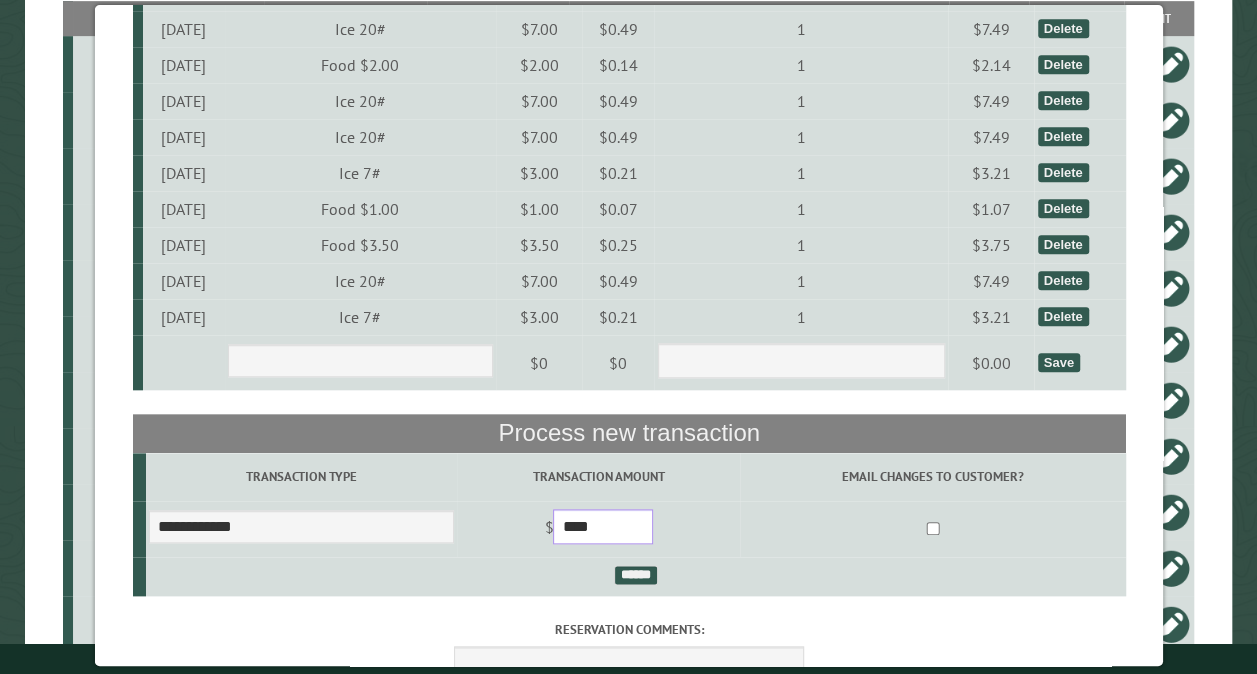 scroll, scrollTop: 4840, scrollLeft: 0, axis: vertical 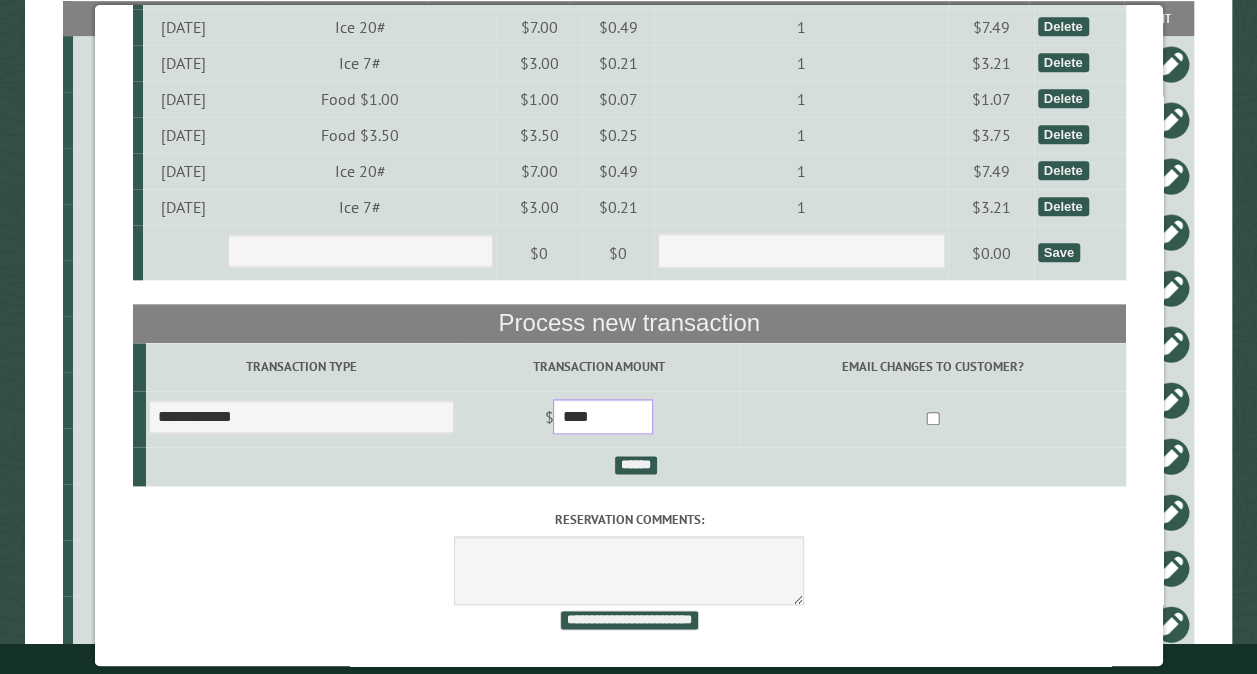 type on "****" 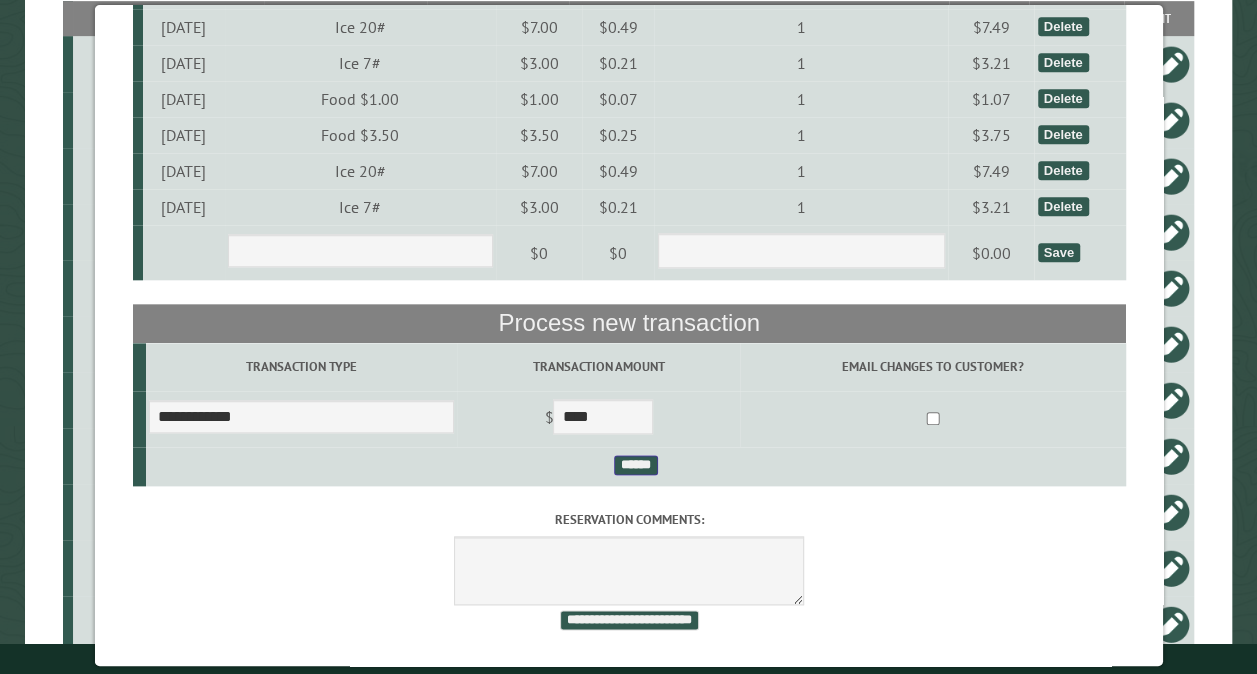 click on "******" at bounding box center (635, 465) 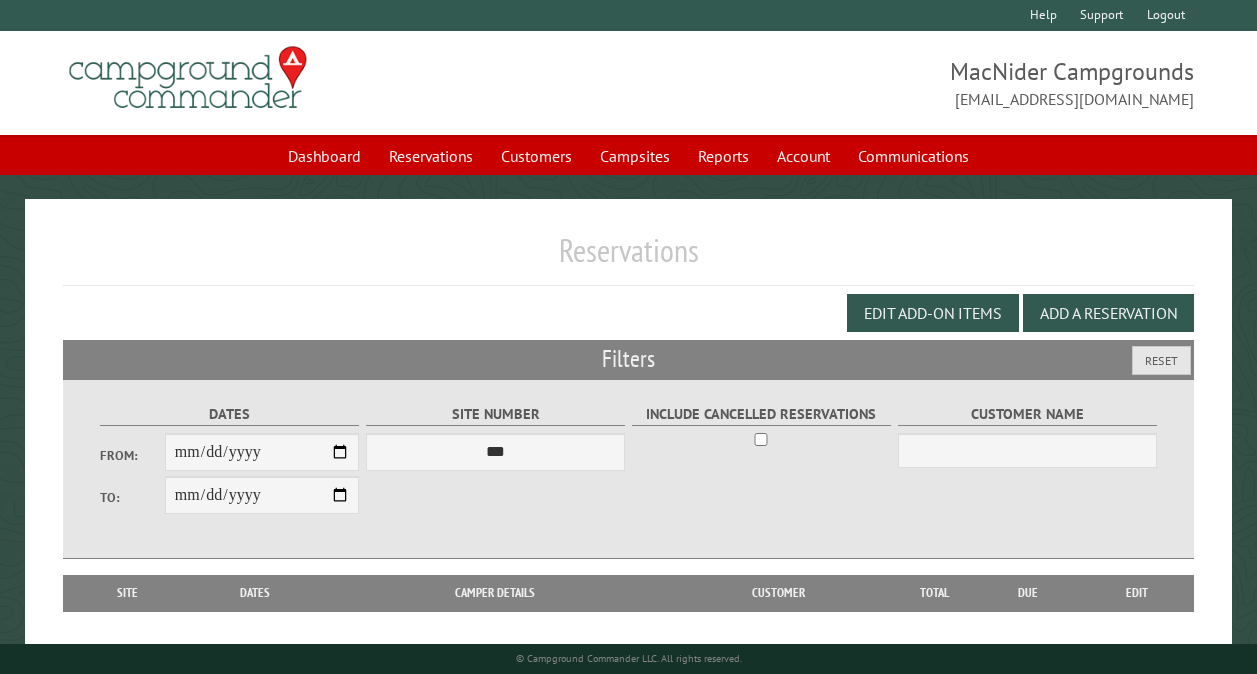 scroll, scrollTop: 0, scrollLeft: 0, axis: both 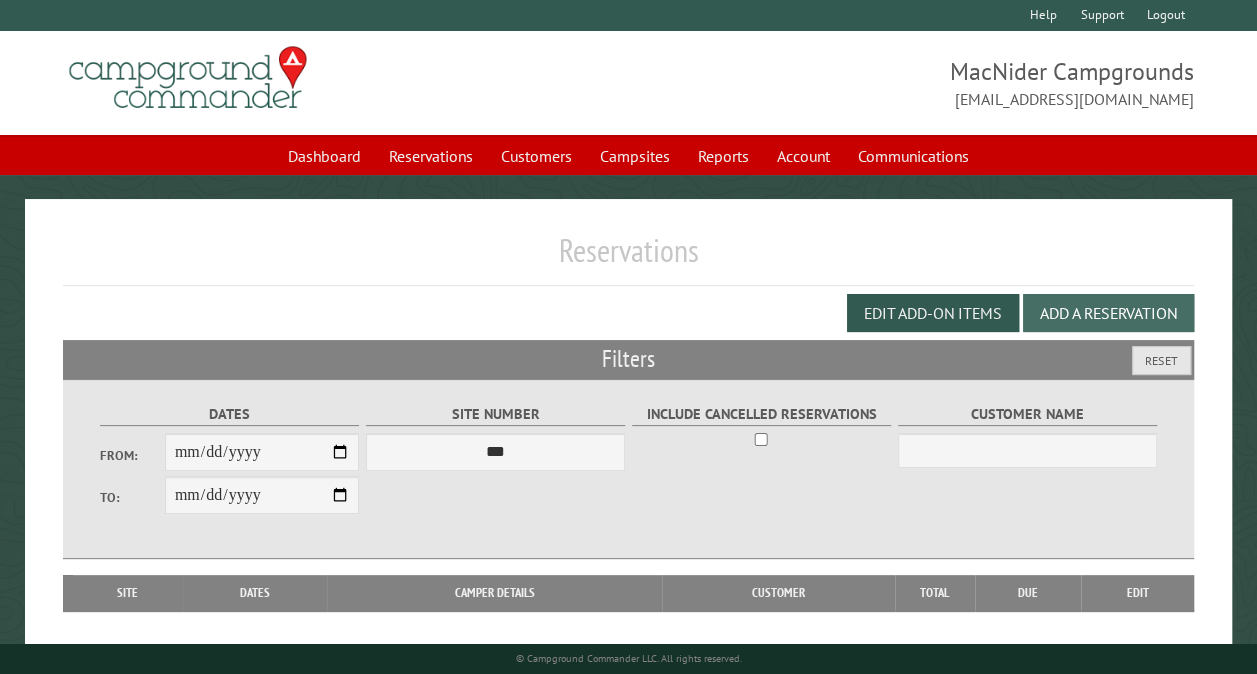 click on "Add a Reservation" at bounding box center [1108, 313] 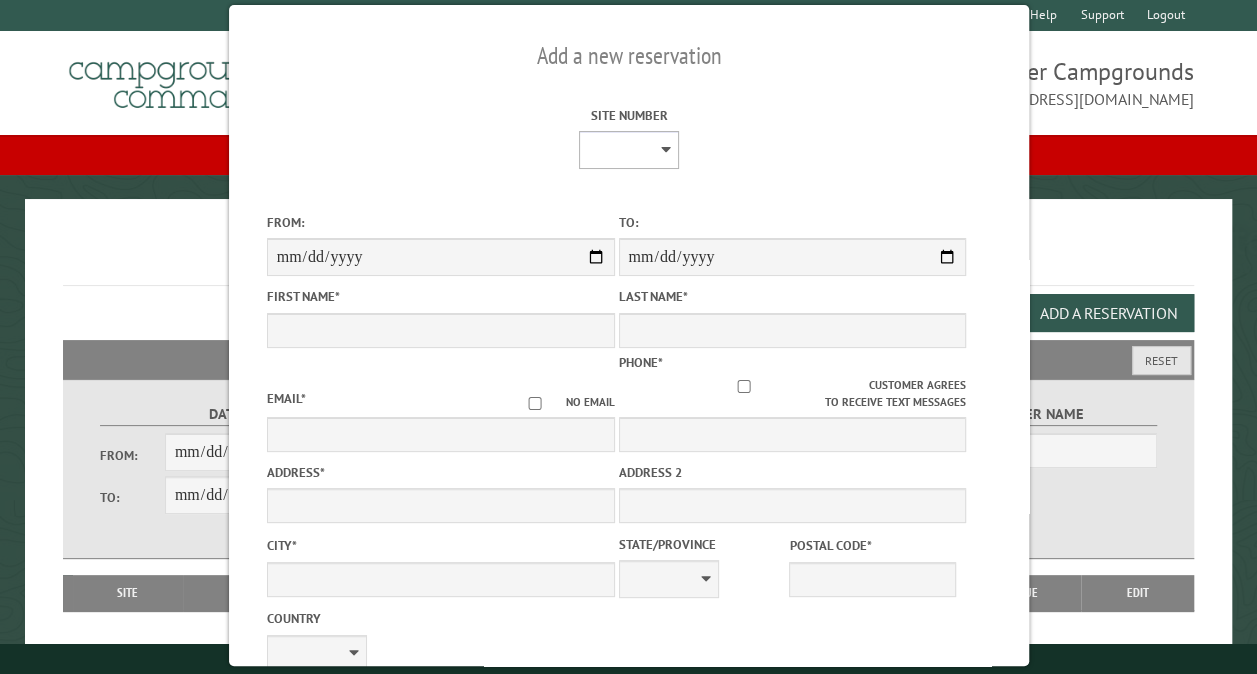 click on "** ** ** ** ** ** ** ** ** *** *** *** *** ** ** ** ** ** ** ** ** ** *** *** ** ** ** ** ** ** ********* ** ** ** ** ** ** ** ** ** *** *** *** *** *** *** ** ** ** ** ** ** ** ** ** *** *** *** *** *** *** ** ** ** ** ** ** ** ** ** ** ** ** ** ** ** ** ** ** ** ** ** ** ** ** *** *** *** *** *** ***" at bounding box center [628, 150] 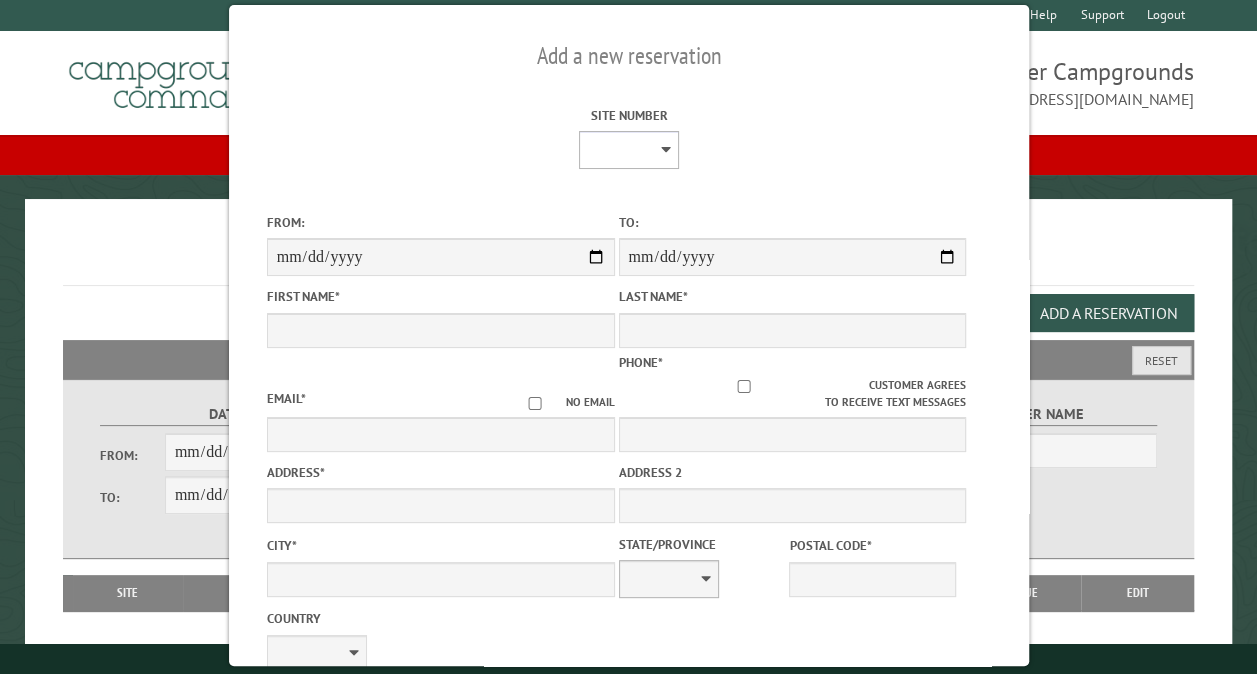 select on "**" 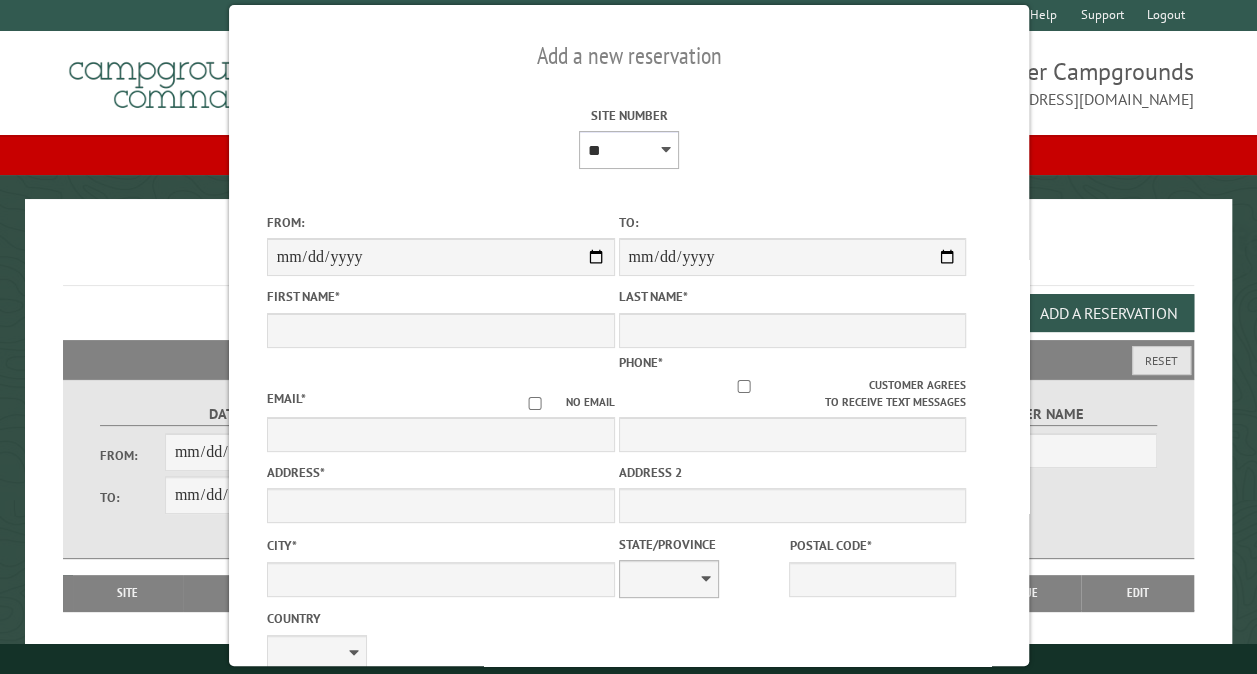 click on "** ** ** ** ** ** ** ** ** *** *** *** *** ** ** ** ** ** ** ** ** ** *** *** ** ** ** ** ** ** ********* ** ** ** ** ** ** ** ** ** *** *** *** *** *** *** ** ** ** ** ** ** ** ** ** *** *** *** *** *** *** ** ** ** ** ** ** ** ** ** ** ** ** ** ** ** ** ** ** ** ** ** ** ** ** *** *** *** *** *** ***" at bounding box center (628, 150) 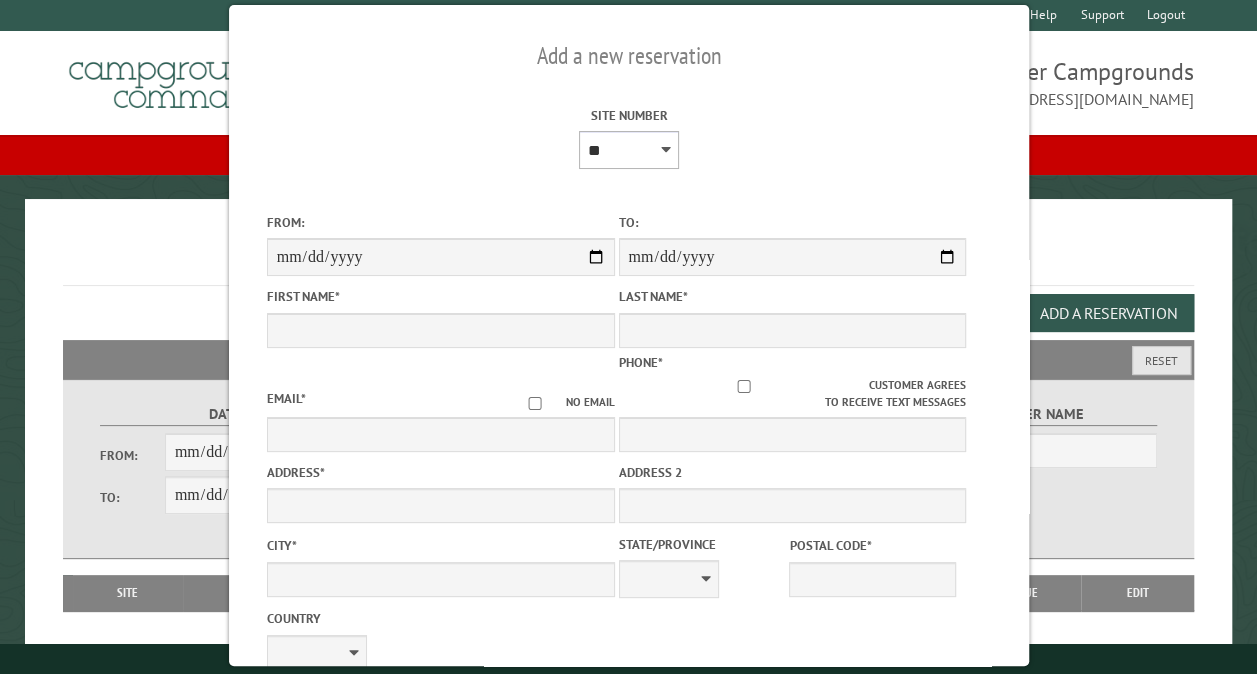 type on "****" 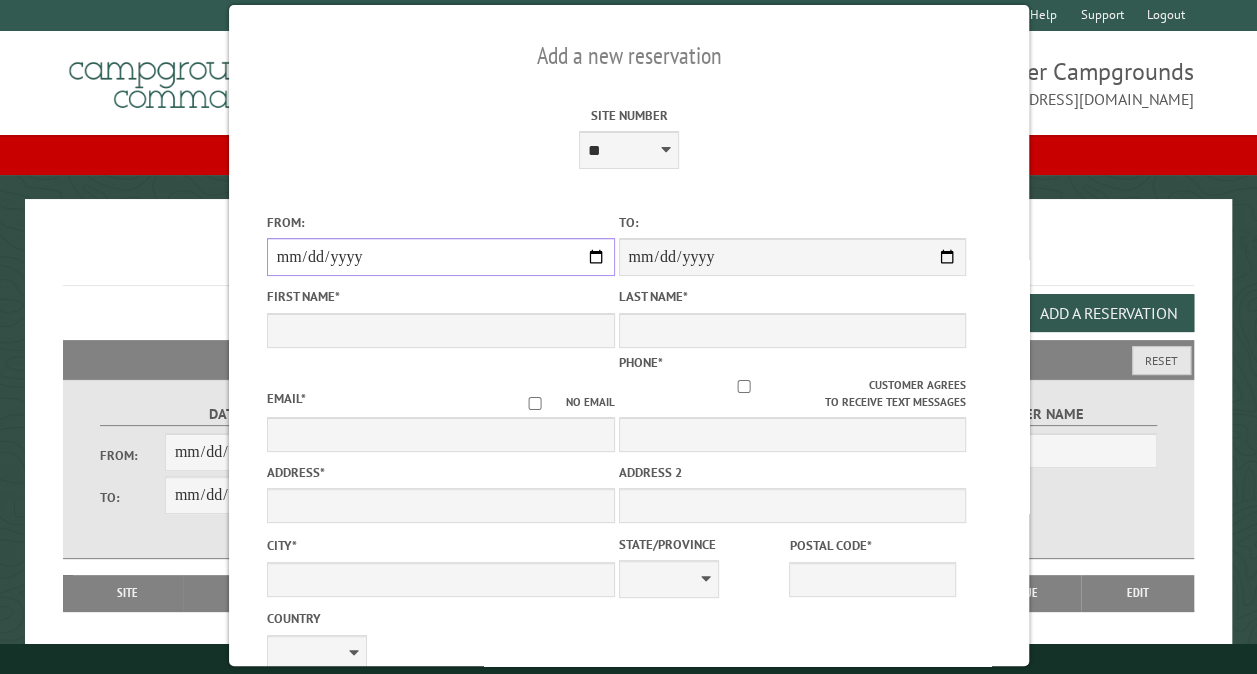 click on "From:" at bounding box center [440, 257] 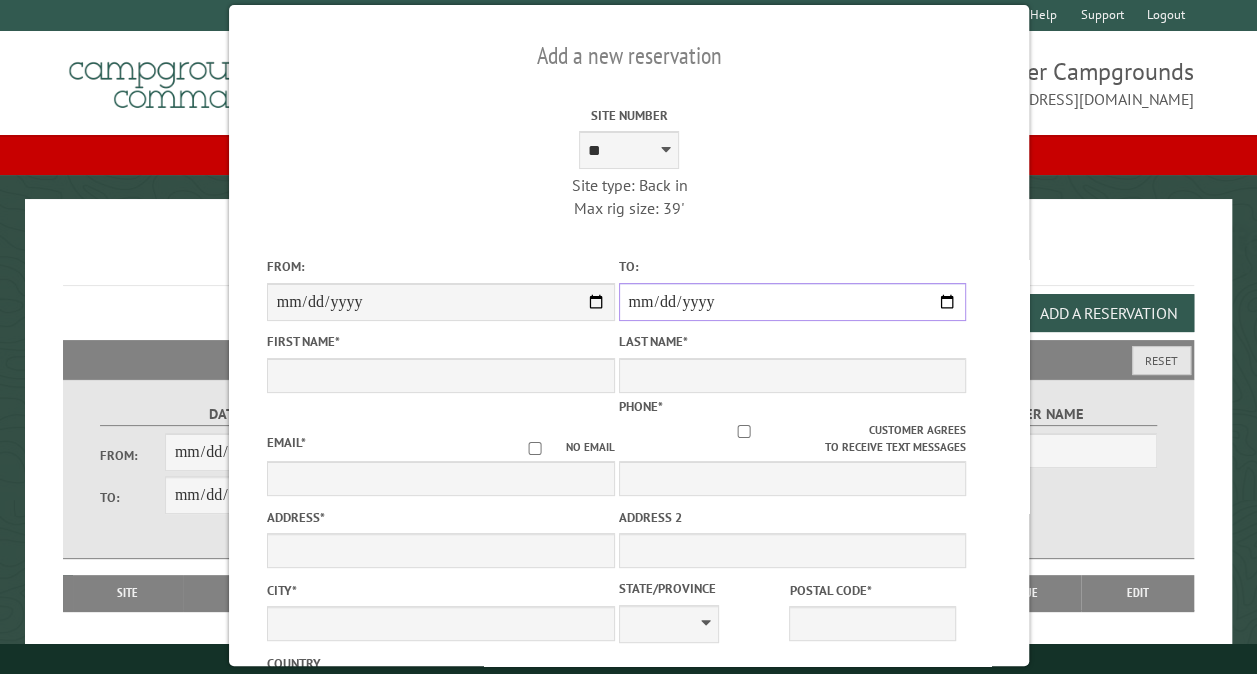 click on "**********" at bounding box center (792, 302) 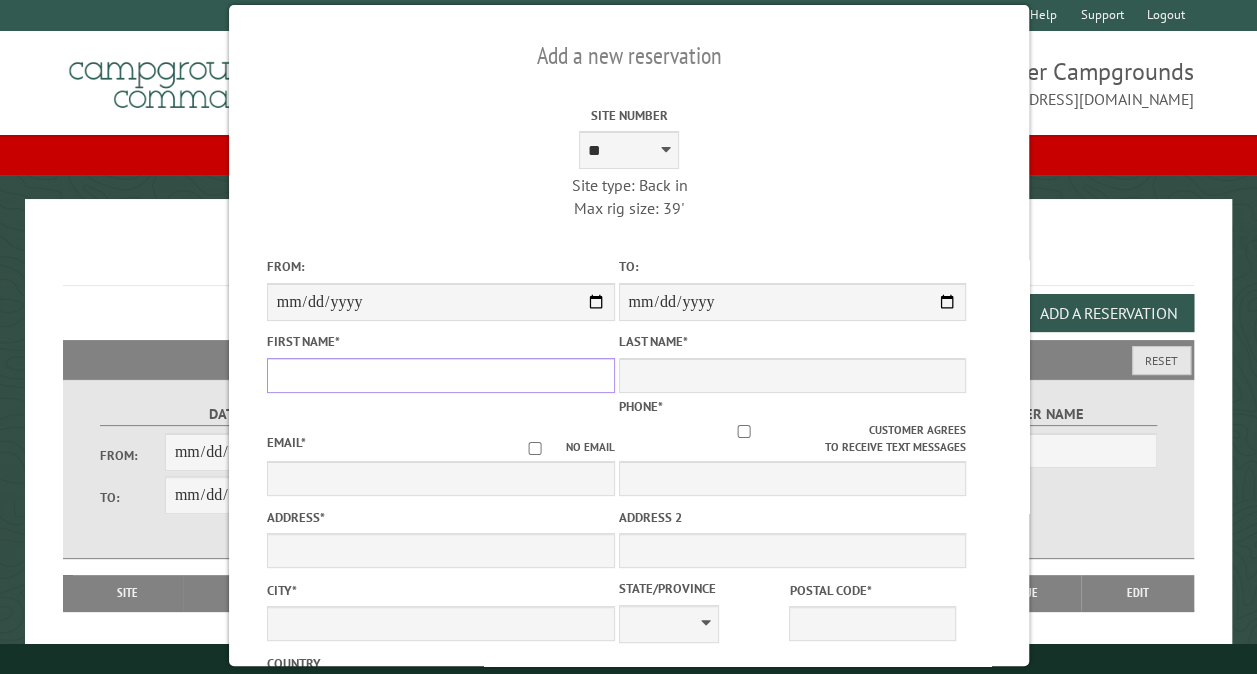 click on "First Name *" at bounding box center [440, 375] 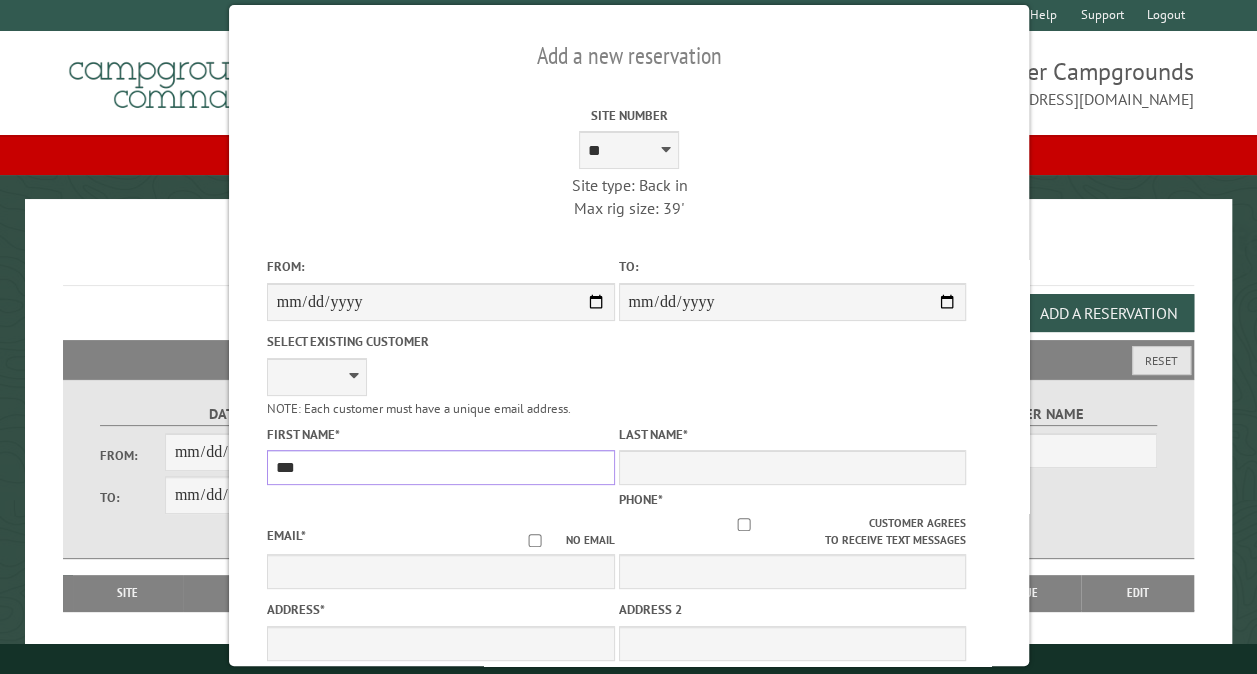 type on "*********" 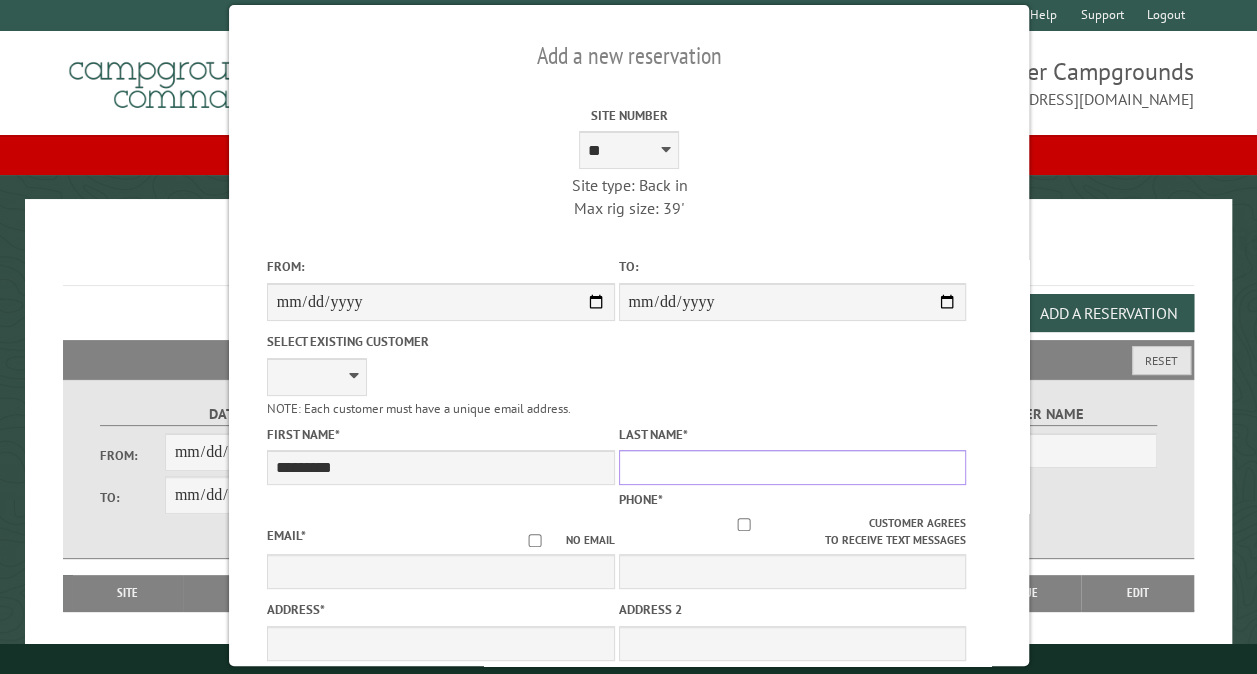 type on "******" 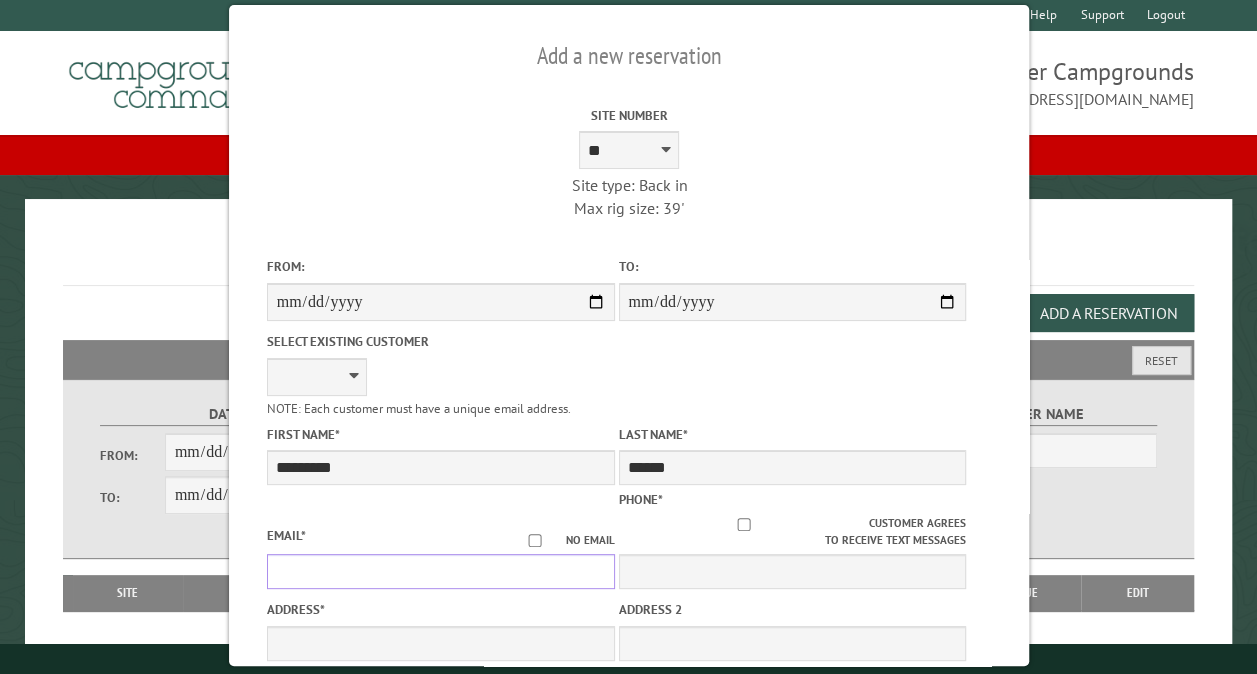 type on "**********" 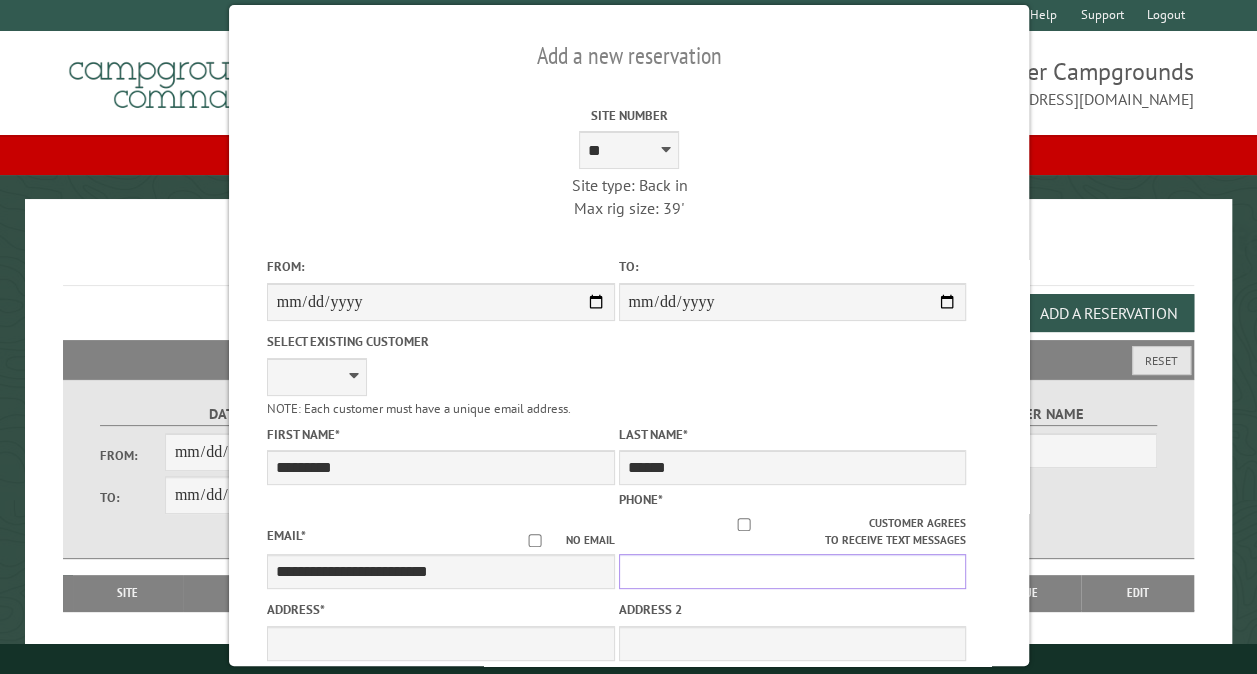 type on "**********" 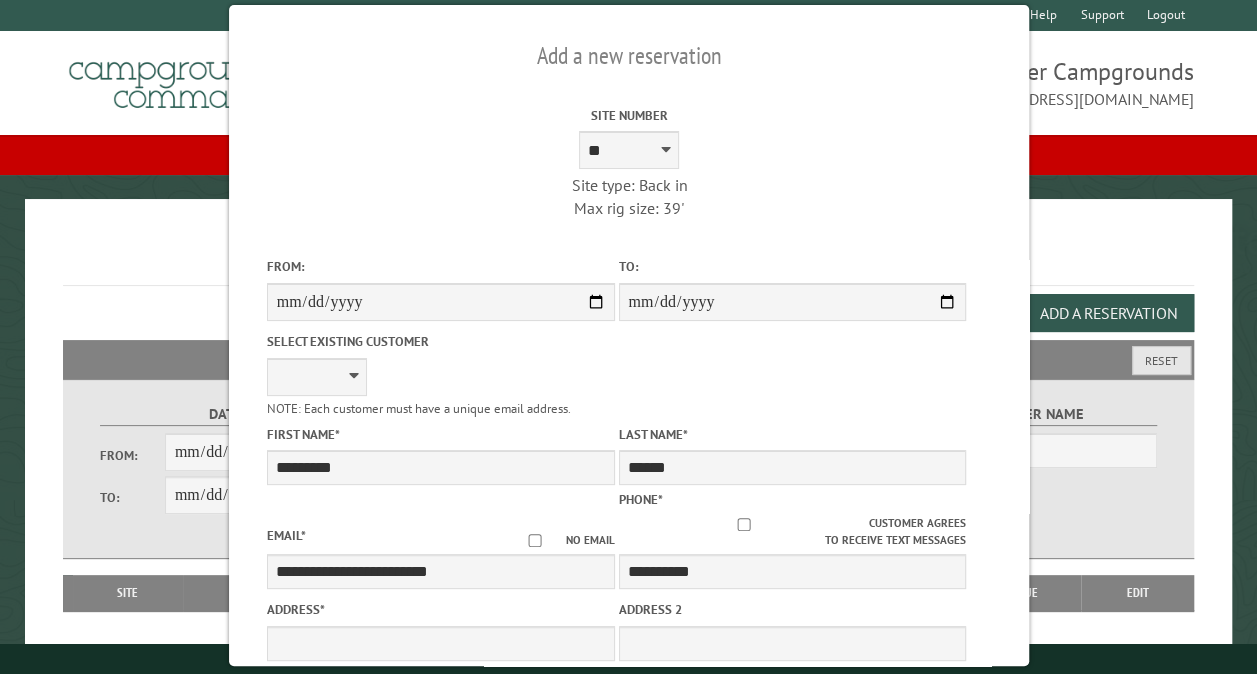 type on "**********" 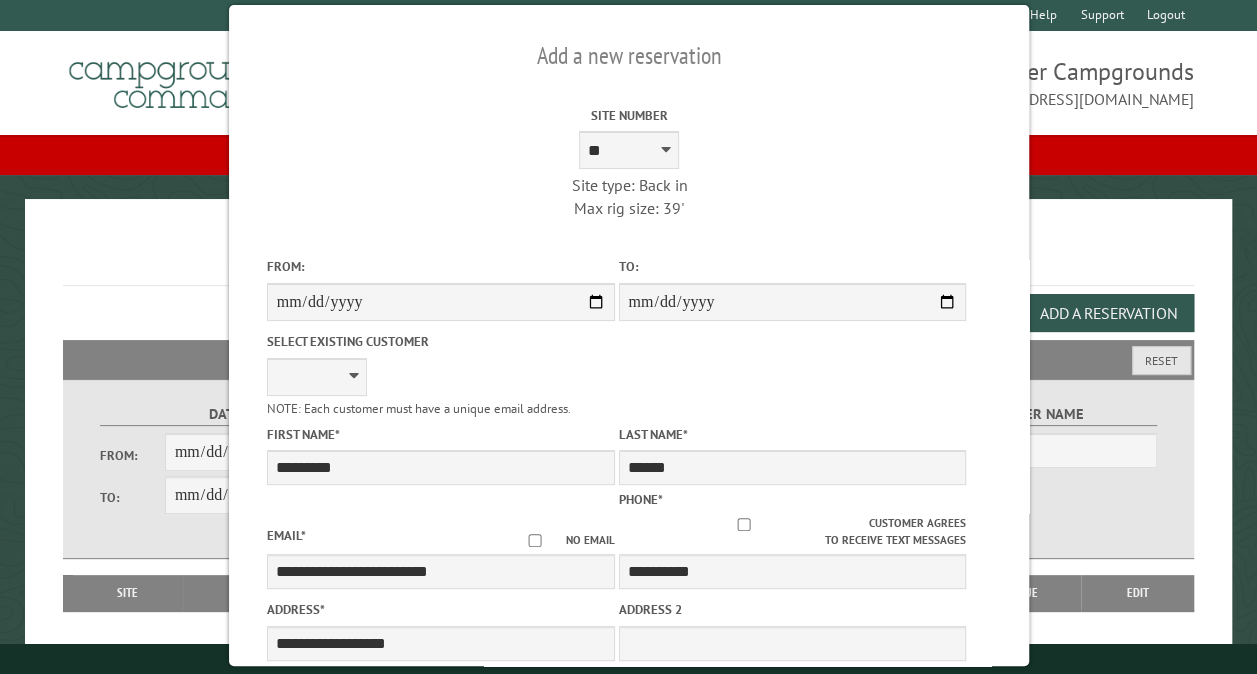 type on "*********" 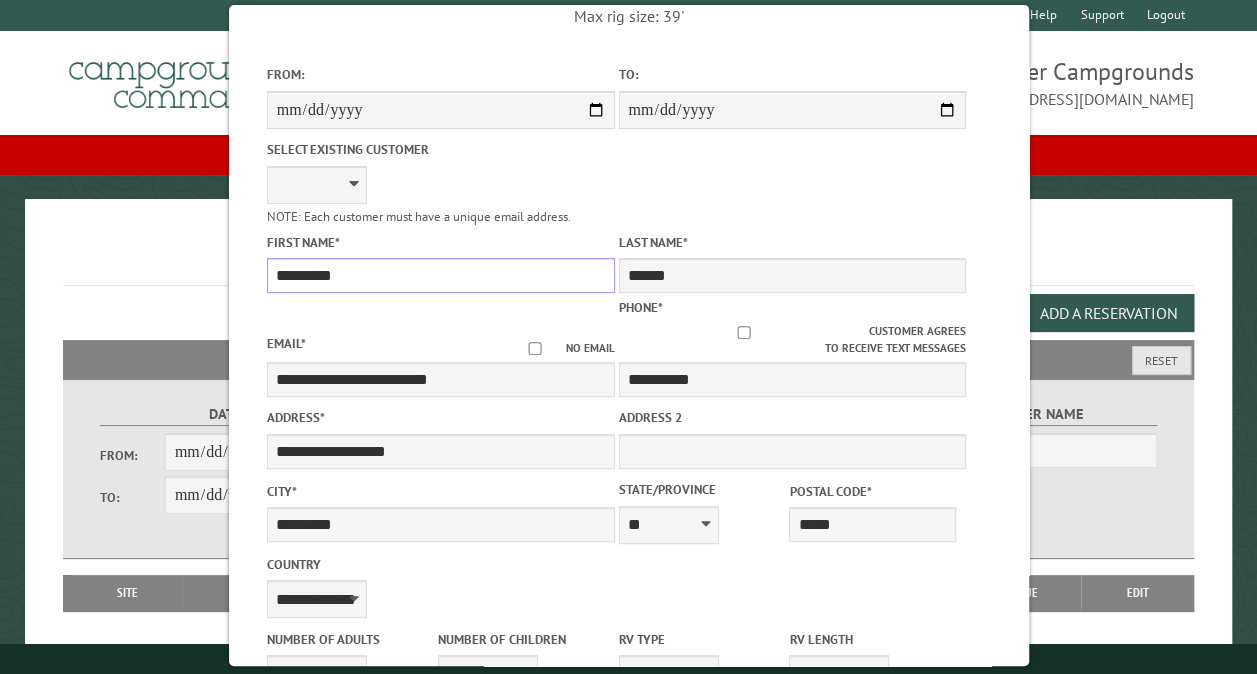 scroll, scrollTop: 240, scrollLeft: 0, axis: vertical 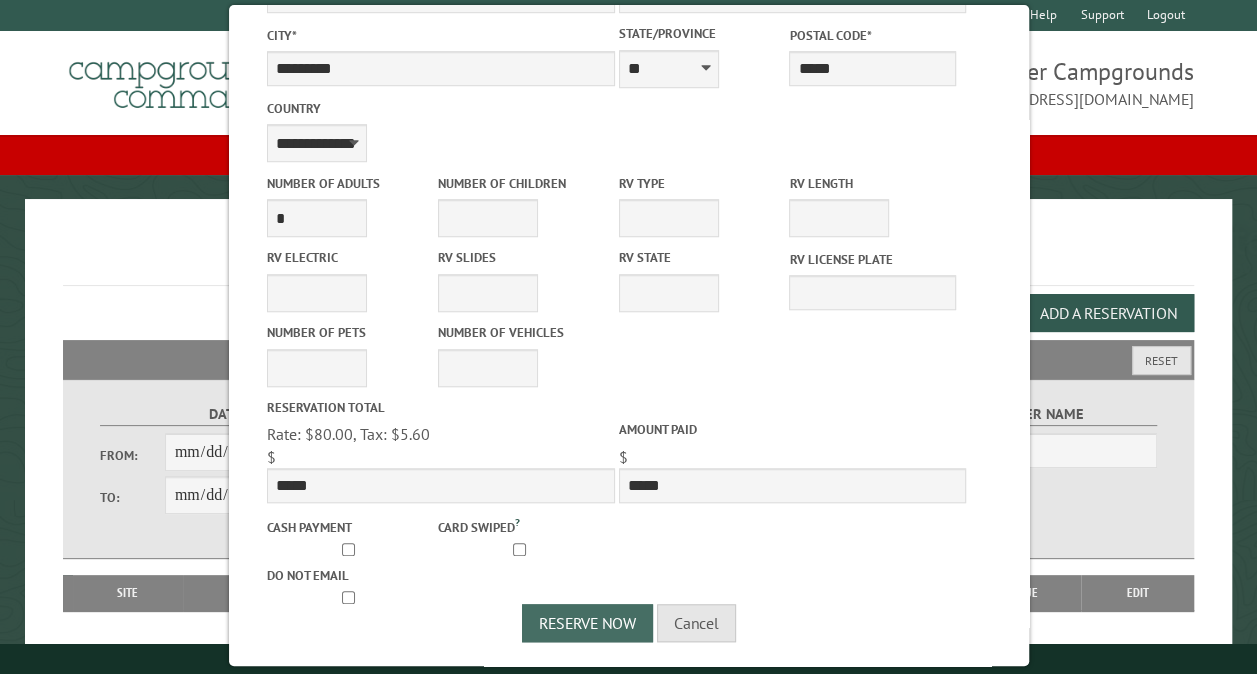 click on "Reserve Now" at bounding box center [587, 623] 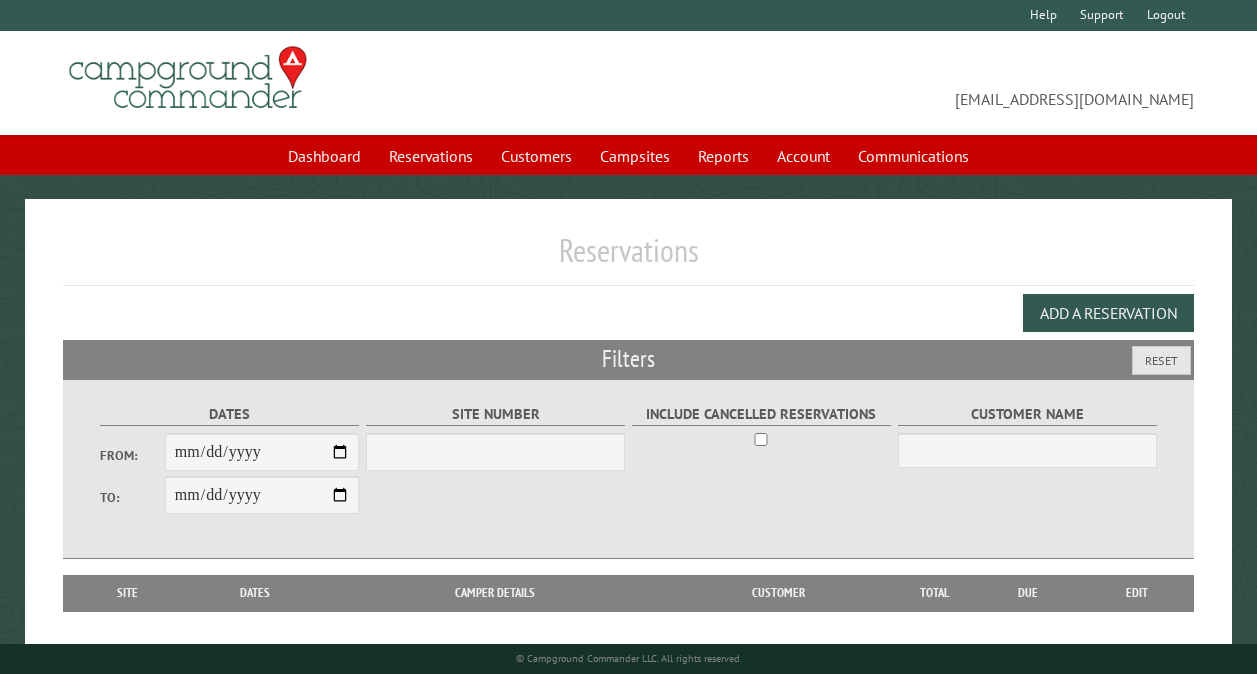 scroll, scrollTop: 0, scrollLeft: 0, axis: both 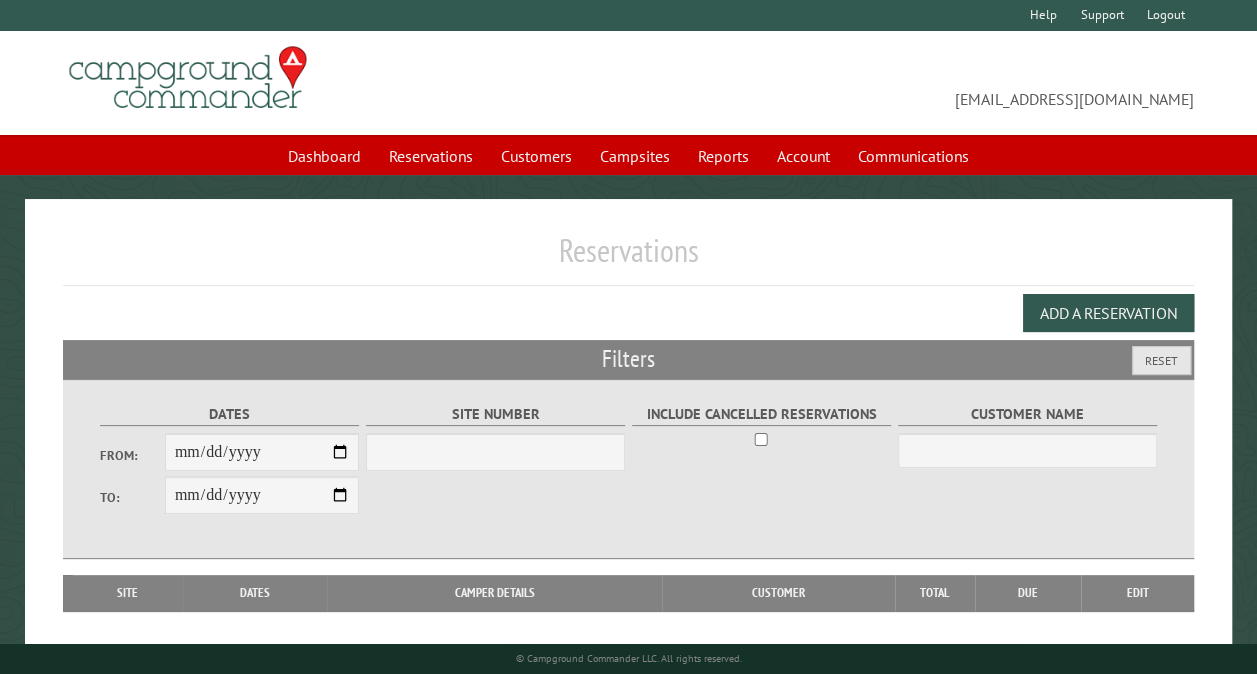 select on "***" 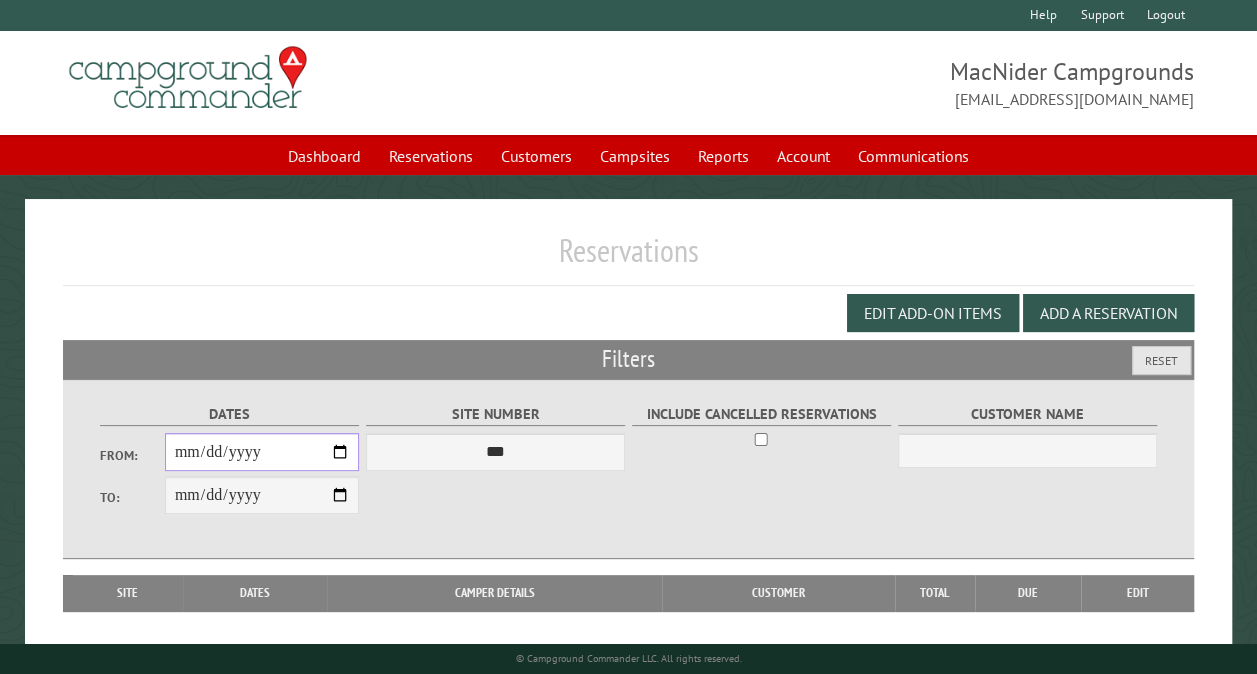 click on "From:" at bounding box center (262, 452) 